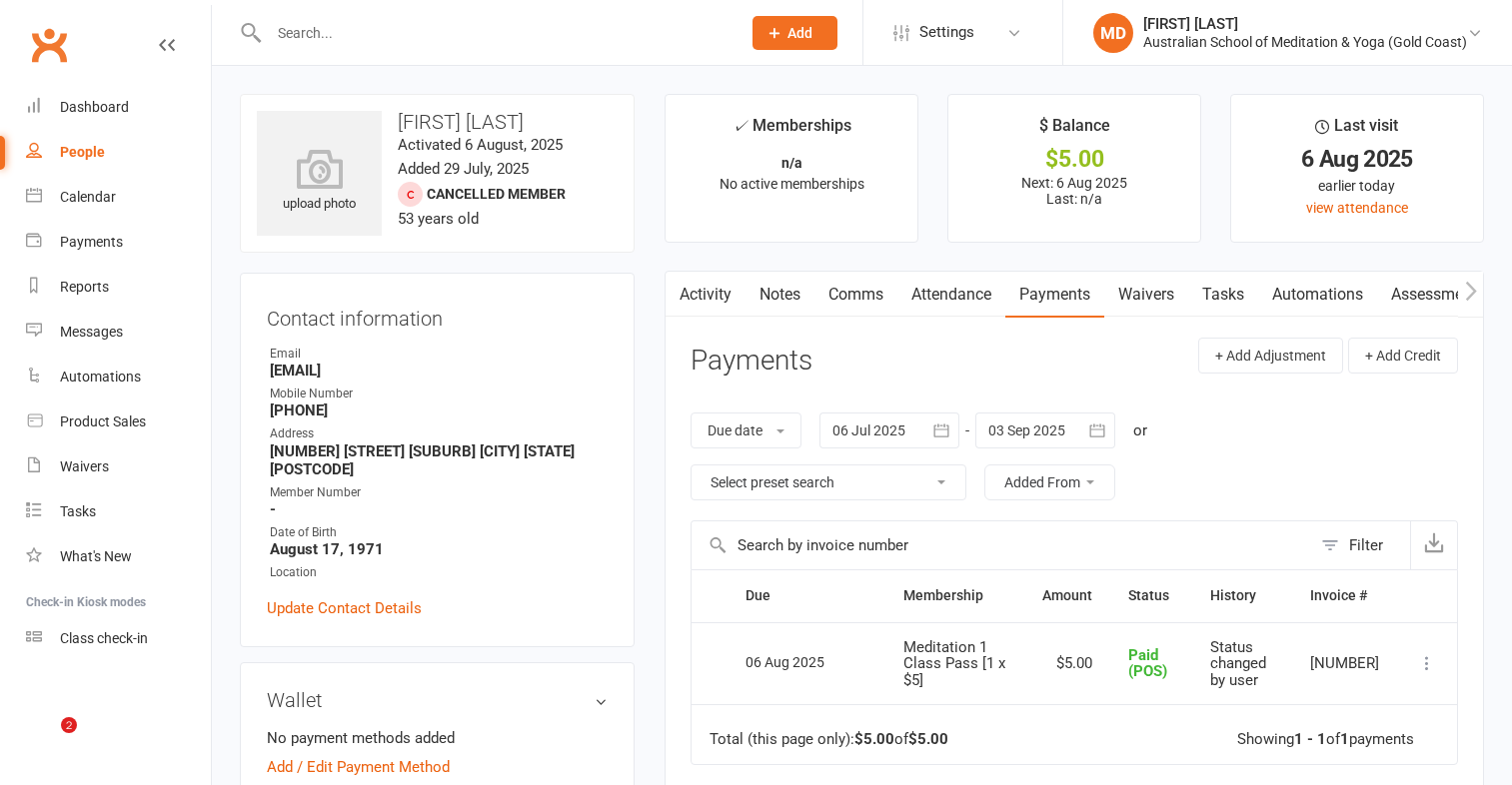 scroll, scrollTop: 0, scrollLeft: 0, axis: both 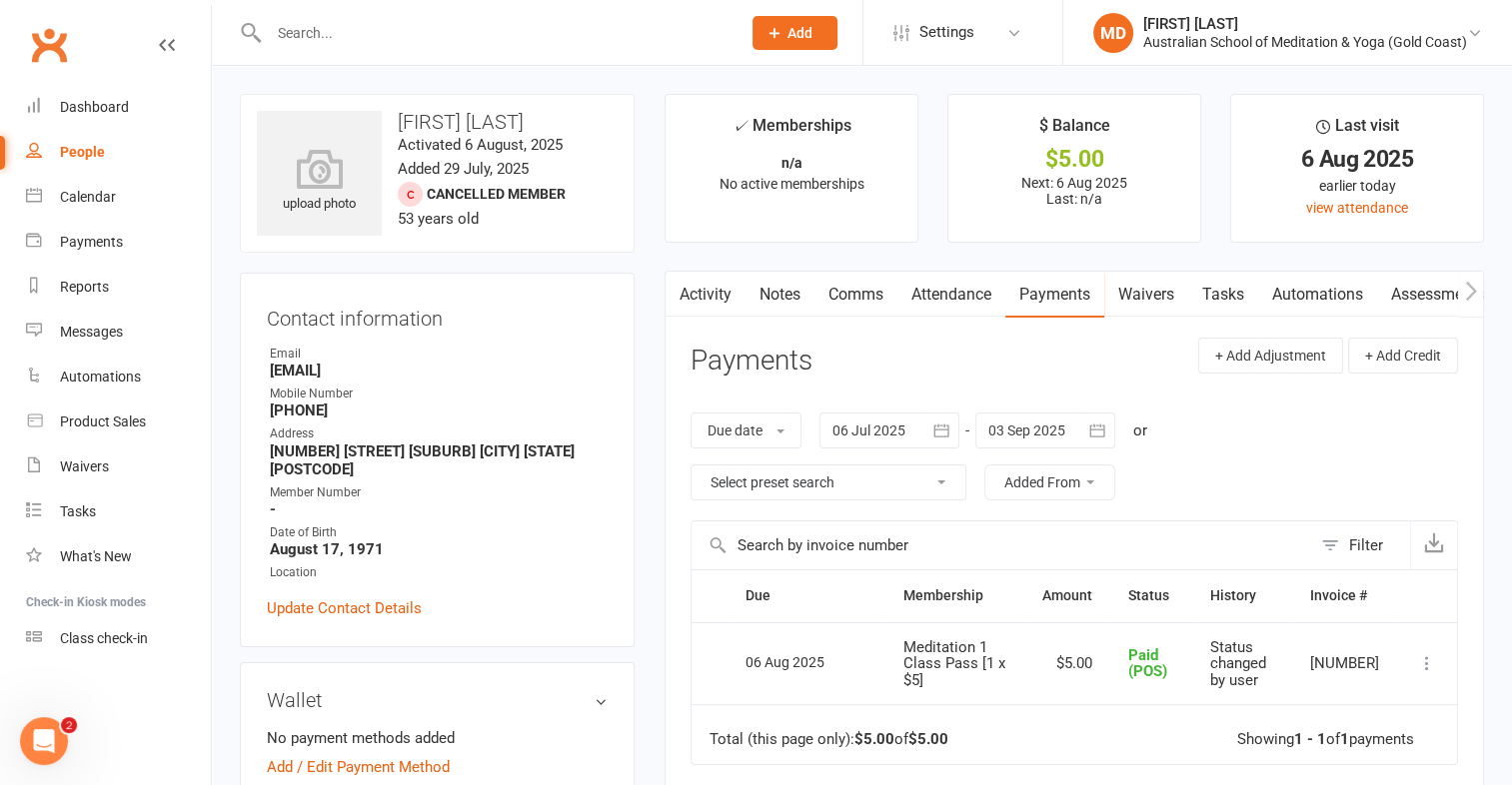 click at bounding box center (495, 33) 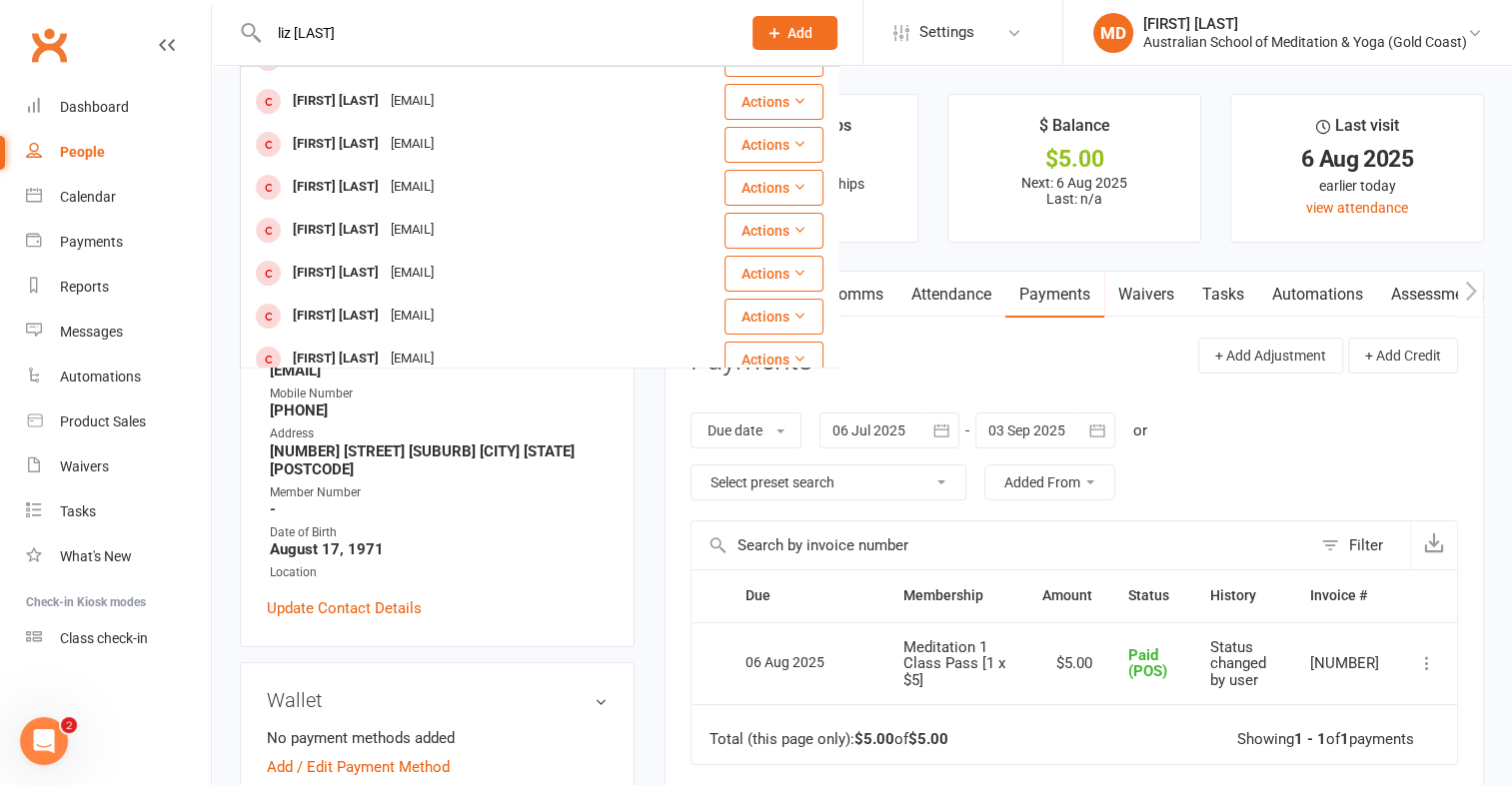 scroll, scrollTop: 499, scrollLeft: 0, axis: vertical 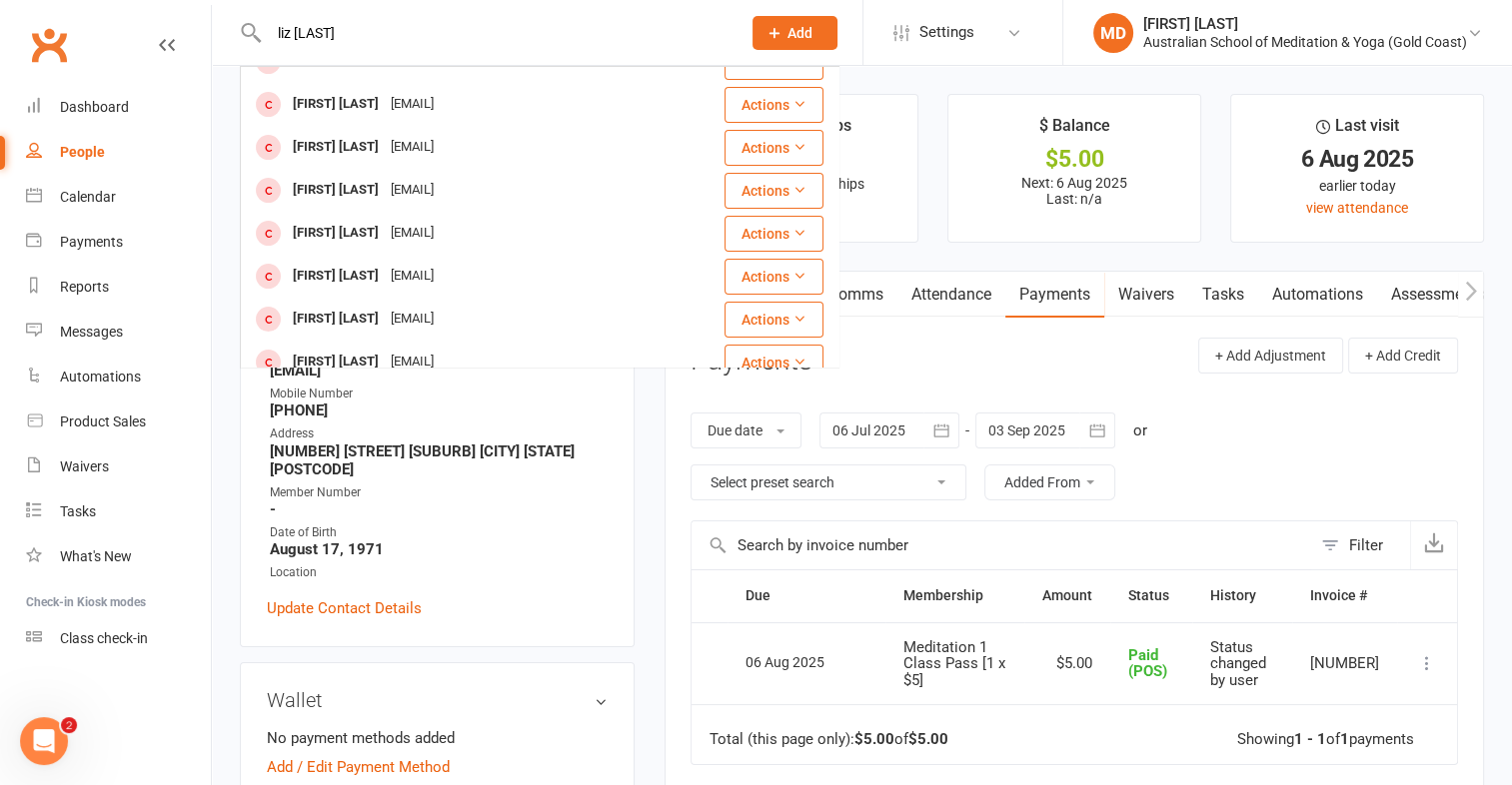 drag, startPoint x: 299, startPoint y: 36, endPoint x: 262, endPoint y: 34, distance: 37.054015 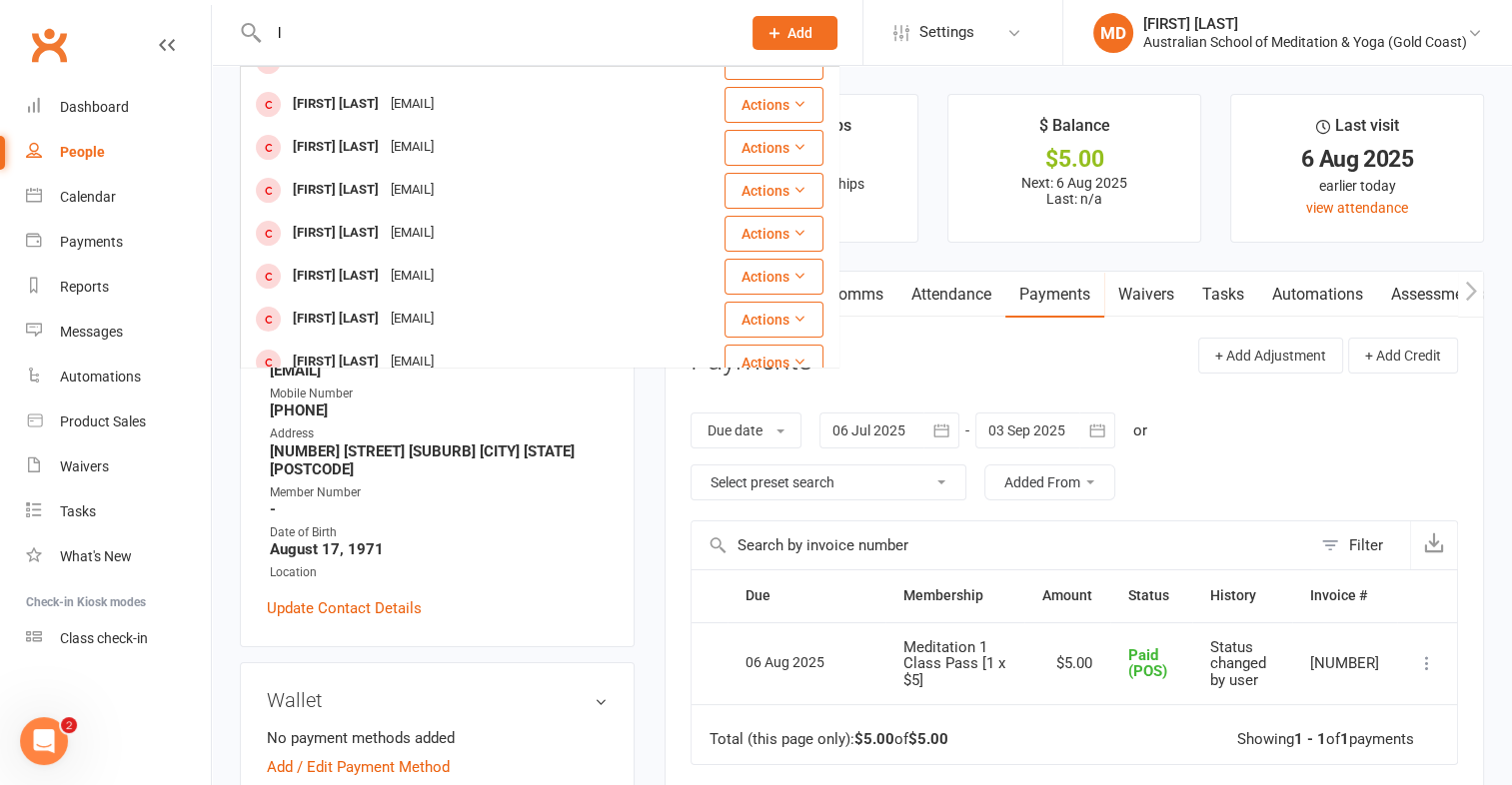 scroll, scrollTop: 0, scrollLeft: 0, axis: both 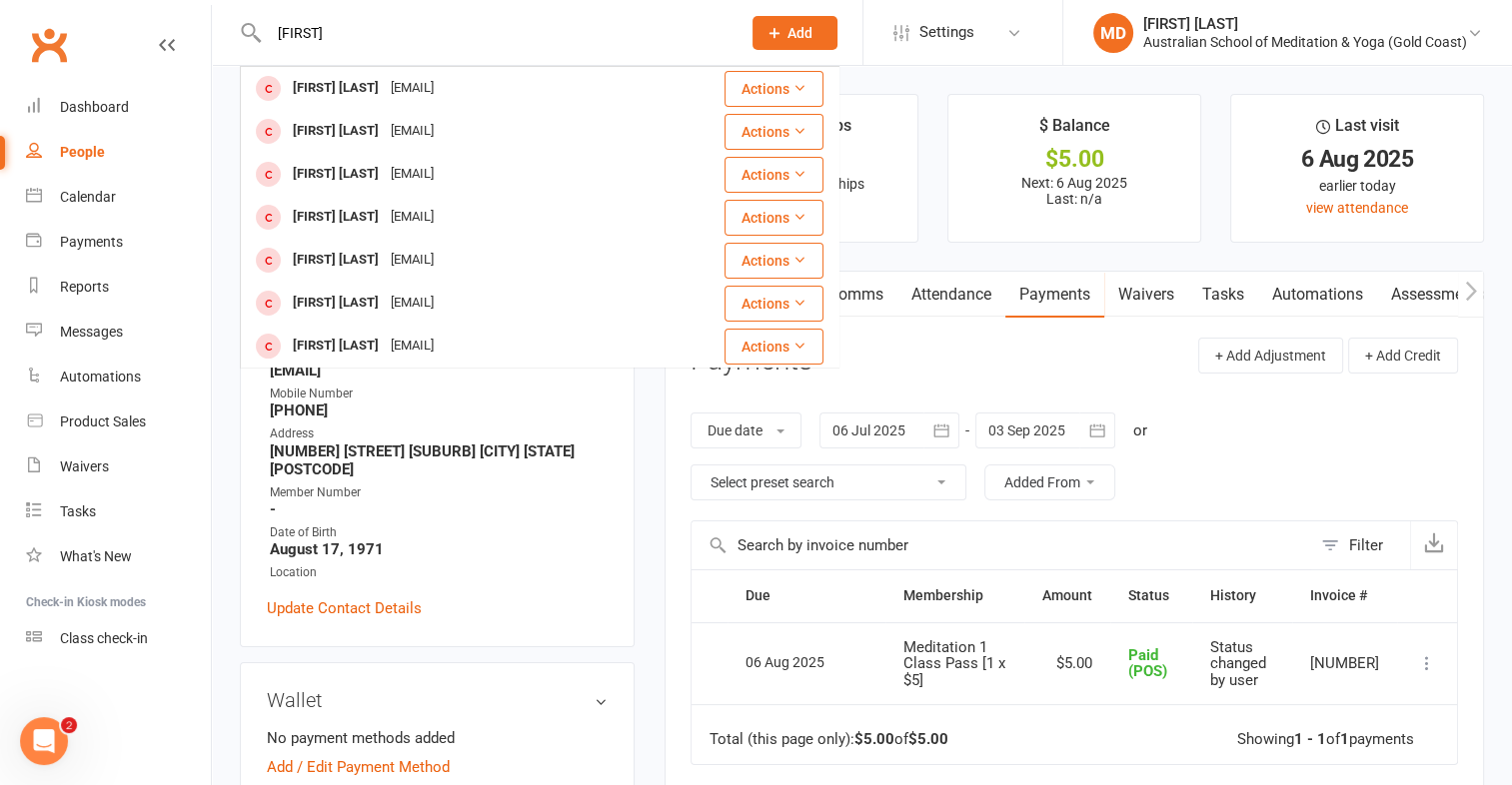 click on "dellyl" at bounding box center [495, 33] 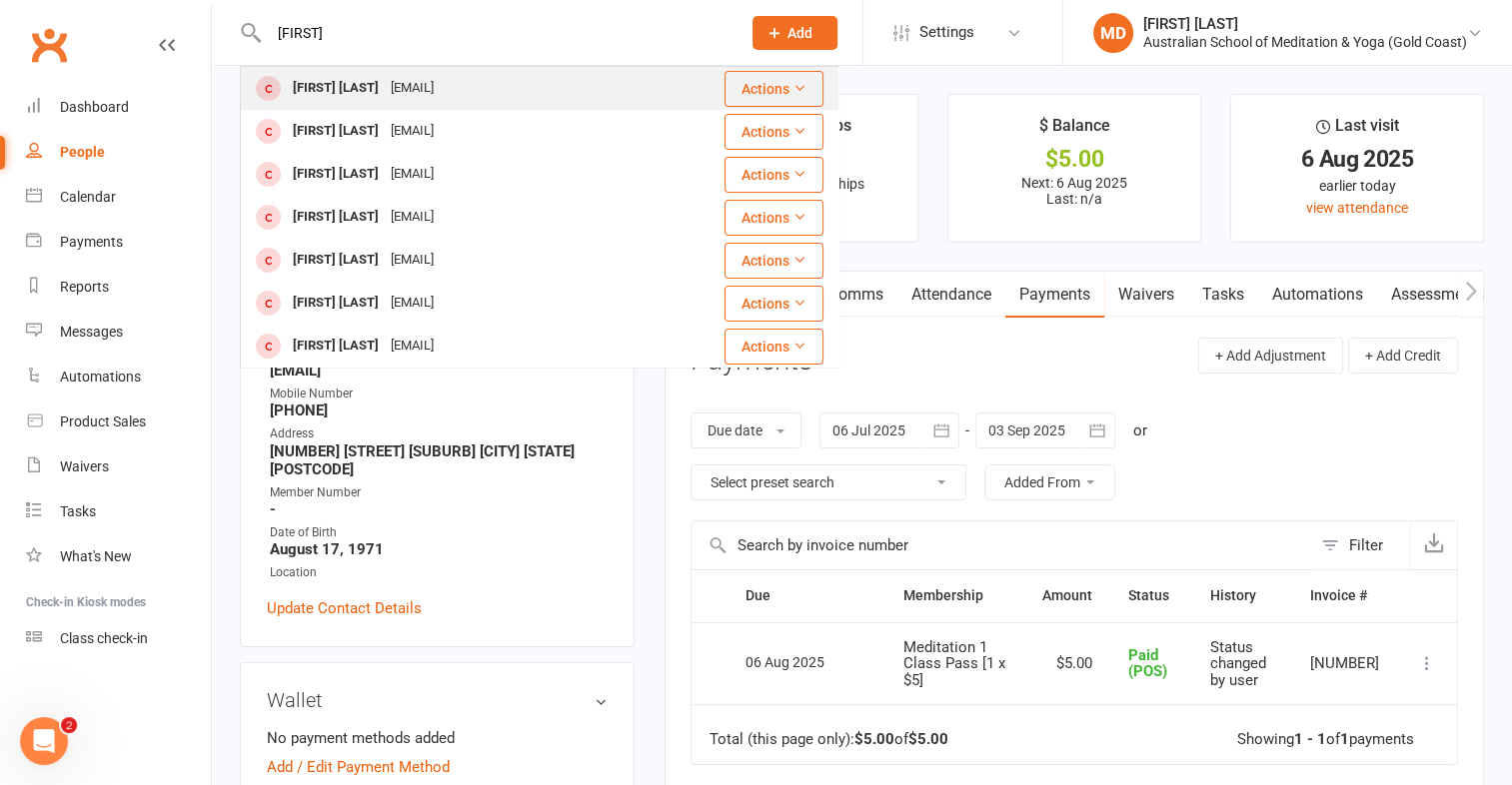 type on "deeley" 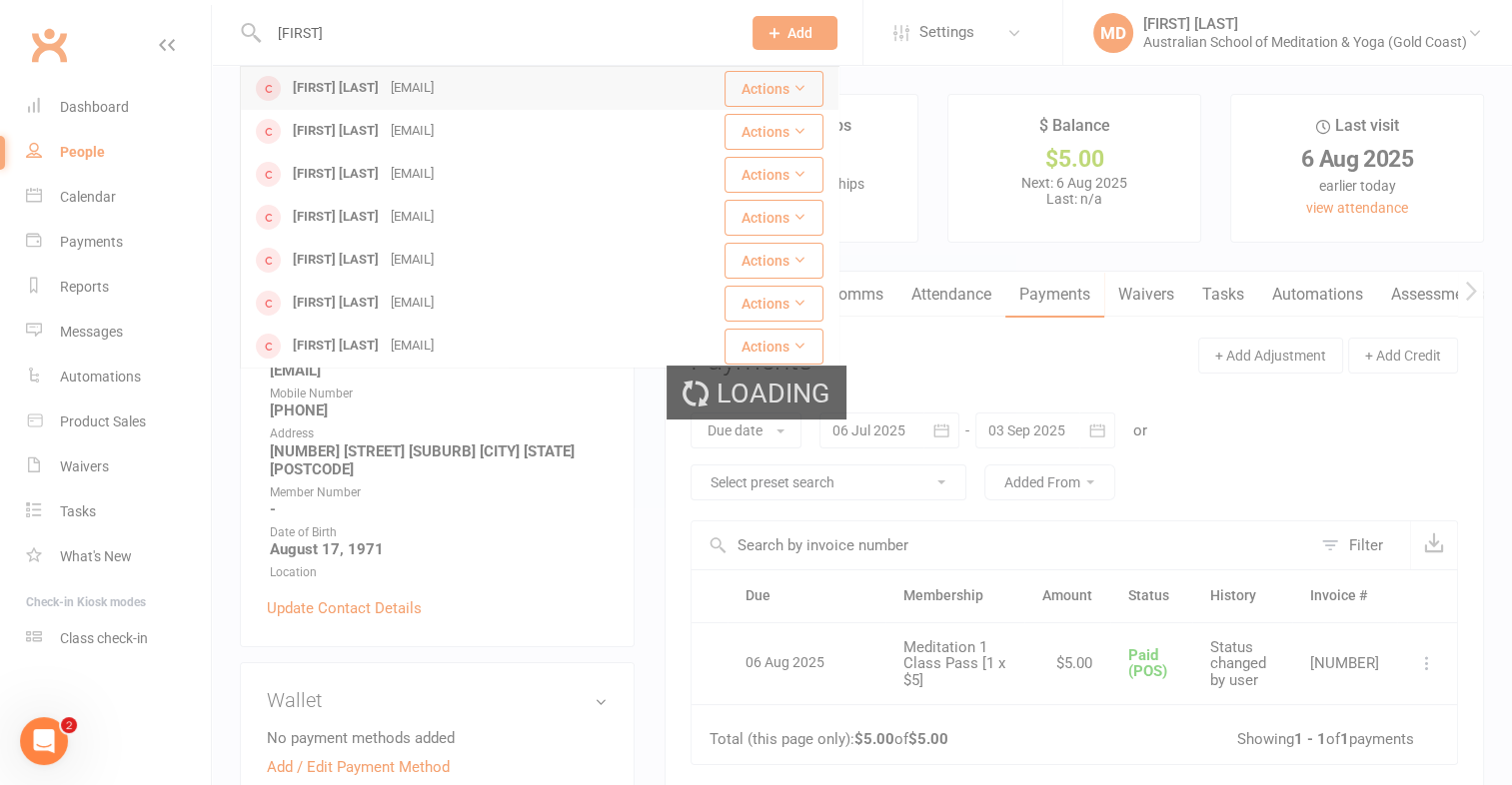 type 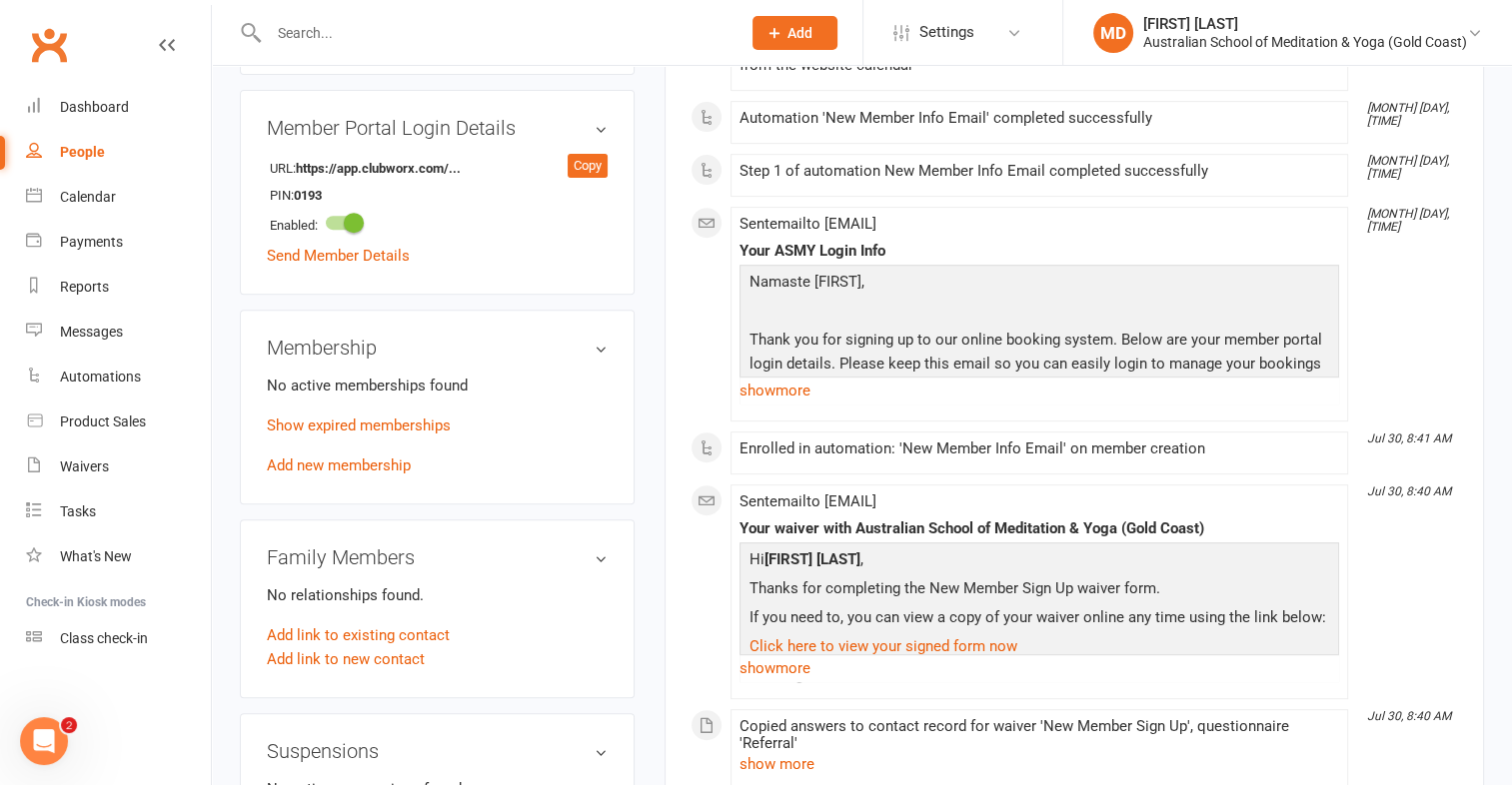 scroll, scrollTop: 799, scrollLeft: 0, axis: vertical 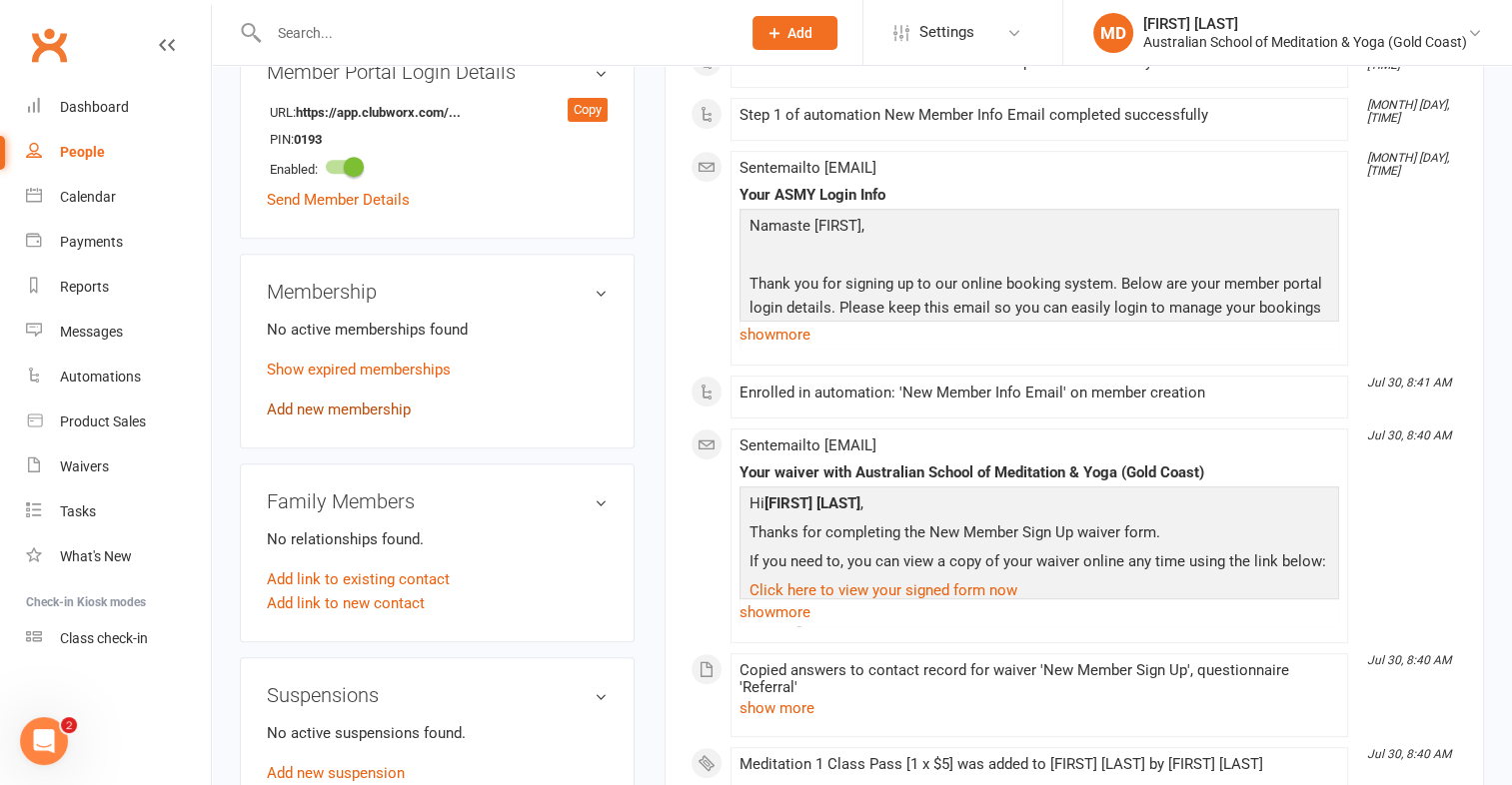 click on "Add new membership" at bounding box center [339, 409] 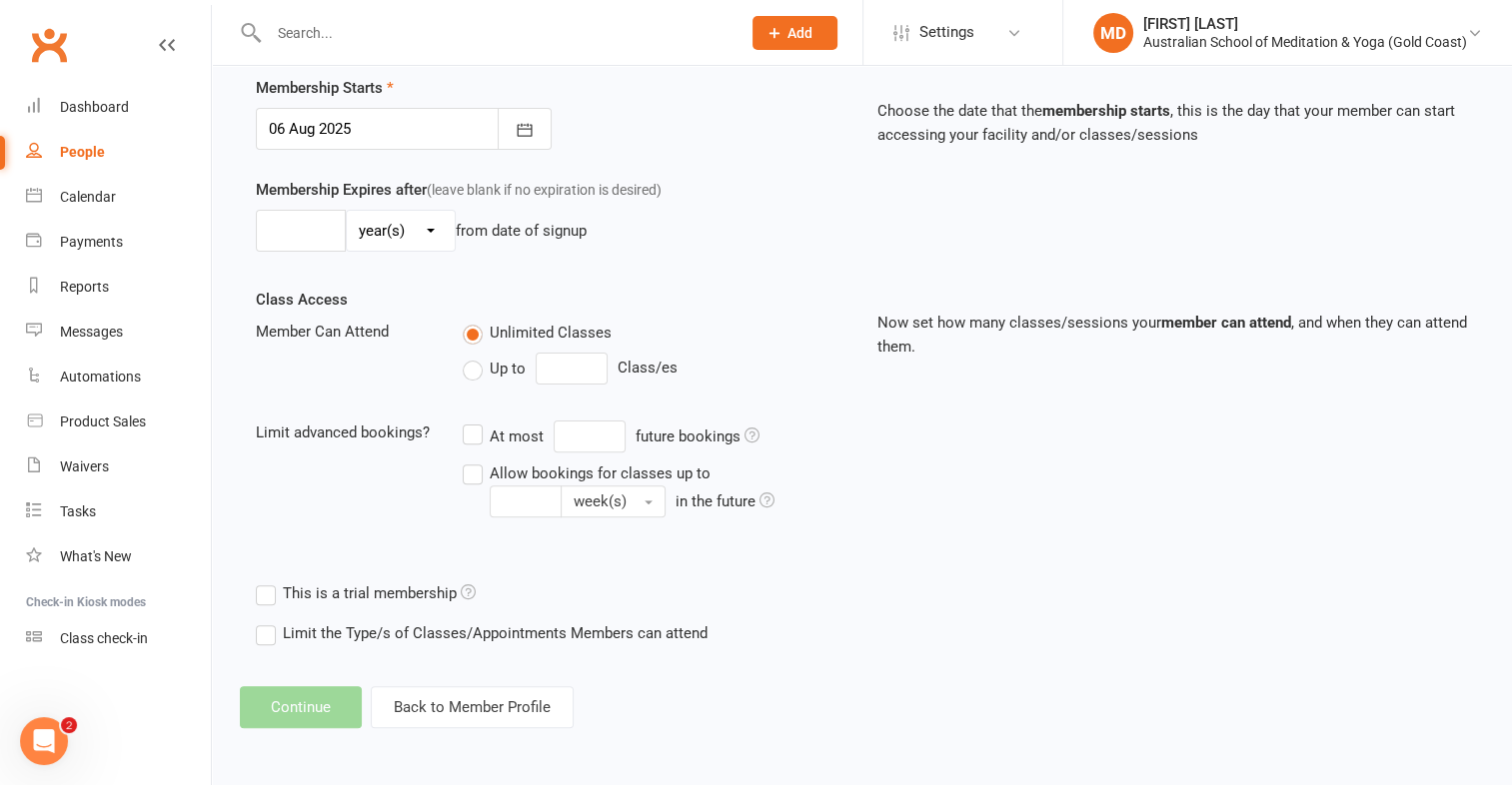 scroll, scrollTop: 0, scrollLeft: 0, axis: both 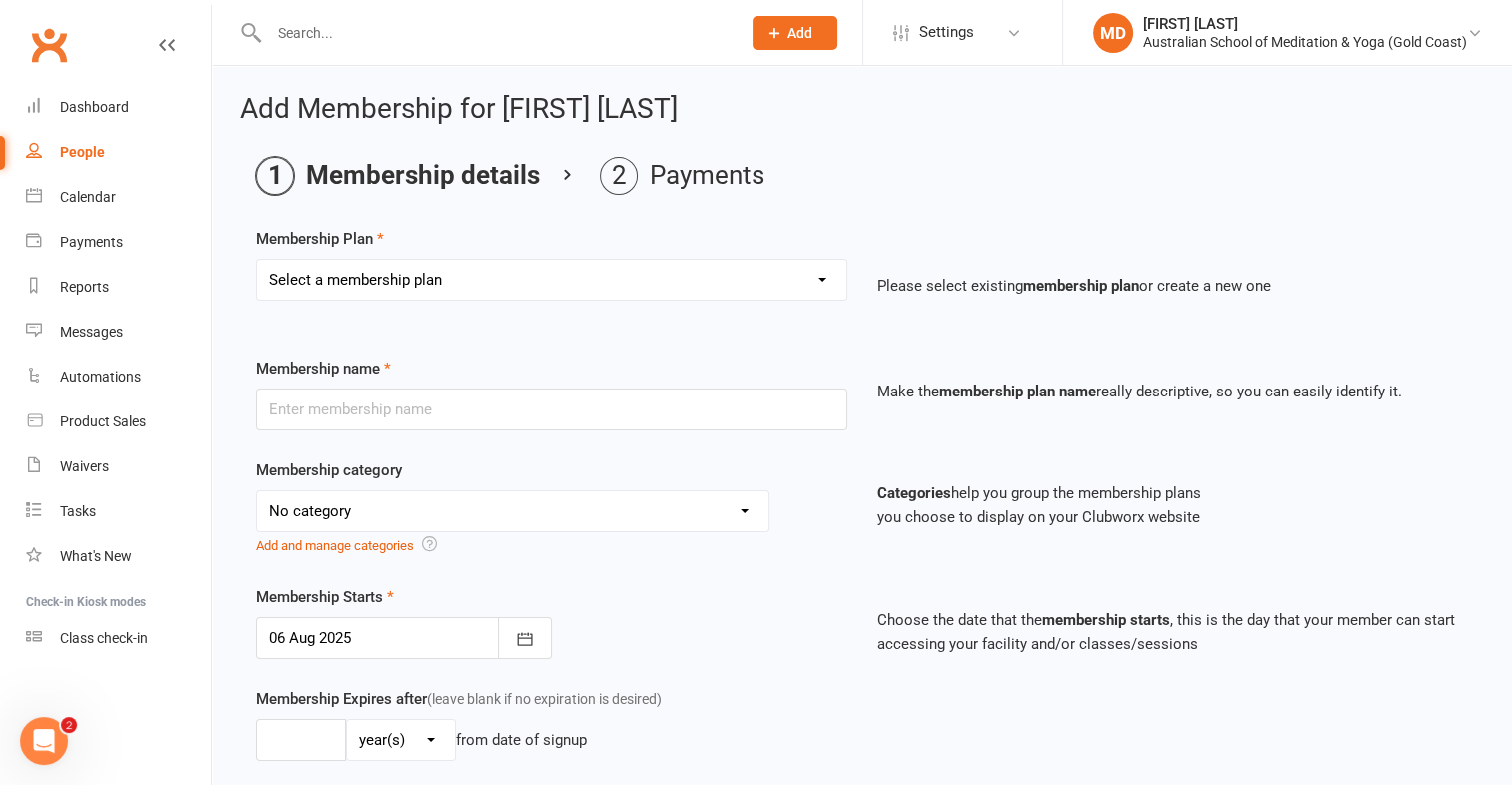click on "Select a membership plan First Time Intro Offer (1 month Unlimited Meditation & Yoga) 1 Year Unlimited Membership - Weekly Recurring Payments Mindful Kids Meditation & Yoga Membership Mindful Kids Meditation & Yoga Membership (Concession) Yoga Asana 1 Class Pass Yoga Asana 1 Class Pass (Concession) Meditation 1 Class Pass [1 x $5] Community Yoga 1 Class Pass (1 x $5 class) CLASS PASS: 1 Yoga or Meditation Class Mindful Kids Meditation & Yoga 1 Class Pass Mindful Kids Meditation & Yoga 1 Class Pass (Concession/More Than One) Mindful Parents 1 Class Pass (For Tues Stretch & Relax) Labrador/Nerang Yoga 5 Class Pass Labrador/Nerang Yoga 10 Class Pass Teachers/Complimentary (MANAGEMENT USE ONLY) FIRST RESPONDERS 3 Month Pass Workshop 1 Month Membership (MANAGEMENT USE ONLY) Free! 1 Yoga or Meditation Class 12 Yoga Asana Class Pass 6 Yoga Asana Class Pass 7 Day Holiday Membership 6 Month Unlimited Membership - Weekly Recurring Payments 20 Yoga Asana Class Pass 12 Yoga Asana Class Pass (Concession)" at bounding box center [552, 280] 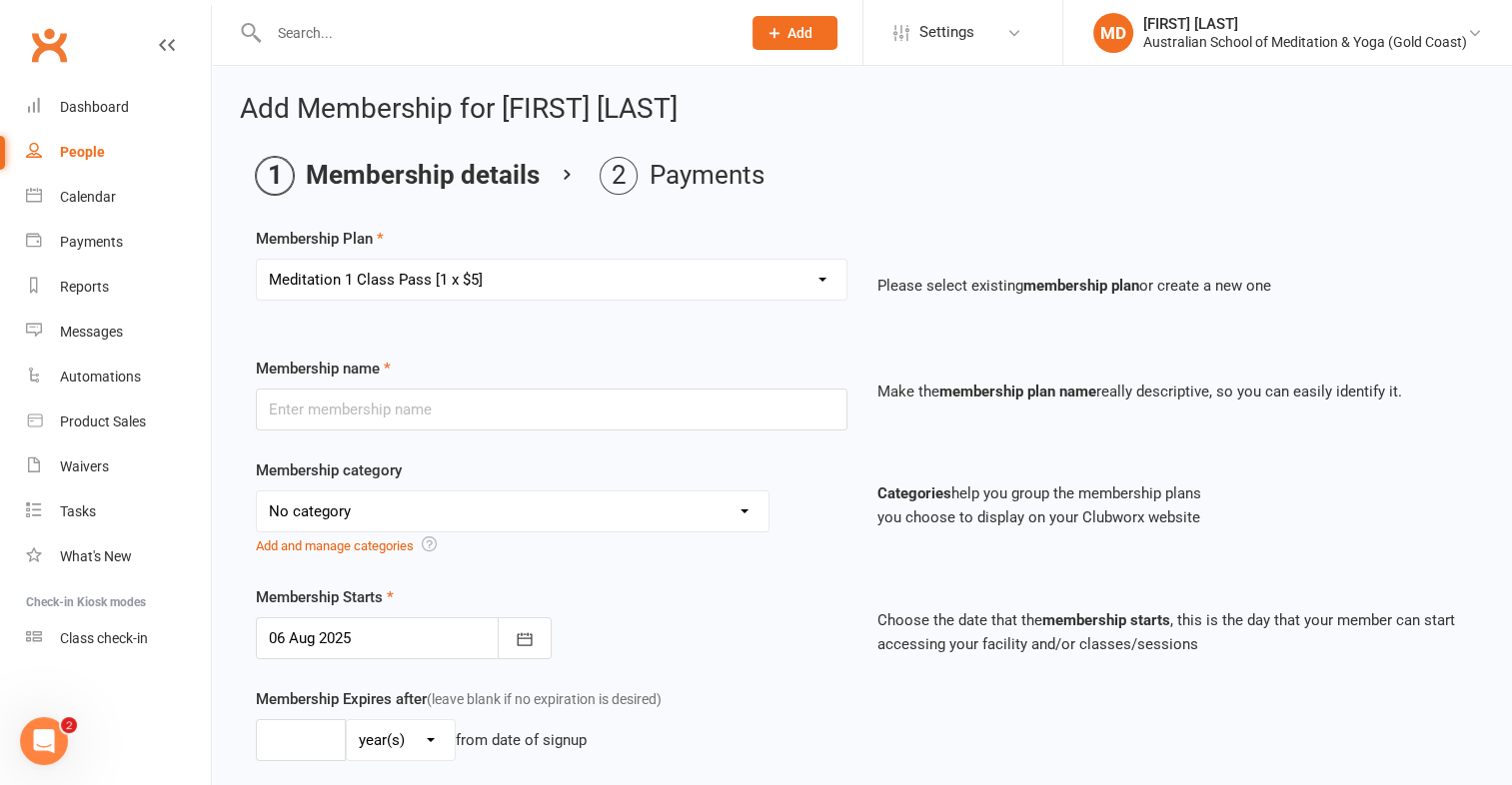 click on "Select a membership plan First Time Intro Offer (1 month Unlimited Meditation & Yoga) 1 Year Unlimited Membership - Weekly Recurring Payments Mindful Kids Meditation & Yoga Membership Mindful Kids Meditation & Yoga Membership (Concession) Yoga Asana 1 Class Pass Yoga Asana 1 Class Pass (Concession) Meditation 1 Class Pass [1 x $5] Community Yoga 1 Class Pass (1 x $5 class) CLASS PASS: 1 Yoga or Meditation Class Mindful Kids Meditation & Yoga 1 Class Pass Mindful Kids Meditation & Yoga 1 Class Pass (Concession/More Than One) Mindful Parents 1 Class Pass (For Tues Stretch & Relax) Labrador/Nerang Yoga 5 Class Pass Labrador/Nerang Yoga 10 Class Pass Teachers/Complimentary (MANAGEMENT USE ONLY) FIRST RESPONDERS 3 Month Pass Workshop 1 Month Membership (MANAGEMENT USE ONLY) Free! 1 Yoga or Meditation Class 12 Yoga Asana Class Pass 6 Yoga Asana Class Pass 7 Day Holiday Membership 6 Month Unlimited Membership - Weekly Recurring Payments 20 Yoga Asana Class Pass 12 Yoga Asana Class Pass (Concession)" at bounding box center [552, 280] 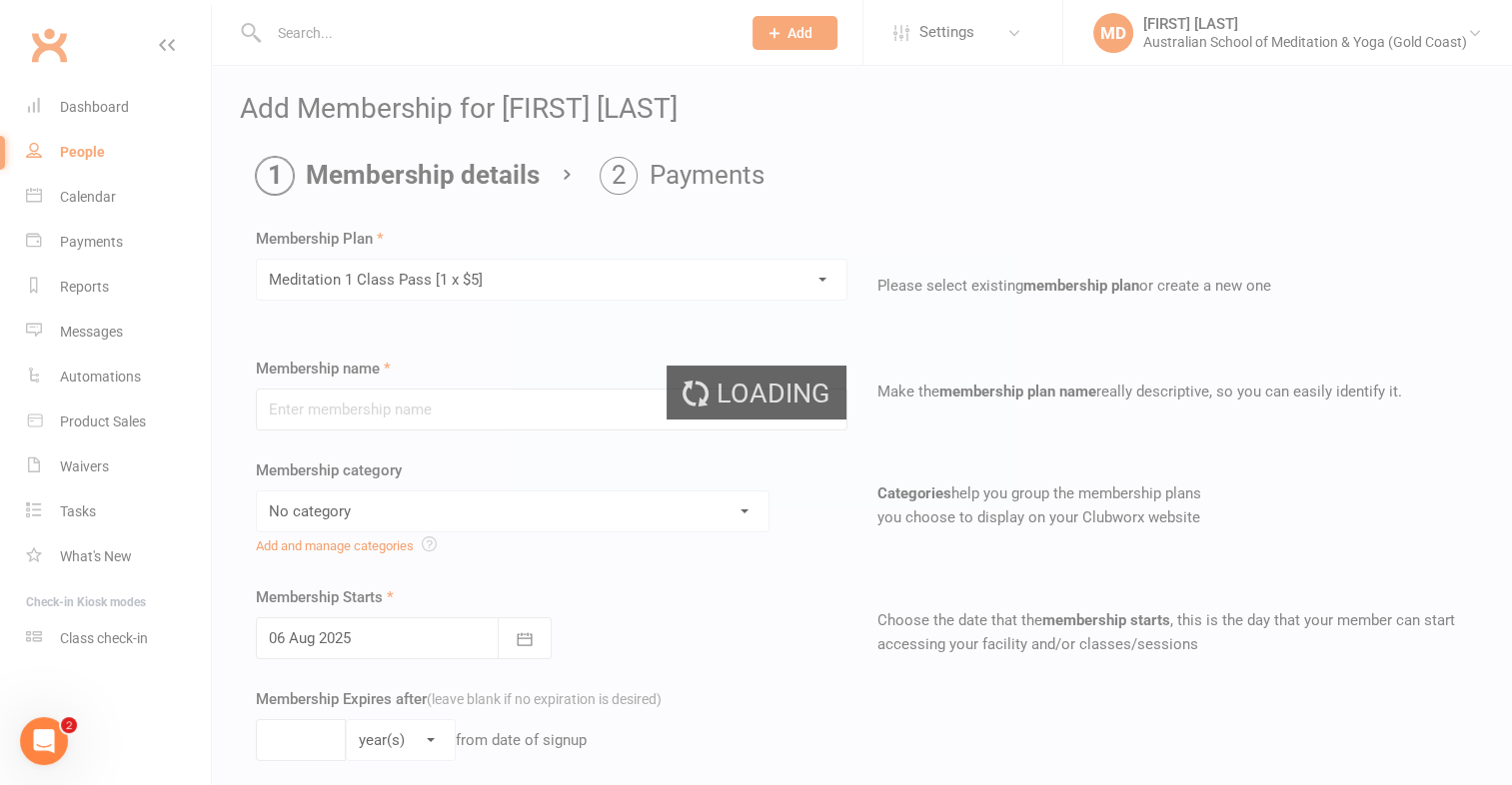 type on "Meditation 1 Class Pass [1 x $5]" 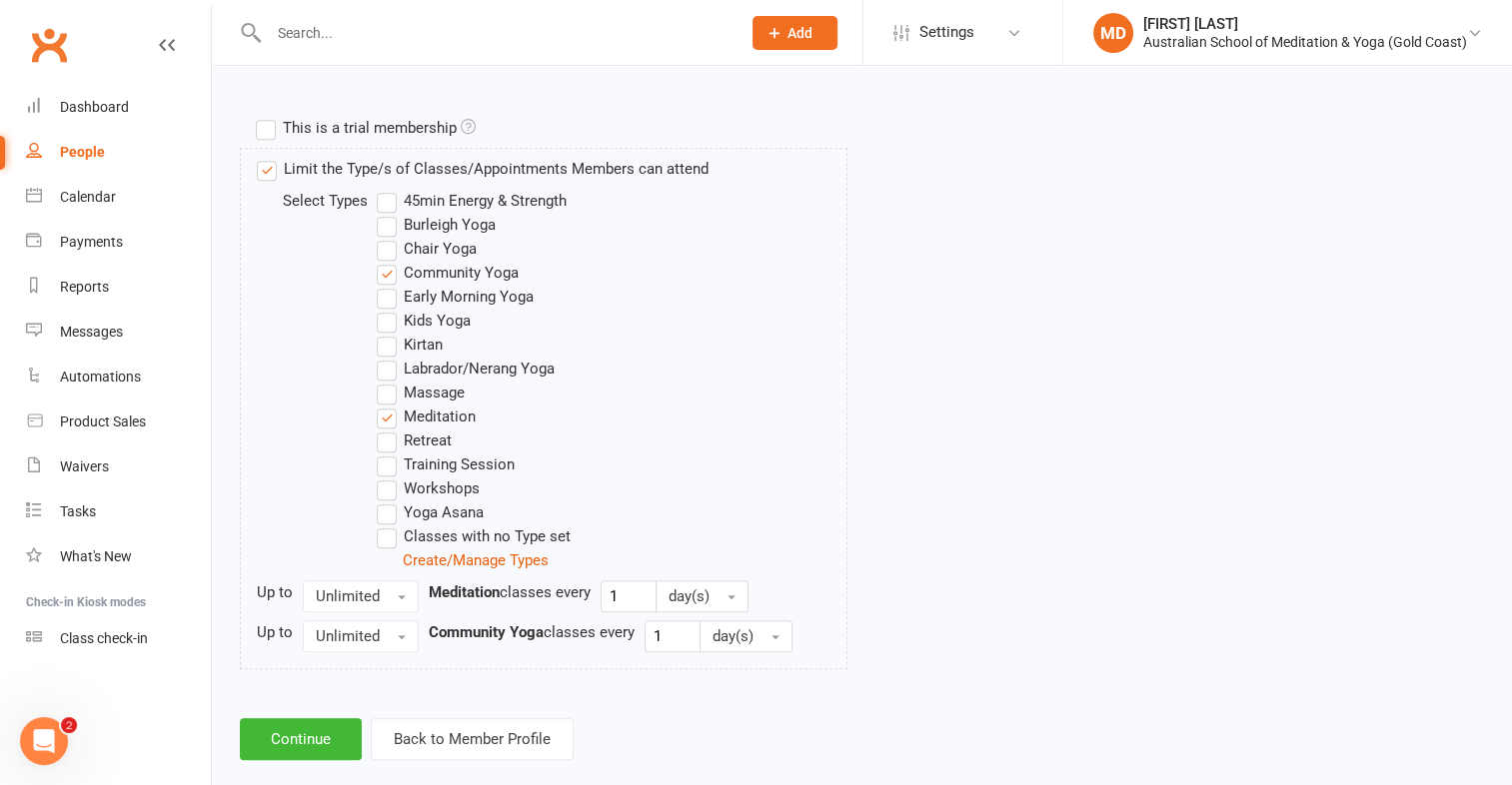 scroll, scrollTop: 979, scrollLeft: 0, axis: vertical 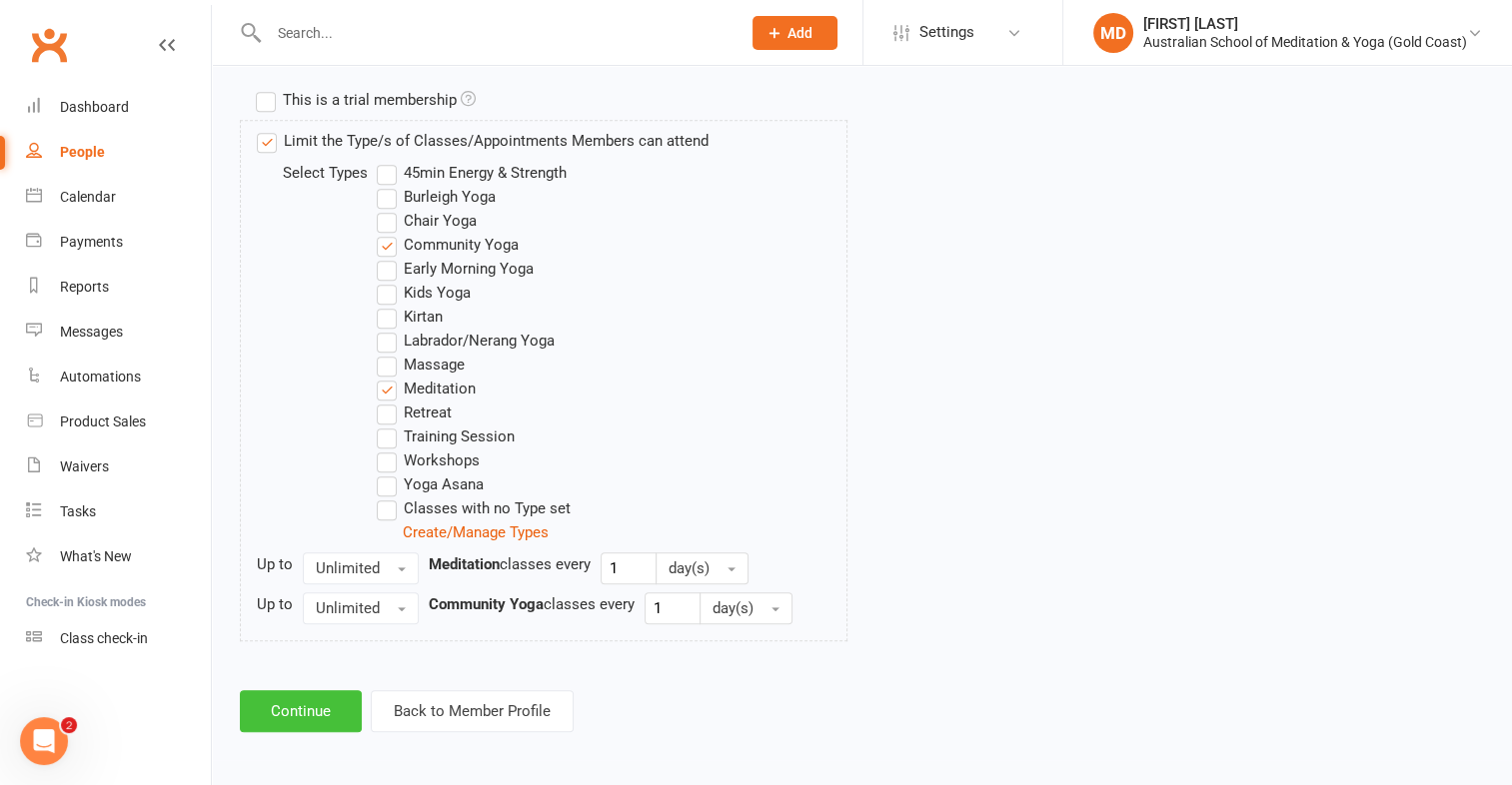 click on "Continue" at bounding box center [301, 711] 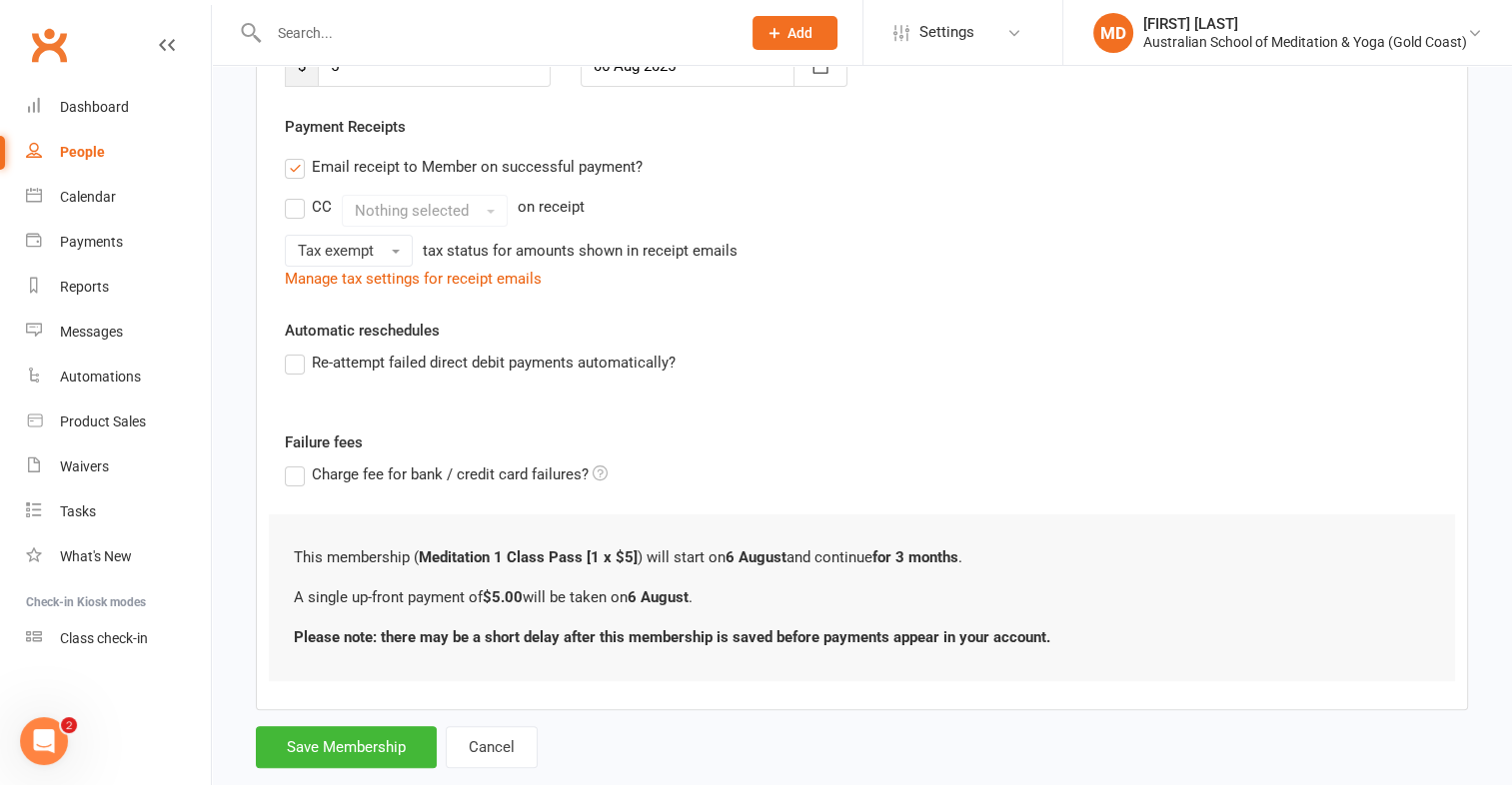 scroll, scrollTop: 380, scrollLeft: 0, axis: vertical 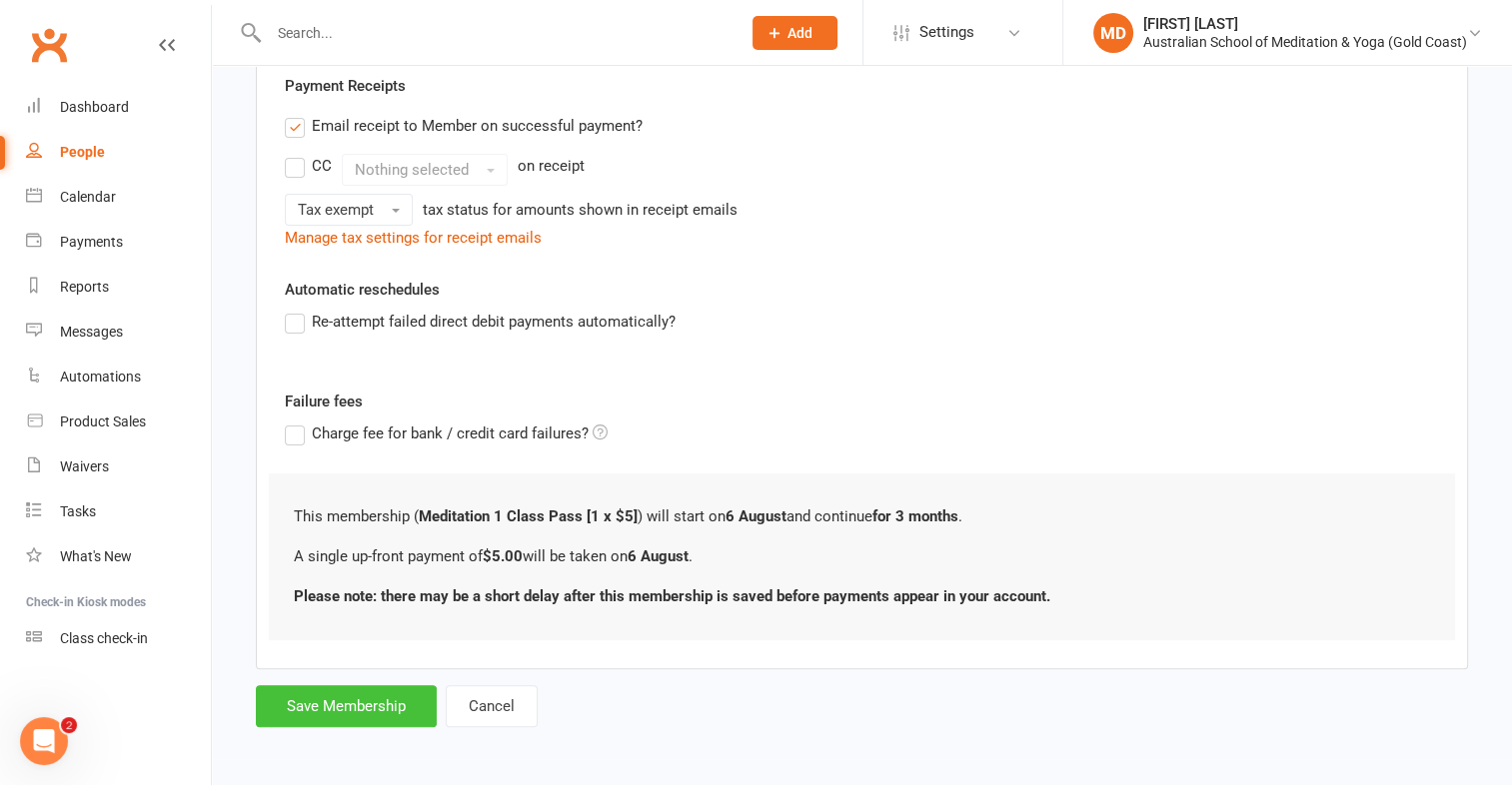 click on "Save Membership" at bounding box center (346, 706) 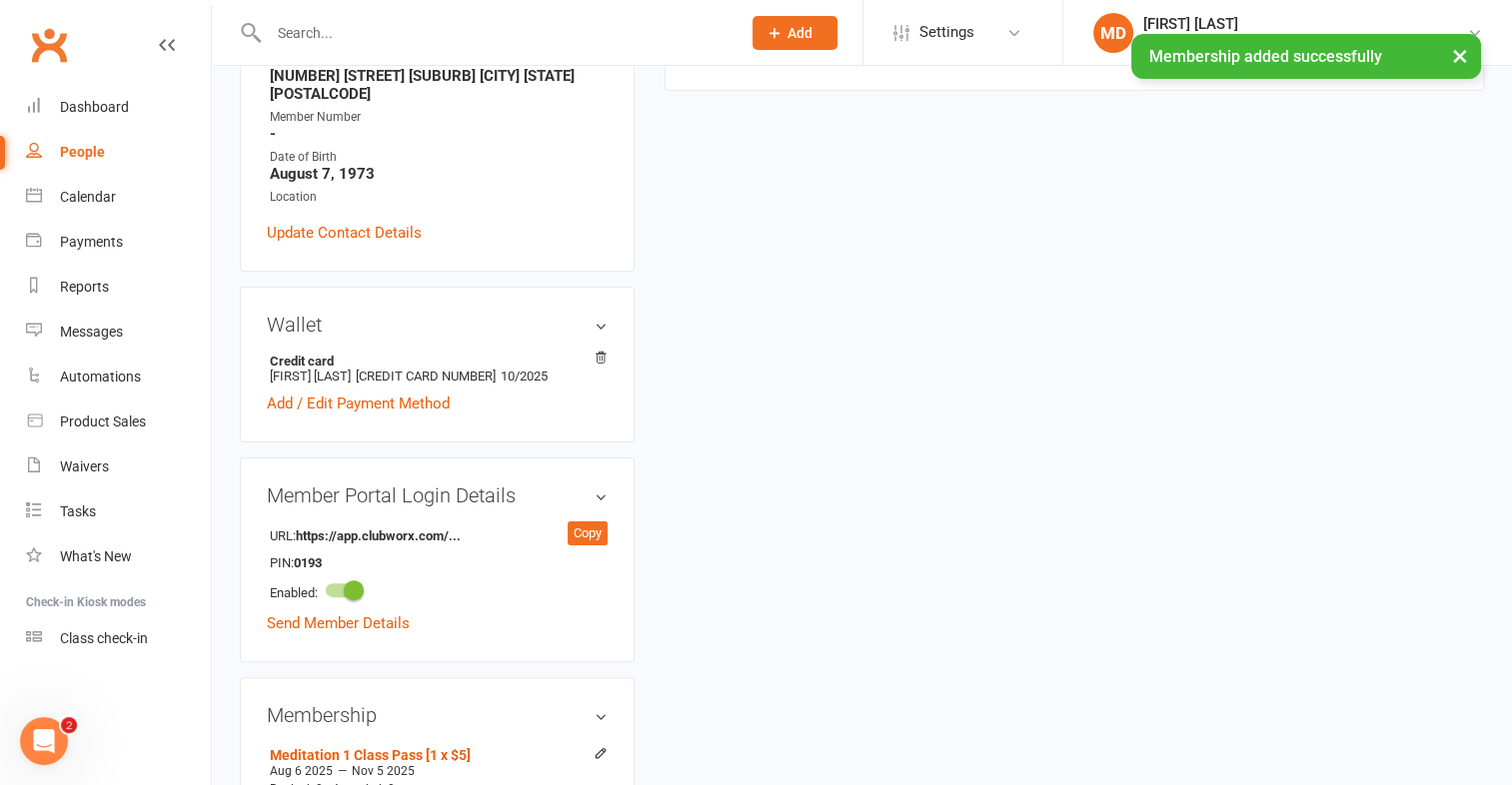 scroll, scrollTop: 0, scrollLeft: 0, axis: both 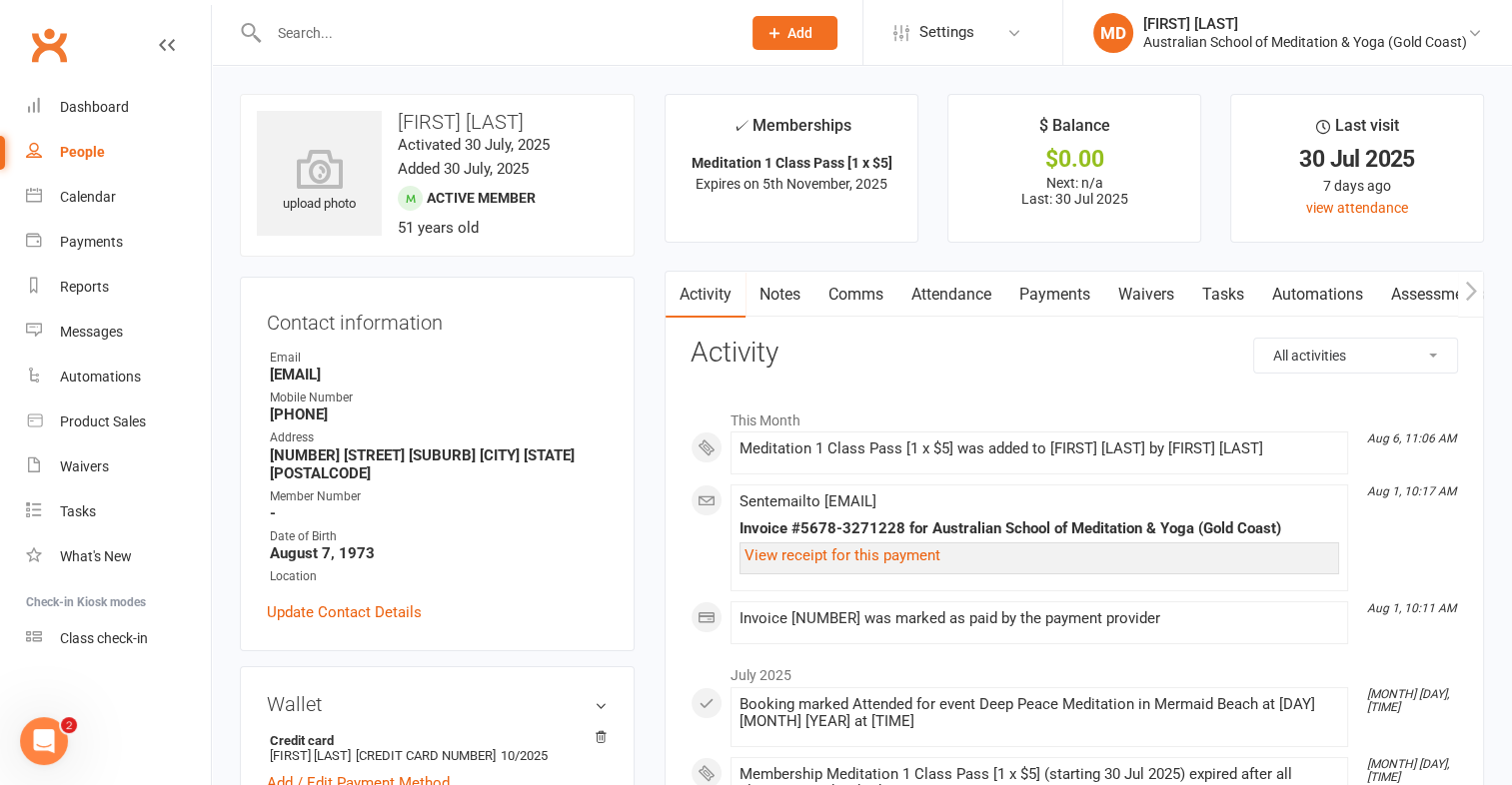 click on "Payments" at bounding box center [1054, 295] 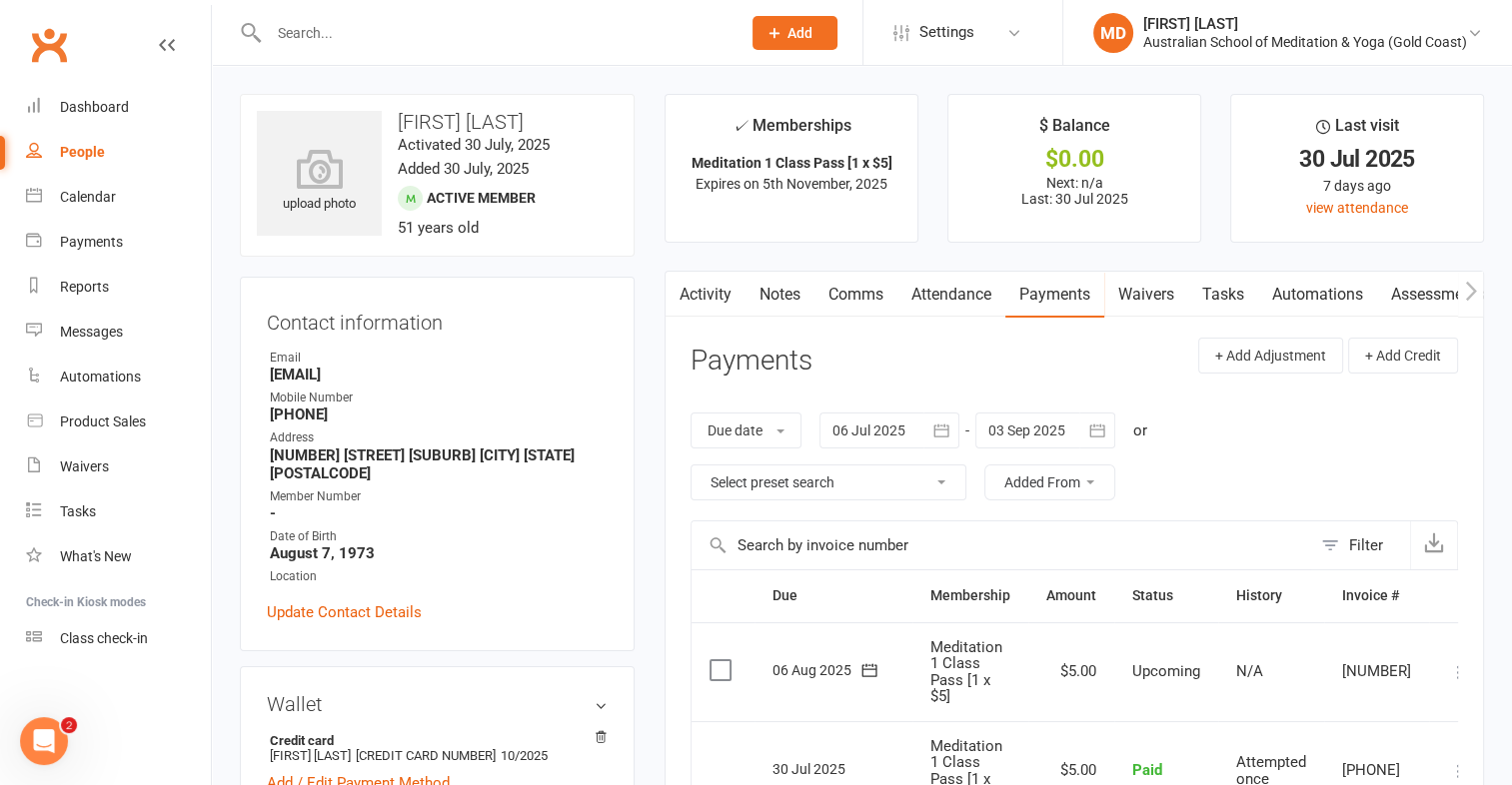 click at bounding box center [1459, 672] 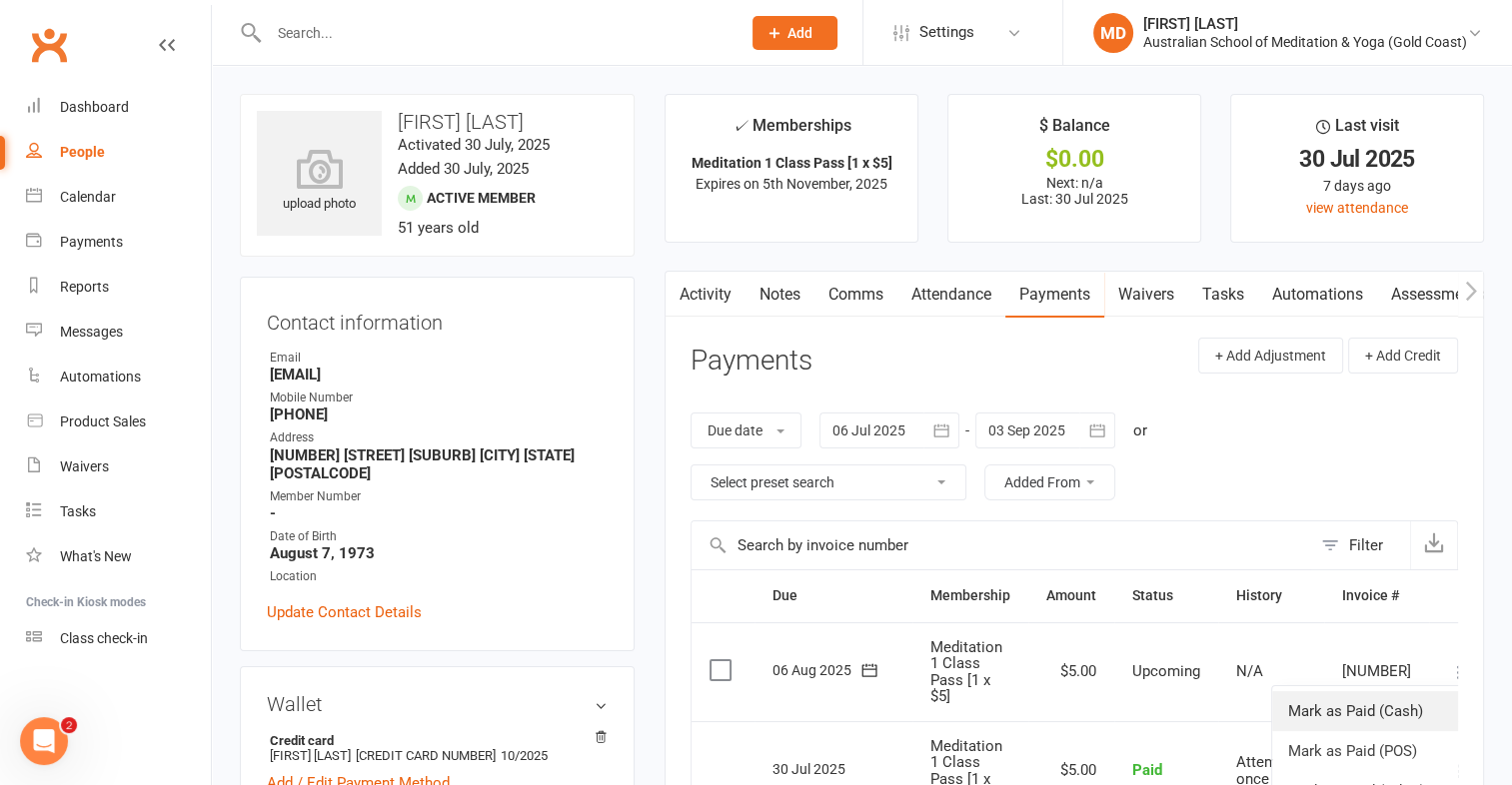 click on "Mark as Paid (Cash)" at bounding box center [1371, 711] 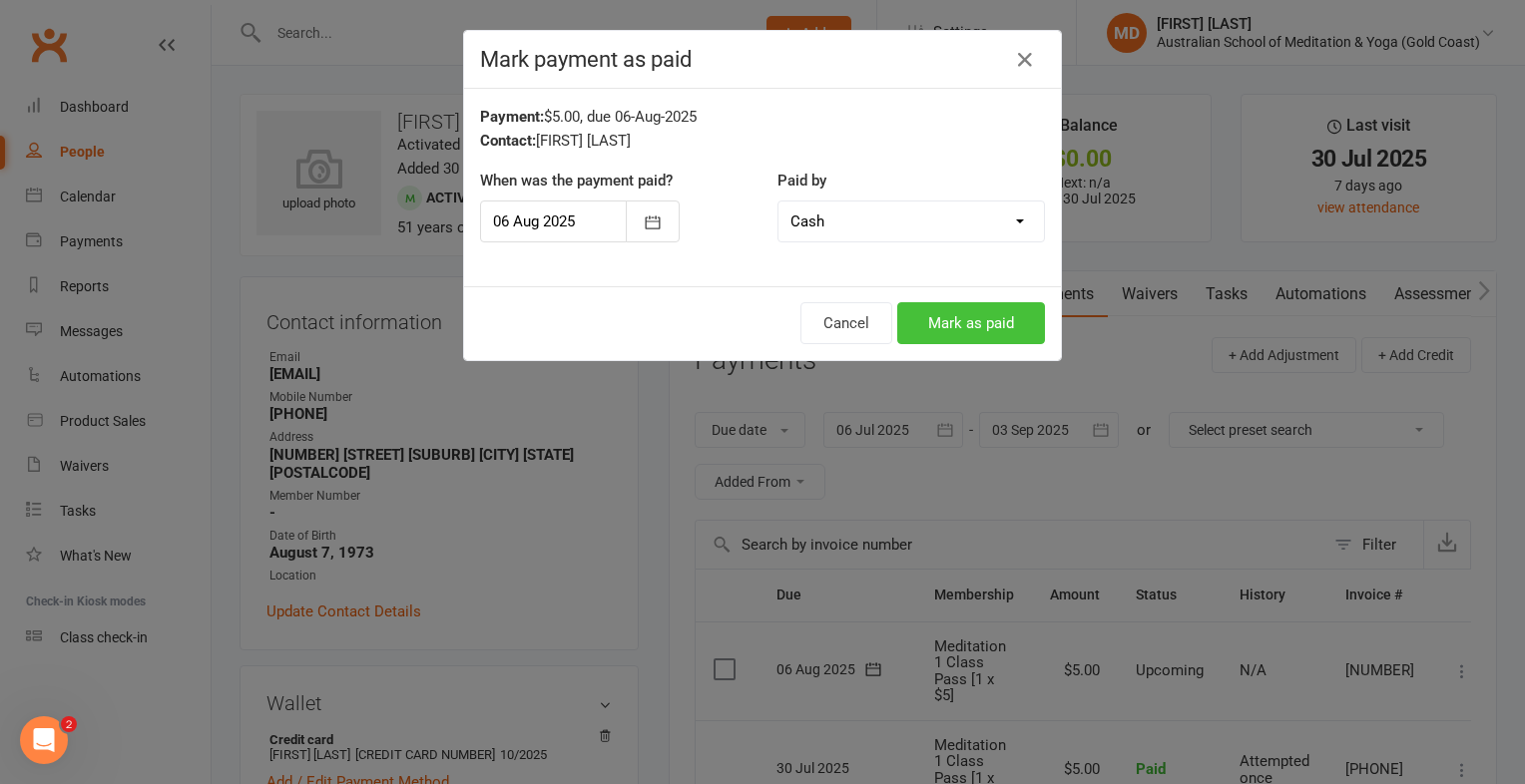 click on "Mark as paid" at bounding box center [971, 323] 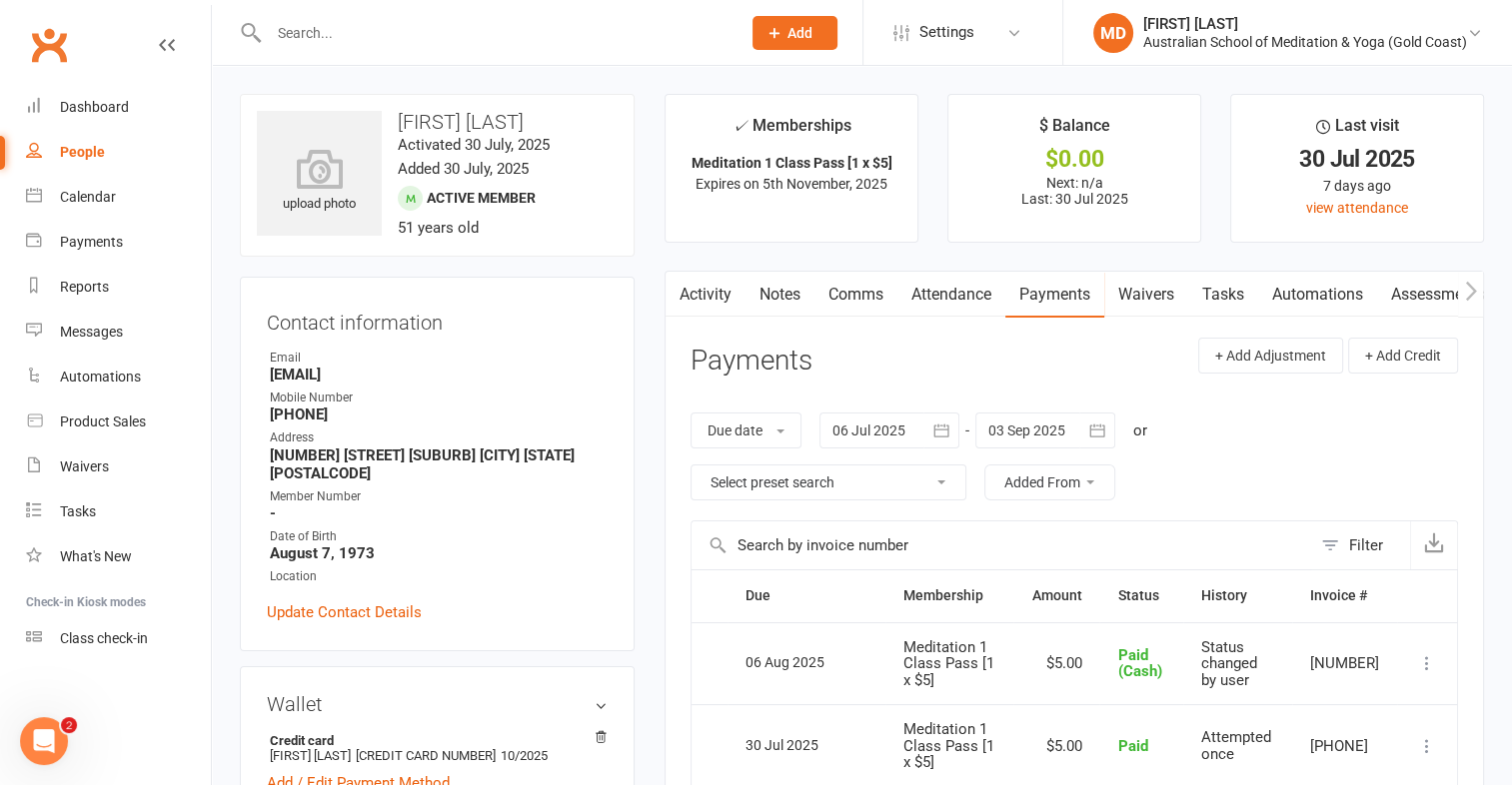 click at bounding box center [495, 33] 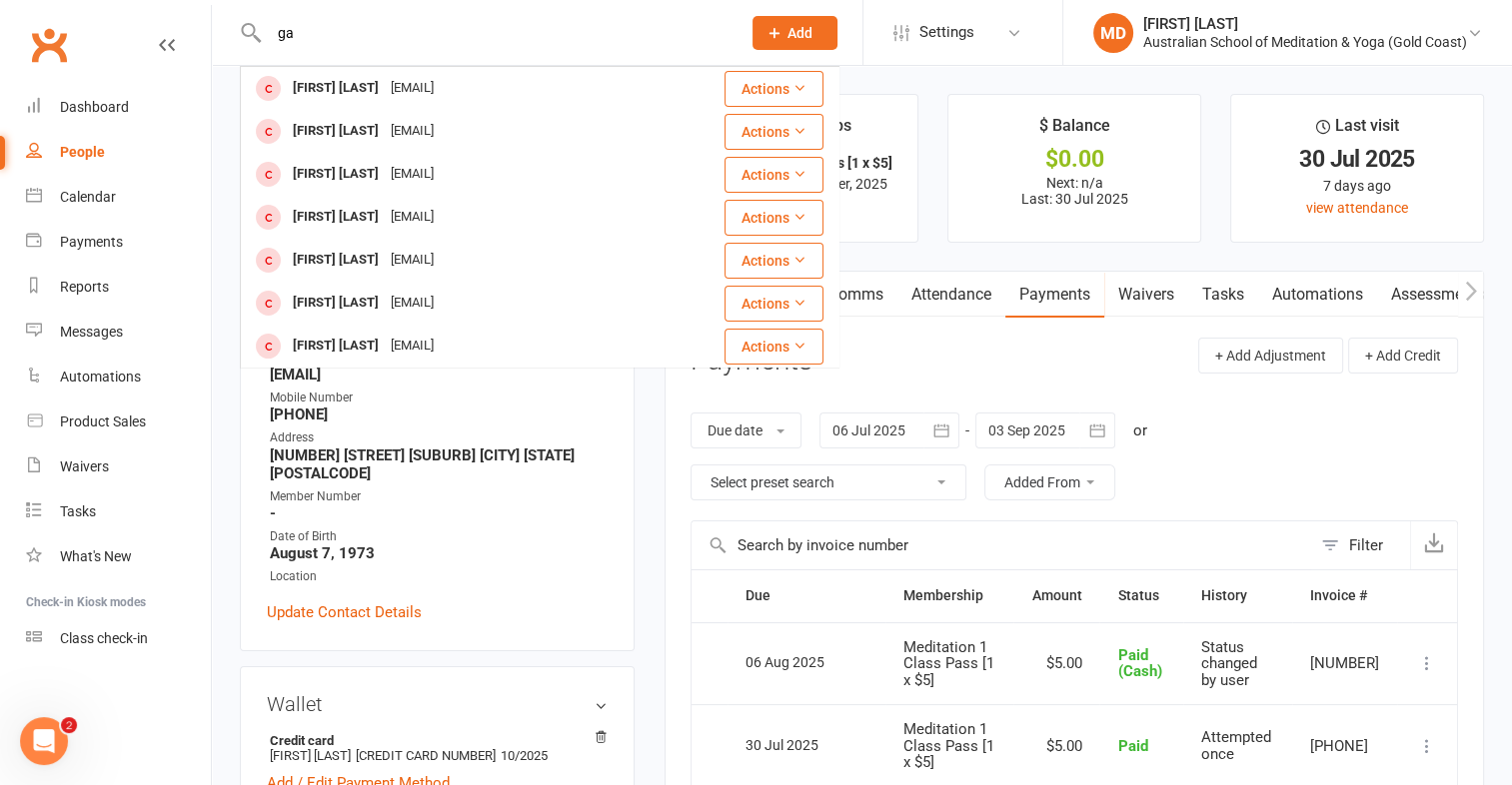 type on "g" 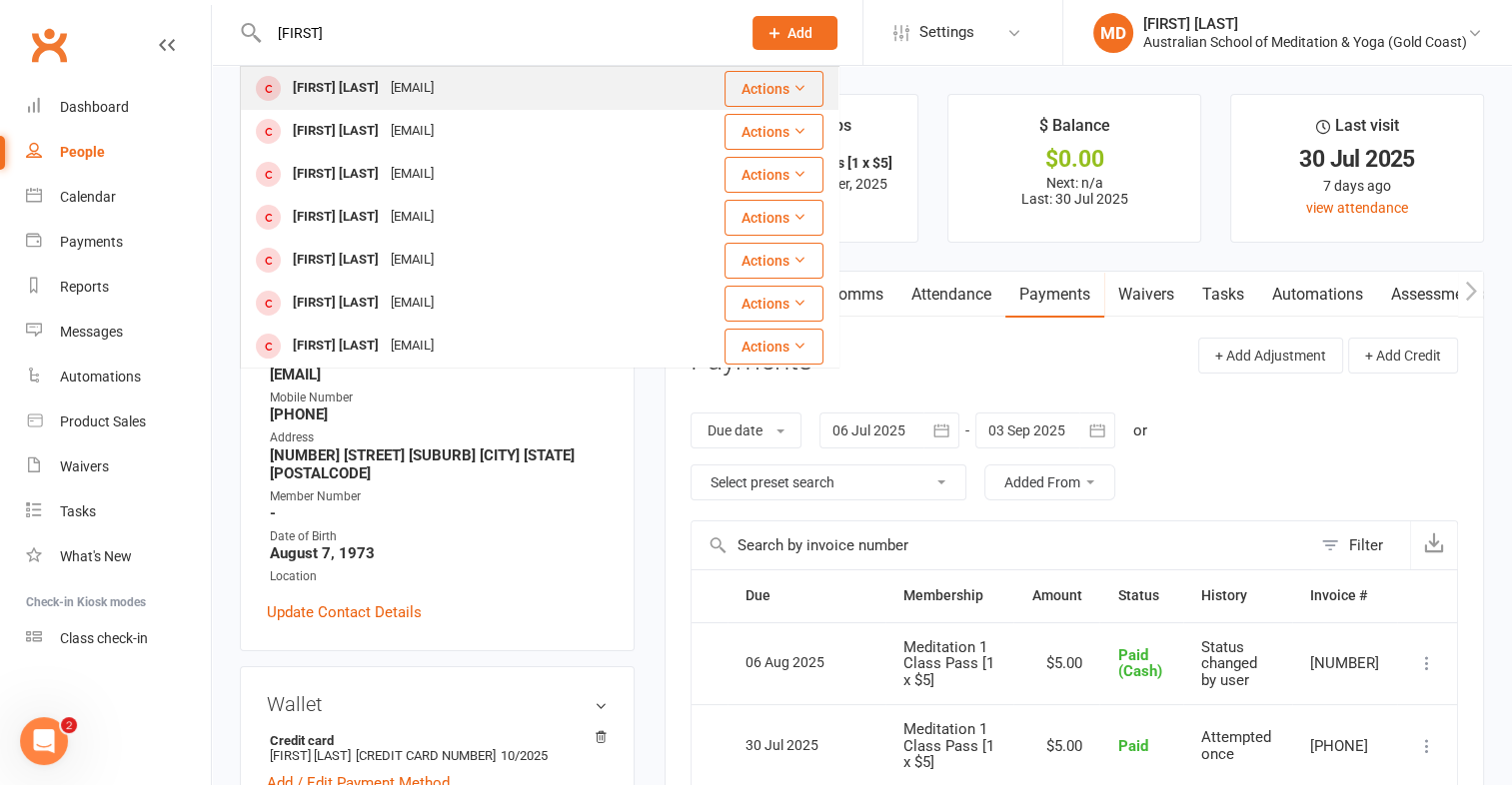 type on "malou" 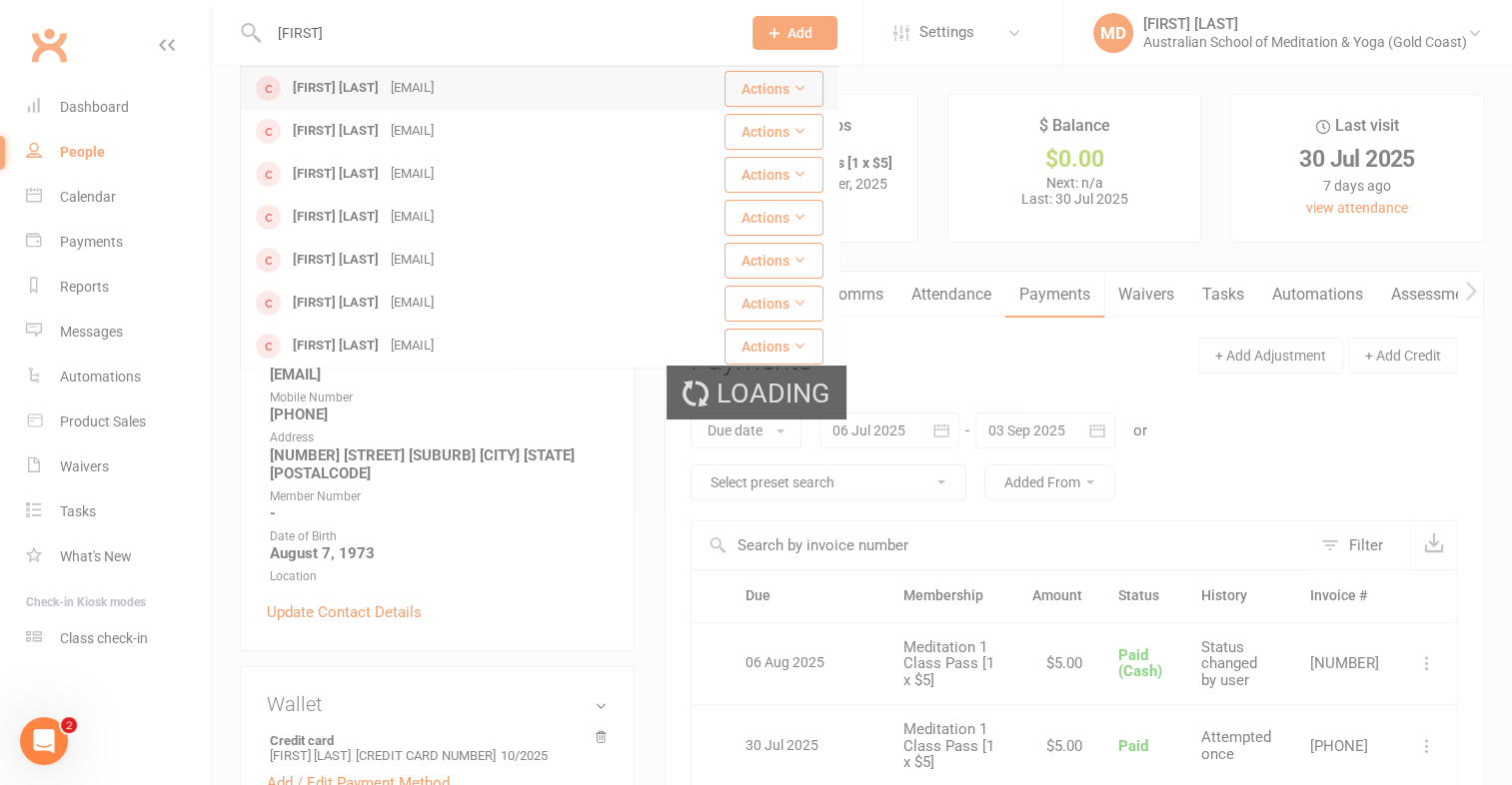 type 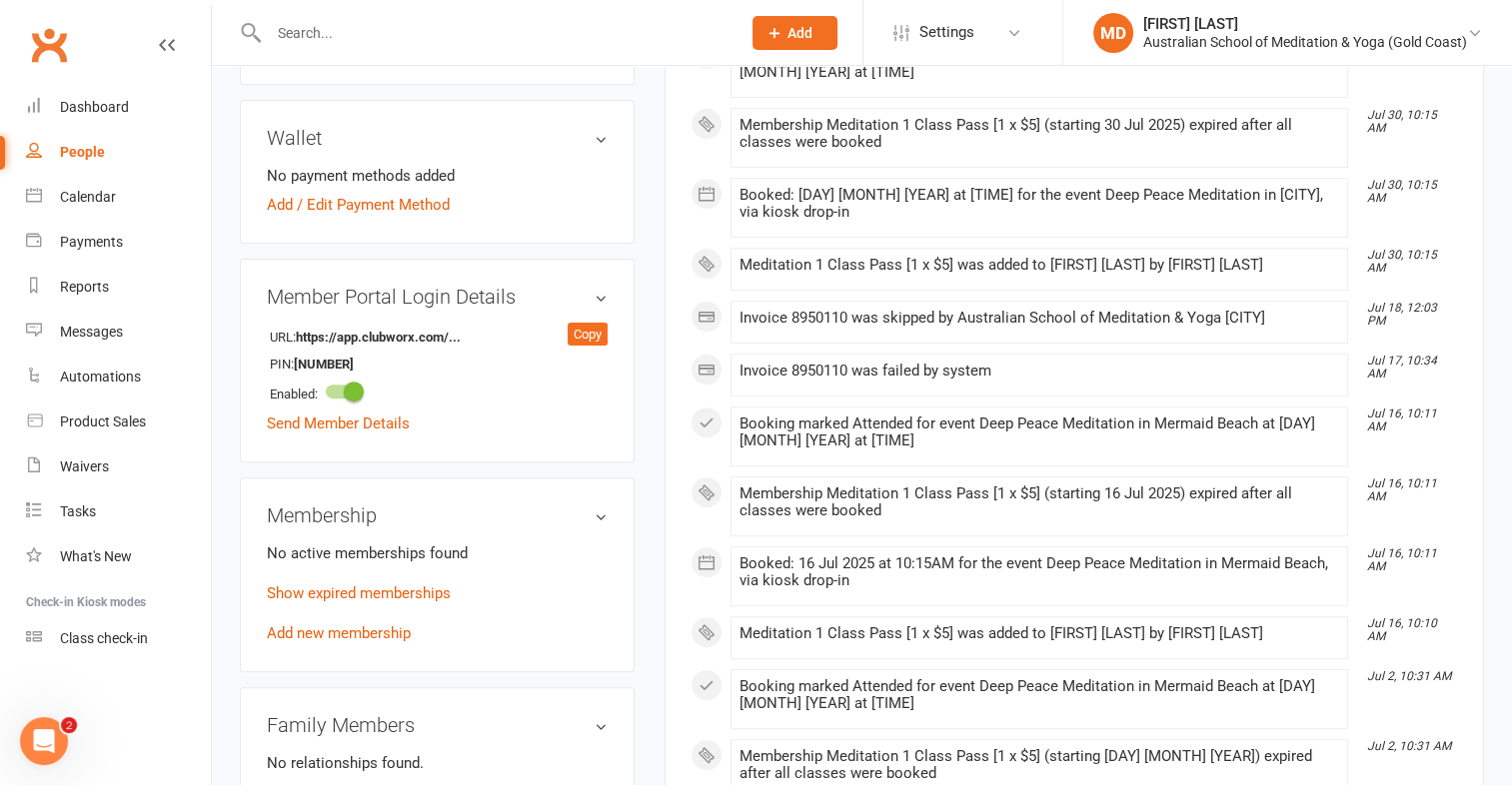 scroll, scrollTop: 599, scrollLeft: 0, axis: vertical 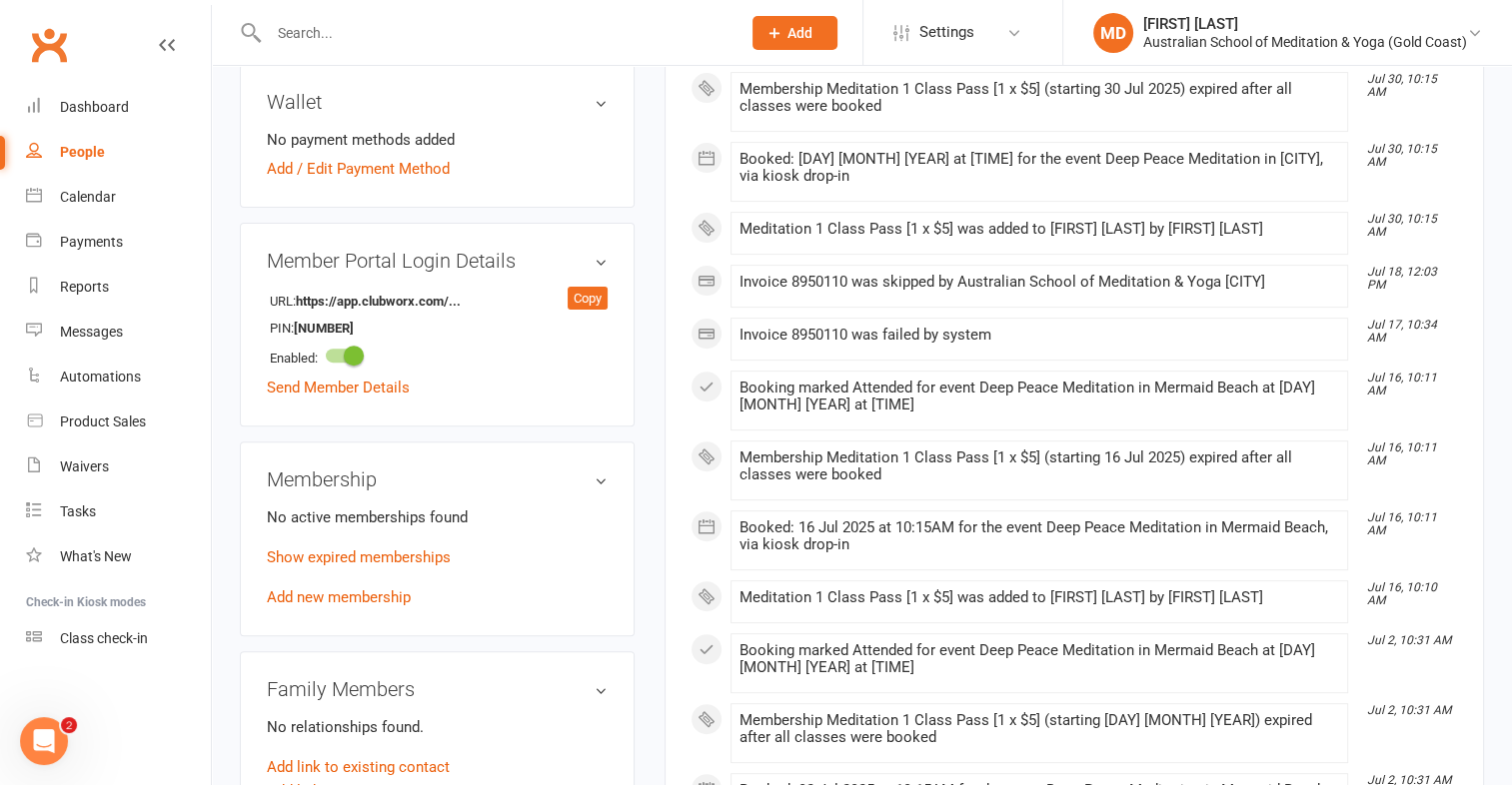 click on "Add new membership" at bounding box center (339, 597) 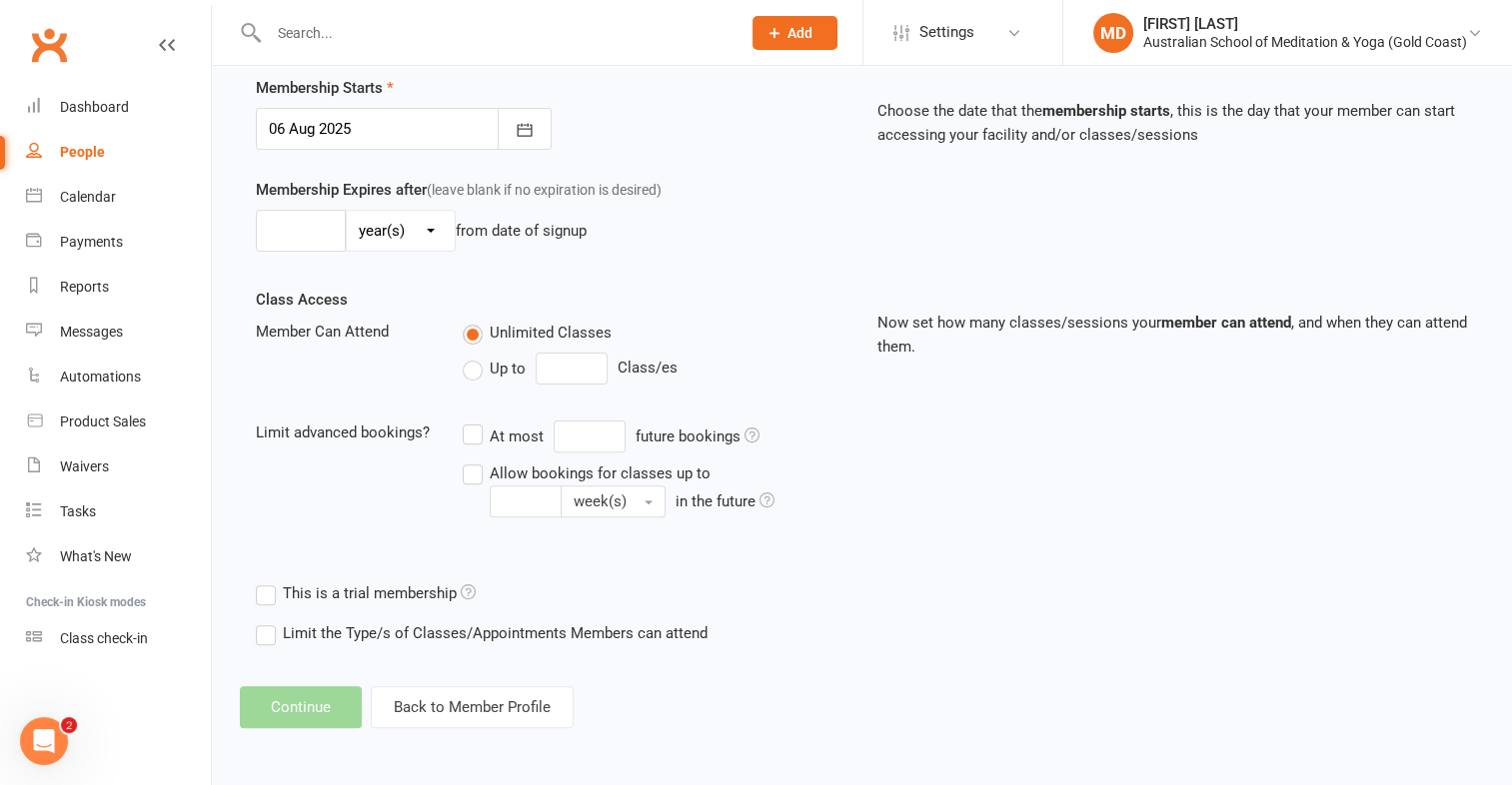 scroll, scrollTop: 0, scrollLeft: 0, axis: both 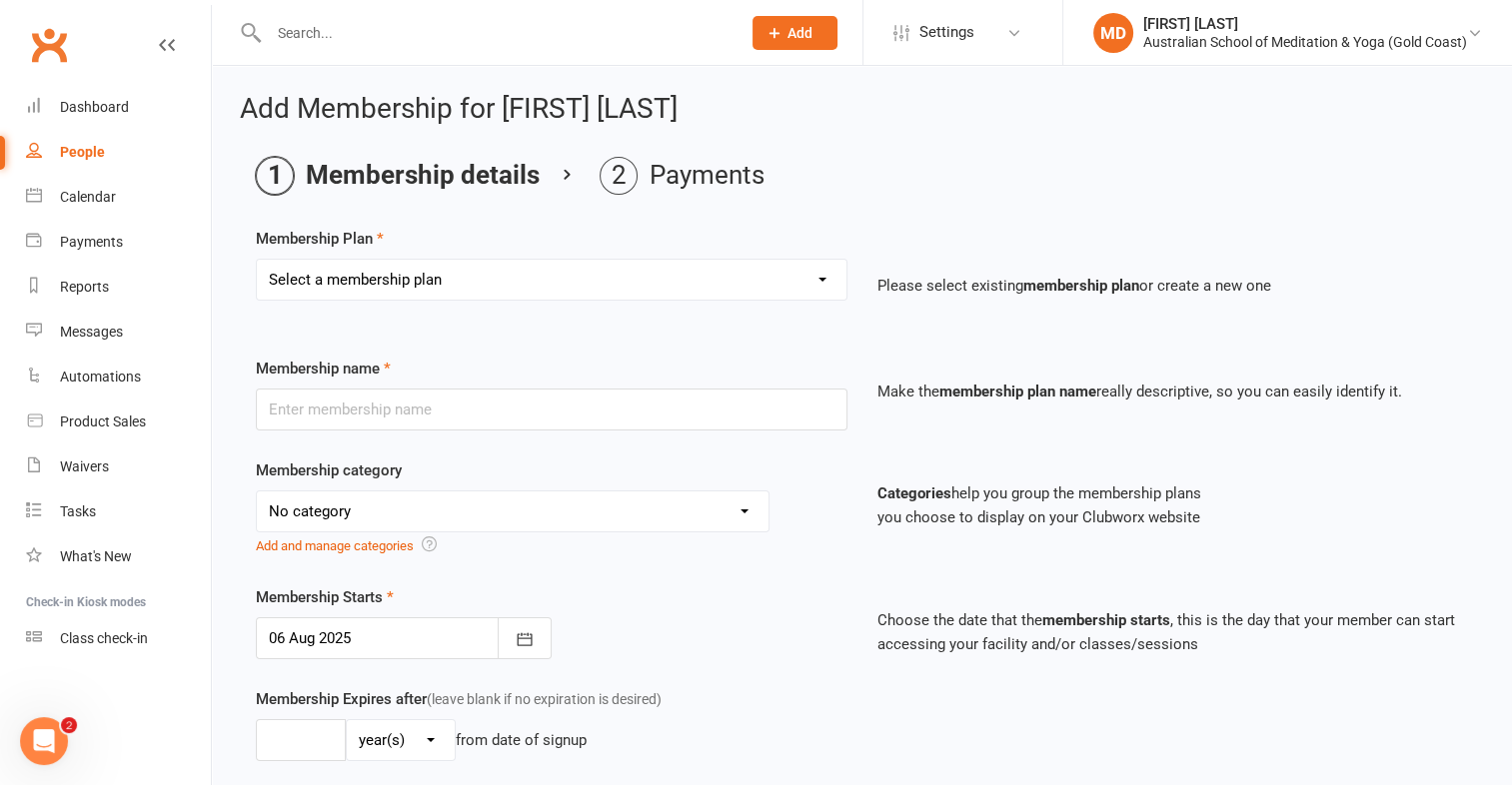 click on "Select a membership plan First Time Intro Offer (1 month Unlimited Meditation & Yoga) 1 Year Unlimited Membership - Weekly Recurring Payments Mindful Kids Meditation & Yoga Membership Mindful Kids Meditation & Yoga Membership (Concession) Yoga Asana 1 Class Pass Yoga Asana 1 Class Pass (Concession) Meditation 1 Class Pass [1 x $5] Community Yoga 1 Class Pass (1 x $5 class) CLASS PASS: 1 Yoga or Meditation Class Mindful Kids Meditation & Yoga 1 Class Pass Mindful Kids Meditation & Yoga 1 Class Pass (Concession/More Than One) Mindful Parents 1 Class Pass (For Tues Stretch & Relax) Labrador/Nerang Yoga 5 Class Pass Labrador/Nerang Yoga 10 Class Pass Teachers/Complimentary (MANAGEMENT USE ONLY) FIRST RESPONDERS 3 Month Pass Workshop 1 Month Membership (MANAGEMENT USE ONLY) Free! 1 Yoga or Meditation Class 12 Yoga Asana Class Pass 6 Yoga Asana Class Pass 7 Day Holiday Membership 6 Month Unlimited Membership - Weekly Recurring Payments 20 Yoga Asana Class Pass 12 Yoga Asana Class Pass (Concession)" at bounding box center [552, 280] 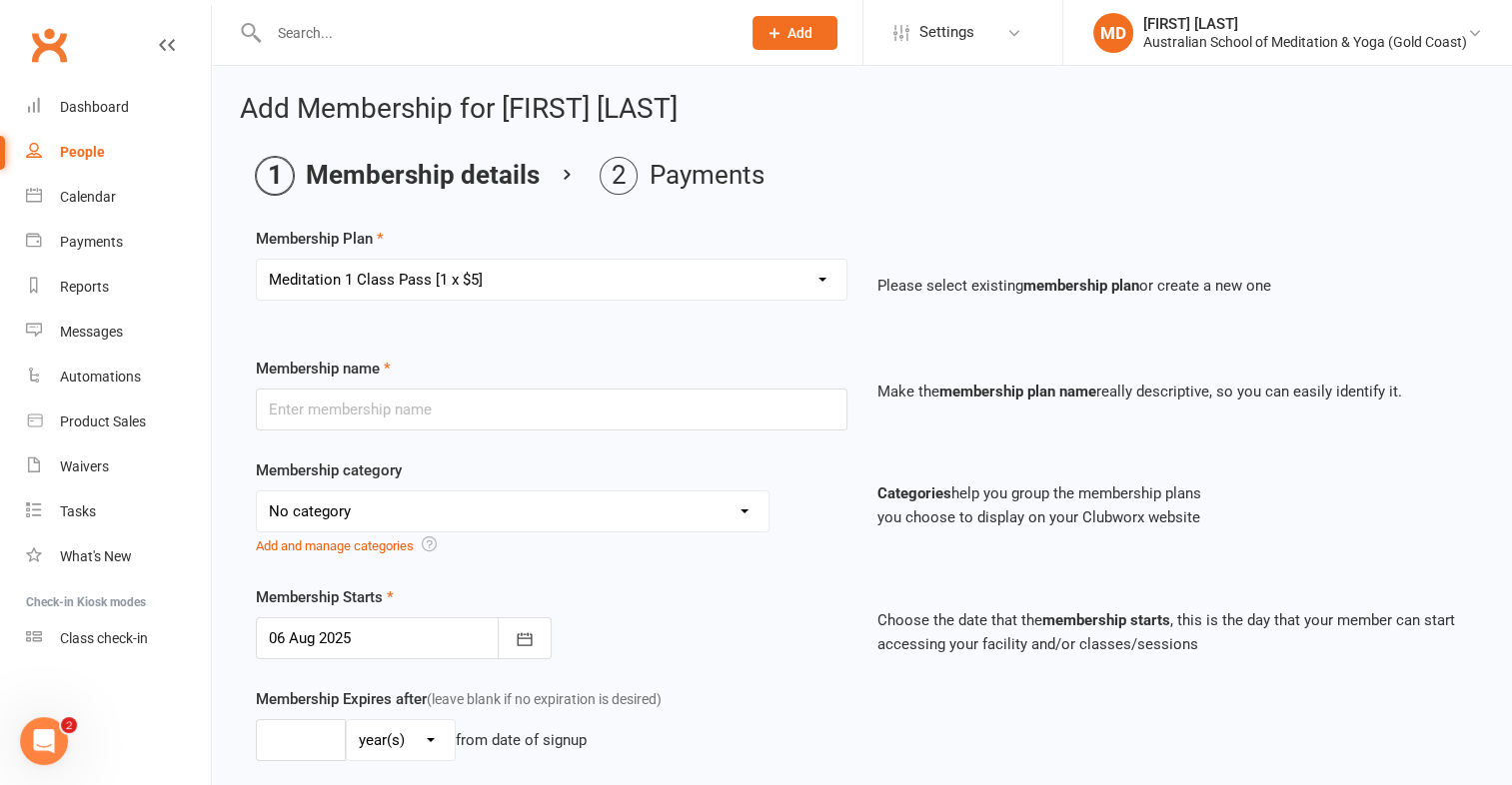 click on "Select a membership plan First Time Intro Offer (1 month Unlimited Meditation & Yoga) 1 Year Unlimited Membership - Weekly Recurring Payments Mindful Kids Meditation & Yoga Membership Mindful Kids Meditation & Yoga Membership (Concession) Yoga Asana 1 Class Pass Yoga Asana 1 Class Pass (Concession) Meditation 1 Class Pass [1 x $5] Community Yoga 1 Class Pass (1 x $5 class) CLASS PASS: 1 Yoga or Meditation Class Mindful Kids Meditation & Yoga 1 Class Pass Mindful Kids Meditation & Yoga 1 Class Pass (Concession/More Than One) Mindful Parents 1 Class Pass (For Tues Stretch & Relax) Labrador/Nerang Yoga 5 Class Pass Labrador/Nerang Yoga 10 Class Pass Teachers/Complimentary (MANAGEMENT USE ONLY) FIRST RESPONDERS 3 Month Pass Workshop 1 Month Membership (MANAGEMENT USE ONLY) Free! 1 Yoga or Meditation Class 12 Yoga Asana Class Pass 6 Yoga Asana Class Pass 7 Day Holiday Membership 6 Month Unlimited Membership - Weekly Recurring Payments 20 Yoga Asana Class Pass 12 Yoga Asana Class Pass (Concession)" at bounding box center [552, 280] 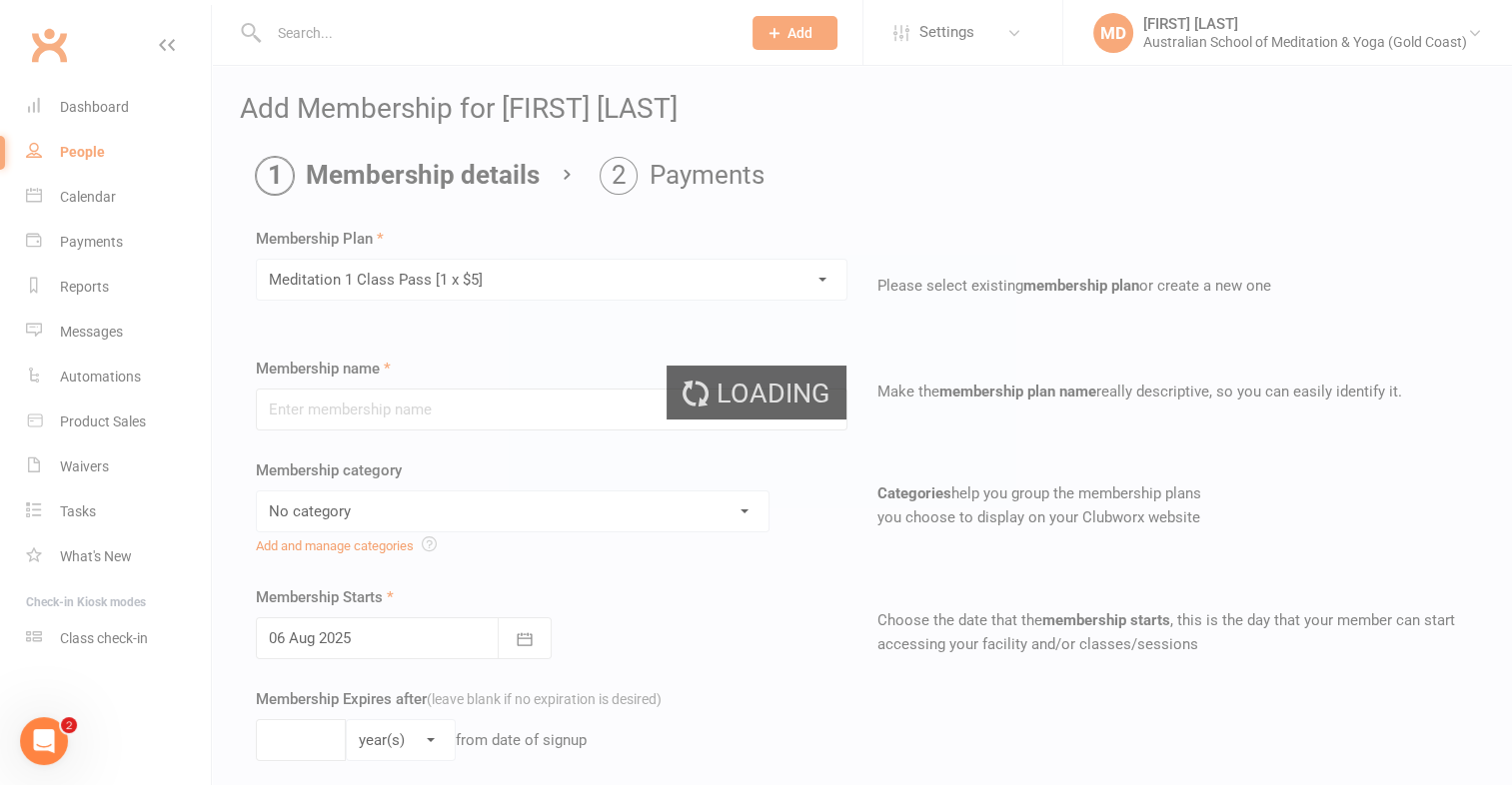 type on "Meditation 1 Class Pass [1 x $5]" 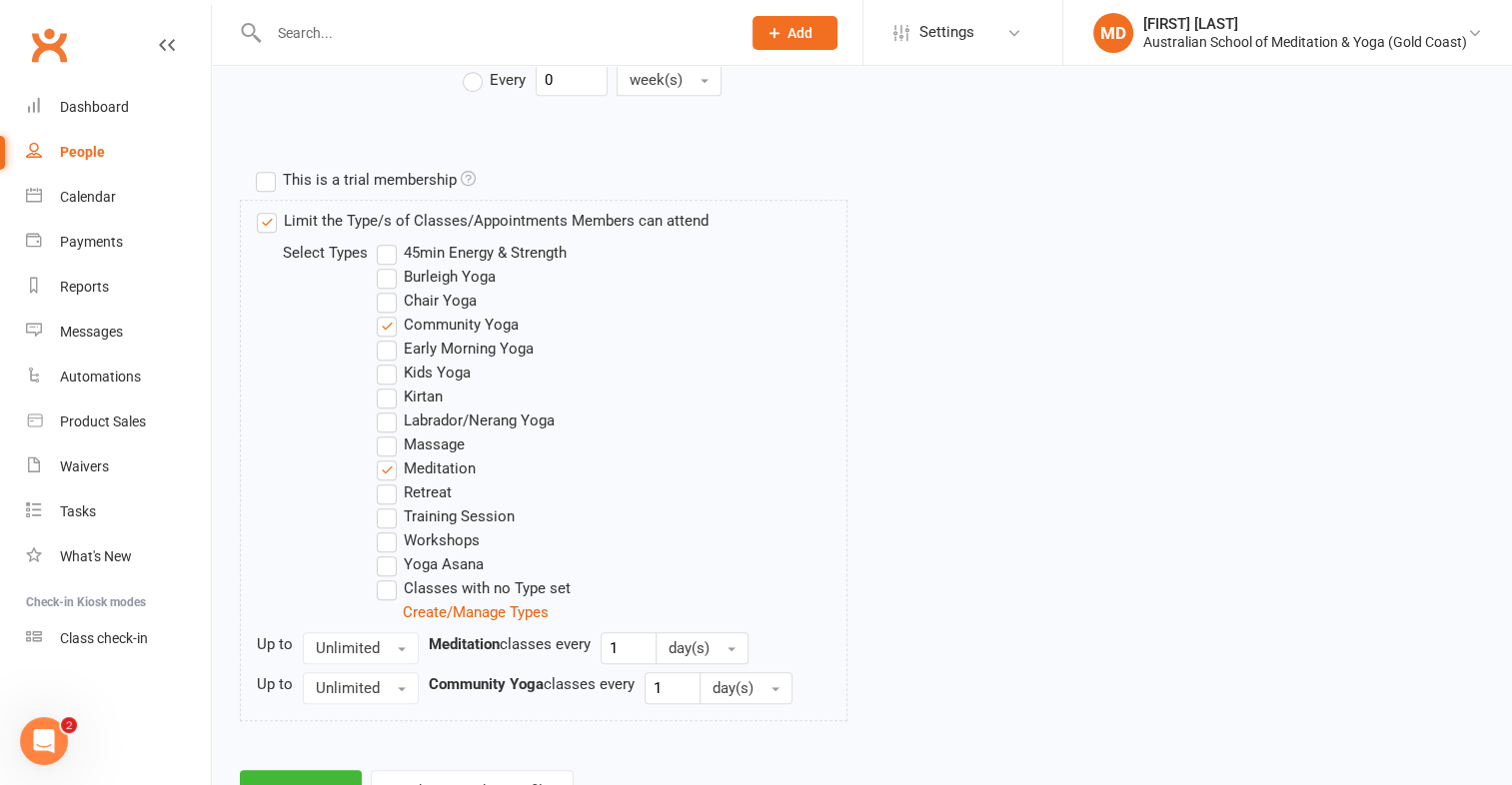 scroll, scrollTop: 979, scrollLeft: 0, axis: vertical 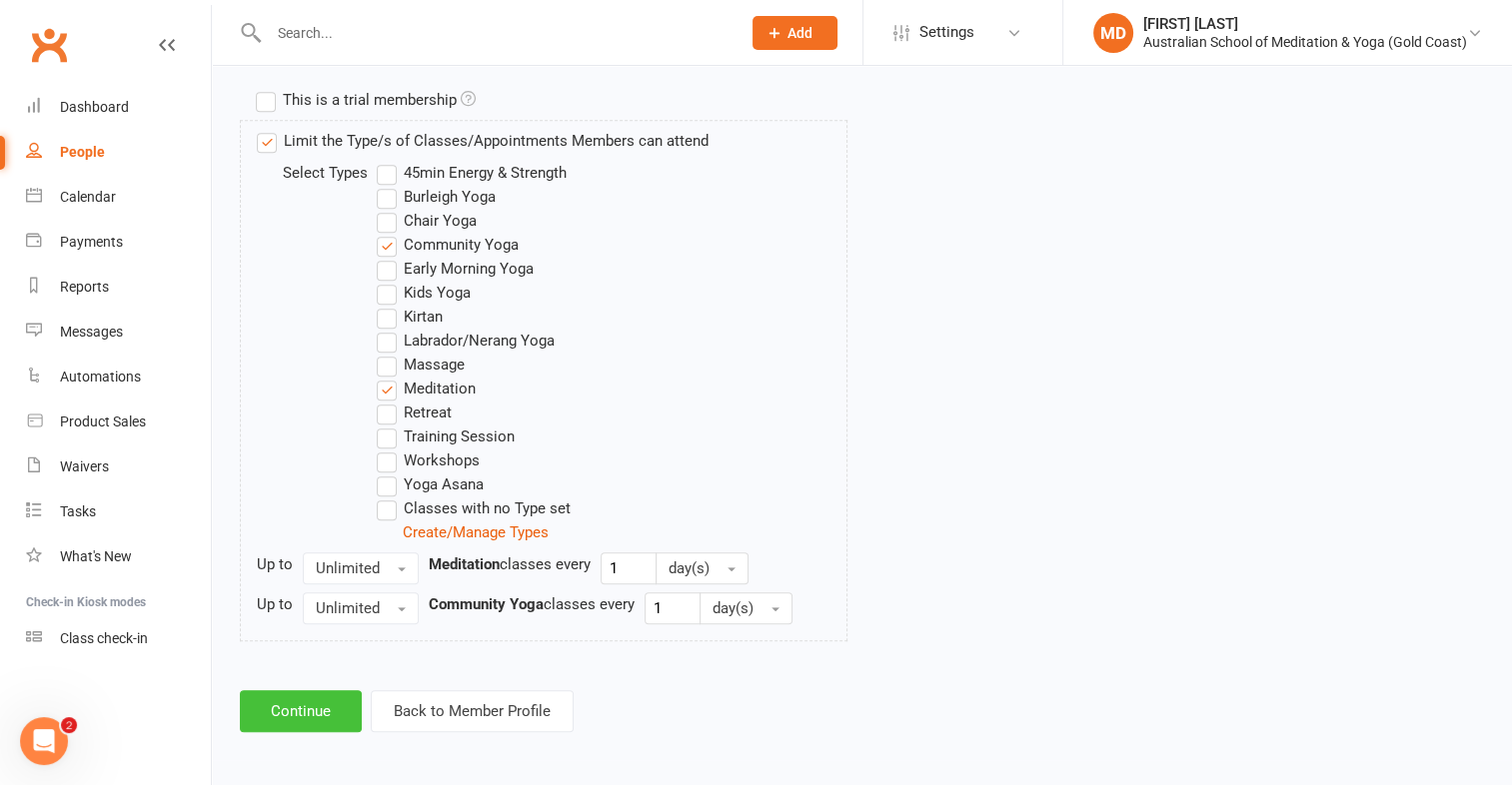 click on "Continue" at bounding box center [301, 711] 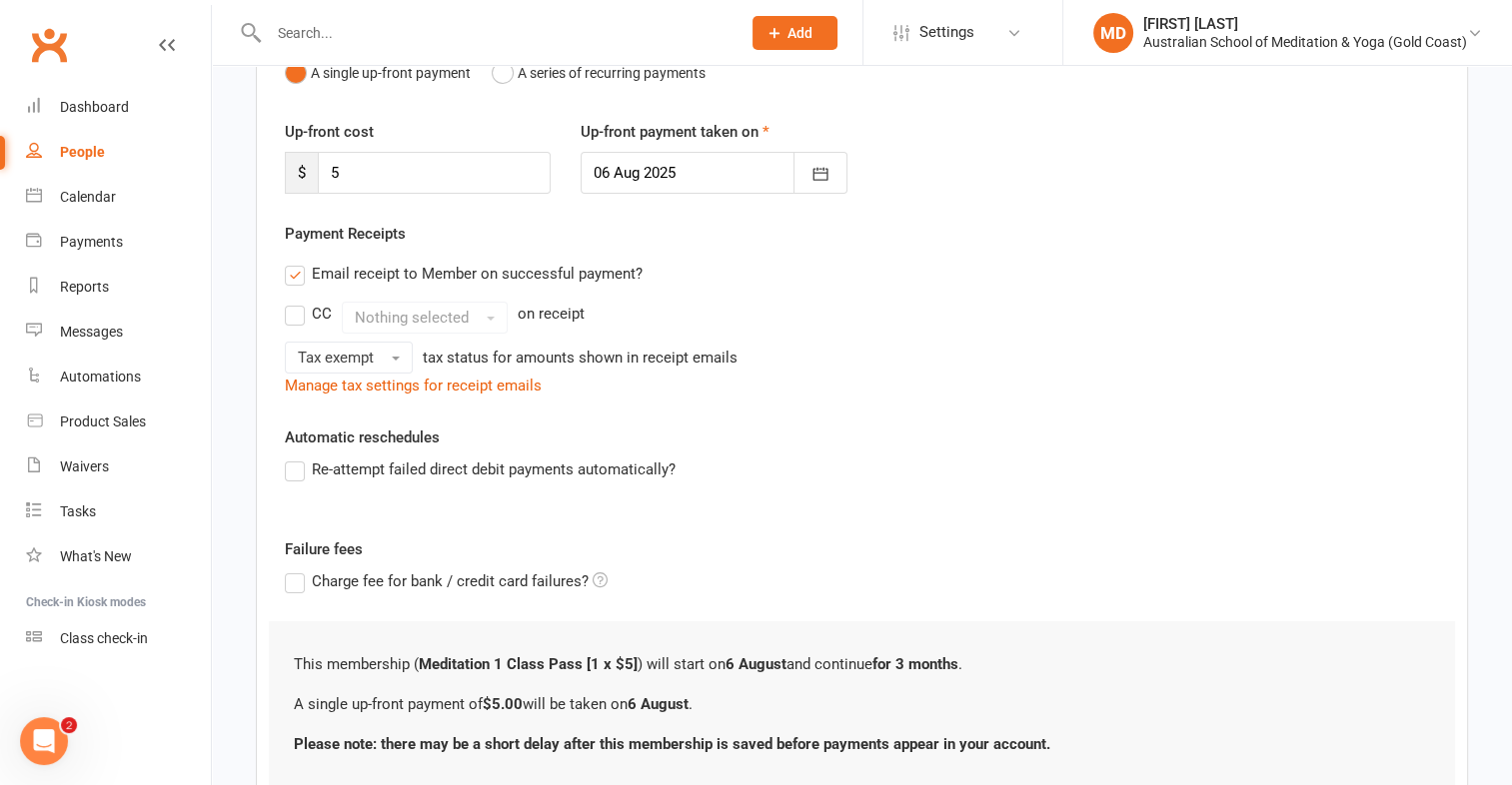 scroll, scrollTop: 380, scrollLeft: 0, axis: vertical 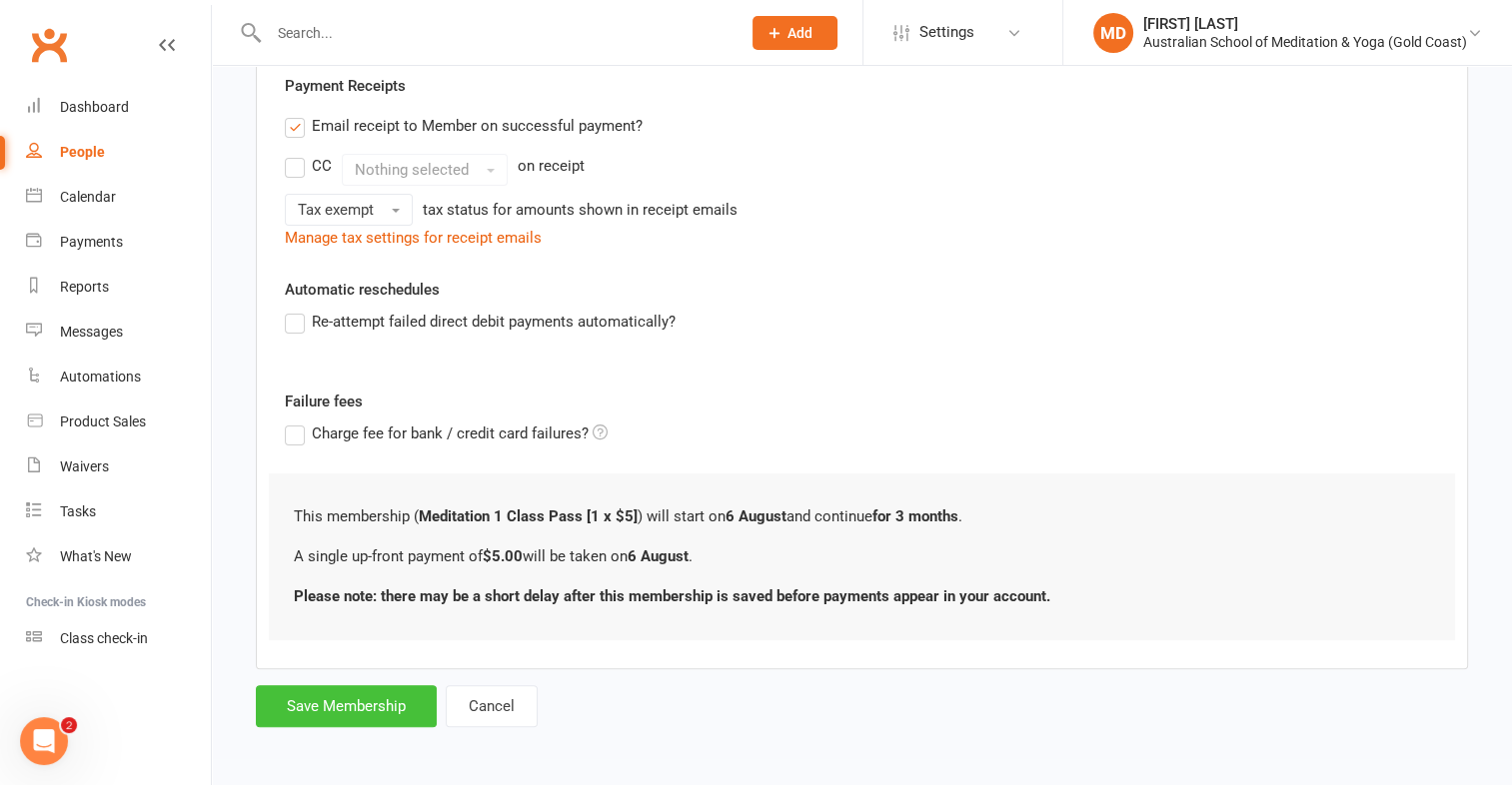 click on "Save Membership" at bounding box center (346, 706) 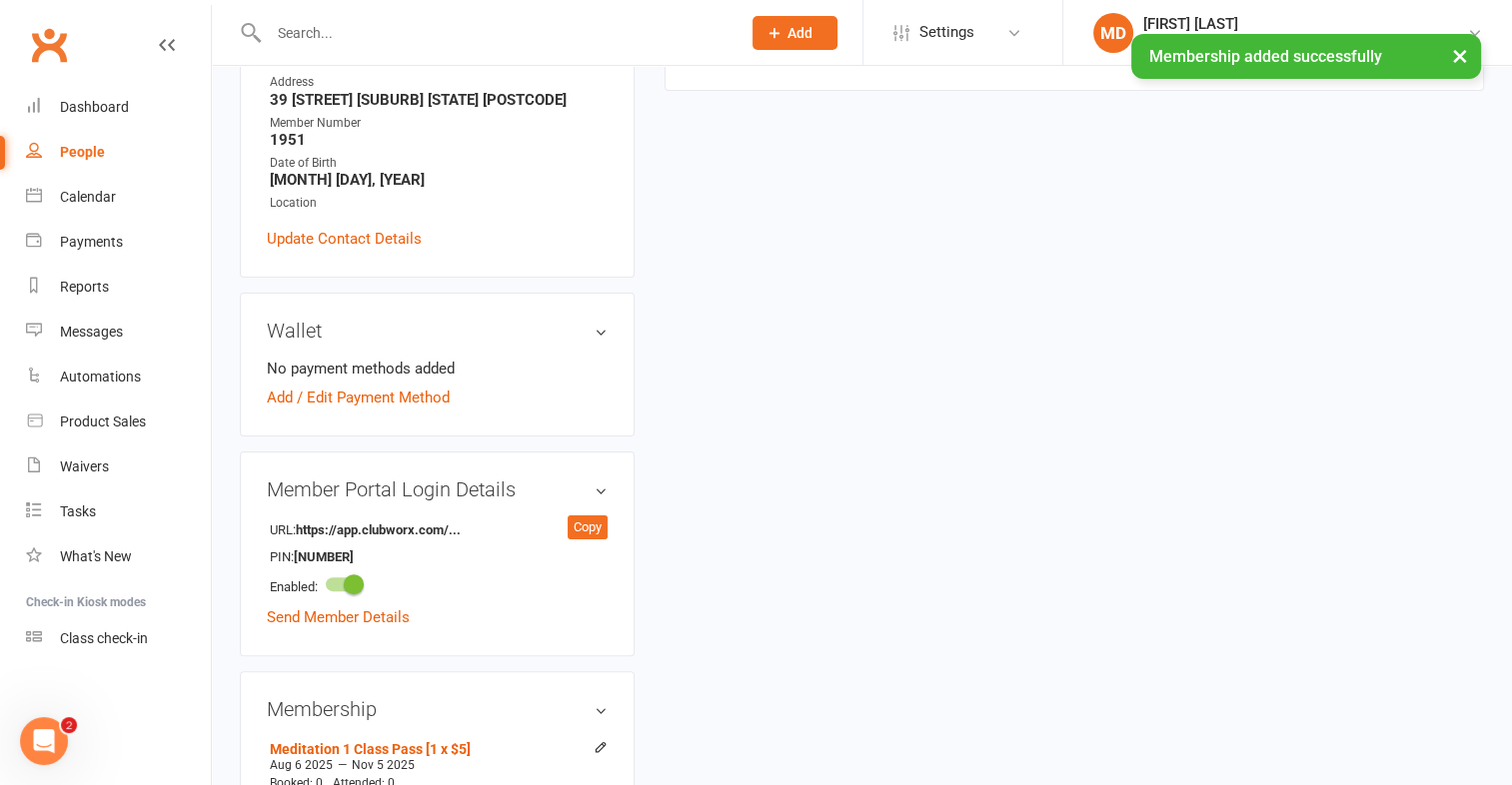 scroll, scrollTop: 0, scrollLeft: 0, axis: both 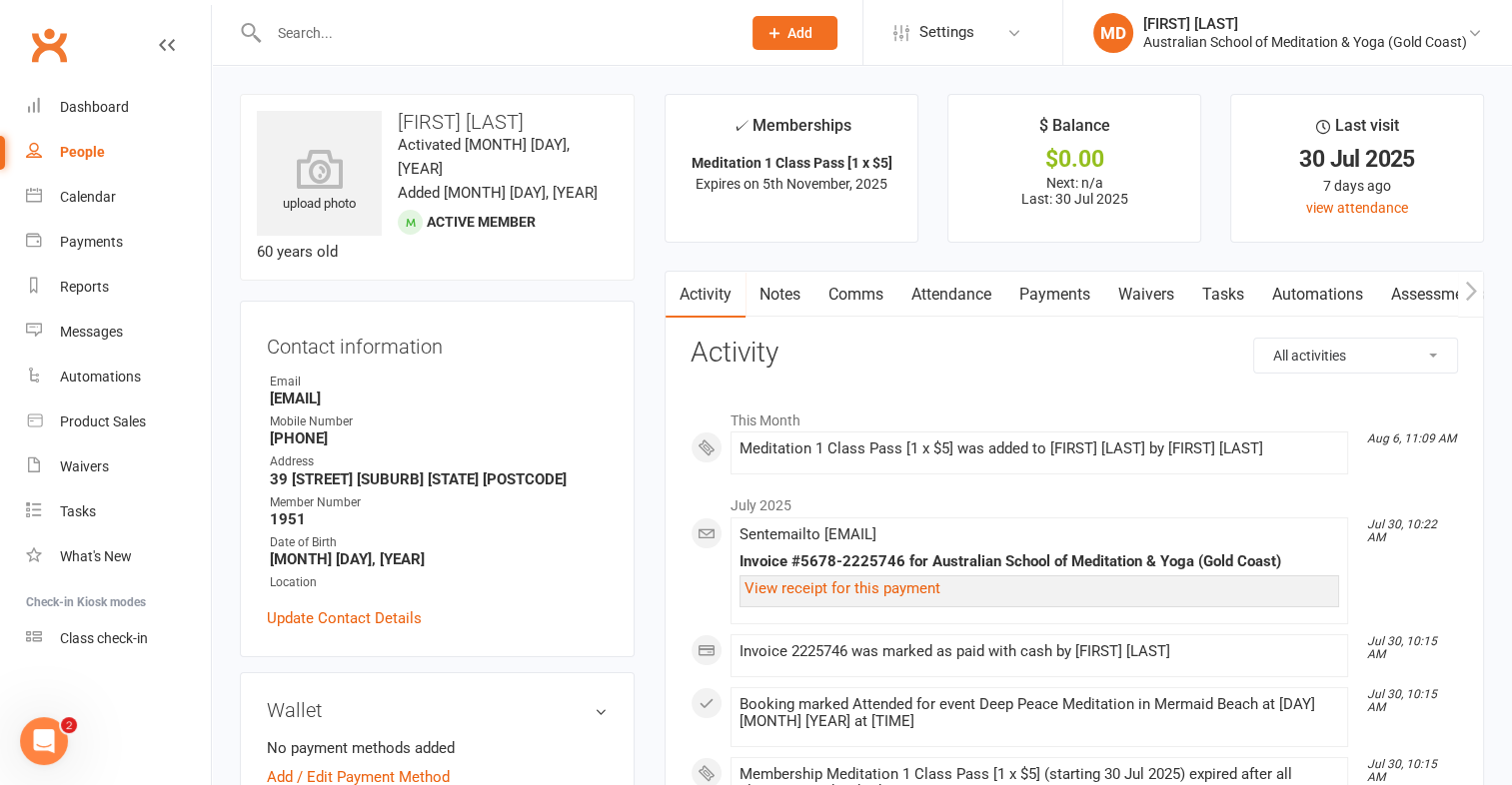 click on "Payments" at bounding box center [1054, 295] 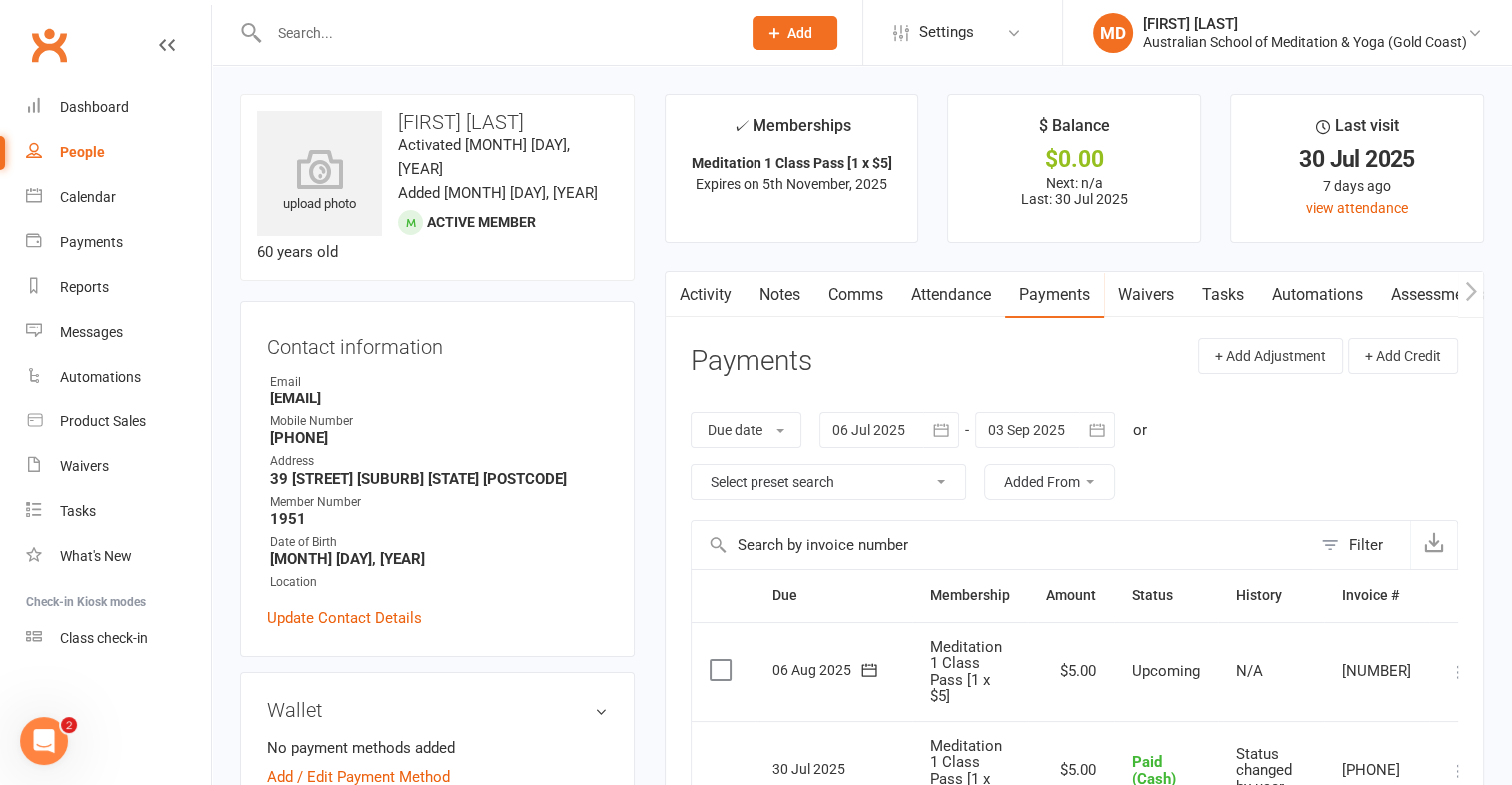 click at bounding box center (1459, 672) 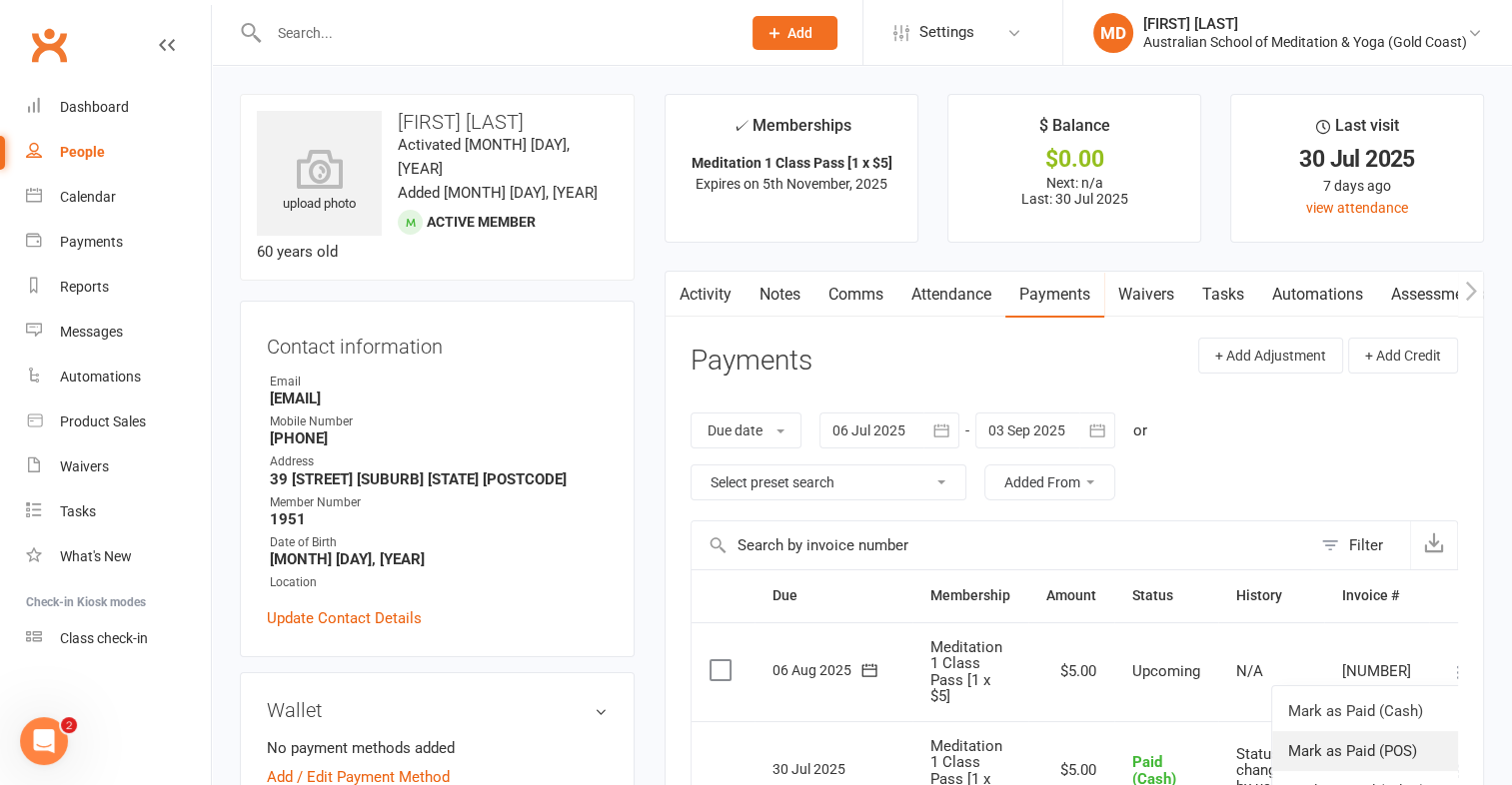 click on "Mark as Paid (POS)" at bounding box center [1371, 751] 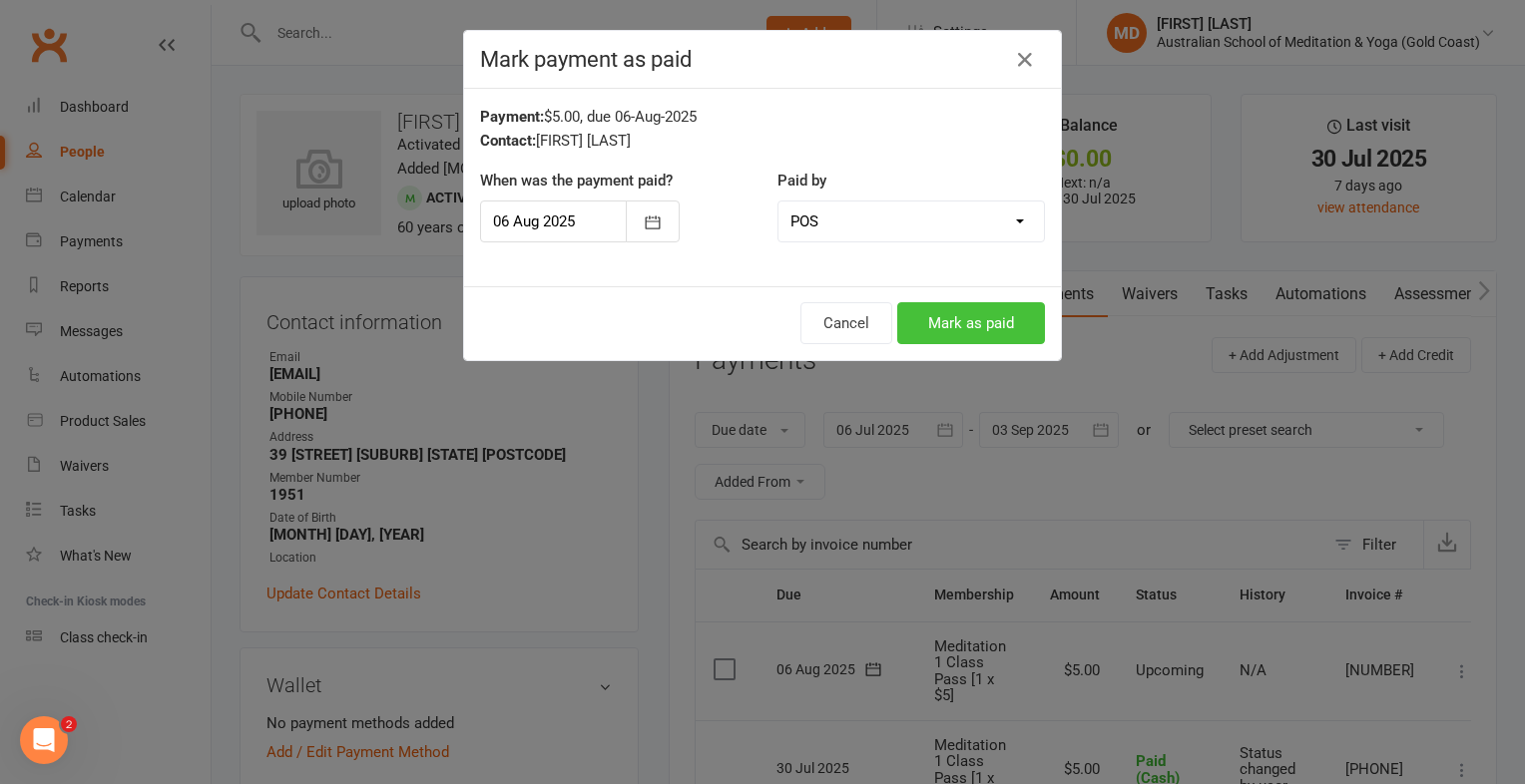 click on "Mark as paid" at bounding box center [971, 323] 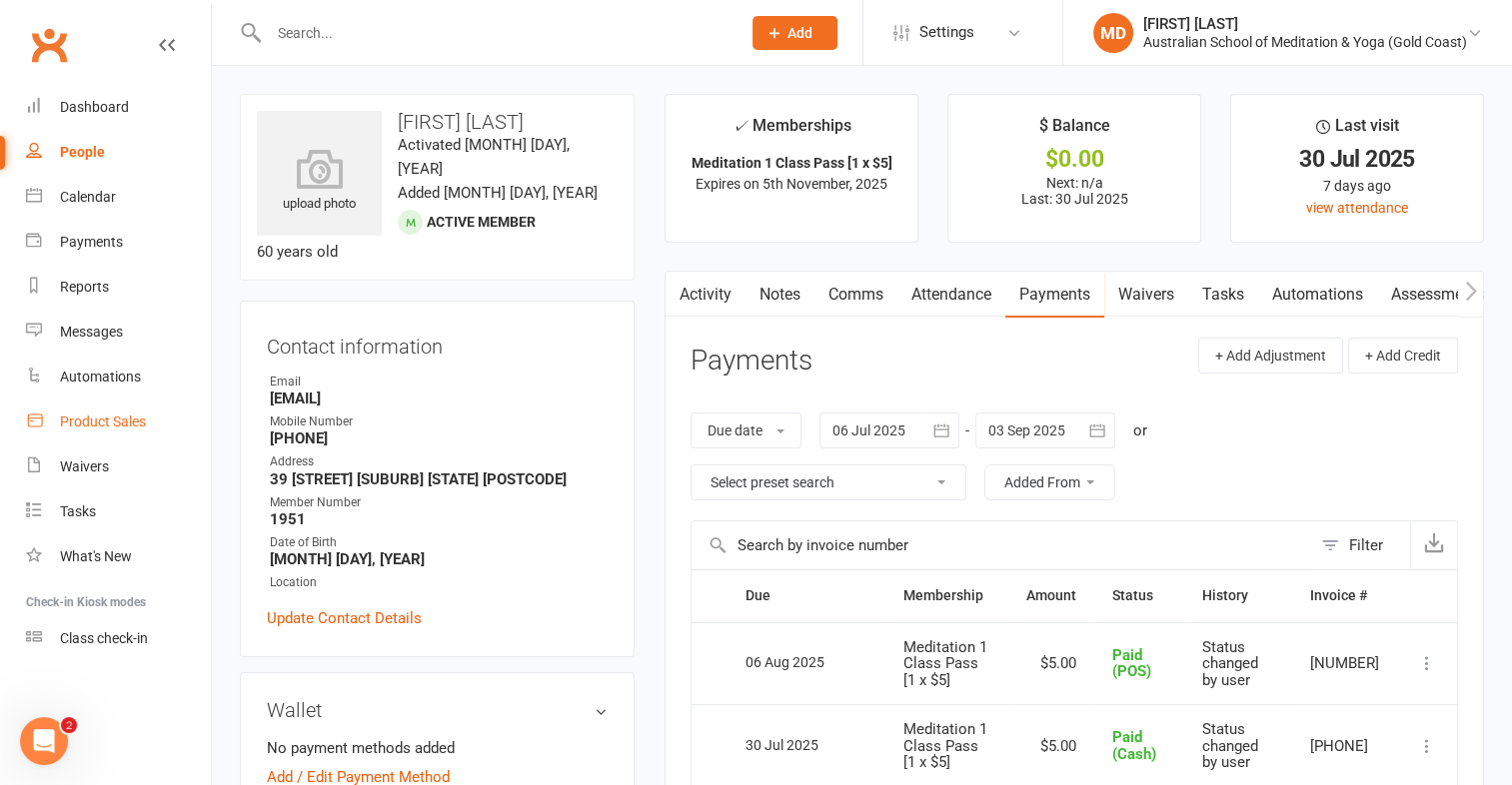 click on "Product Sales" at bounding box center (103, 421) 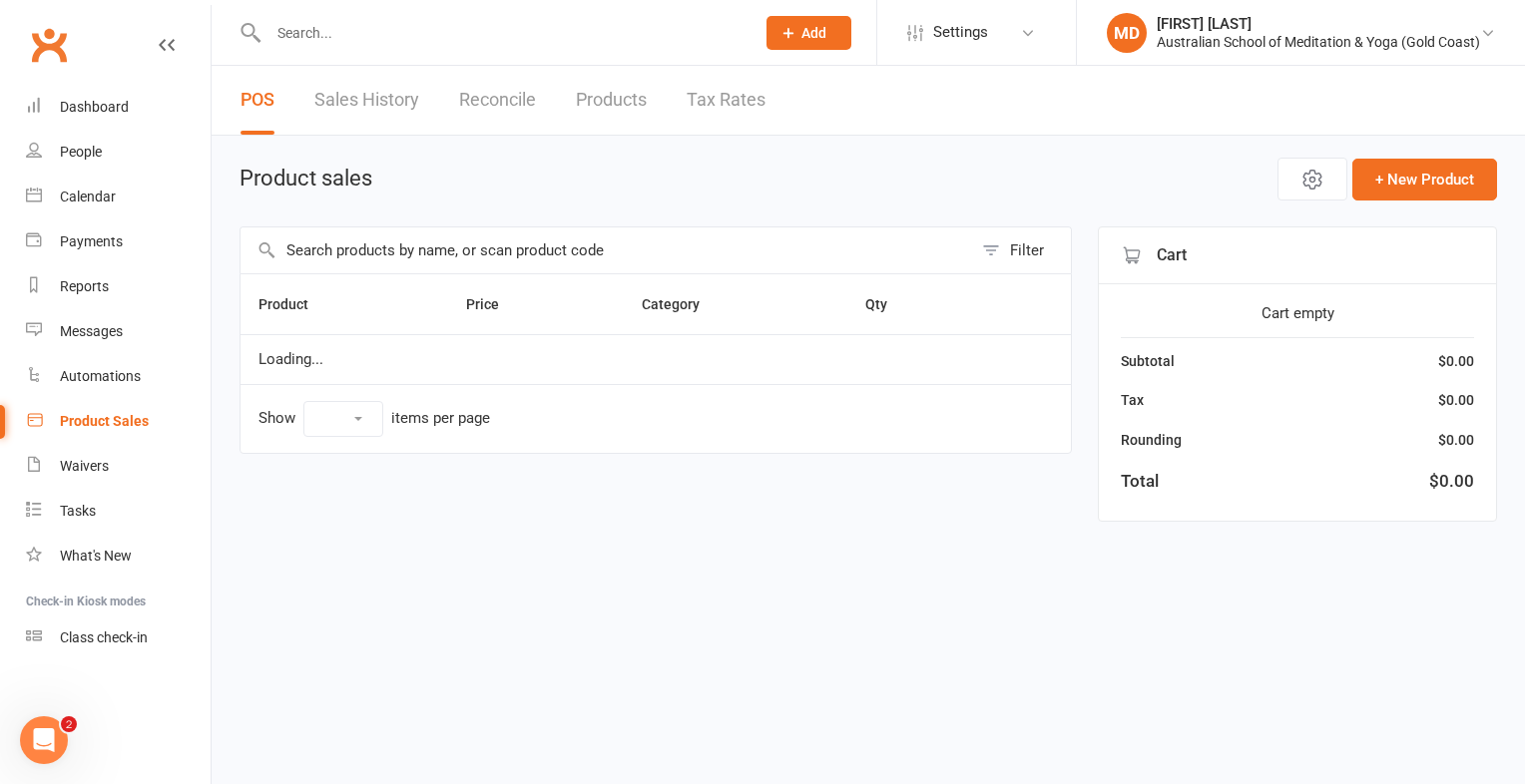select on "25" 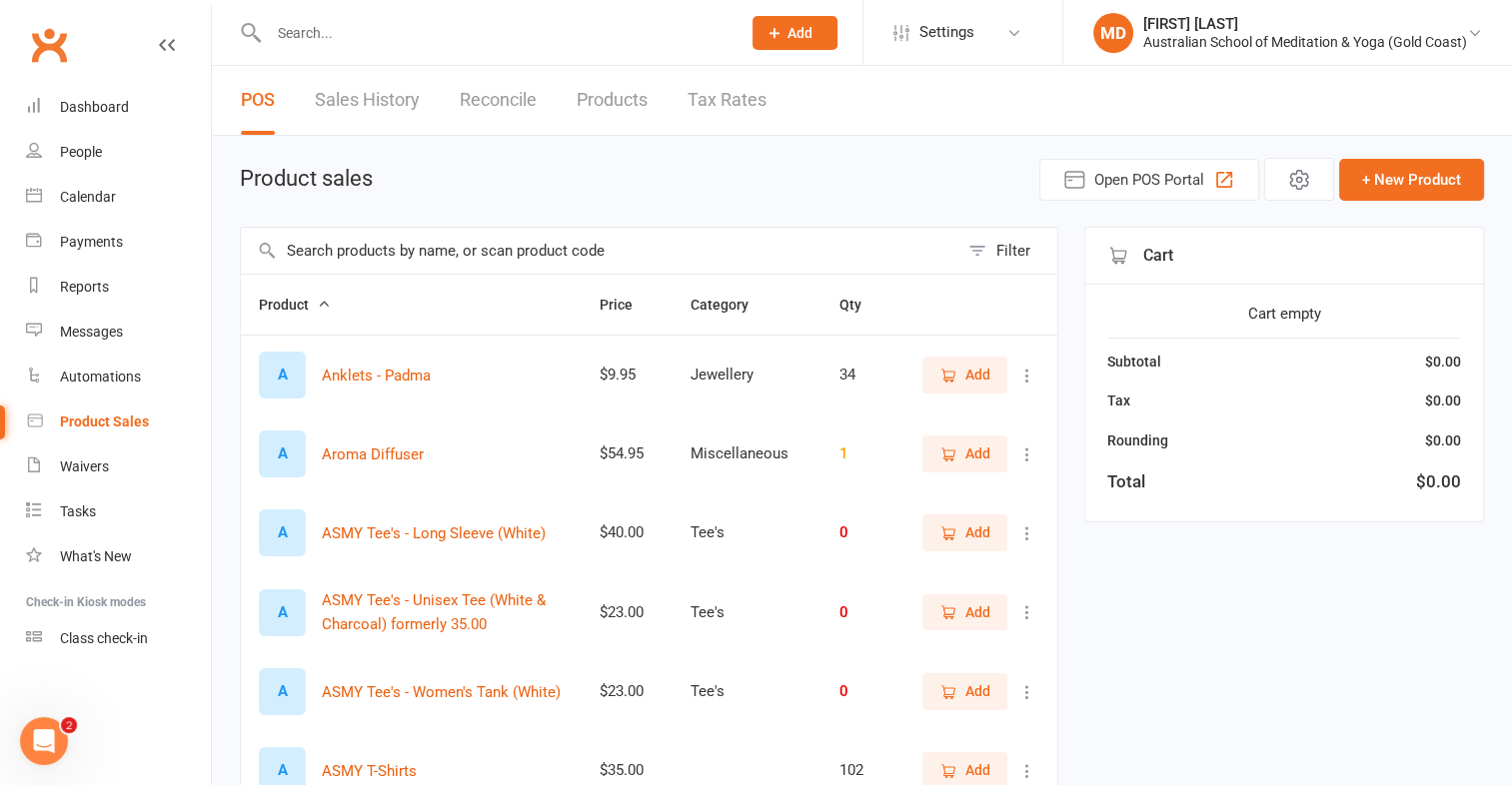 click on "Product sales Open POS Portal + New Product" at bounding box center [861, 179] 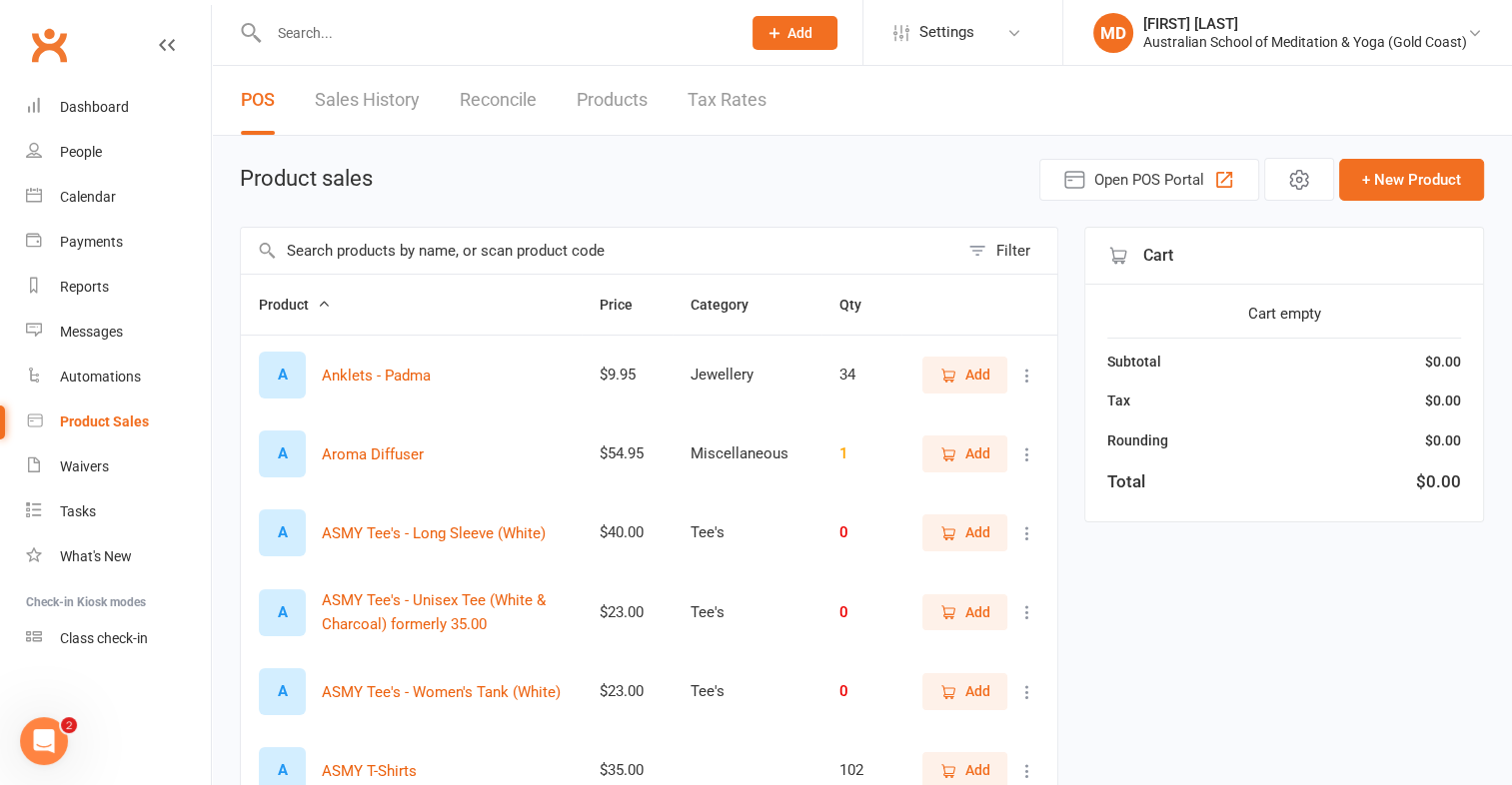 click at bounding box center [600, 251] 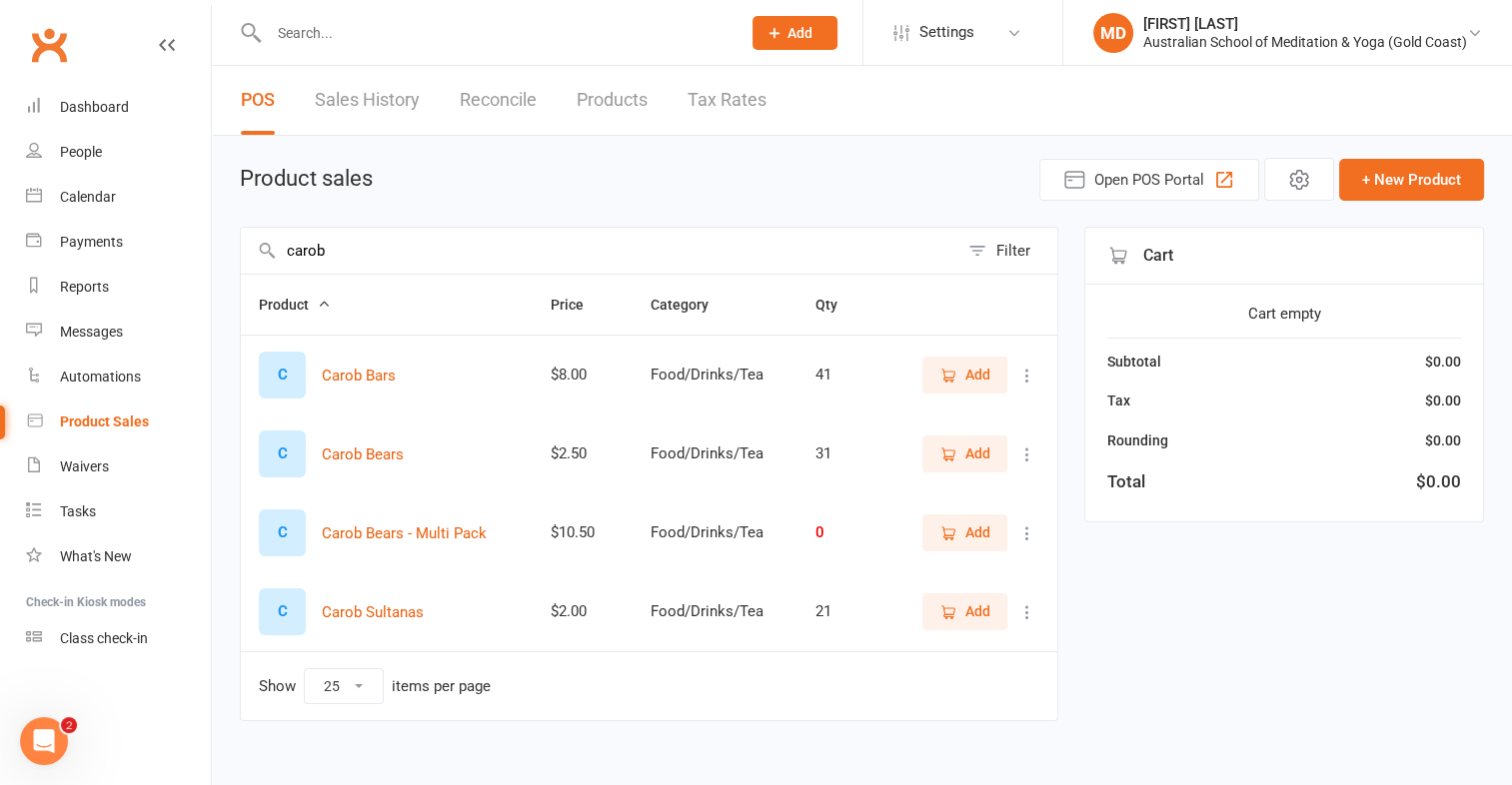 type on "carob" 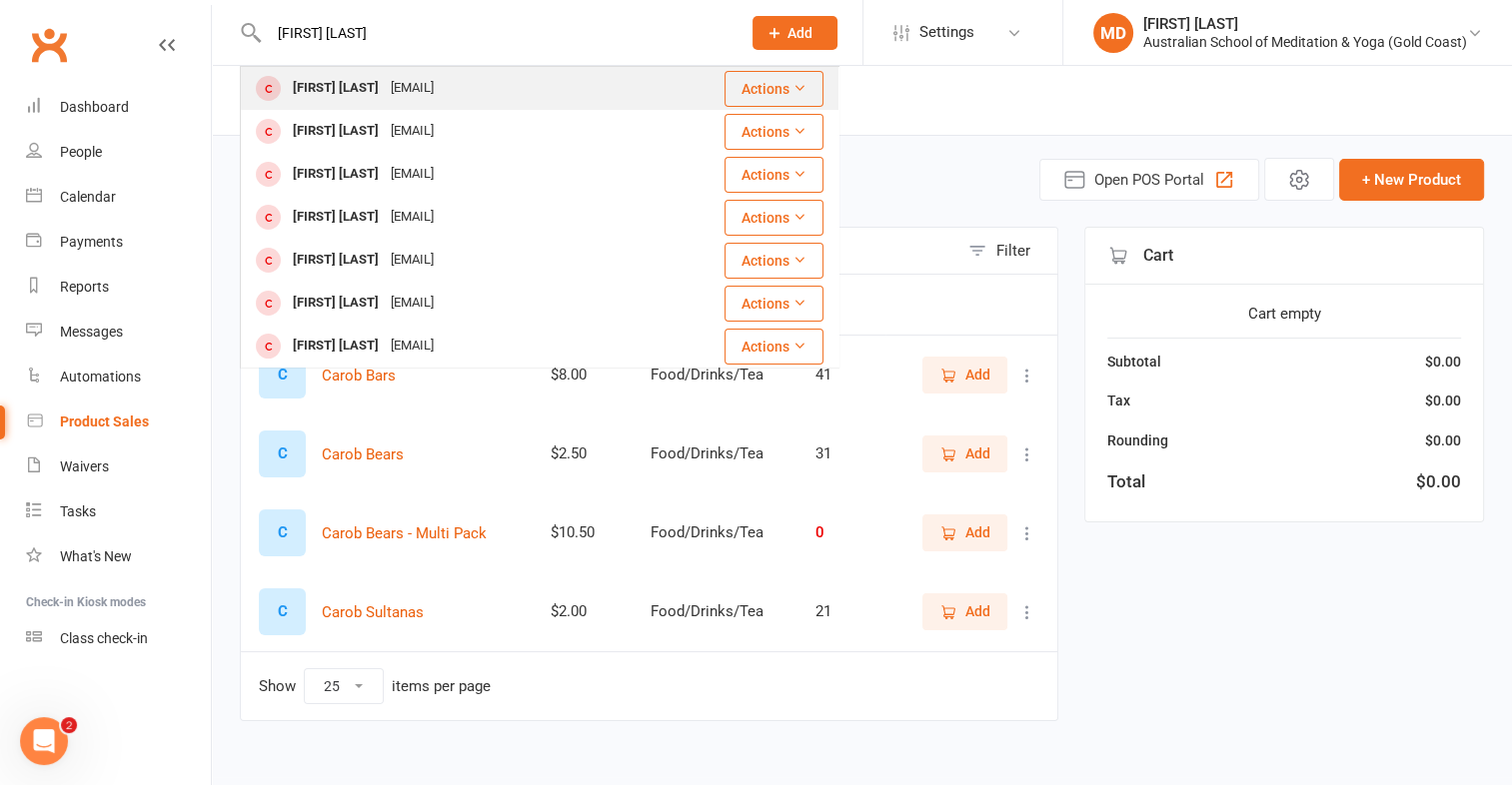 type on "marie white" 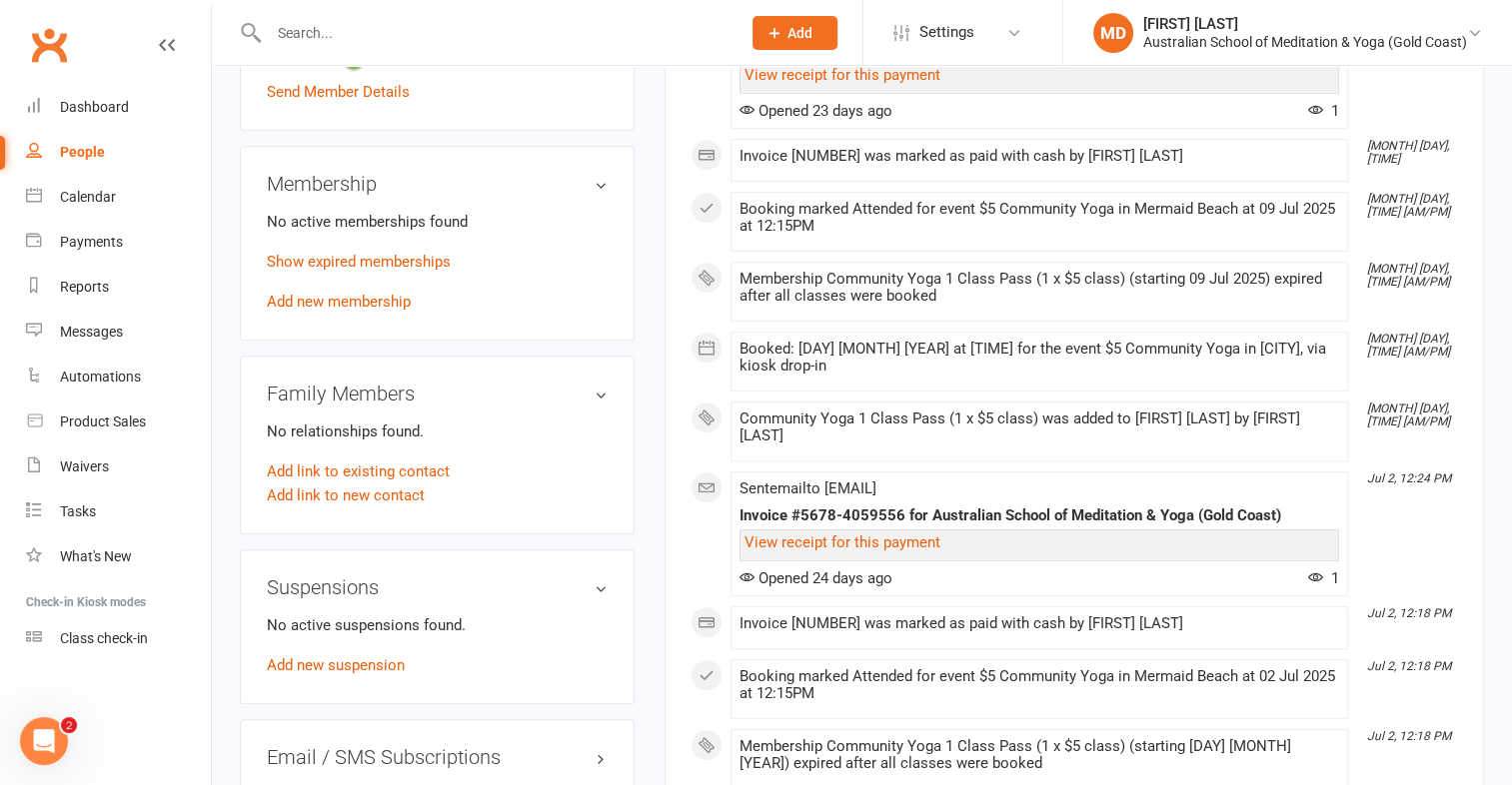 scroll, scrollTop: 899, scrollLeft: 0, axis: vertical 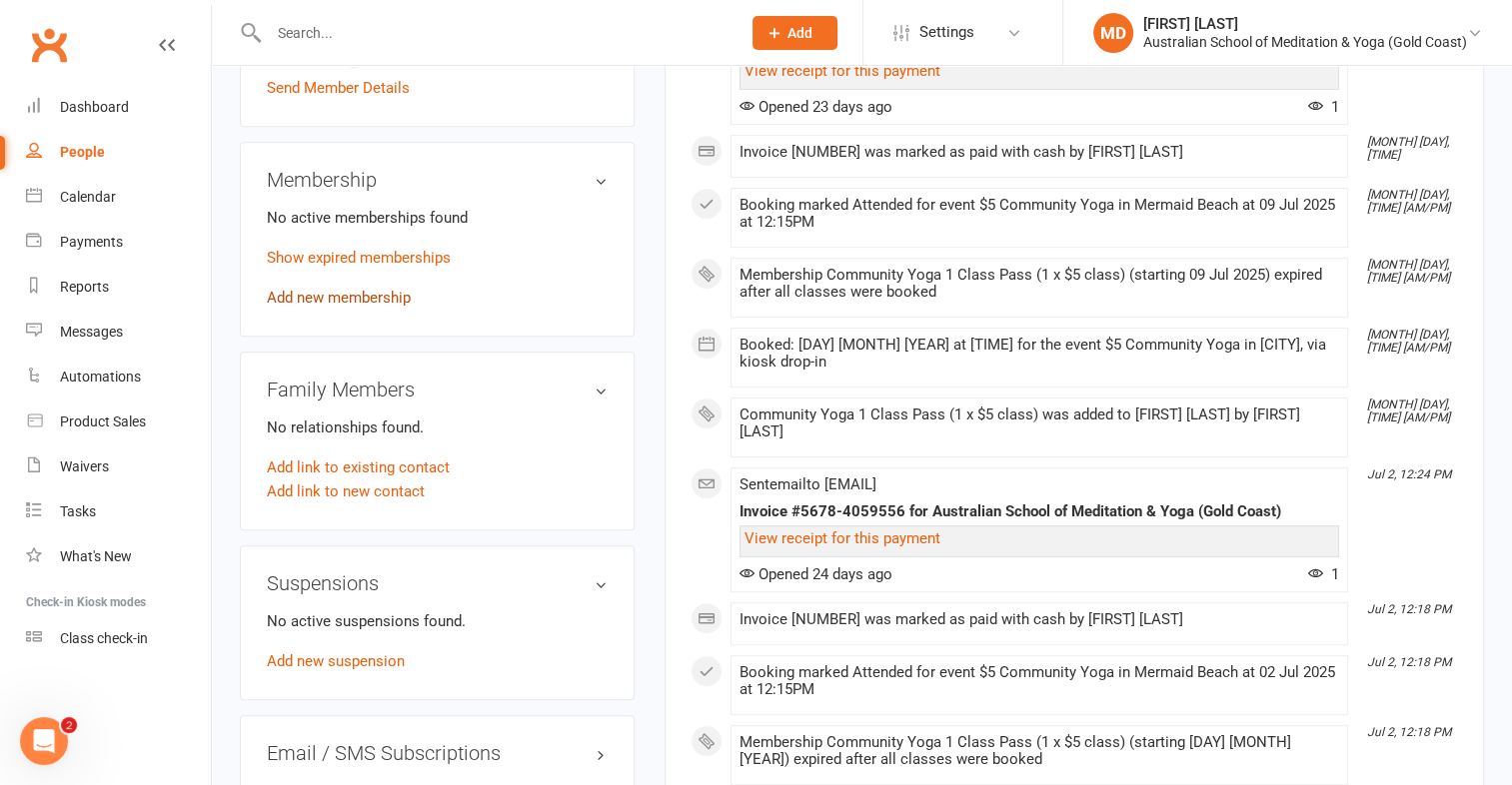 click on "Add new membership" at bounding box center (339, 298) 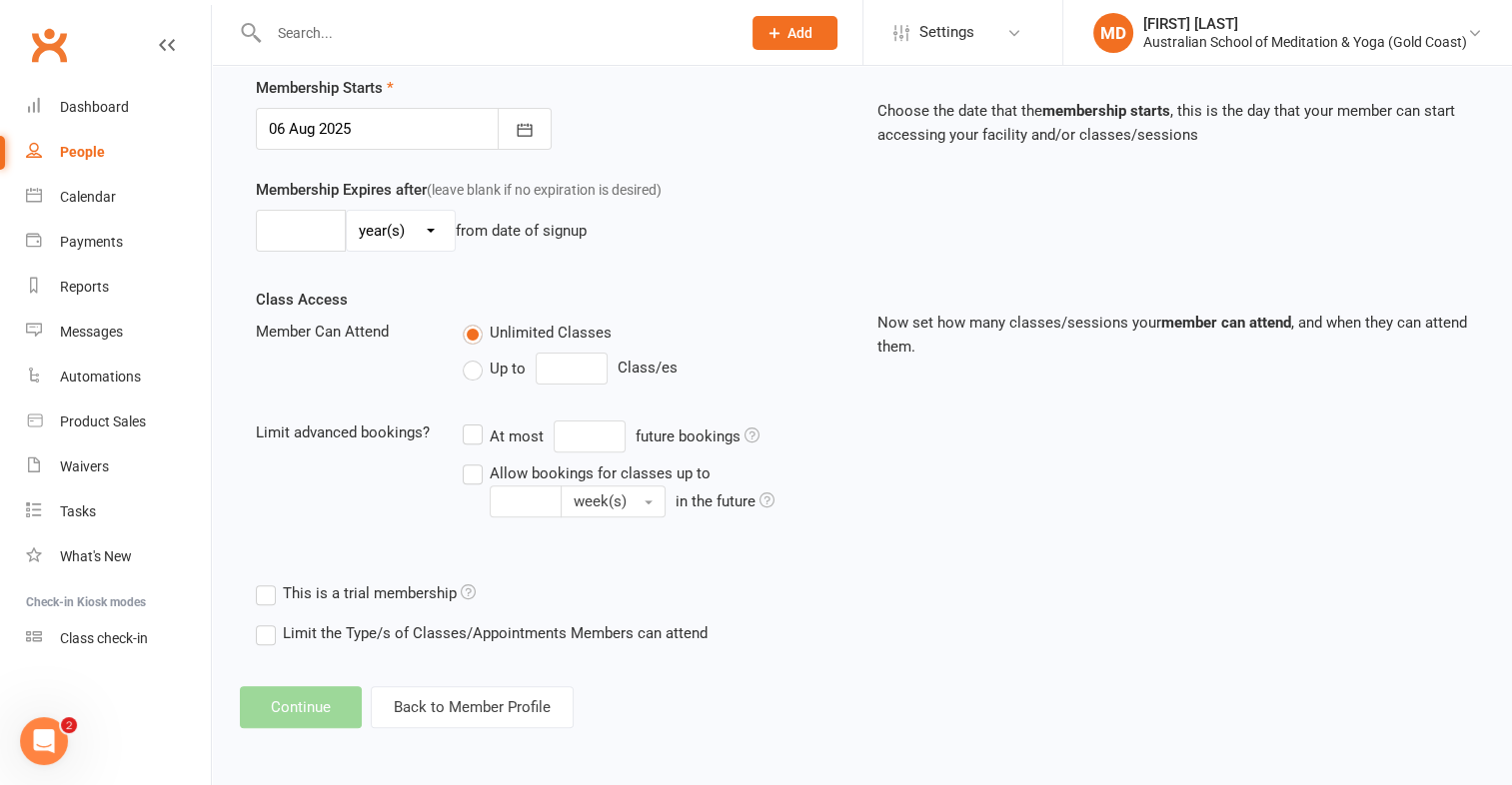 scroll, scrollTop: 0, scrollLeft: 0, axis: both 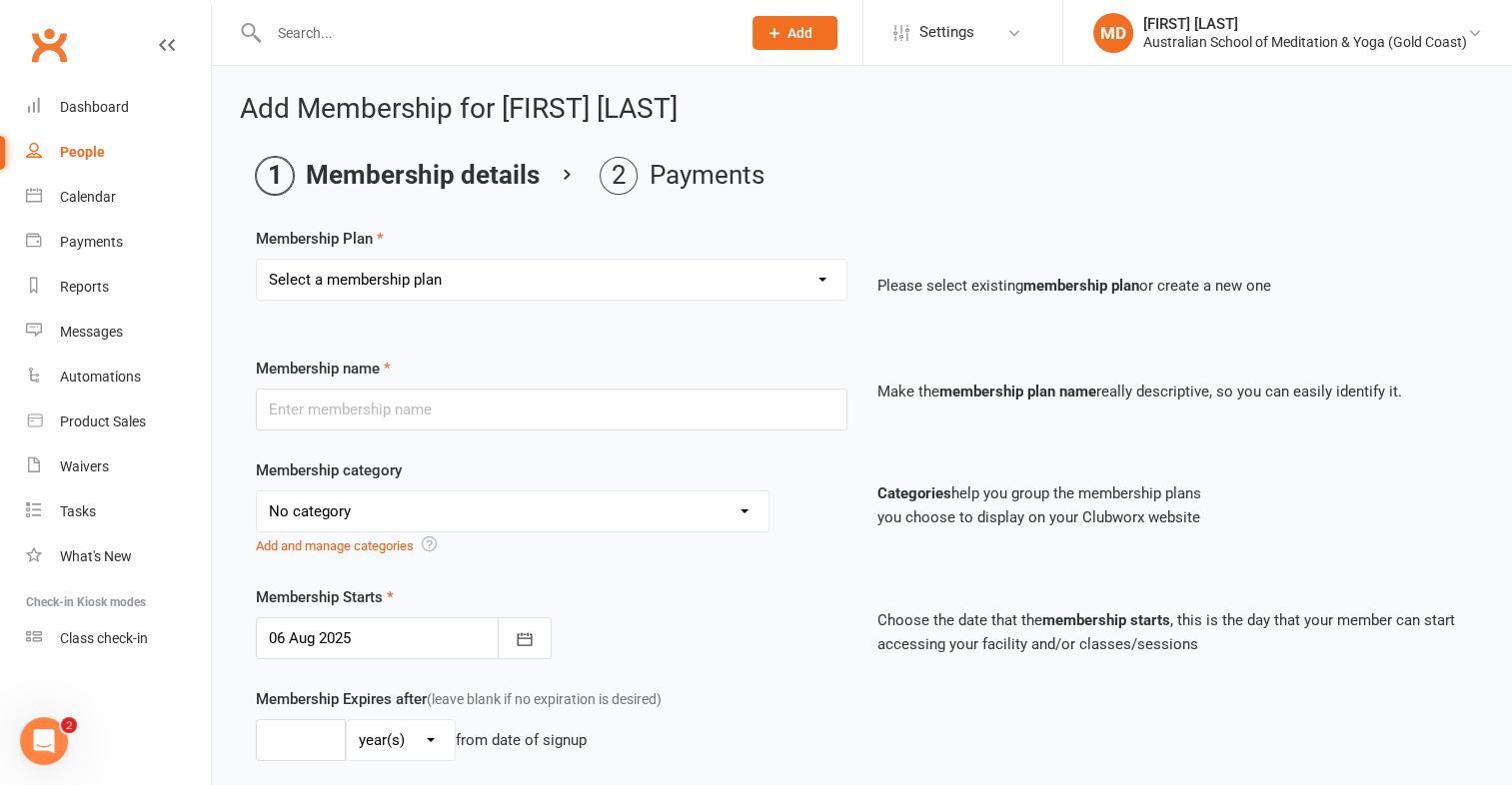 click on "Select a membership plan First Time Intro Offer (1 month Unlimited Meditation & Yoga) 1 Year Unlimited Membership - Weekly Recurring Payments Mindful Kids Meditation & Yoga Membership Mindful Kids Meditation & Yoga Membership (Concession) Yoga Asana 1 Class Pass Yoga Asana 1 Class Pass (Concession) Meditation 1 Class Pass [1 x $5] Community Yoga 1 Class Pass (1 x $5 class) CLASS PASS: 1 Yoga or Meditation Class Mindful Kids Meditation & Yoga 1 Class Pass Mindful Kids Meditation & Yoga 1 Class Pass (Concession/More Than One) Mindful Parents 1 Class Pass (For Tues Stretch & Relax) Labrador/Nerang Yoga 5 Class Pass Labrador/Nerang Yoga 10 Class Pass Teachers/Complimentary (MANAGEMENT USE ONLY) FIRST RESPONDERS 3 Month Pass Workshop 1 Month Membership (MANAGEMENT USE ONLY) Free! 1 Yoga or Meditation Class 12 Yoga Asana Class Pass 6 Yoga Asana Class Pass 7 Day Holiday Membership 6 Month Unlimited Membership - Weekly Recurring Payments 20 Yoga Asana Class Pass 12 Yoga Asana Class Pass (Concession)" at bounding box center (552, 280) 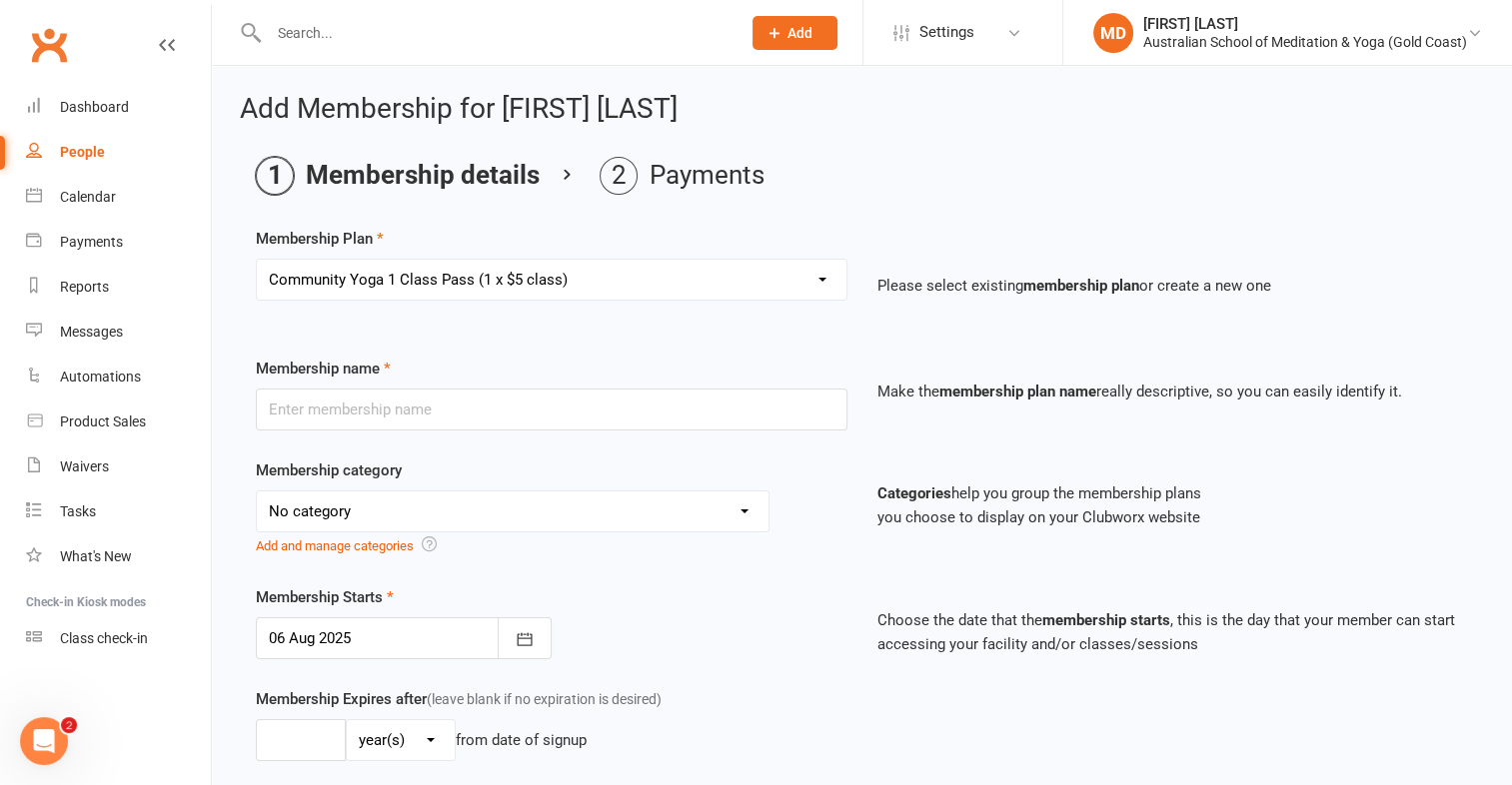 click on "Select a membership plan First Time Intro Offer (1 month Unlimited Meditation & Yoga) 1 Year Unlimited Membership - Weekly Recurring Payments Mindful Kids Meditation & Yoga Membership Mindful Kids Meditation & Yoga Membership (Concession) Yoga Asana 1 Class Pass Yoga Asana 1 Class Pass (Concession) Meditation 1 Class Pass [1 x $5] Community Yoga 1 Class Pass (1 x $5 class) CLASS PASS: 1 Yoga or Meditation Class Mindful Kids Meditation & Yoga 1 Class Pass Mindful Kids Meditation & Yoga 1 Class Pass (Concession/More Than One) Mindful Parents 1 Class Pass (For Tues Stretch & Relax) Labrador/Nerang Yoga 5 Class Pass Labrador/Nerang Yoga 10 Class Pass Teachers/Complimentary (MANAGEMENT USE ONLY) FIRST RESPONDERS 3 Month Pass Workshop 1 Month Membership (MANAGEMENT USE ONLY) Free! 1 Yoga or Meditation Class 12 Yoga Asana Class Pass 6 Yoga Asana Class Pass 7 Day Holiday Membership 6 Month Unlimited Membership - Weekly Recurring Payments 20 Yoga Asana Class Pass 12 Yoga Asana Class Pass (Concession)" at bounding box center (552, 280) 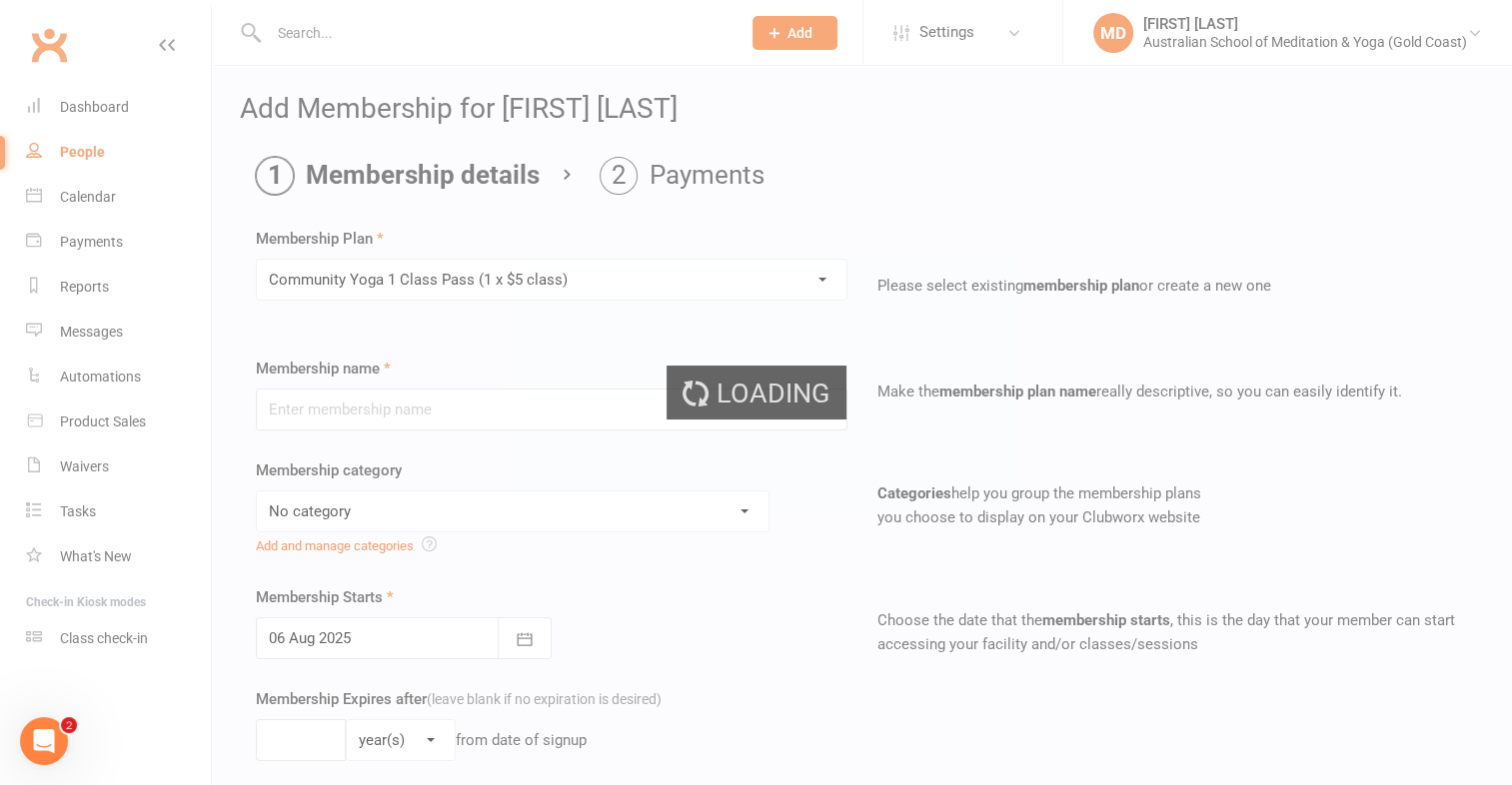 type on "Community Yoga 1 Class Pass (1 x $5 class)" 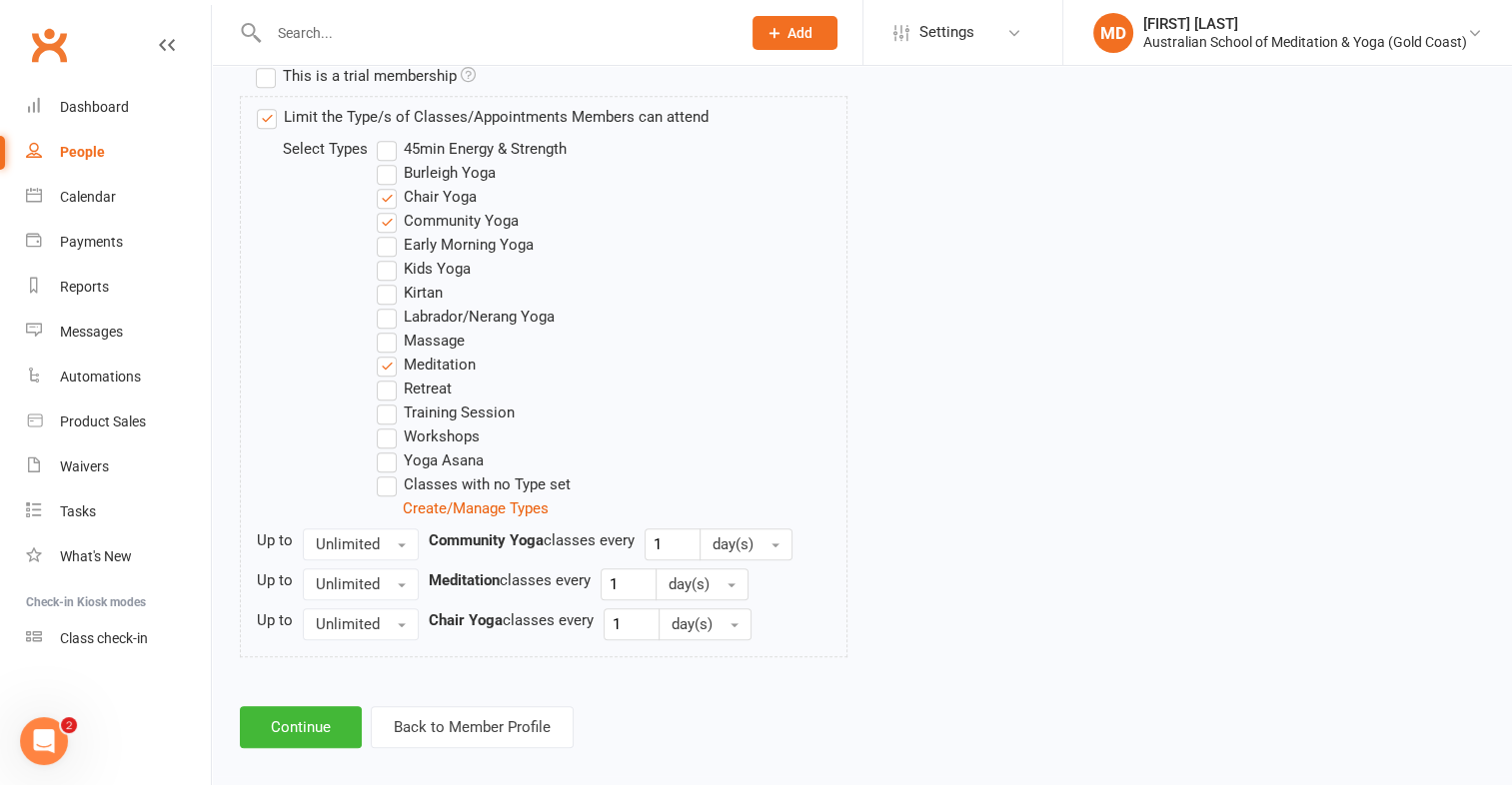 scroll, scrollTop: 1019, scrollLeft: 0, axis: vertical 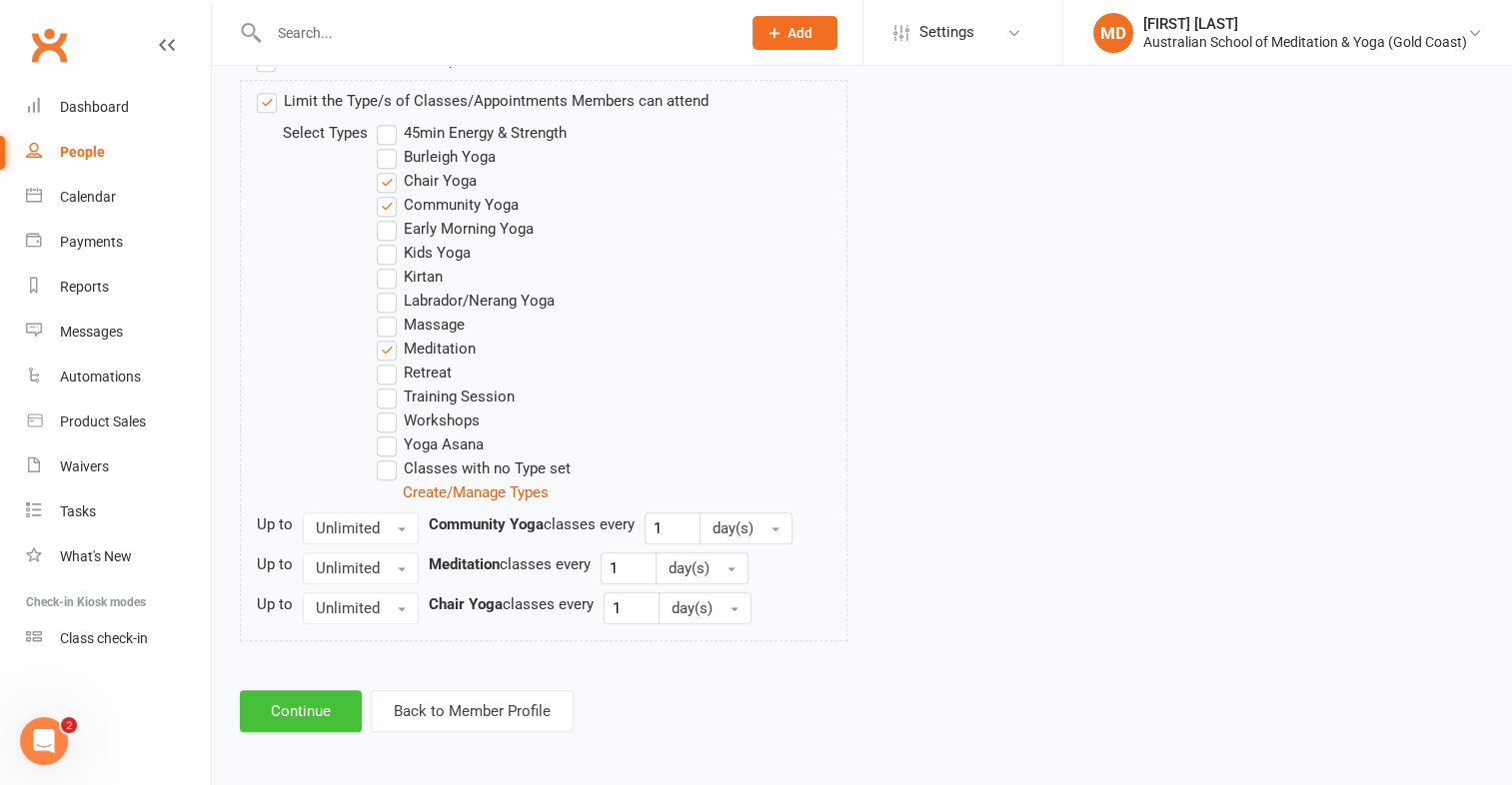 drag, startPoint x: 324, startPoint y: 696, endPoint x: 321, endPoint y: 686, distance: 10.440307 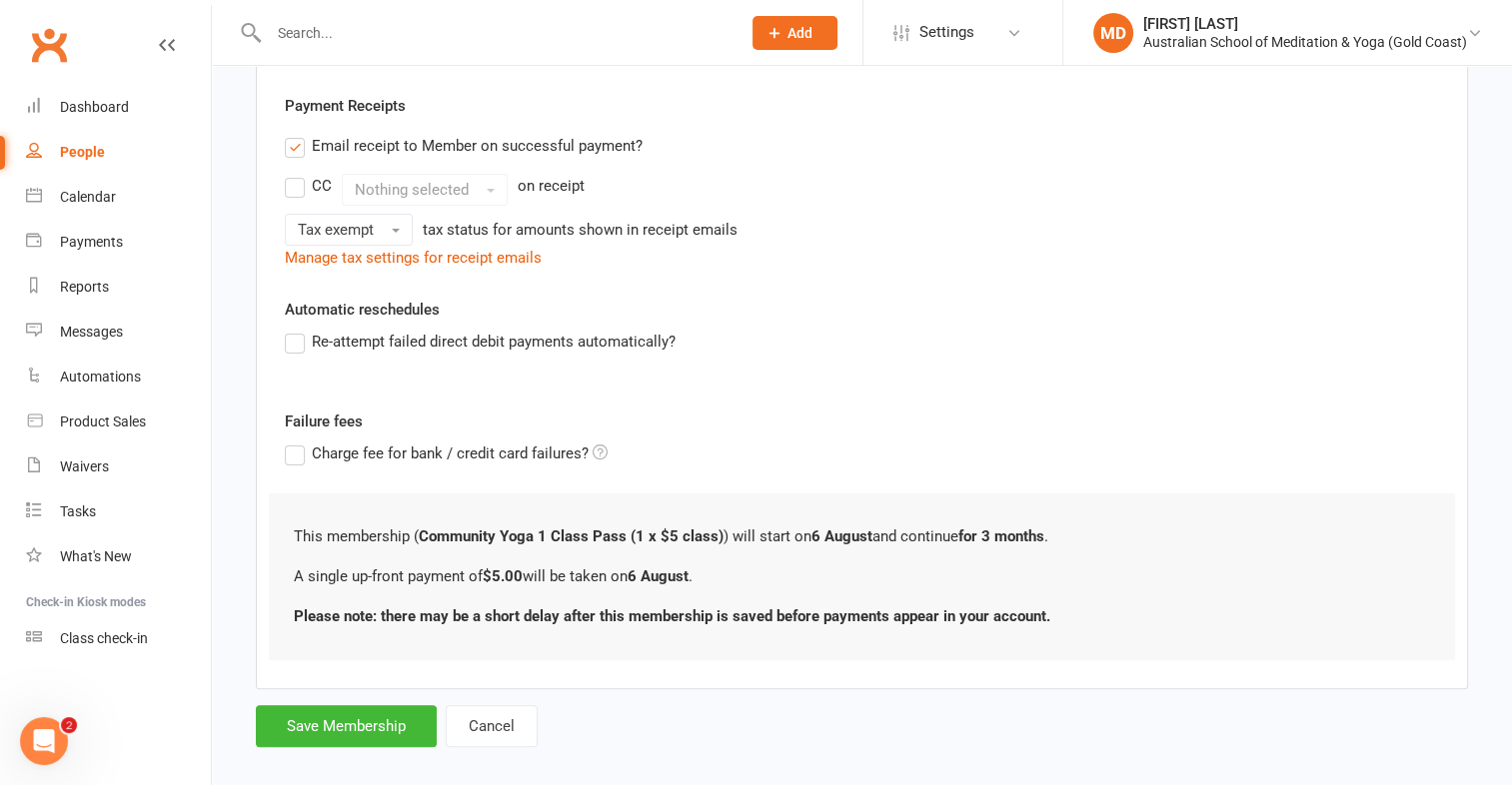 scroll, scrollTop: 380, scrollLeft: 0, axis: vertical 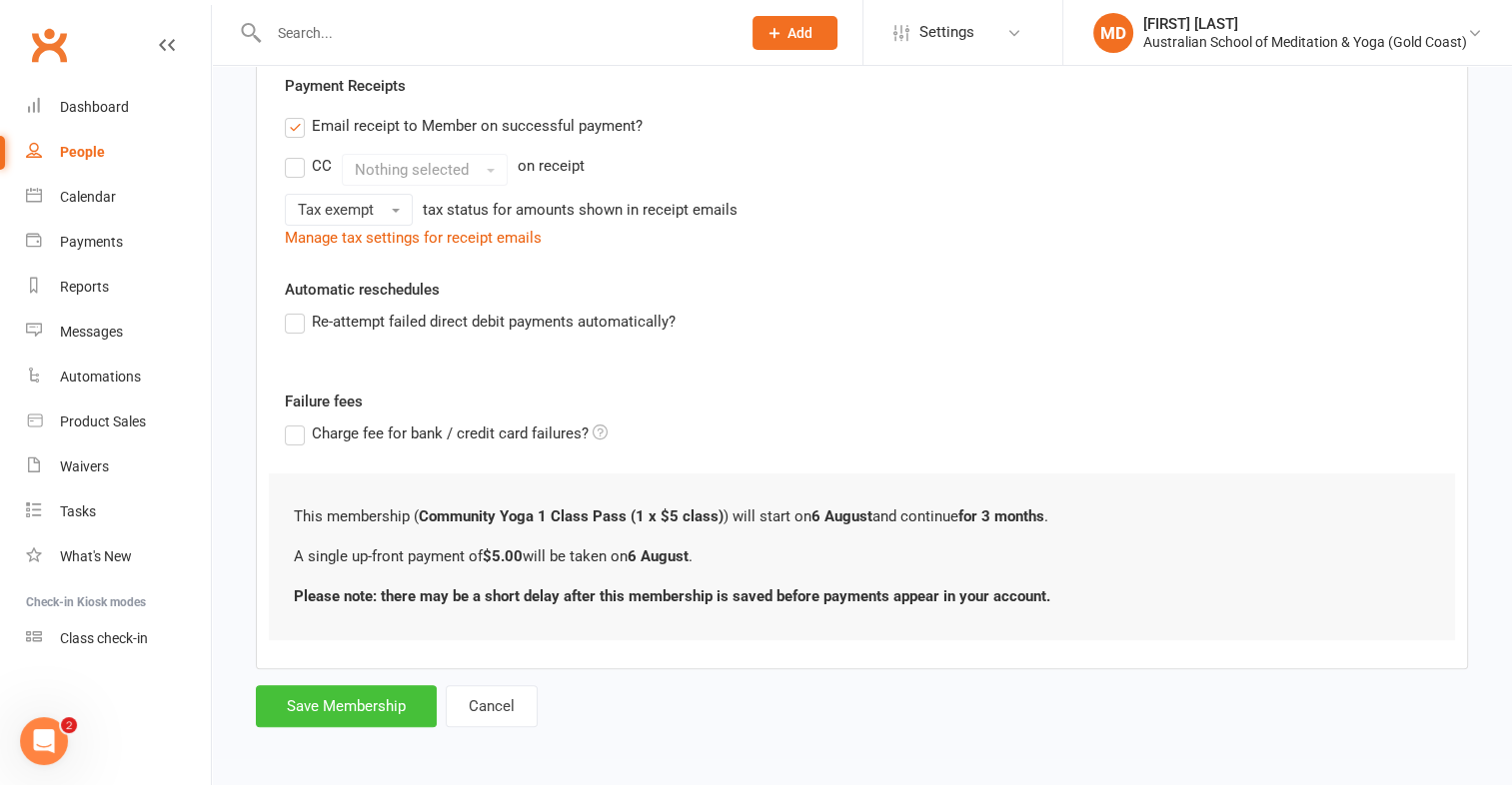 click on "Save Membership" at bounding box center (346, 706) 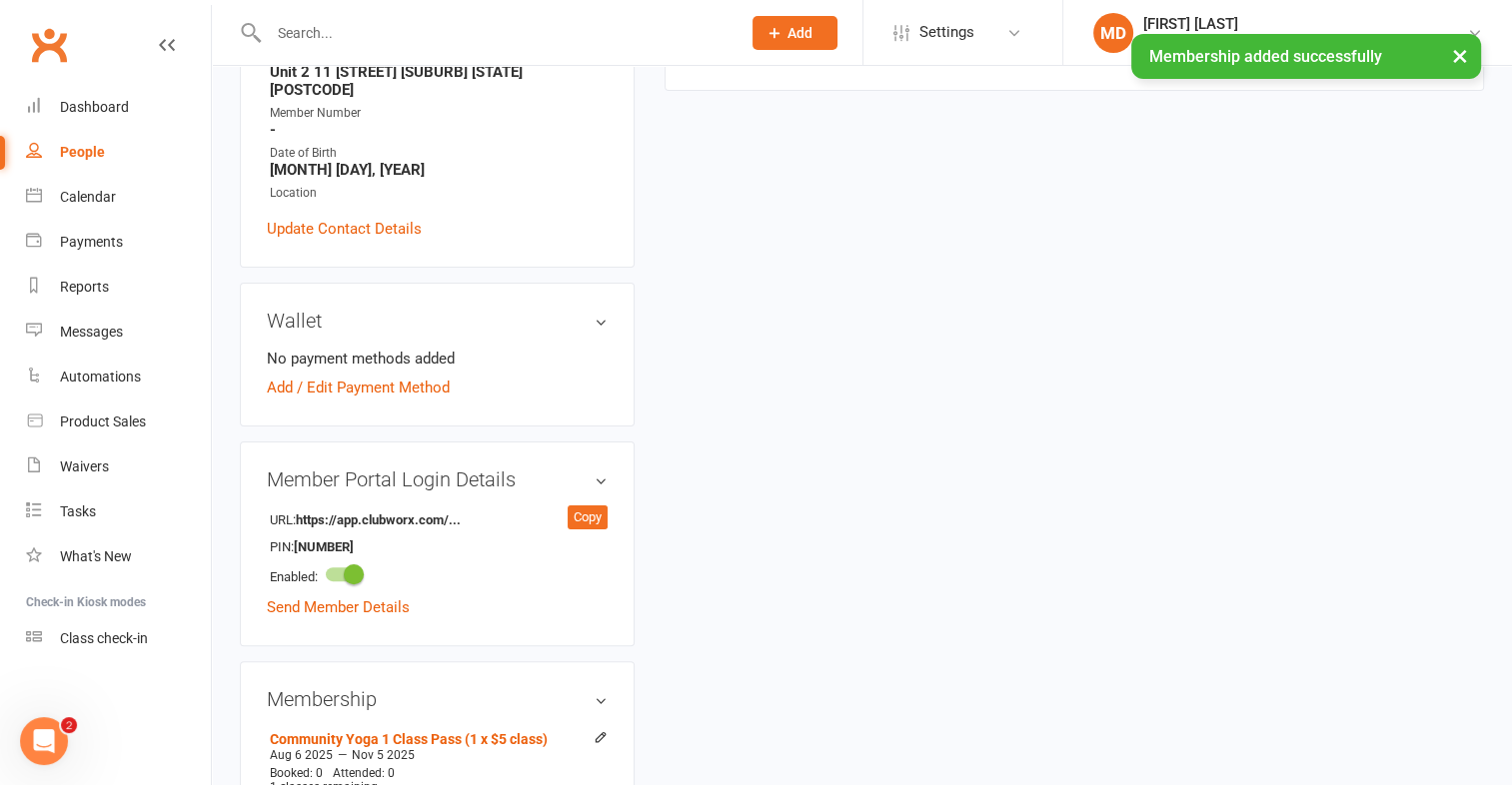 scroll, scrollTop: 0, scrollLeft: 0, axis: both 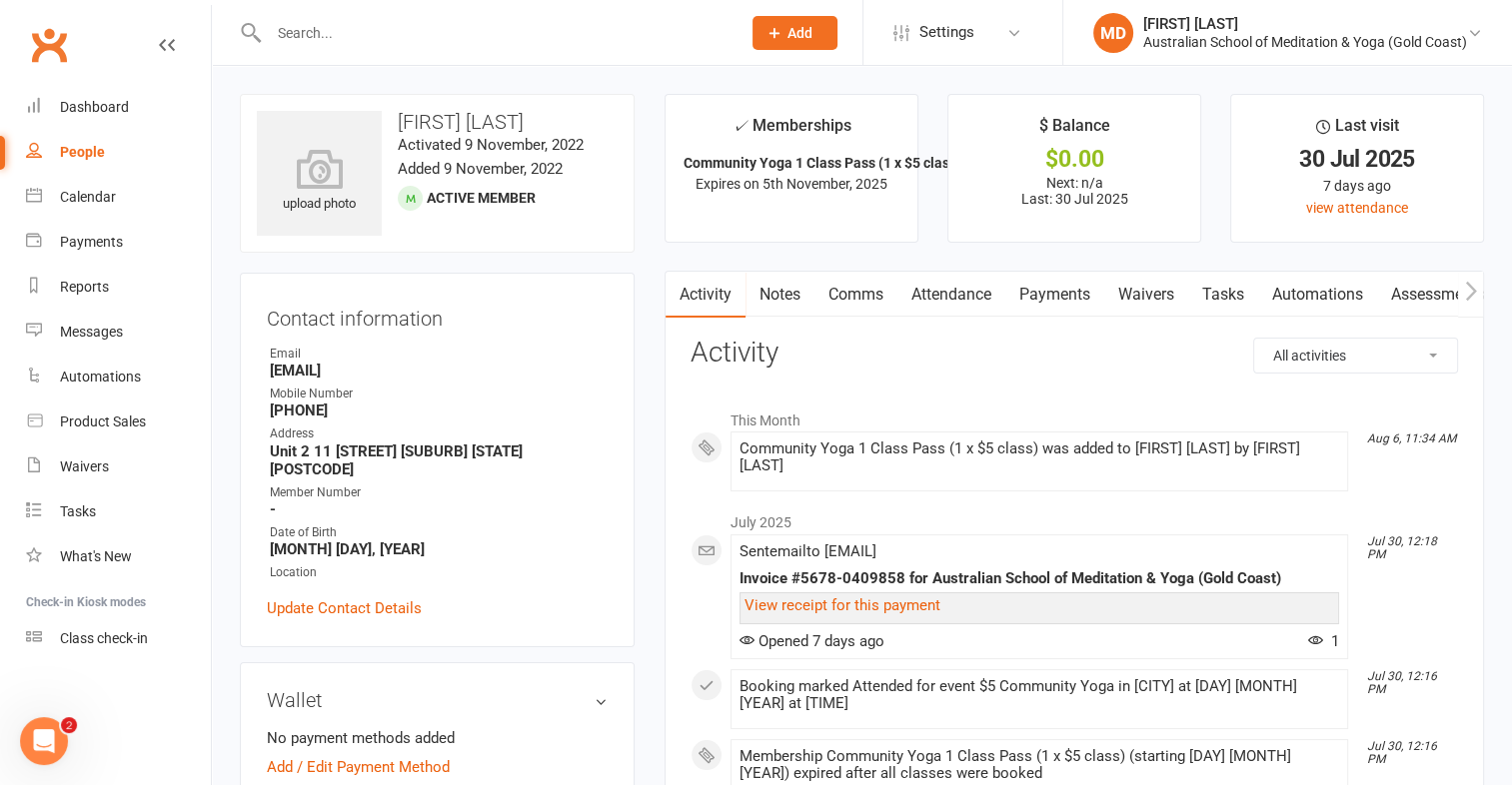 click on "Payments" at bounding box center [1054, 295] 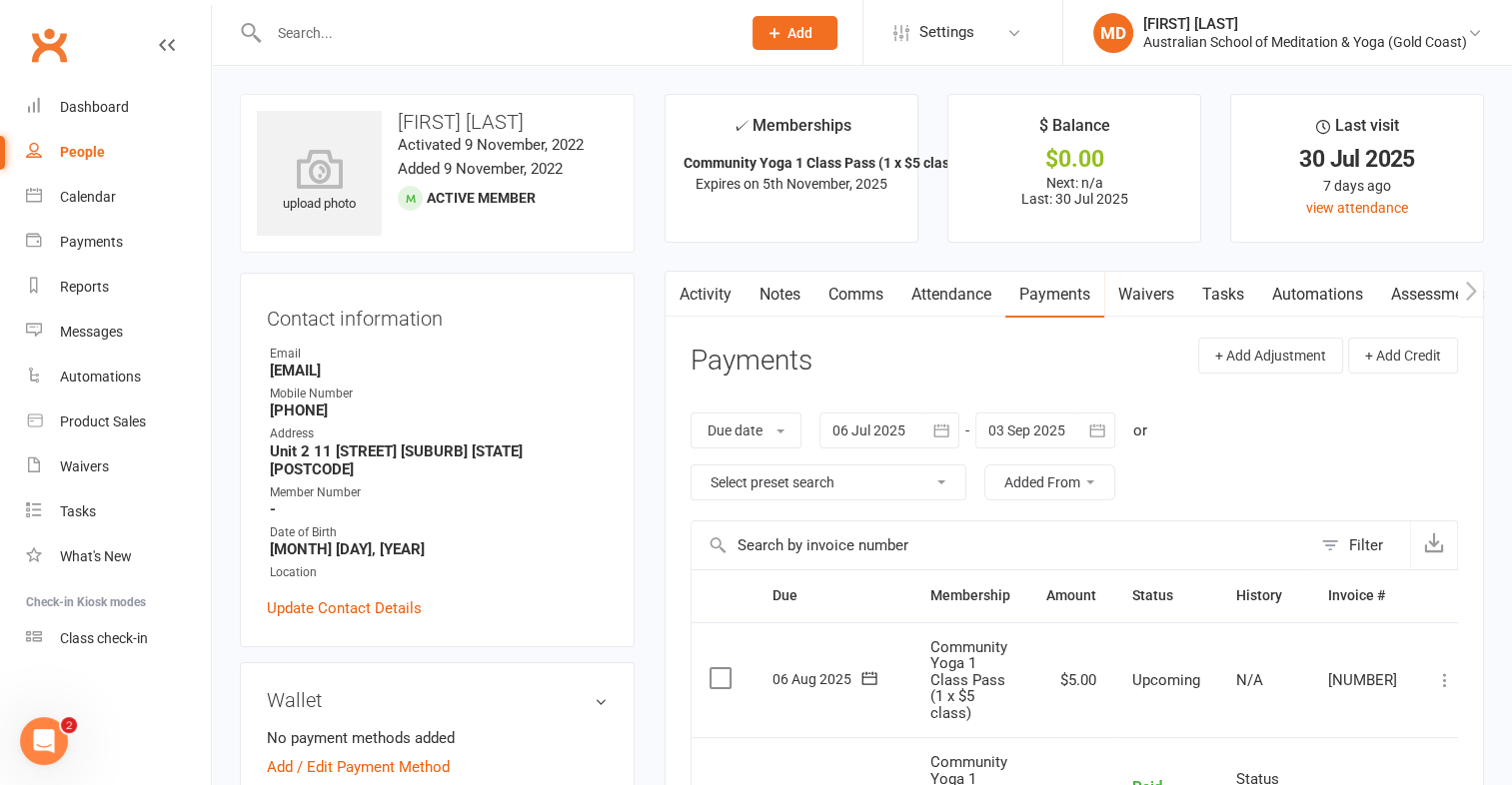 click at bounding box center [1445, 680] 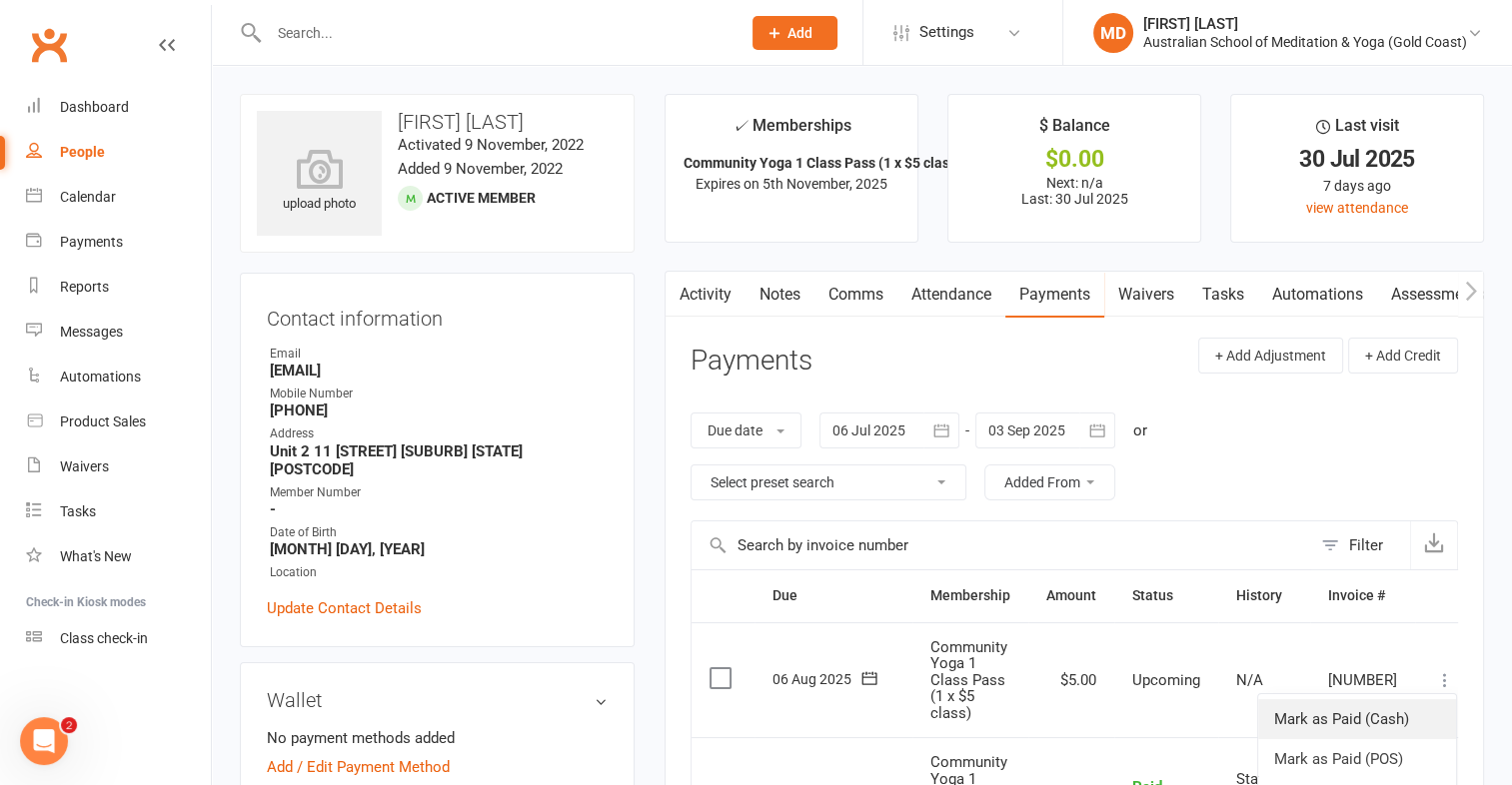 click on "Mark as Paid (Cash)" at bounding box center (1357, 719) 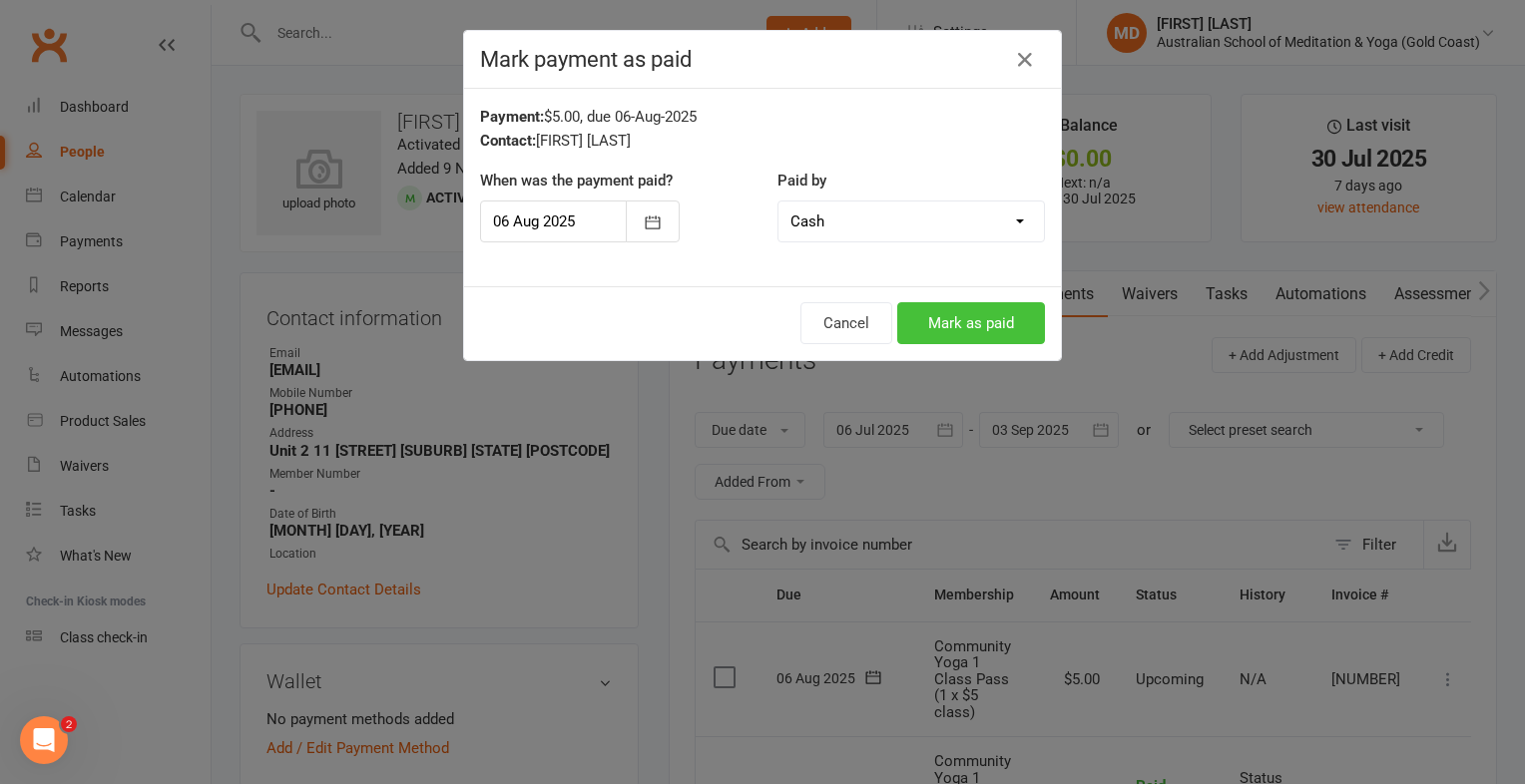 click on "Mark as paid" at bounding box center (971, 323) 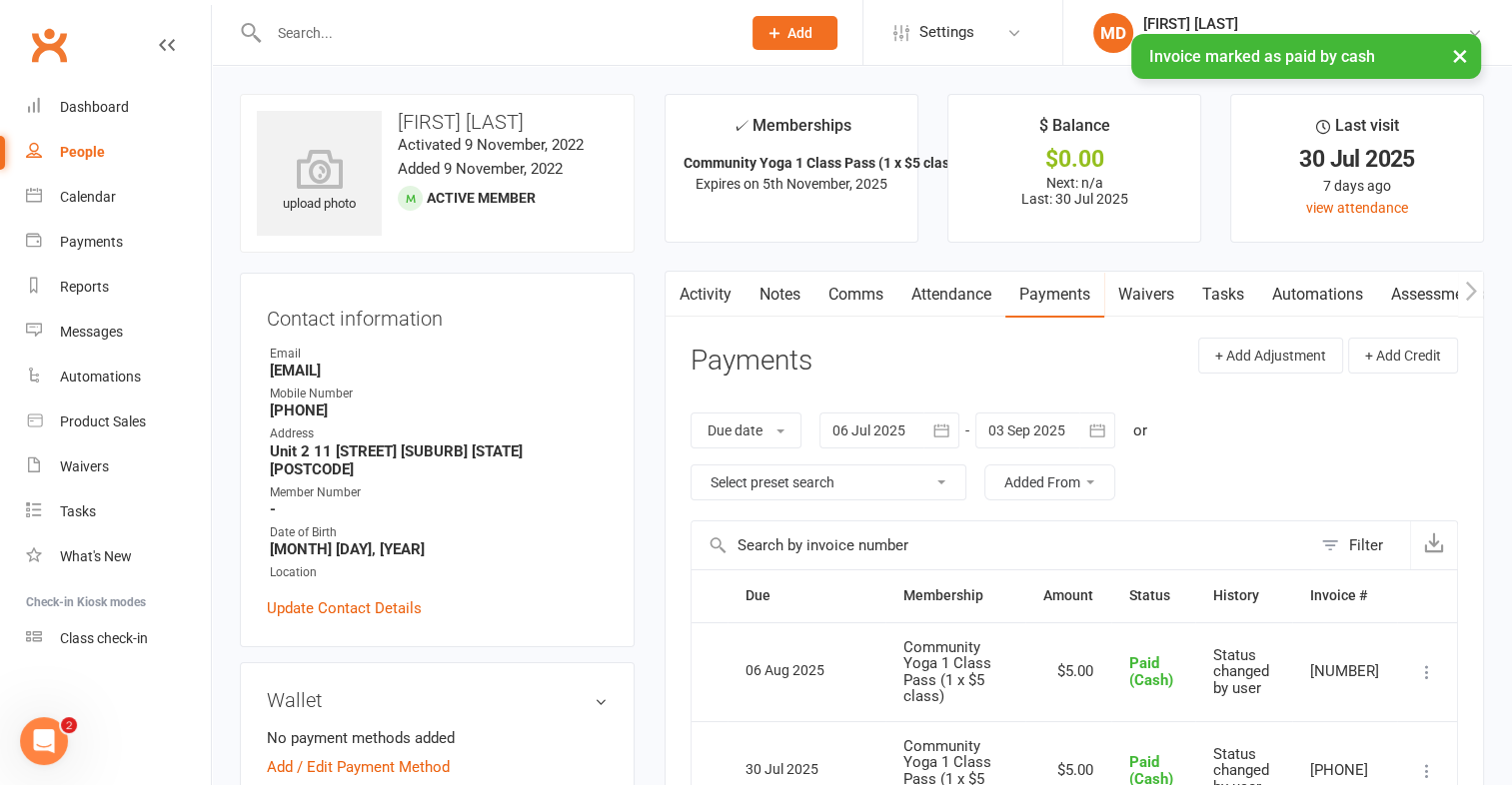 click at bounding box center (495, 33) 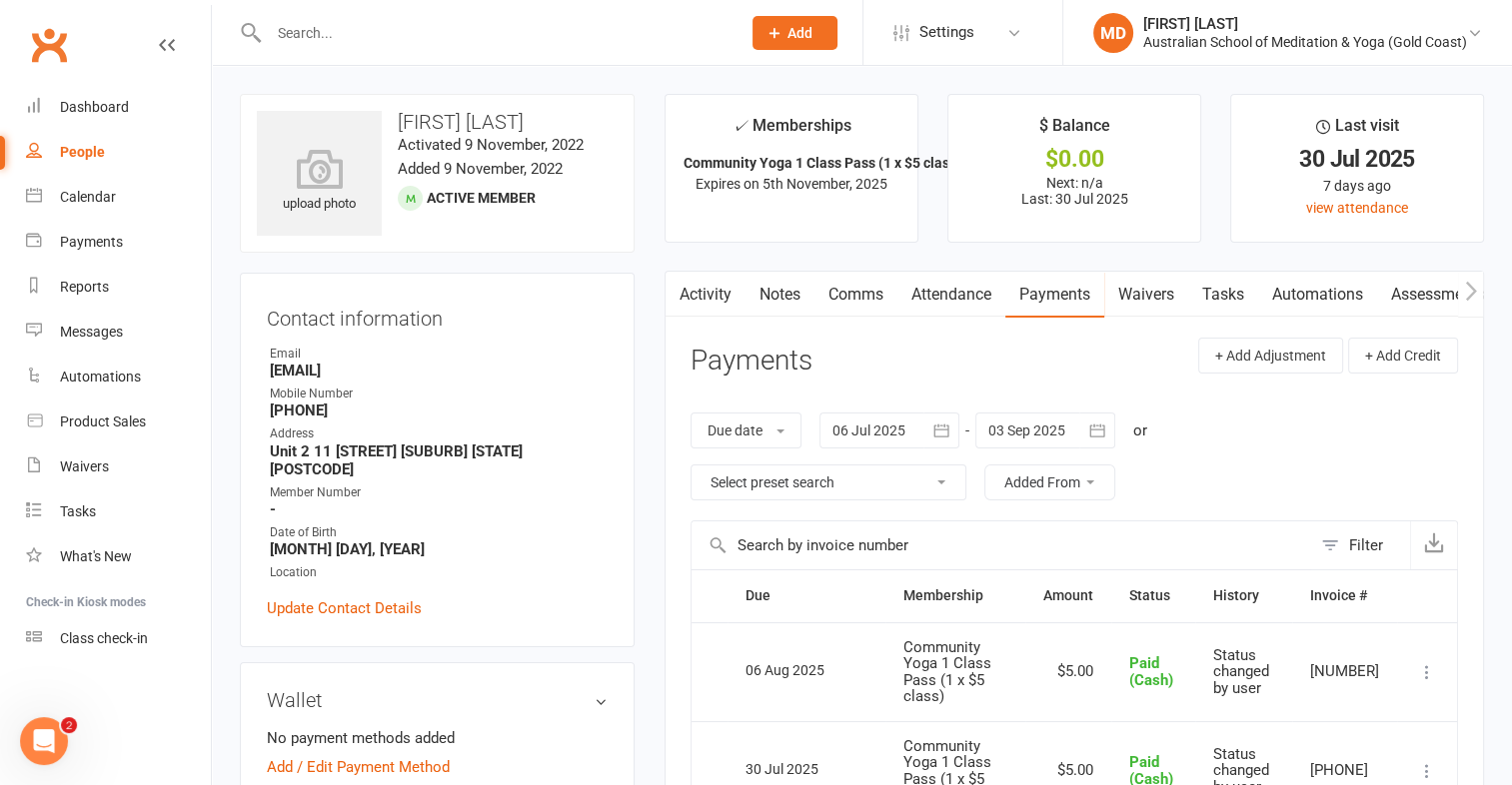 click at bounding box center (495, 33) 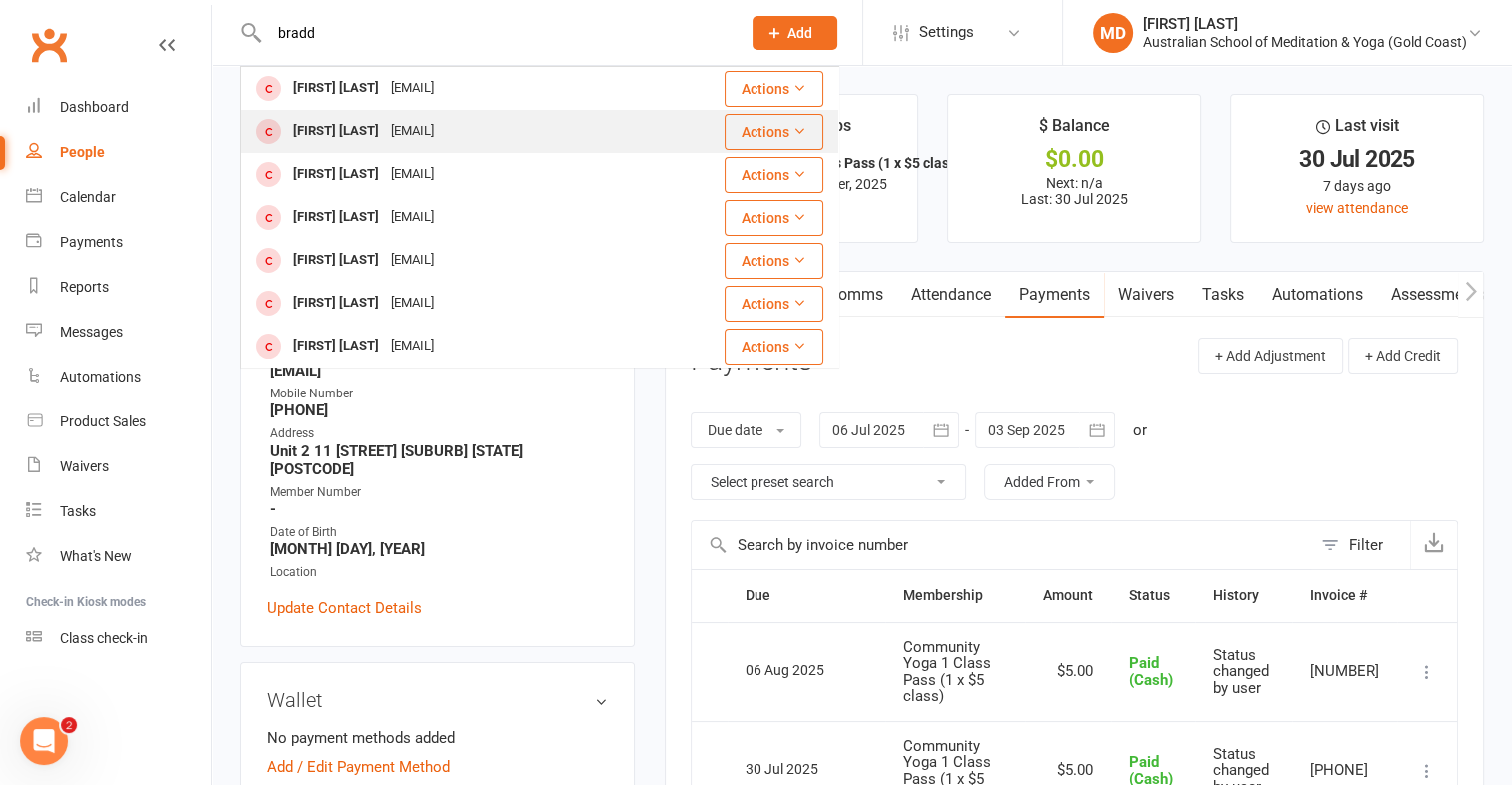 type on "bradd" 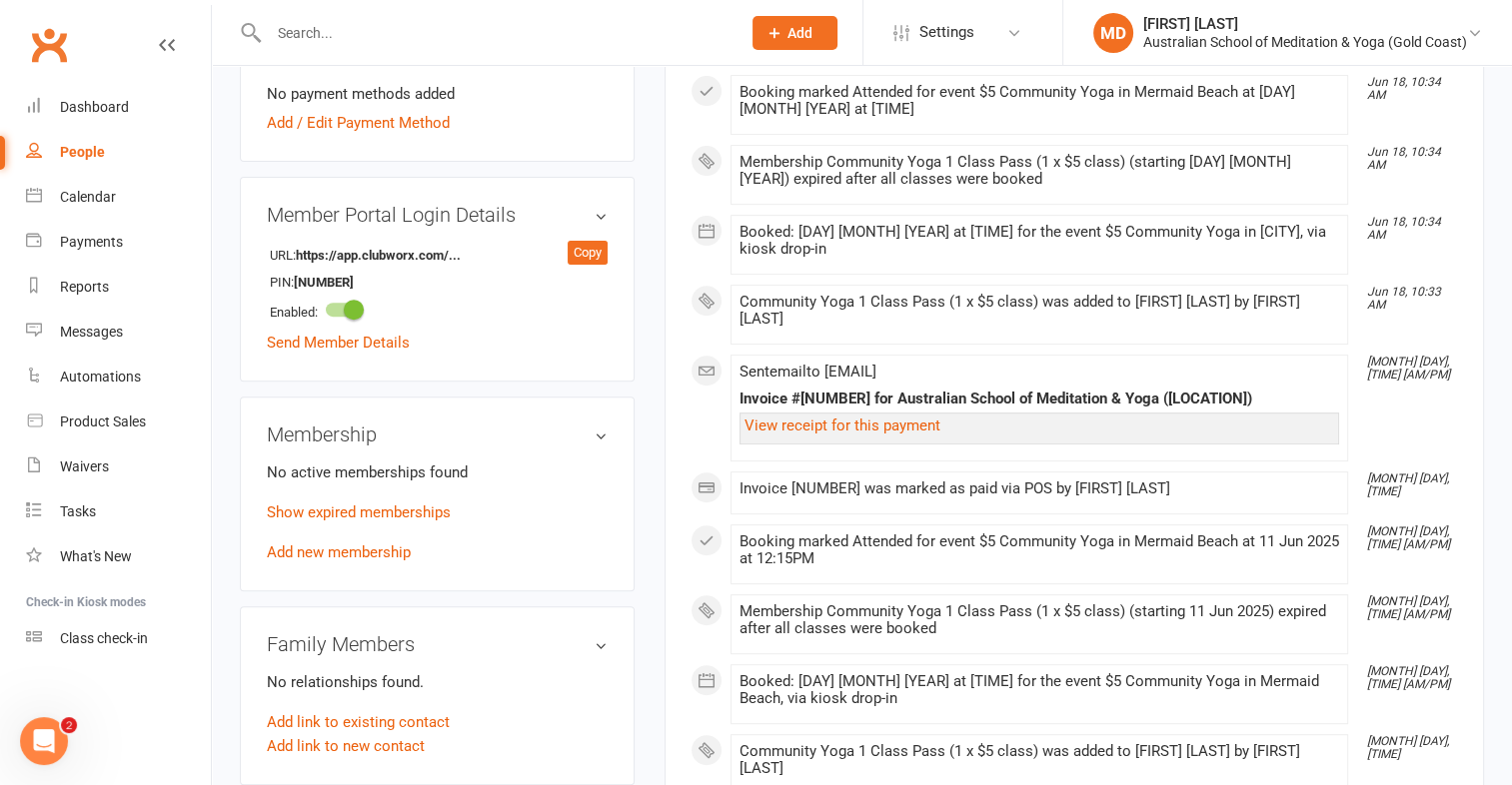 scroll, scrollTop: 699, scrollLeft: 0, axis: vertical 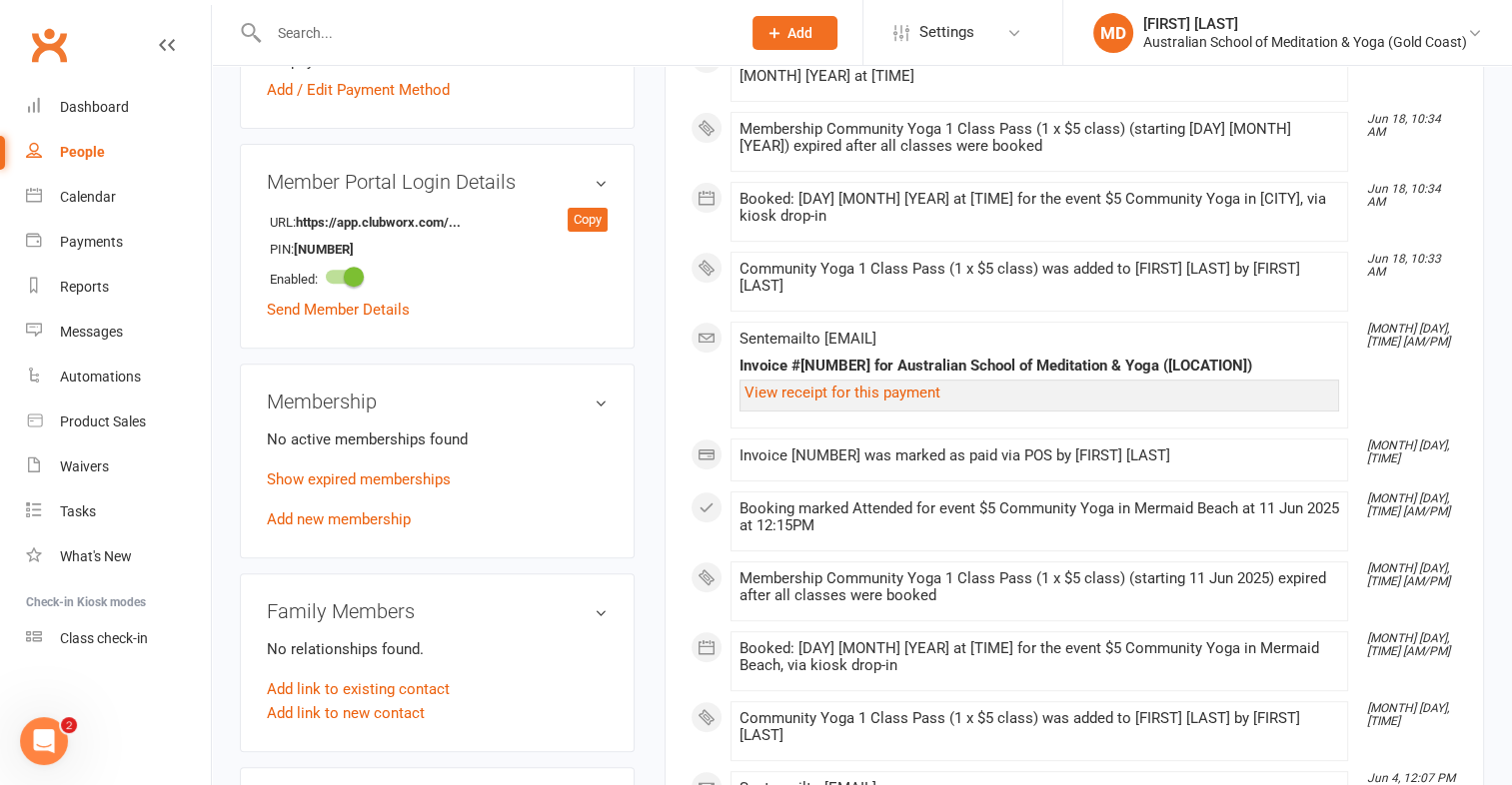click on "No active memberships found Show expired memberships Add new membership" at bounding box center [437, 479] 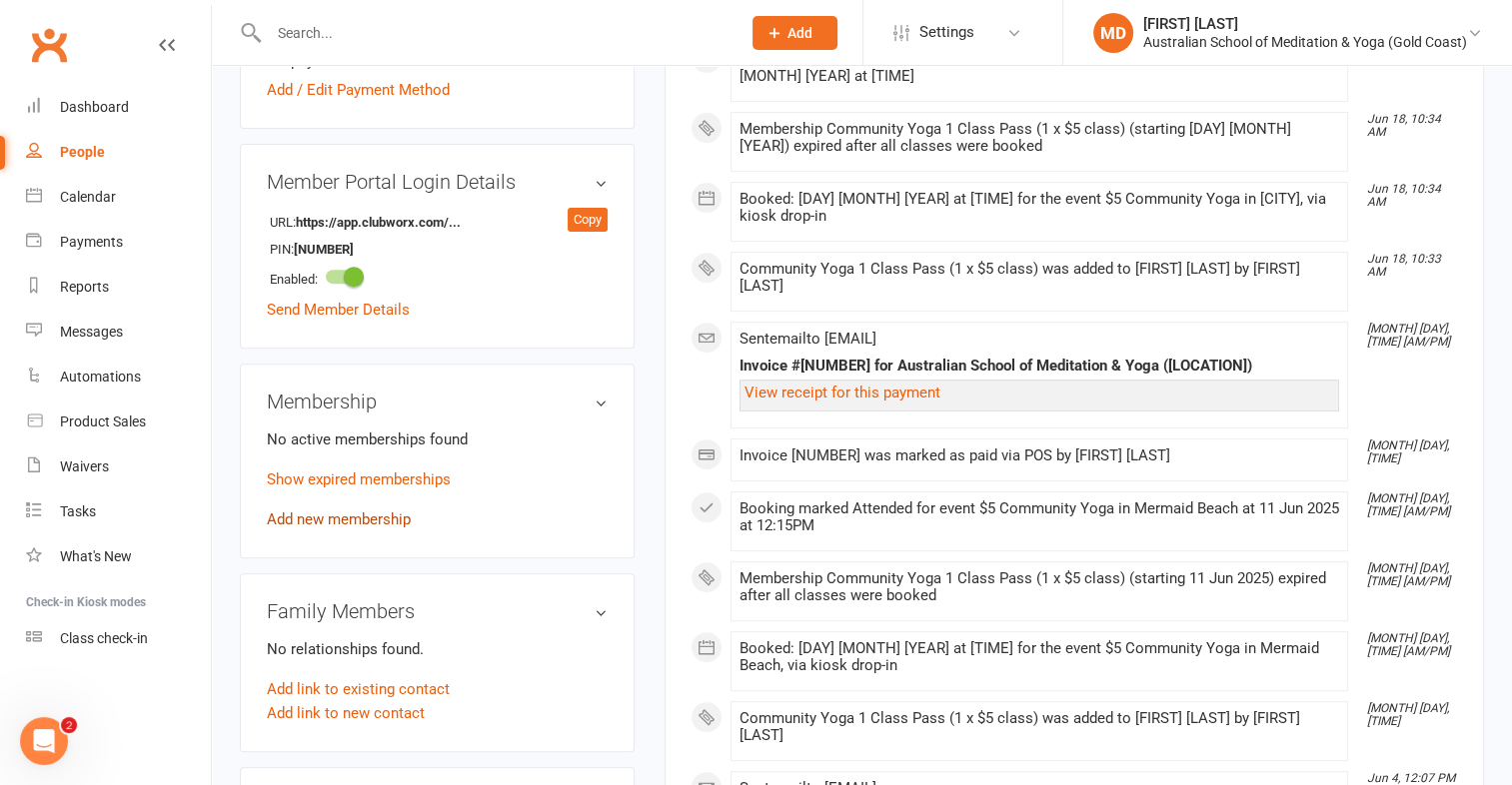 click on "Add new membership" at bounding box center (339, 519) 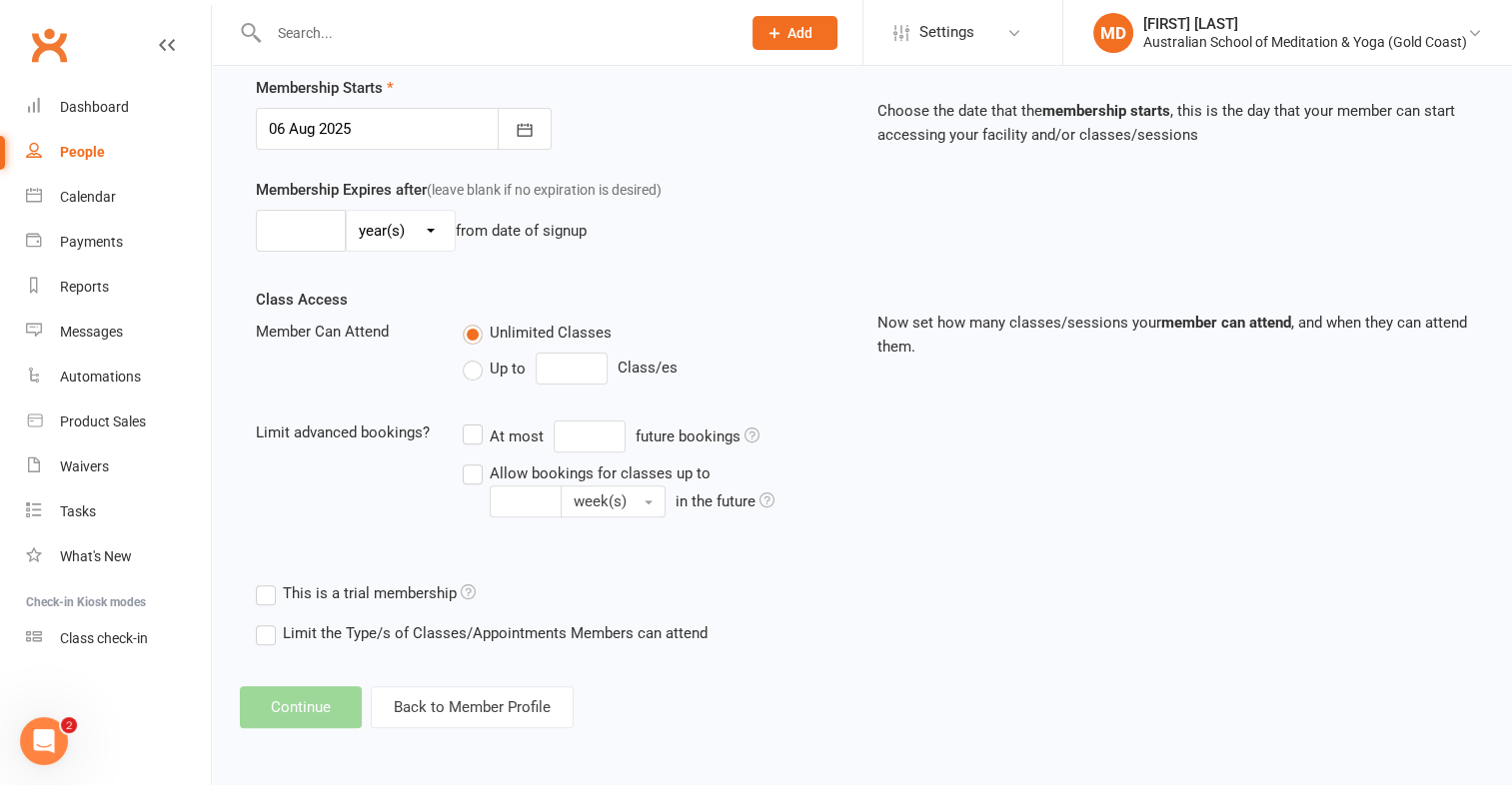 scroll, scrollTop: 0, scrollLeft: 0, axis: both 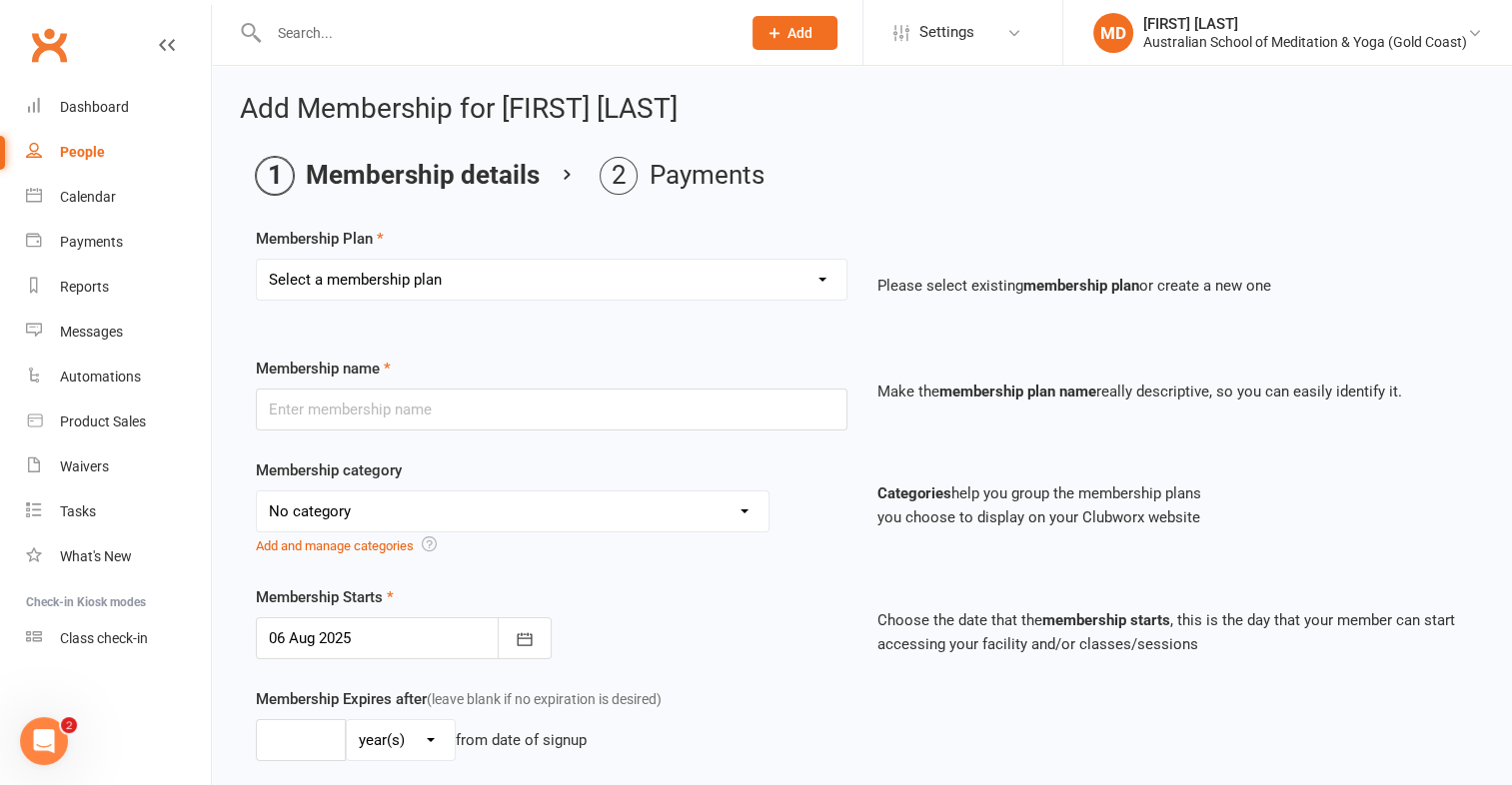 click on "Select a membership plan First Time Intro Offer (1 month Unlimited Meditation & Yoga) 1 Year Unlimited Membership - Weekly Recurring Payments Mindful Kids Meditation & Yoga Membership Mindful Kids Meditation & Yoga Membership (Concession) Yoga Asana 1 Class Pass Yoga Asana 1 Class Pass (Concession) Meditation 1 Class Pass [1 x $5] Community Yoga 1 Class Pass (1 x $5 class) CLASS PASS: 1 Yoga or Meditation Class Mindful Kids Meditation & Yoga 1 Class Pass Mindful Kids Meditation & Yoga 1 Class Pass (Concession/More Than One) Mindful Parents 1 Class Pass (For Tues Stretch & Relax) Labrador/Nerang Yoga 5 Class Pass Labrador/Nerang Yoga 10 Class Pass Teachers/Complimentary (MANAGEMENT USE ONLY) FIRST RESPONDERS 3 Month Pass Workshop 1 Month Membership (MANAGEMENT USE ONLY) Free! 1 Yoga or Meditation Class 12 Yoga Asana Class Pass 6 Yoga Asana Class Pass 7 Day Holiday Membership 6 Month Unlimited Membership - Weekly Recurring Payments 20 Yoga Asana Class Pass 12 Yoga Asana Class Pass (Concession)" at bounding box center [552, 280] 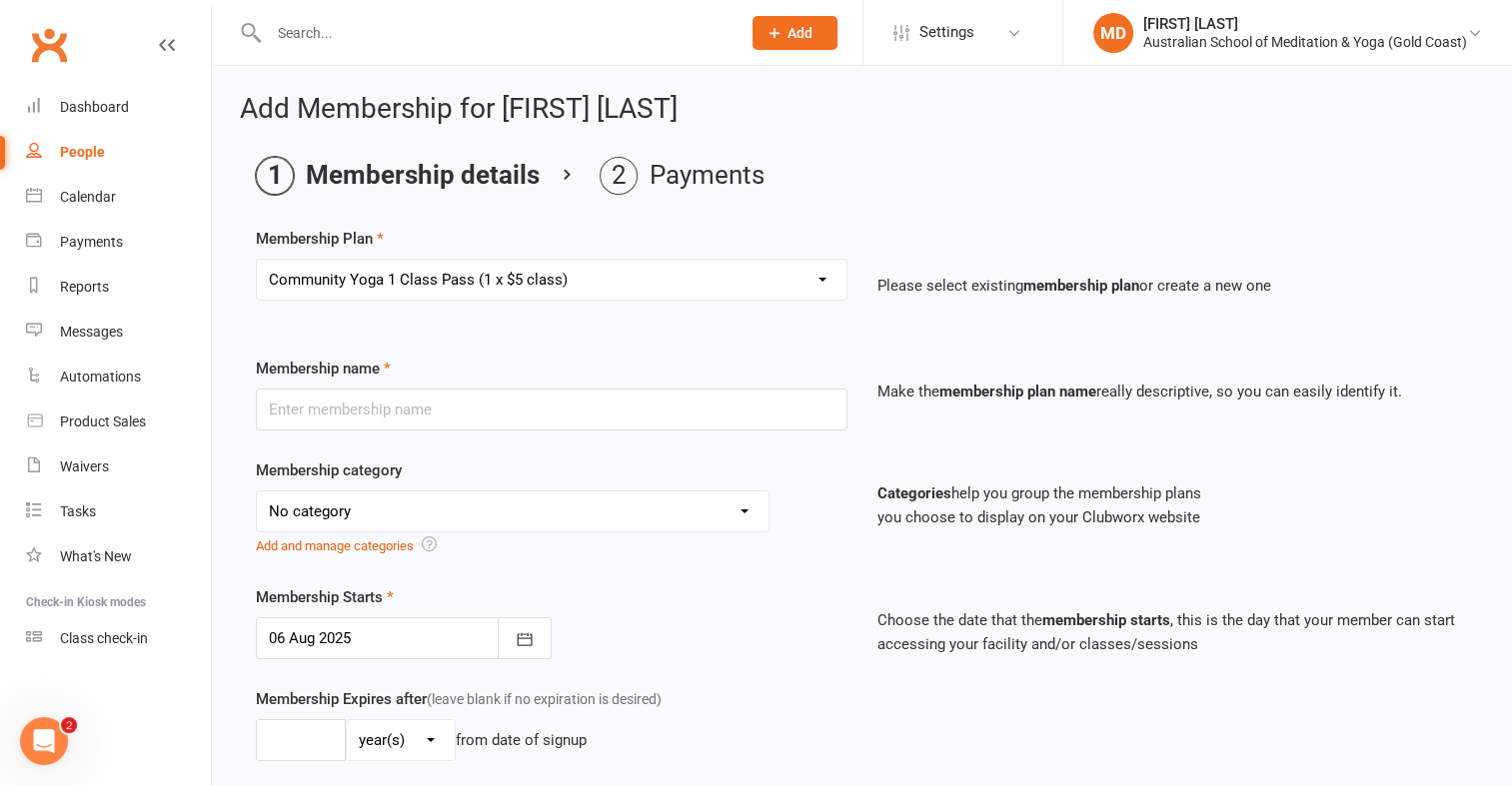 click on "Select a membership plan First Time Intro Offer (1 month Unlimited Meditation & Yoga) 1 Year Unlimited Membership - Weekly Recurring Payments Mindful Kids Meditation & Yoga Membership Mindful Kids Meditation & Yoga Membership (Concession) Yoga Asana 1 Class Pass Yoga Asana 1 Class Pass (Concession) Meditation 1 Class Pass [1 x $5] Community Yoga 1 Class Pass (1 x $5 class) CLASS PASS: 1 Yoga or Meditation Class Mindful Kids Meditation & Yoga 1 Class Pass Mindful Kids Meditation & Yoga 1 Class Pass (Concession/More Than One) Mindful Parents 1 Class Pass (For Tues Stretch & Relax) Labrador/Nerang Yoga 5 Class Pass Labrador/Nerang Yoga 10 Class Pass Teachers/Complimentary (MANAGEMENT USE ONLY) FIRST RESPONDERS 3 Month Pass Workshop 1 Month Membership (MANAGEMENT USE ONLY) Free! 1 Yoga or Meditation Class 12 Yoga Asana Class Pass 6 Yoga Asana Class Pass 7 Day Holiday Membership 6 Month Unlimited Membership - Weekly Recurring Payments 20 Yoga Asana Class Pass 12 Yoga Asana Class Pass (Concession)" at bounding box center (552, 280) 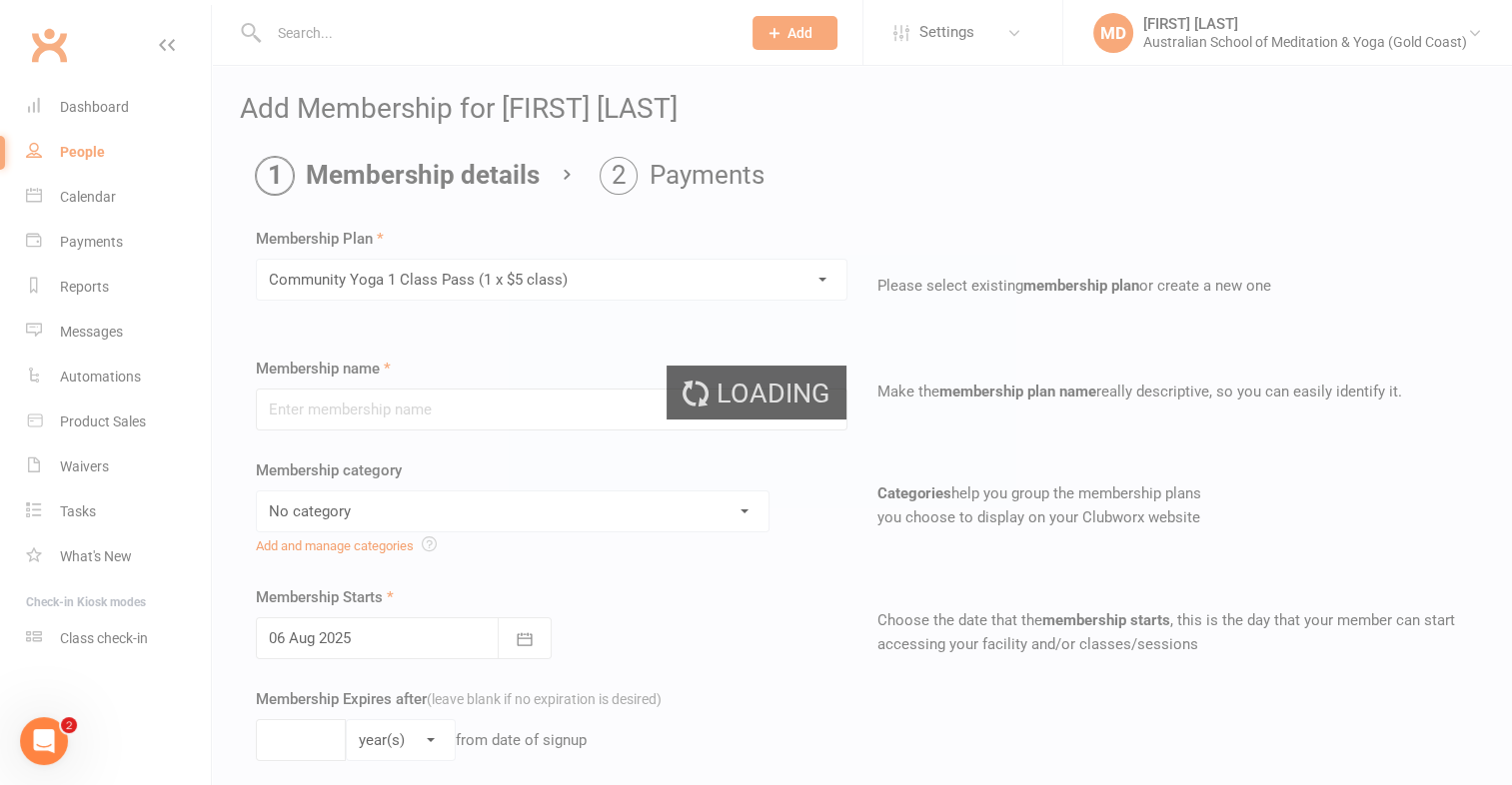 type on "Community Yoga 1 Class Pass (1 x $5 class)" 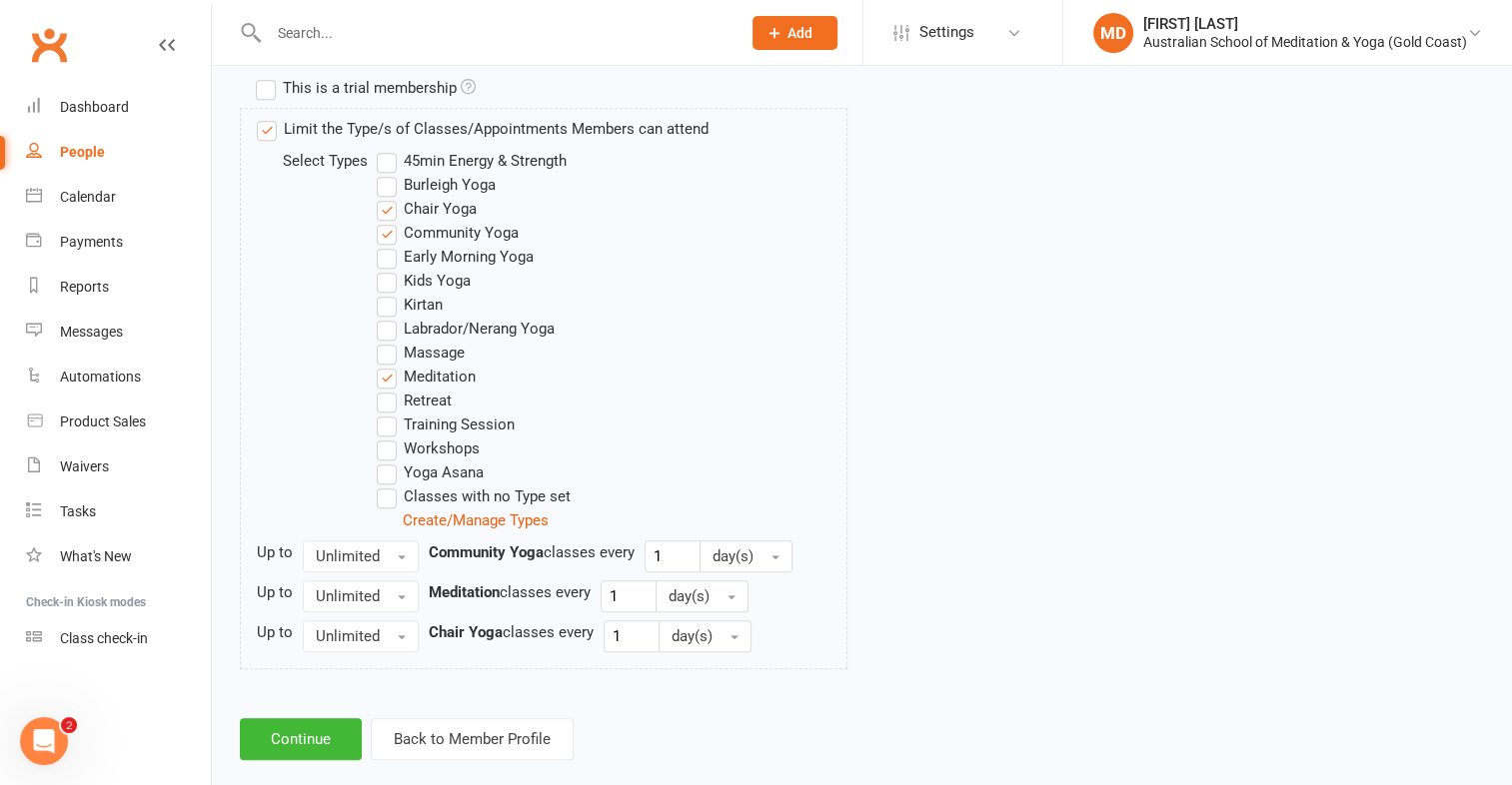 scroll, scrollTop: 1019, scrollLeft: 0, axis: vertical 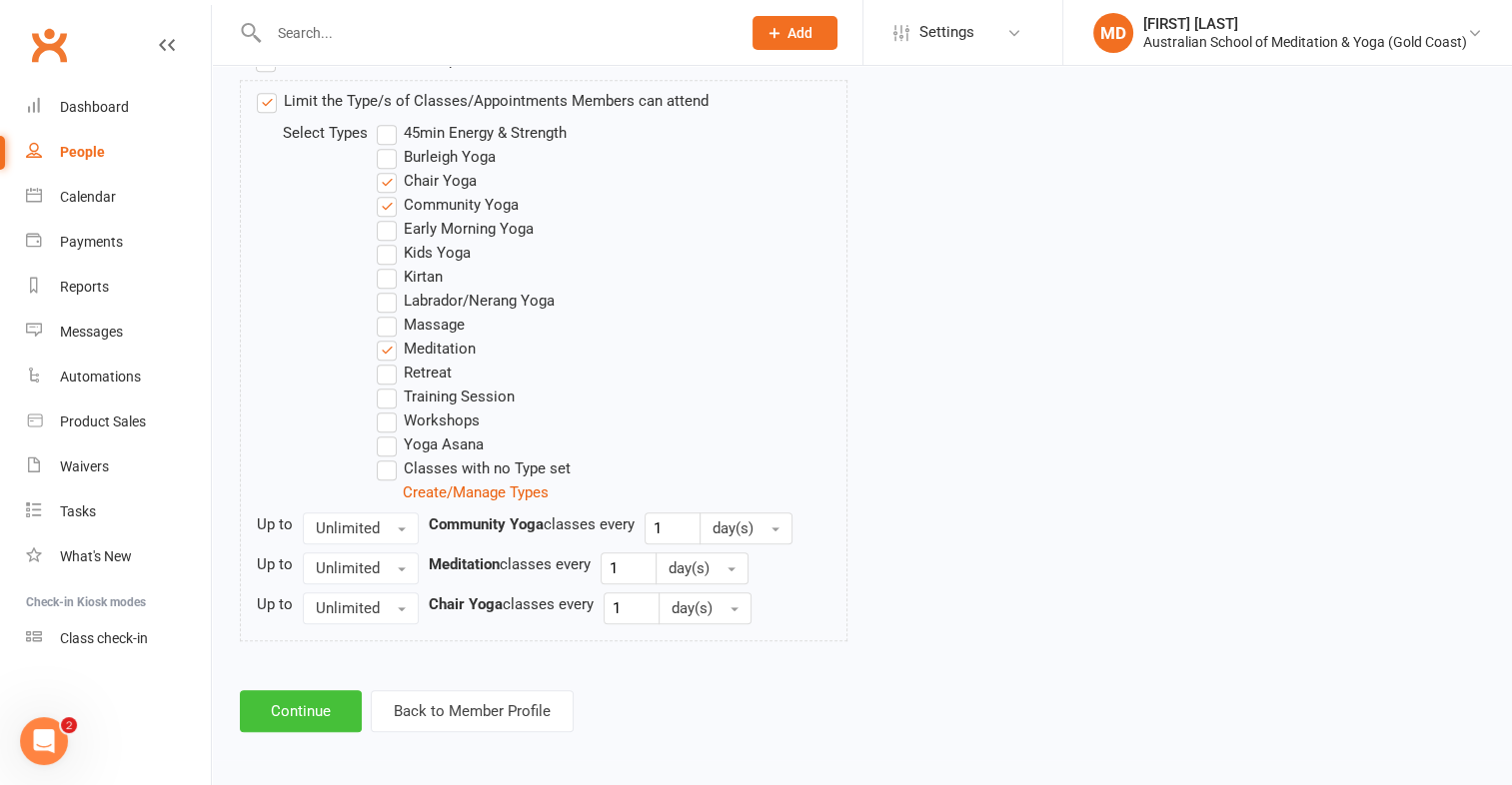 click on "Continue" at bounding box center (301, 711) 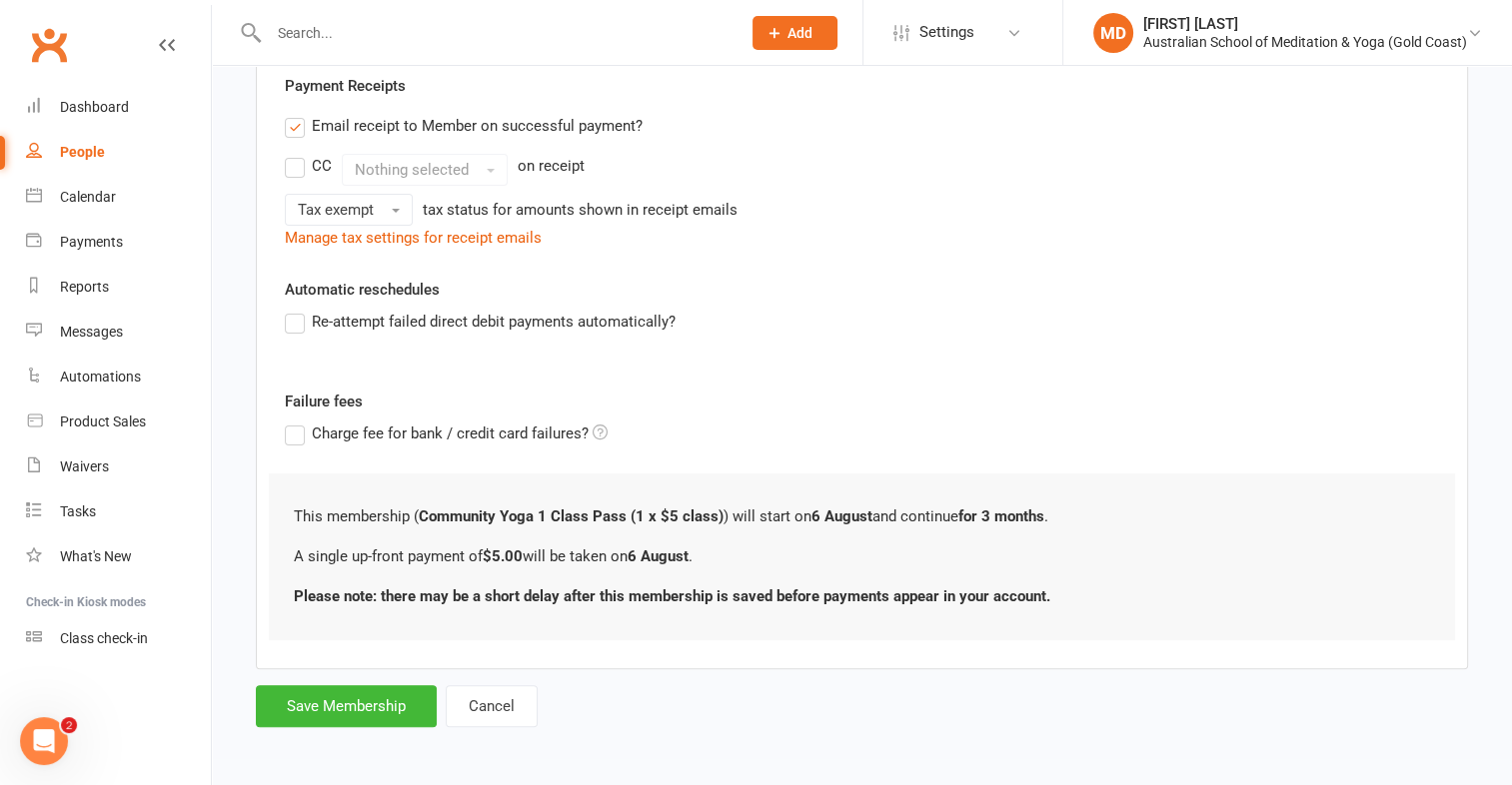 scroll, scrollTop: 380, scrollLeft: 0, axis: vertical 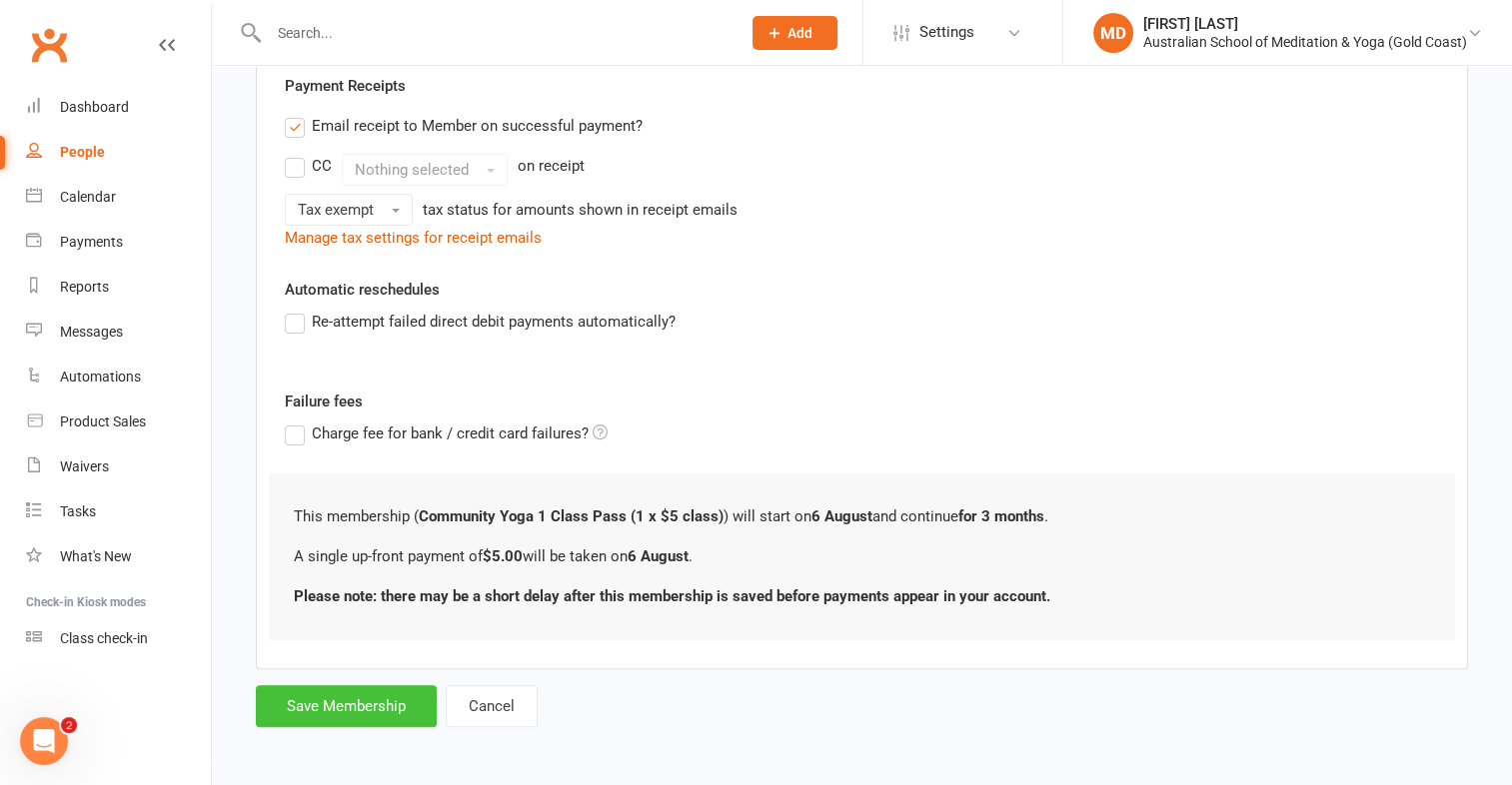 click on "Save Membership" at bounding box center [346, 706] 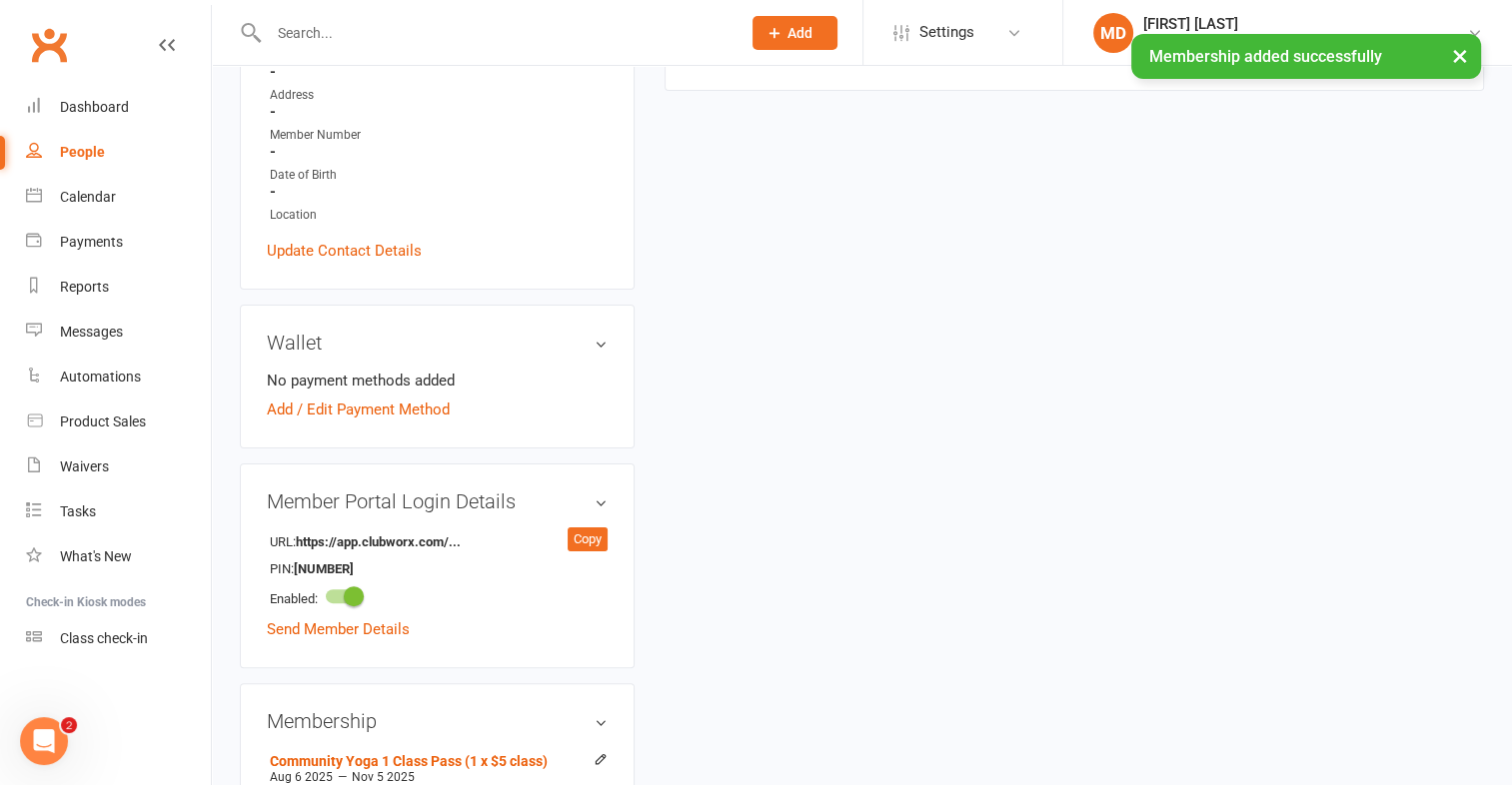 scroll, scrollTop: 0, scrollLeft: 0, axis: both 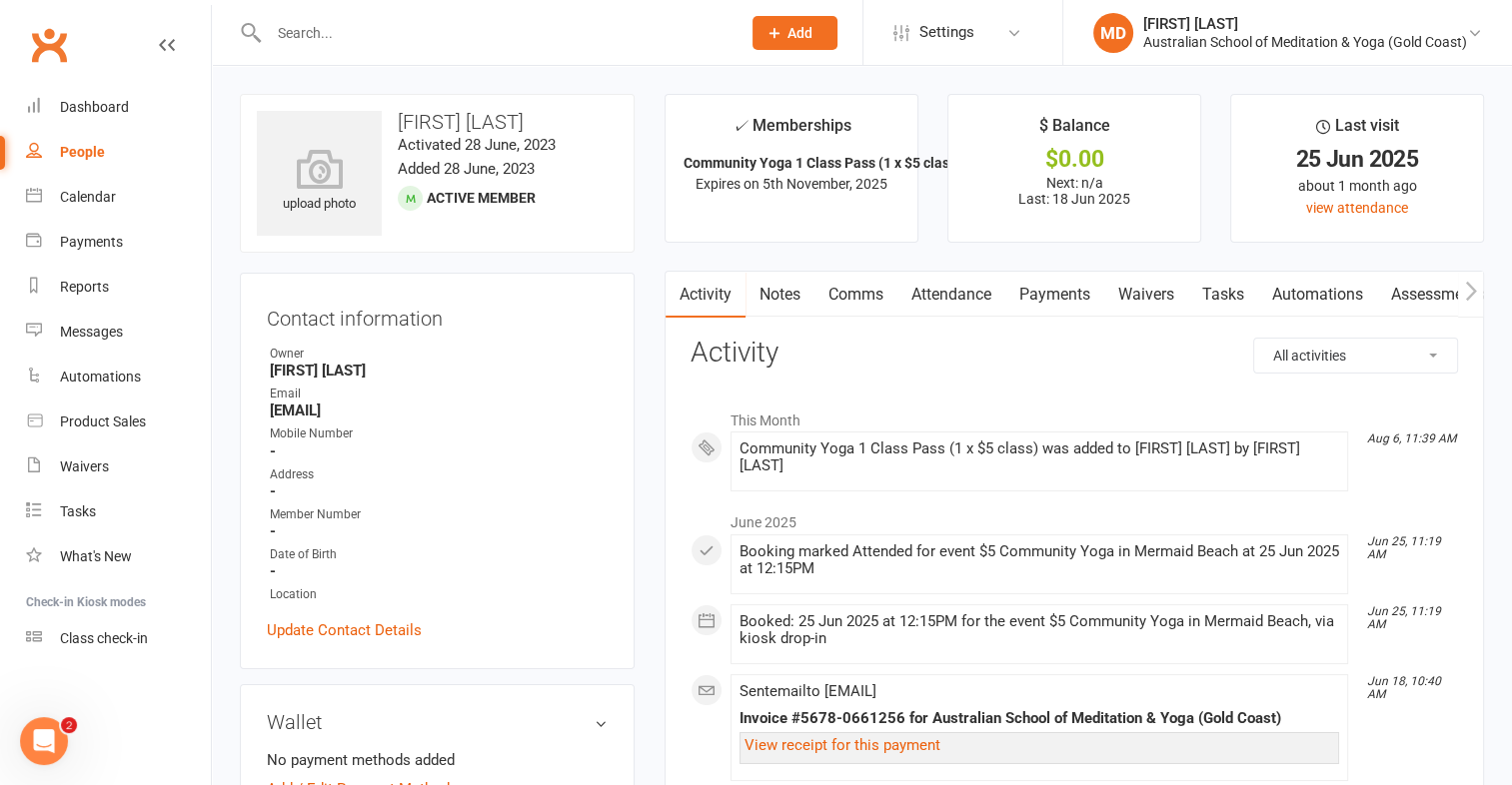 click on "Payments" at bounding box center [1054, 295] 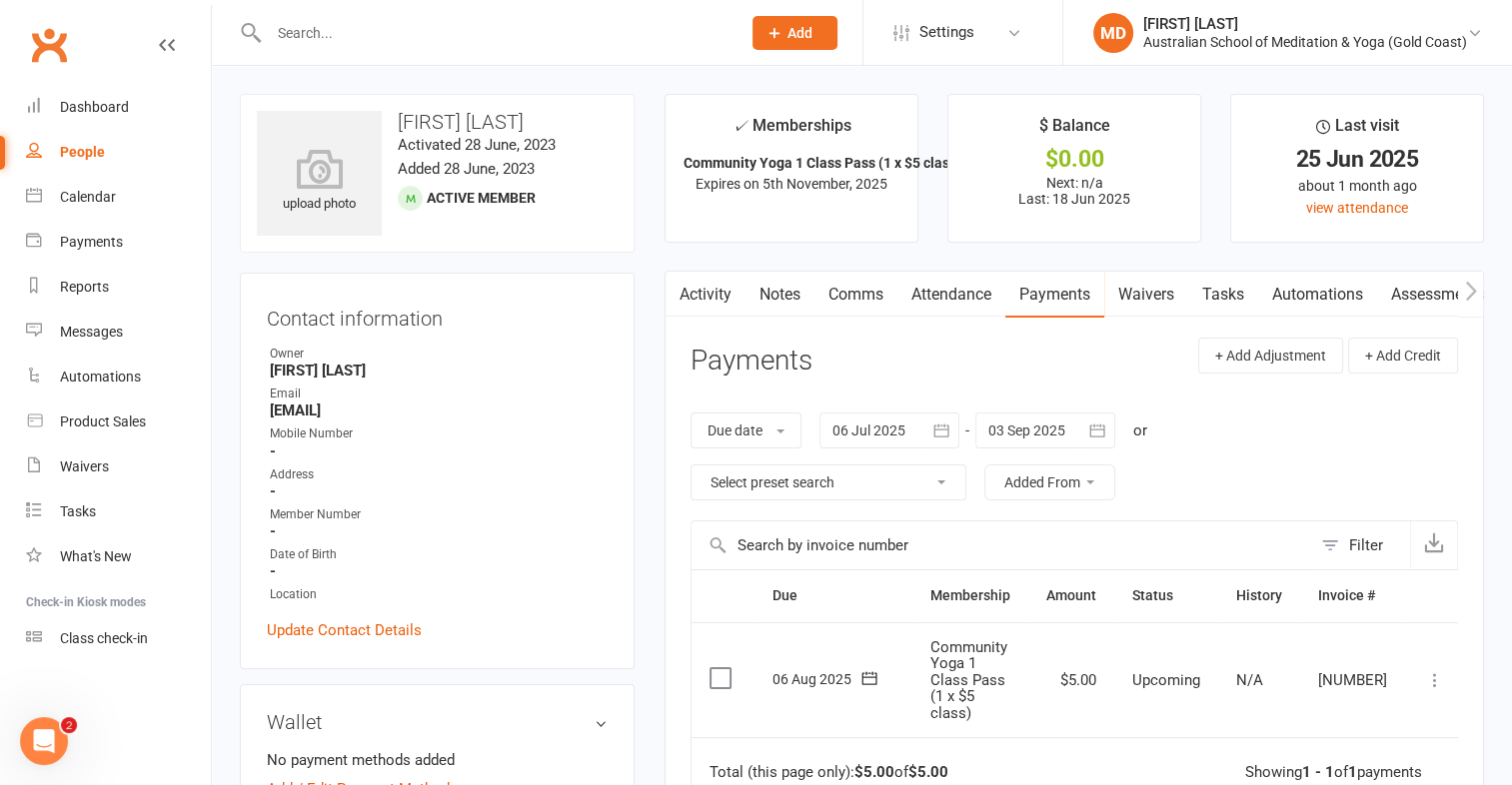 click at bounding box center [1435, 680] 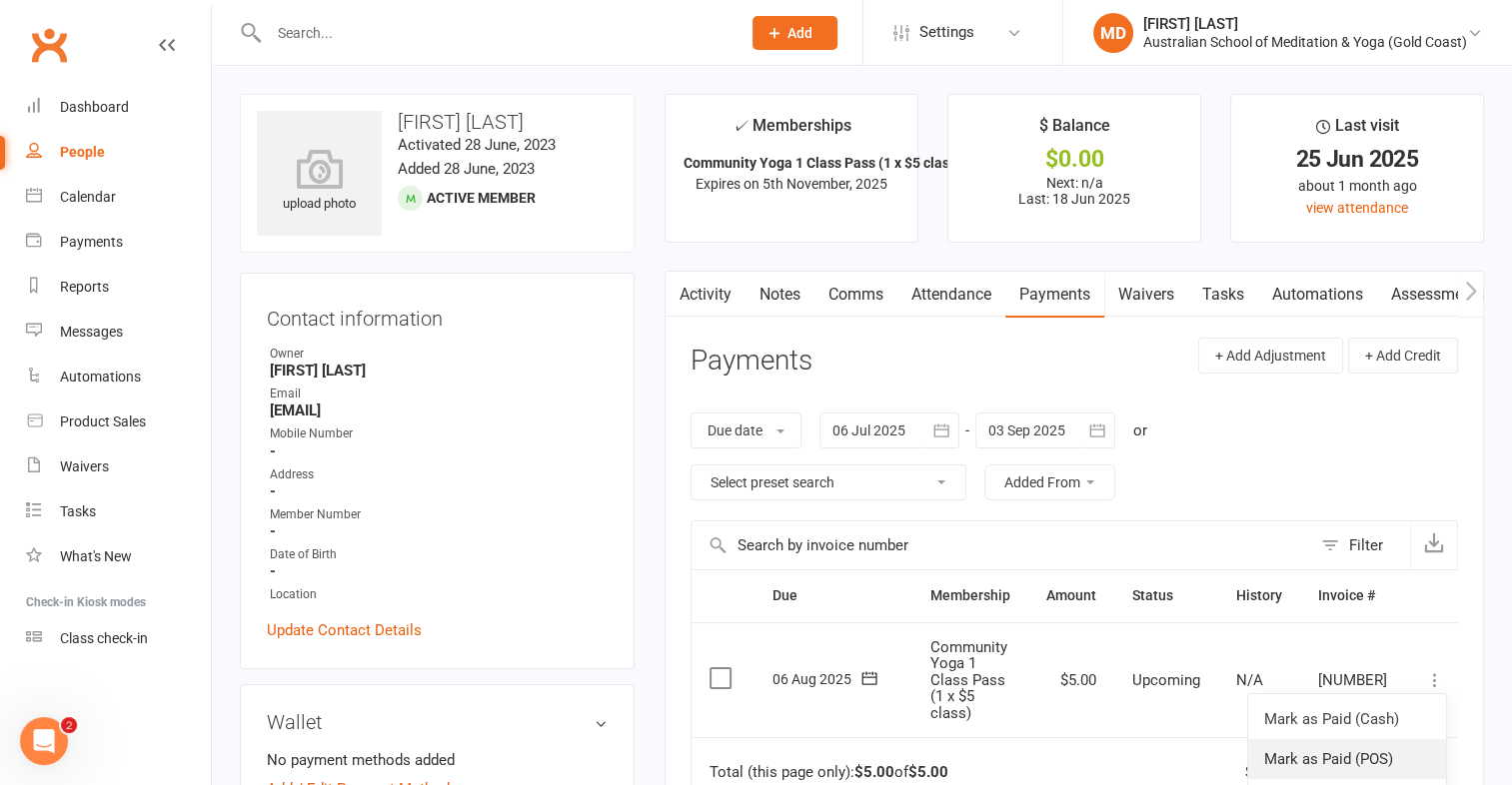 click on "Mark as Paid (POS)" at bounding box center (1347, 759) 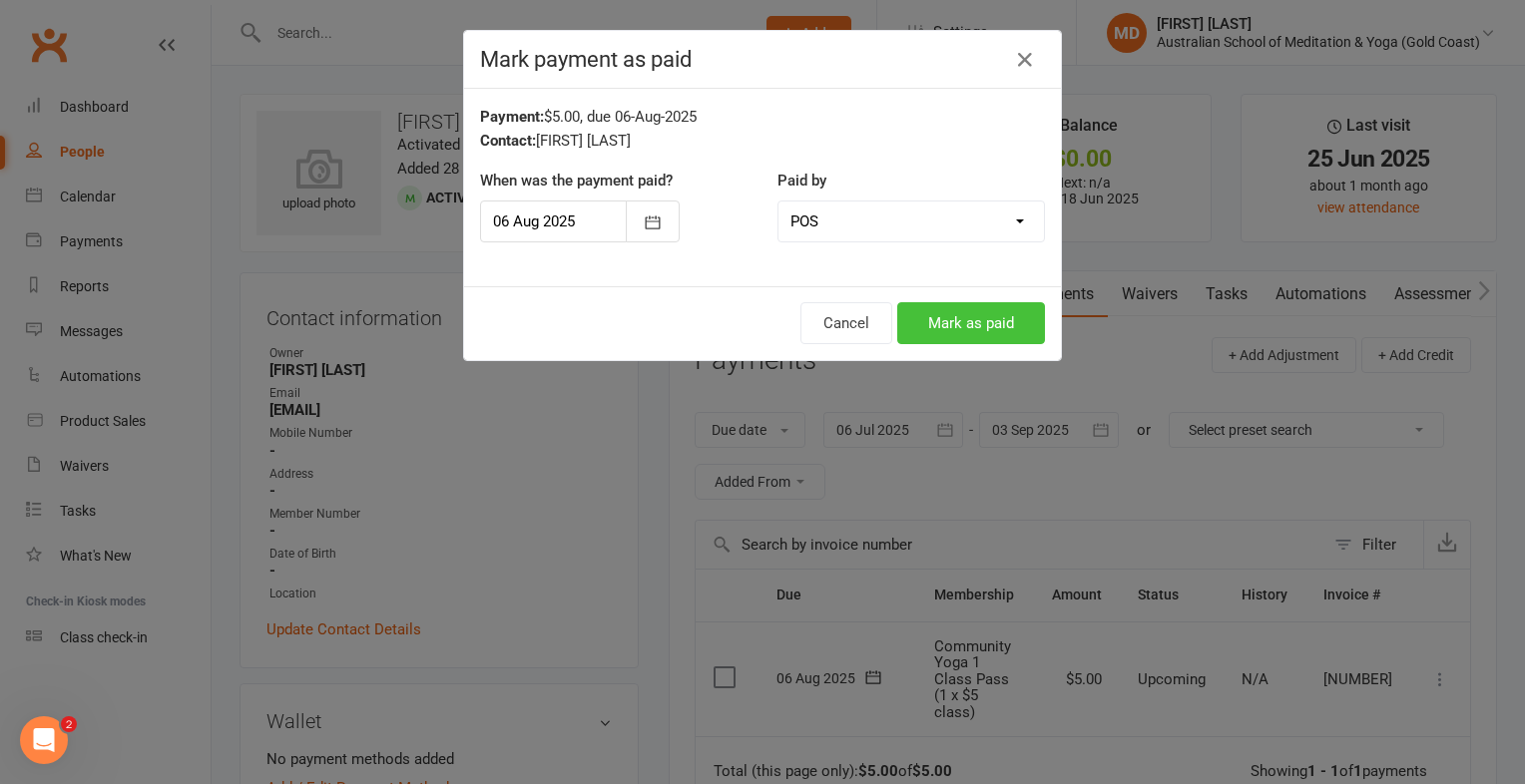click on "Mark as paid" at bounding box center (971, 323) 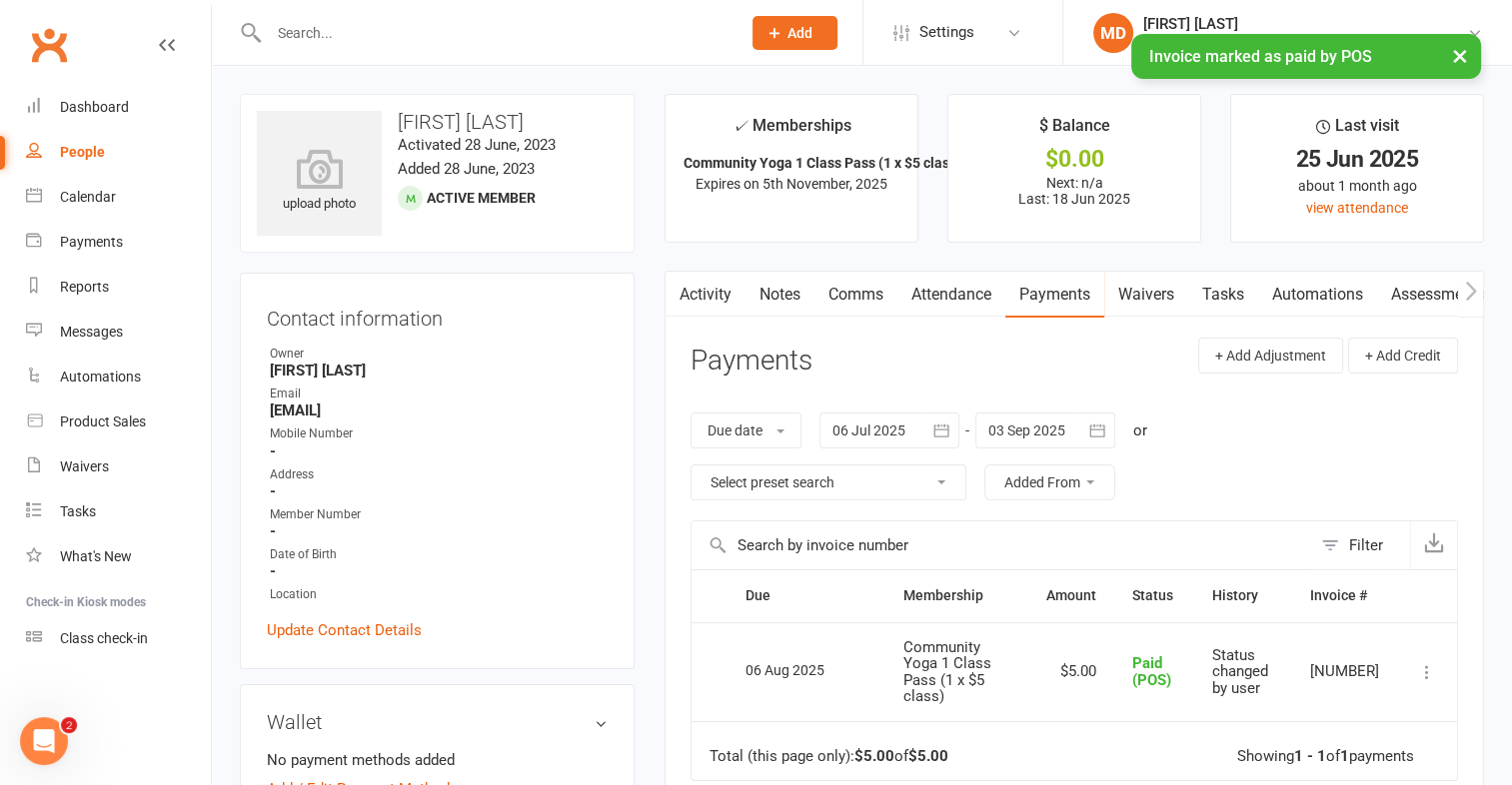 click at bounding box center [495, 33] 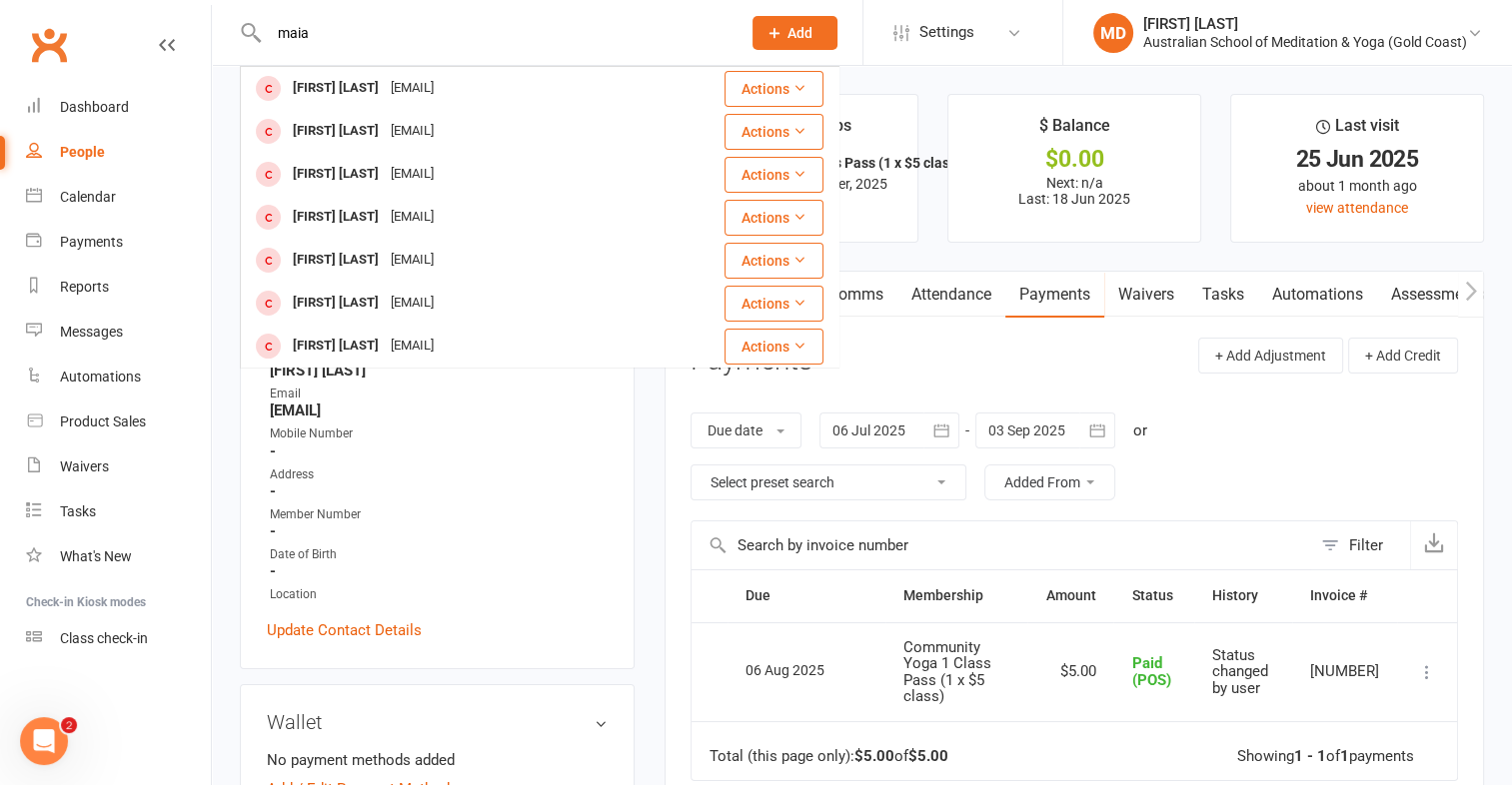 drag, startPoint x: 325, startPoint y: 34, endPoint x: 294, endPoint y: 26, distance: 32.01562 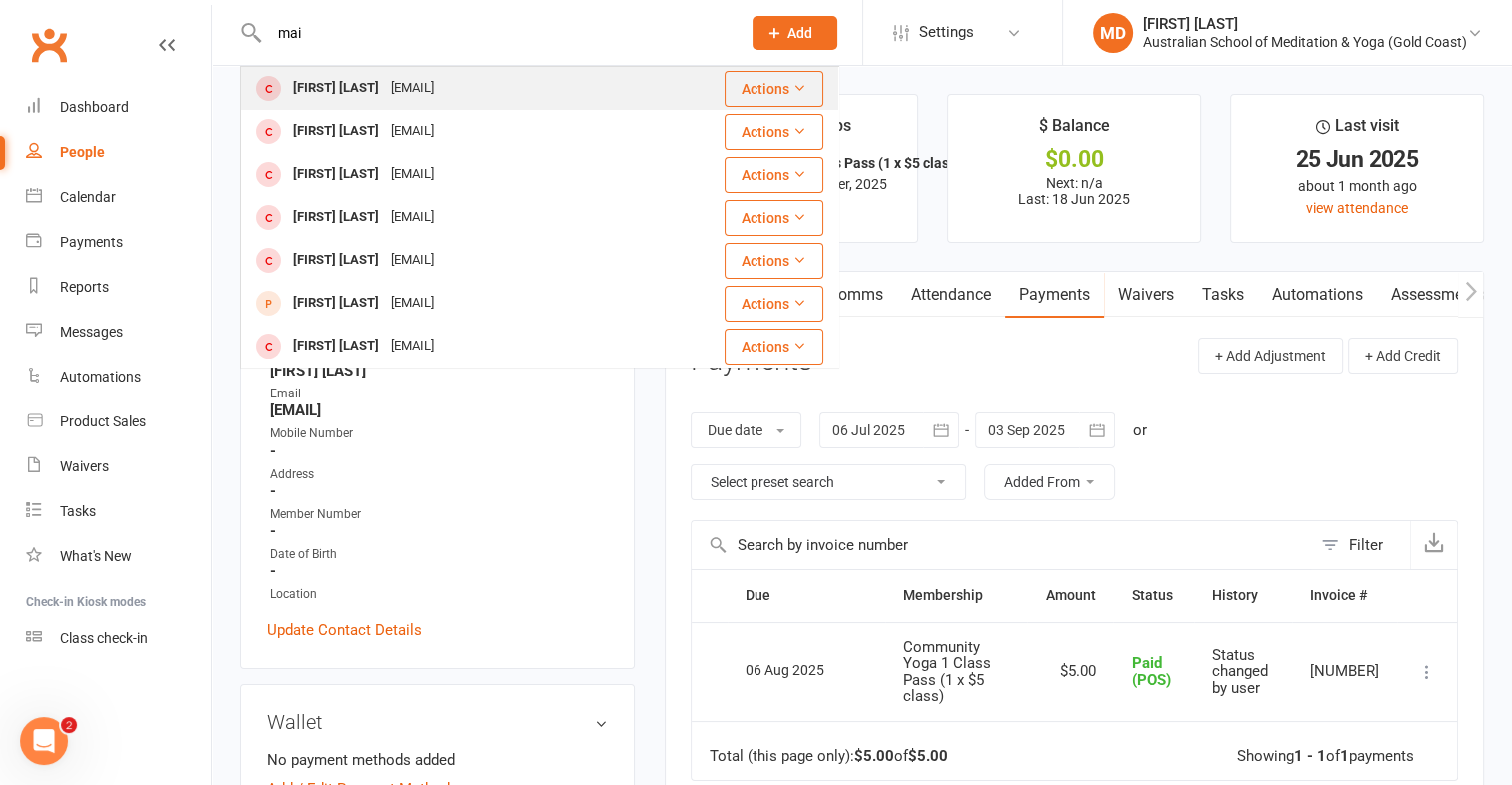 type on "mai" 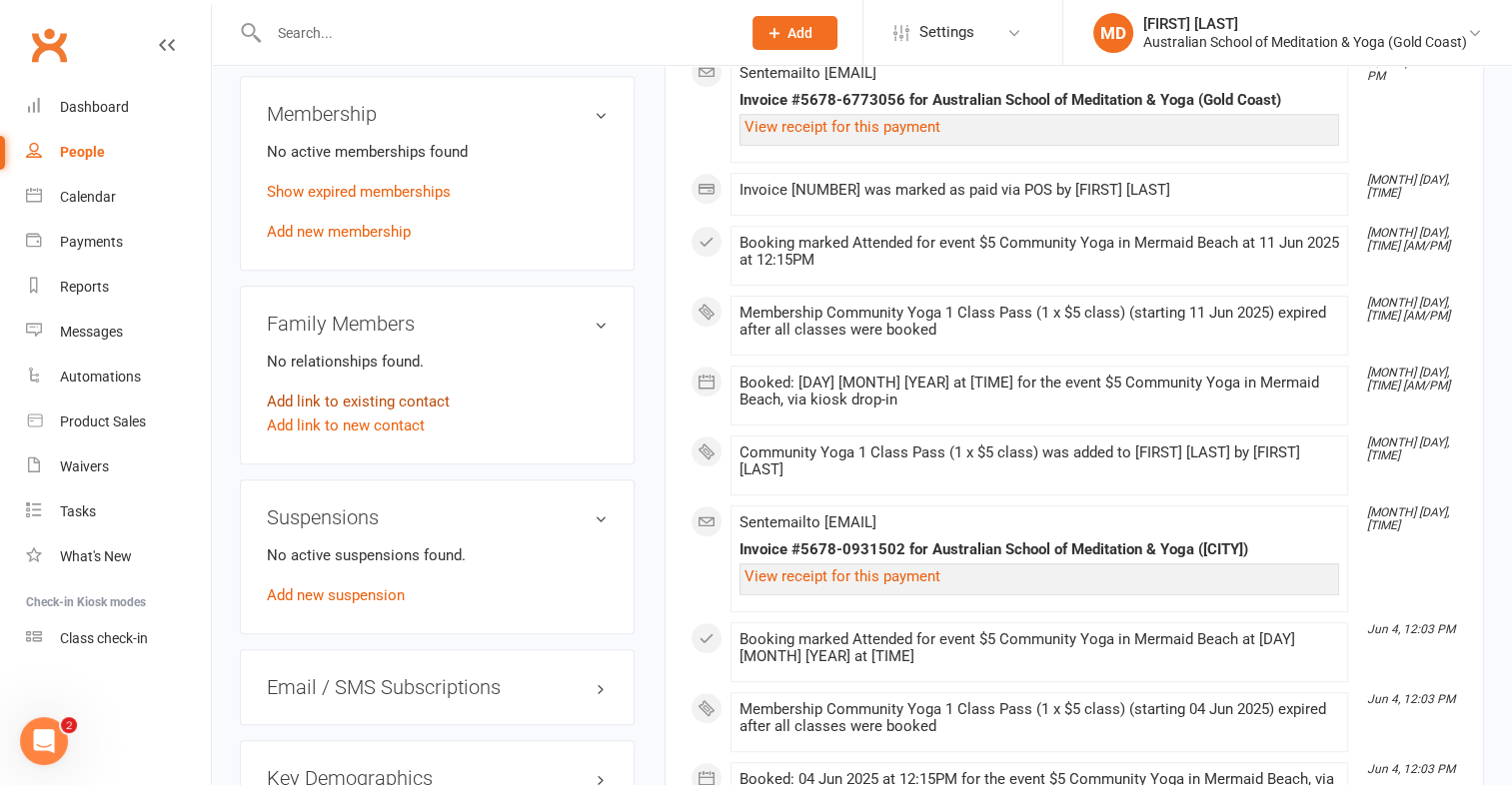 scroll, scrollTop: 999, scrollLeft: 0, axis: vertical 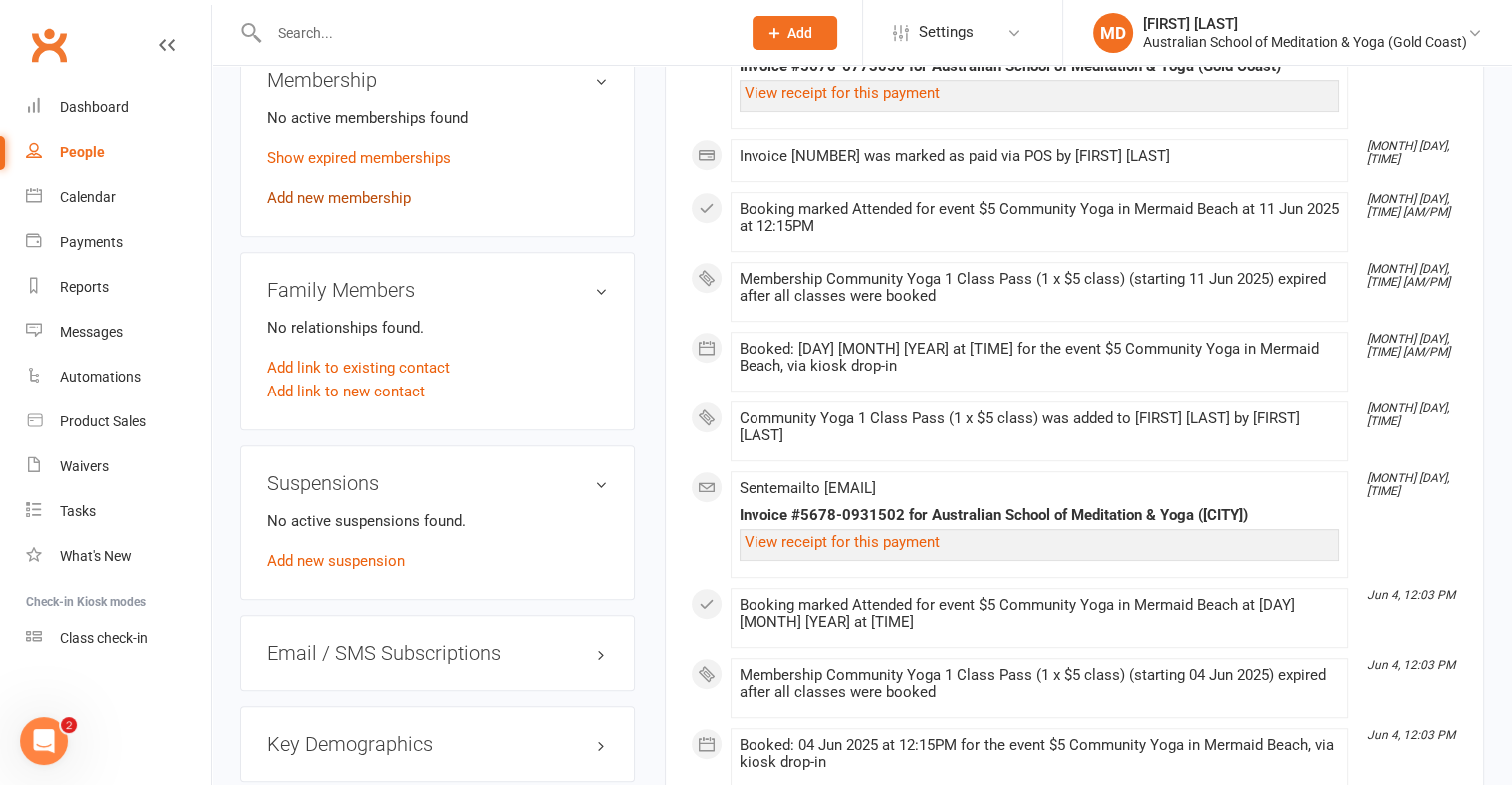 click on "Add new membership" at bounding box center (339, 198) 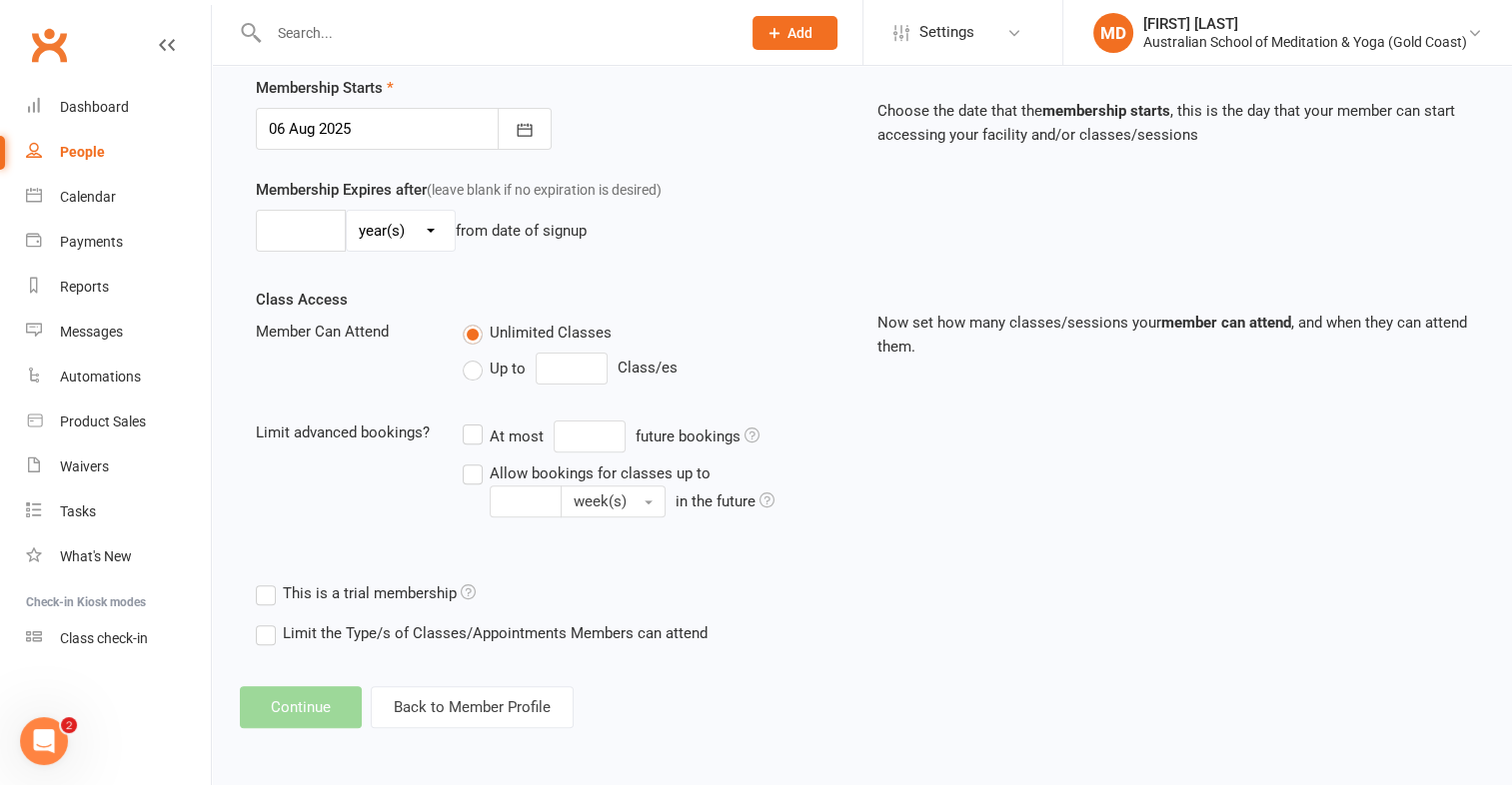 scroll, scrollTop: 0, scrollLeft: 0, axis: both 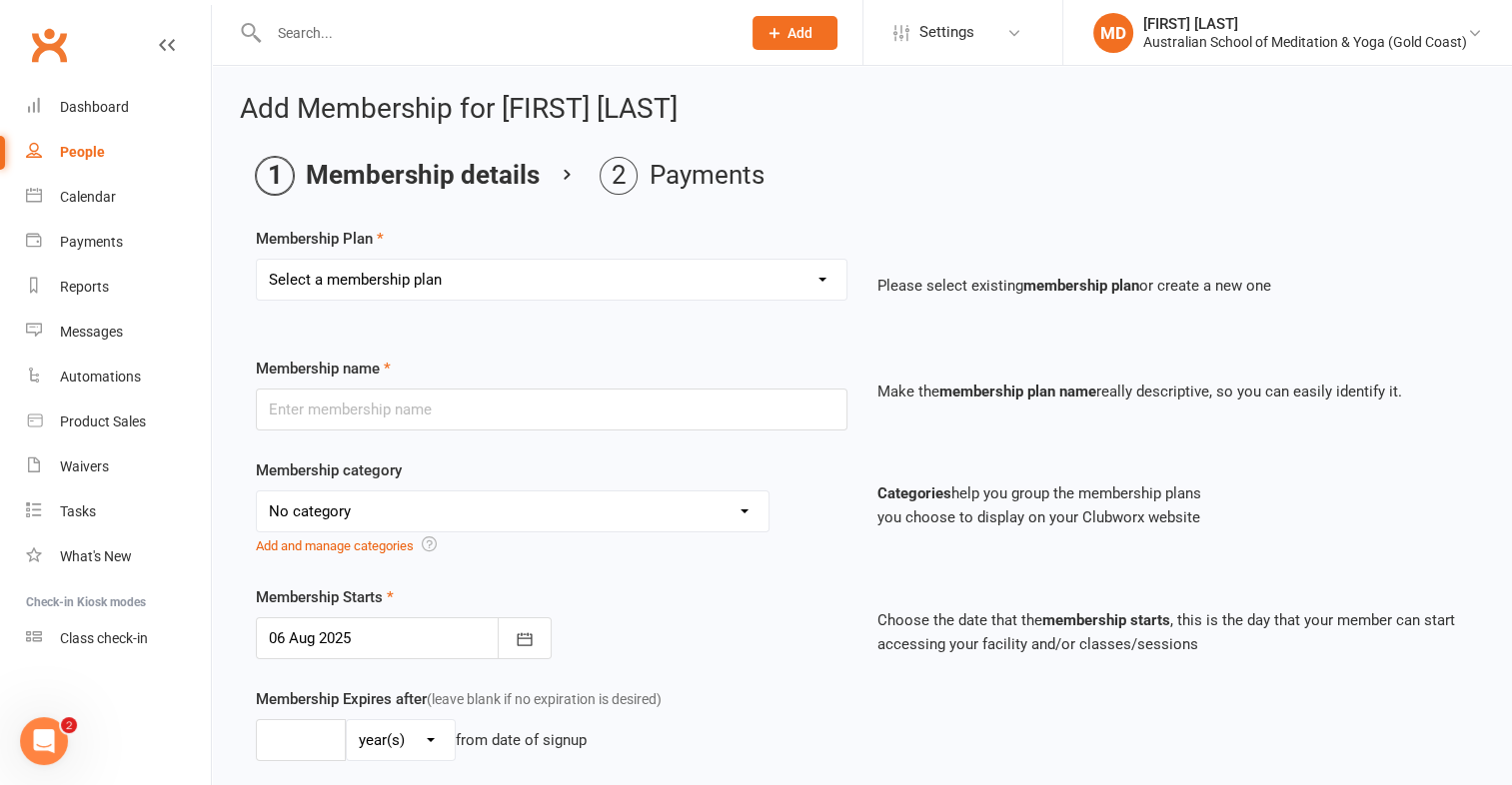 click on "Select a membership plan First Time Intro Offer (1 month Unlimited Meditation & Yoga) 1 Year Unlimited Membership - Weekly Recurring Payments Mindful Kids Meditation & Yoga Membership Mindful Kids Meditation & Yoga Membership (Concession) Yoga Asana 1 Class Pass Yoga Asana 1 Class Pass (Concession) Meditation 1 Class Pass [1 x $5] Community Yoga 1 Class Pass (1 x $5 class) CLASS PASS: 1 Yoga or Meditation Class Mindful Kids Meditation & Yoga 1 Class Pass Mindful Kids Meditation & Yoga 1 Class Pass (Concession/More Than One) Mindful Parents 1 Class Pass (For Tues Stretch & Relax) Labrador/Nerang Yoga 5 Class Pass Labrador/Nerang Yoga 10 Class Pass Teachers/Complimentary (MANAGEMENT USE ONLY) FIRST RESPONDERS 3 Month Pass Workshop 1 Month Membership (MANAGEMENT USE ONLY) Free! 1 Yoga or Meditation Class 12 Yoga Asana Class Pass 6 Yoga Asana Class Pass 7 Day Holiday Membership 6 Month Unlimited Membership - Weekly Recurring Payments 20 Yoga Asana Class Pass 12 Yoga Asana Class Pass (Concession)" at bounding box center (552, 280) 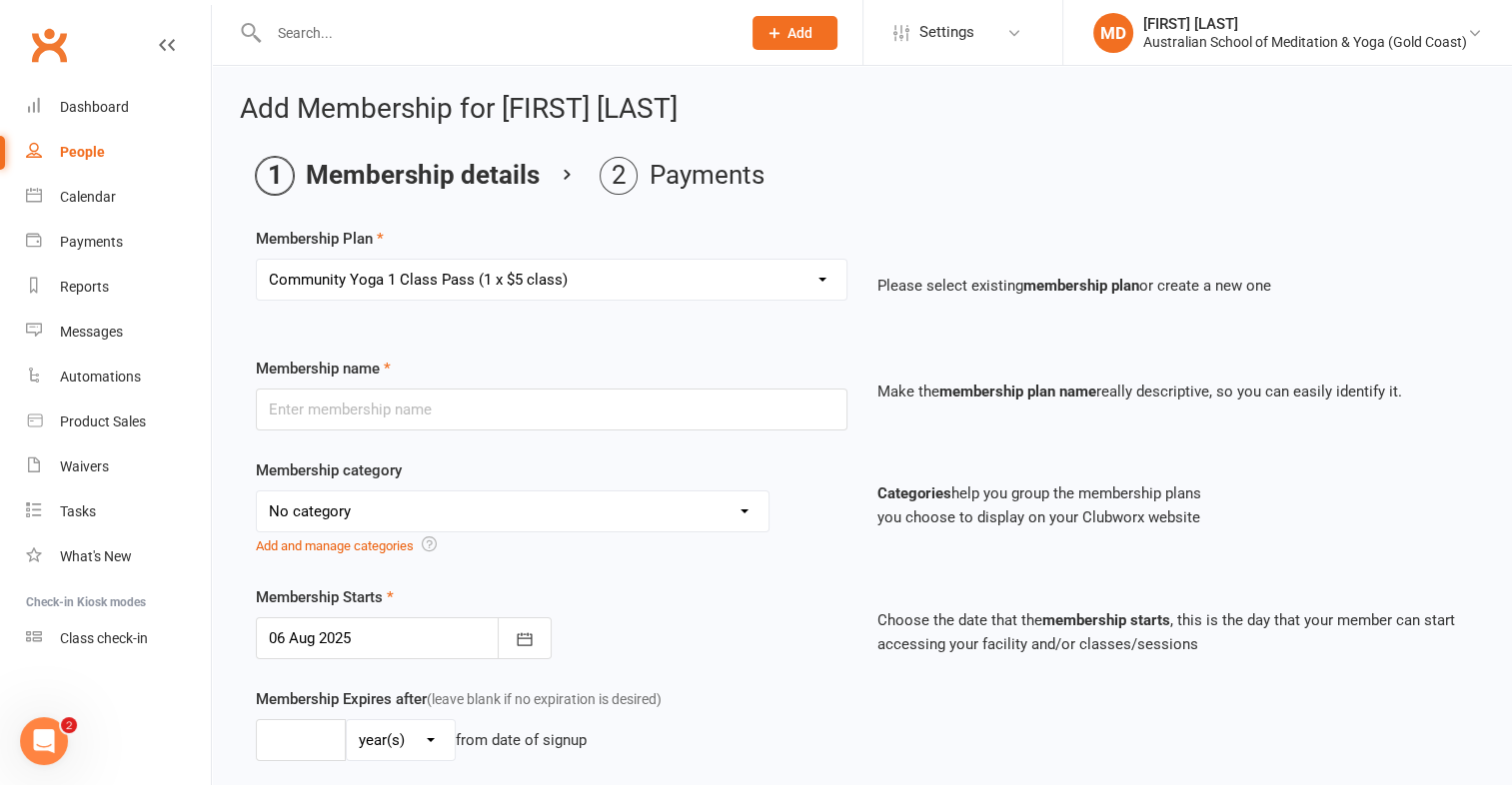 click on "Select a membership plan First Time Intro Offer (1 month Unlimited Meditation & Yoga) 1 Year Unlimited Membership - Weekly Recurring Payments Mindful Kids Meditation & Yoga Membership Mindful Kids Meditation & Yoga Membership (Concession) Yoga Asana 1 Class Pass Yoga Asana 1 Class Pass (Concession) Meditation 1 Class Pass [1 x $5] Community Yoga 1 Class Pass (1 x $5 class) CLASS PASS: 1 Yoga or Meditation Class Mindful Kids Meditation & Yoga 1 Class Pass Mindful Kids Meditation & Yoga 1 Class Pass (Concession/More Than One) Mindful Parents 1 Class Pass (For Tues Stretch & Relax) Labrador/Nerang Yoga 5 Class Pass Labrador/Nerang Yoga 10 Class Pass Teachers/Complimentary (MANAGEMENT USE ONLY) FIRST RESPONDERS 3 Month Pass Workshop 1 Month Membership (MANAGEMENT USE ONLY) Free! 1 Yoga or Meditation Class 12 Yoga Asana Class Pass 6 Yoga Asana Class Pass 7 Day Holiday Membership 6 Month Unlimited Membership - Weekly Recurring Payments 20 Yoga Asana Class Pass 12 Yoga Asana Class Pass (Concession)" at bounding box center (552, 280) 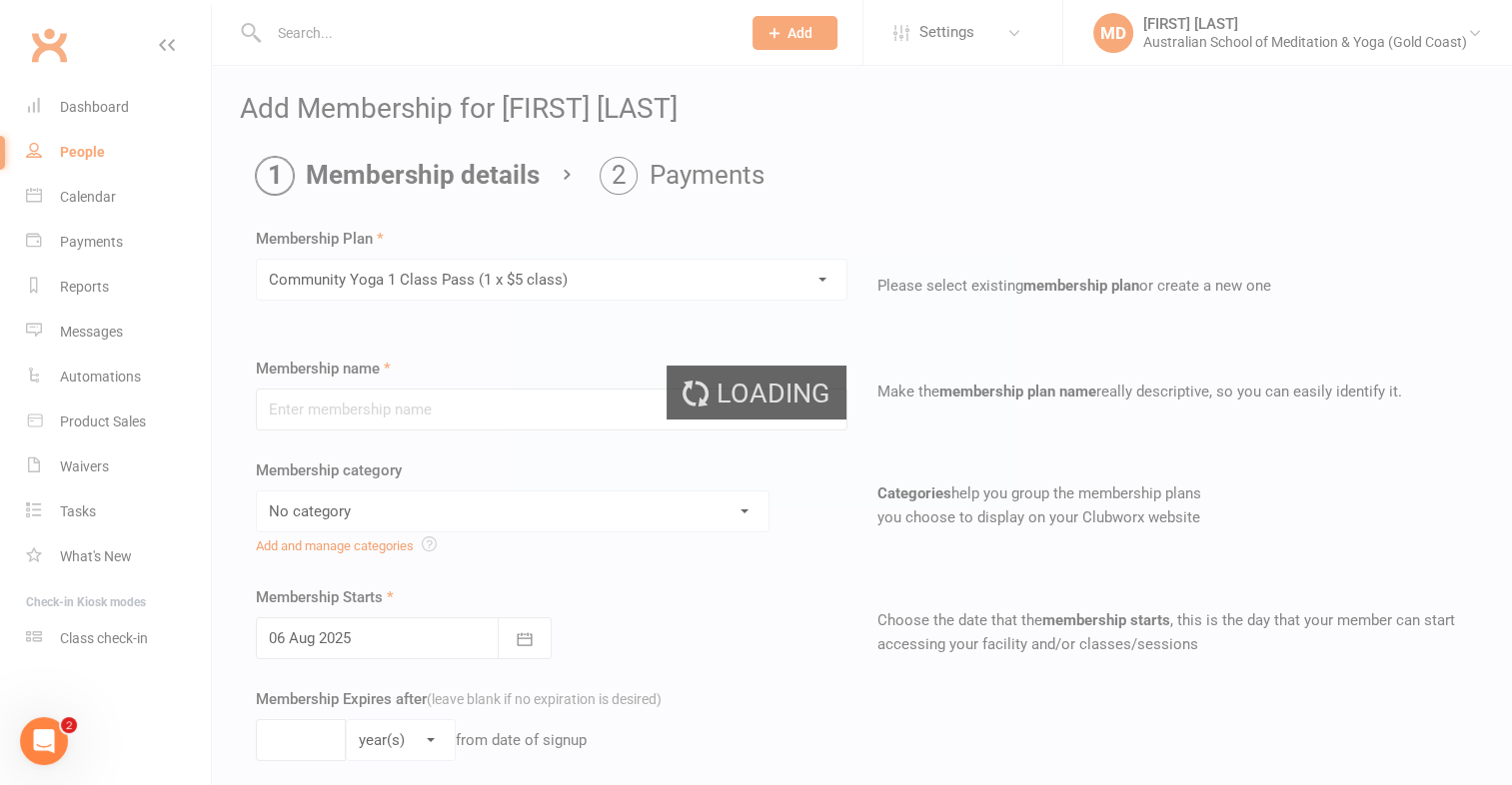 type on "Community Yoga 1 Class Pass (1 x $5 class)" 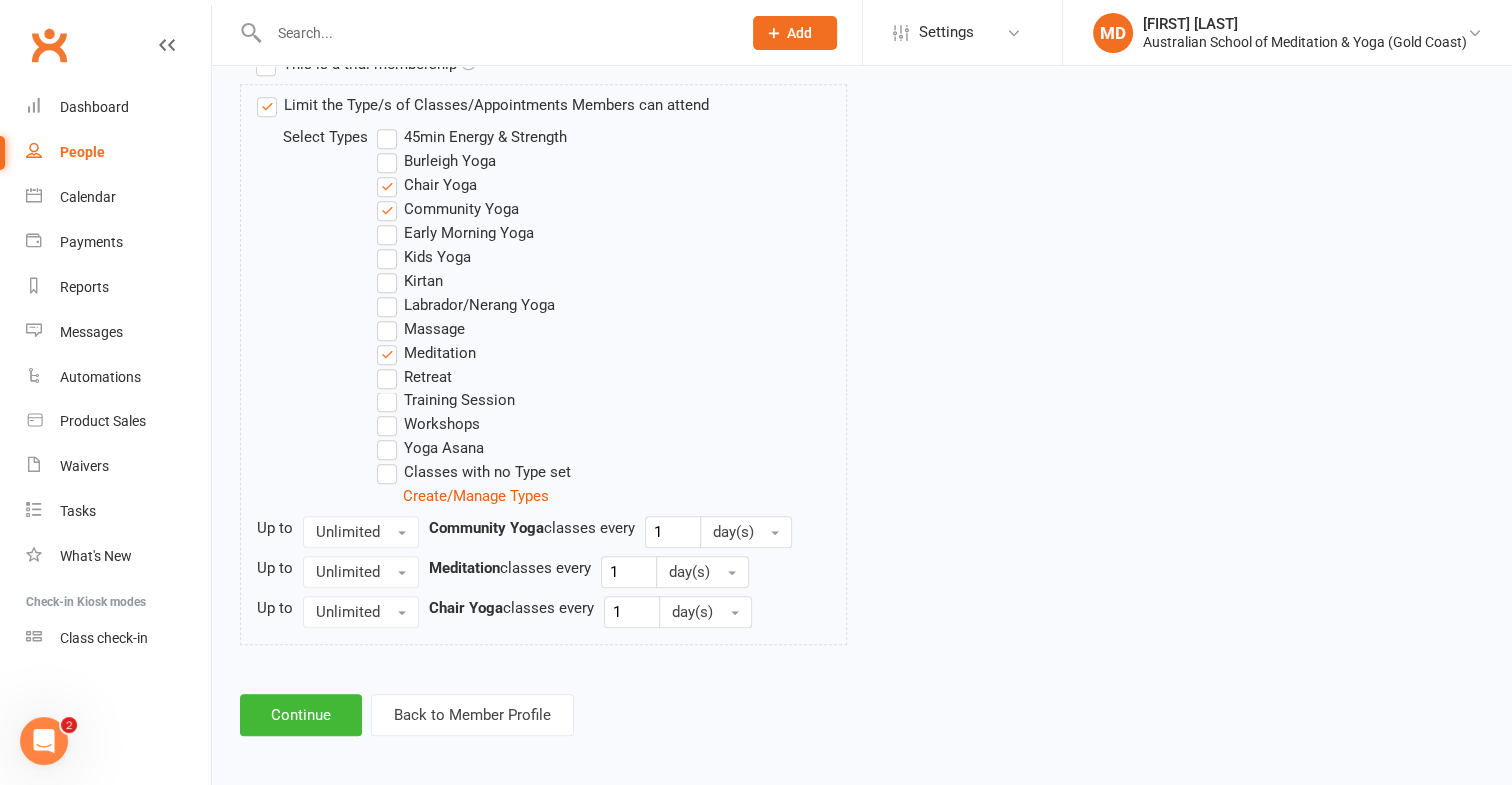 scroll, scrollTop: 1019, scrollLeft: 0, axis: vertical 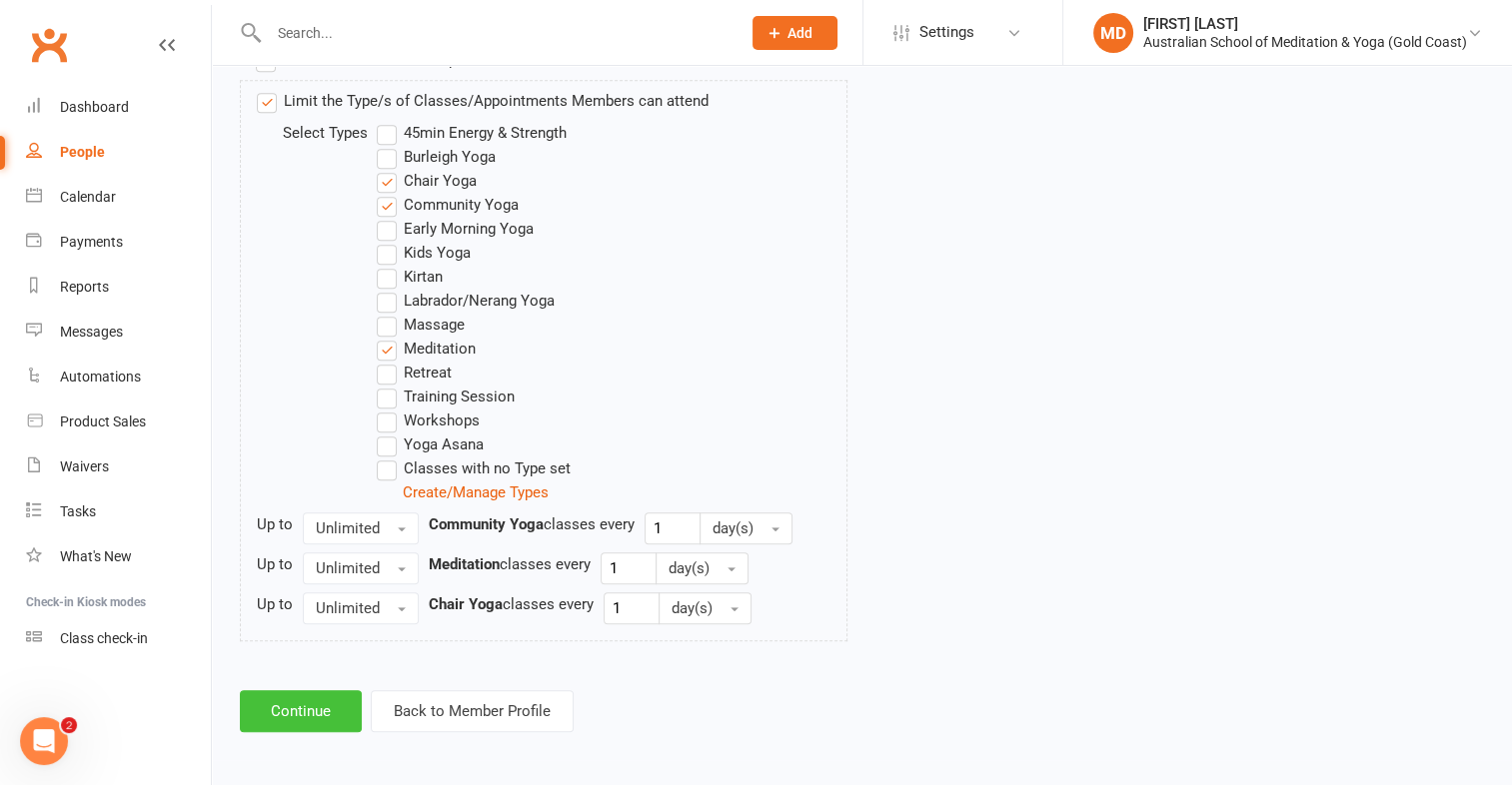 click on "Continue" at bounding box center (301, 711) 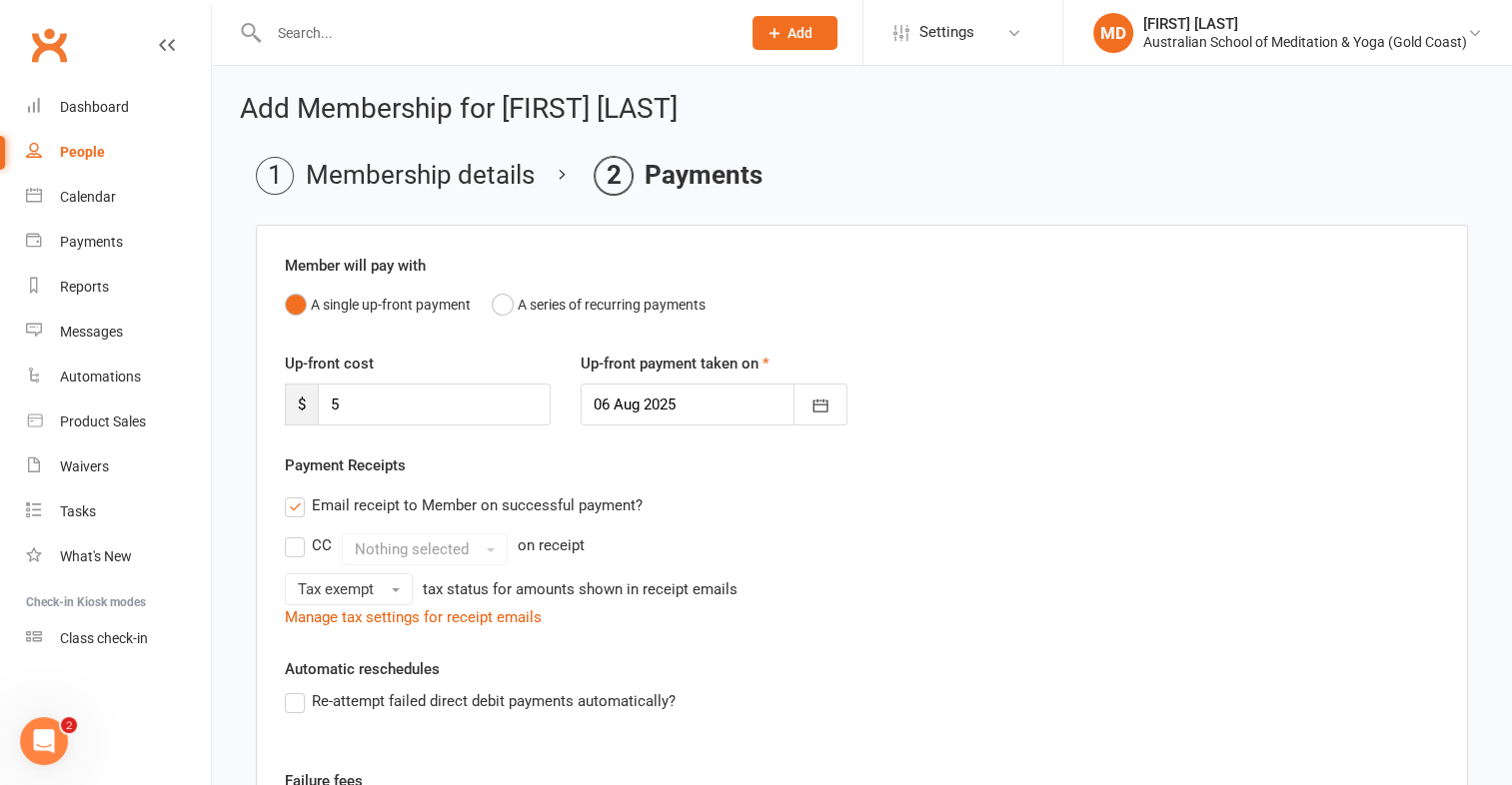 scroll, scrollTop: 380, scrollLeft: 0, axis: vertical 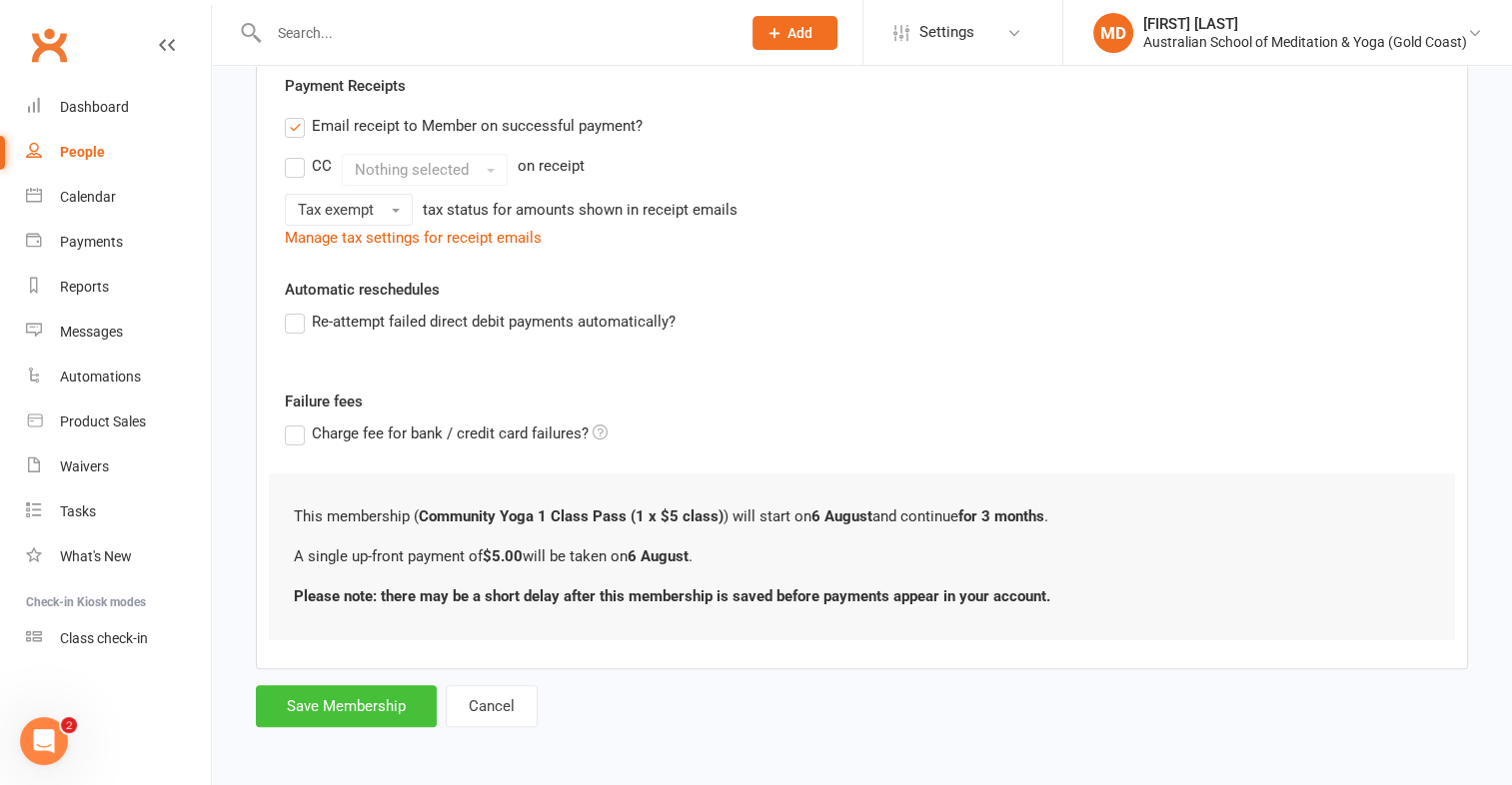 click on "Save Membership" at bounding box center (346, 706) 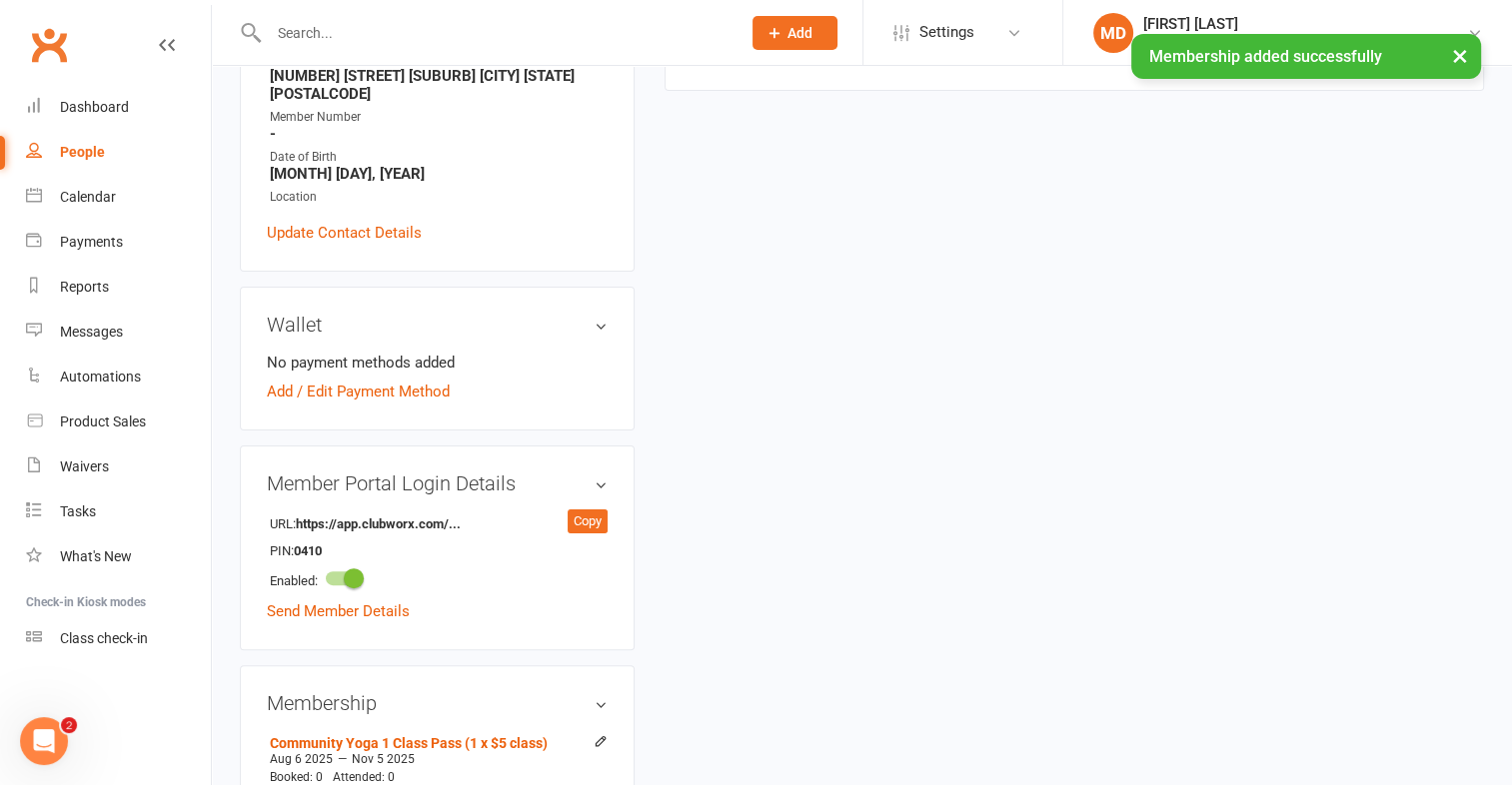 scroll, scrollTop: 0, scrollLeft: 0, axis: both 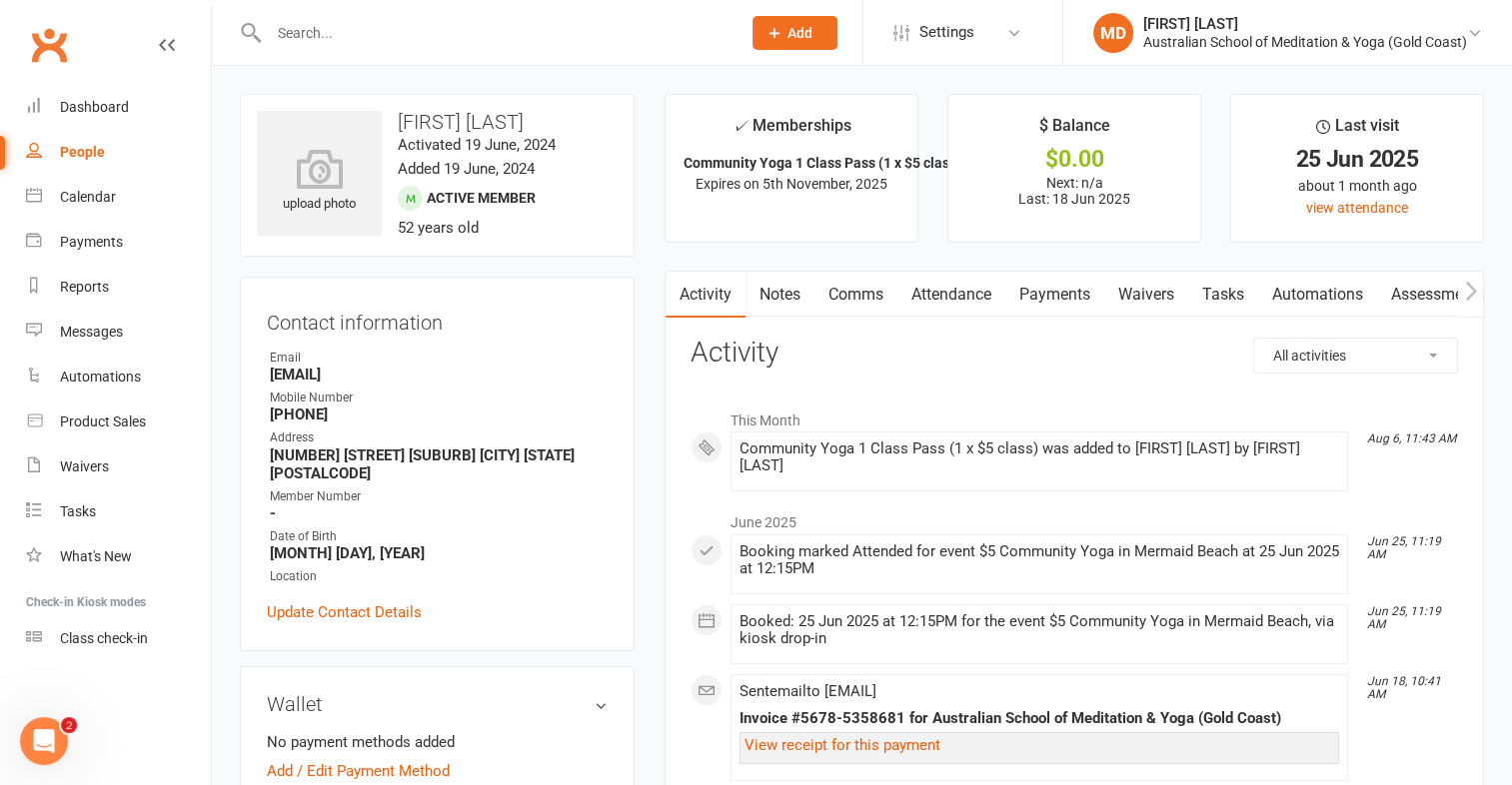 click on "Payments" at bounding box center [1054, 295] 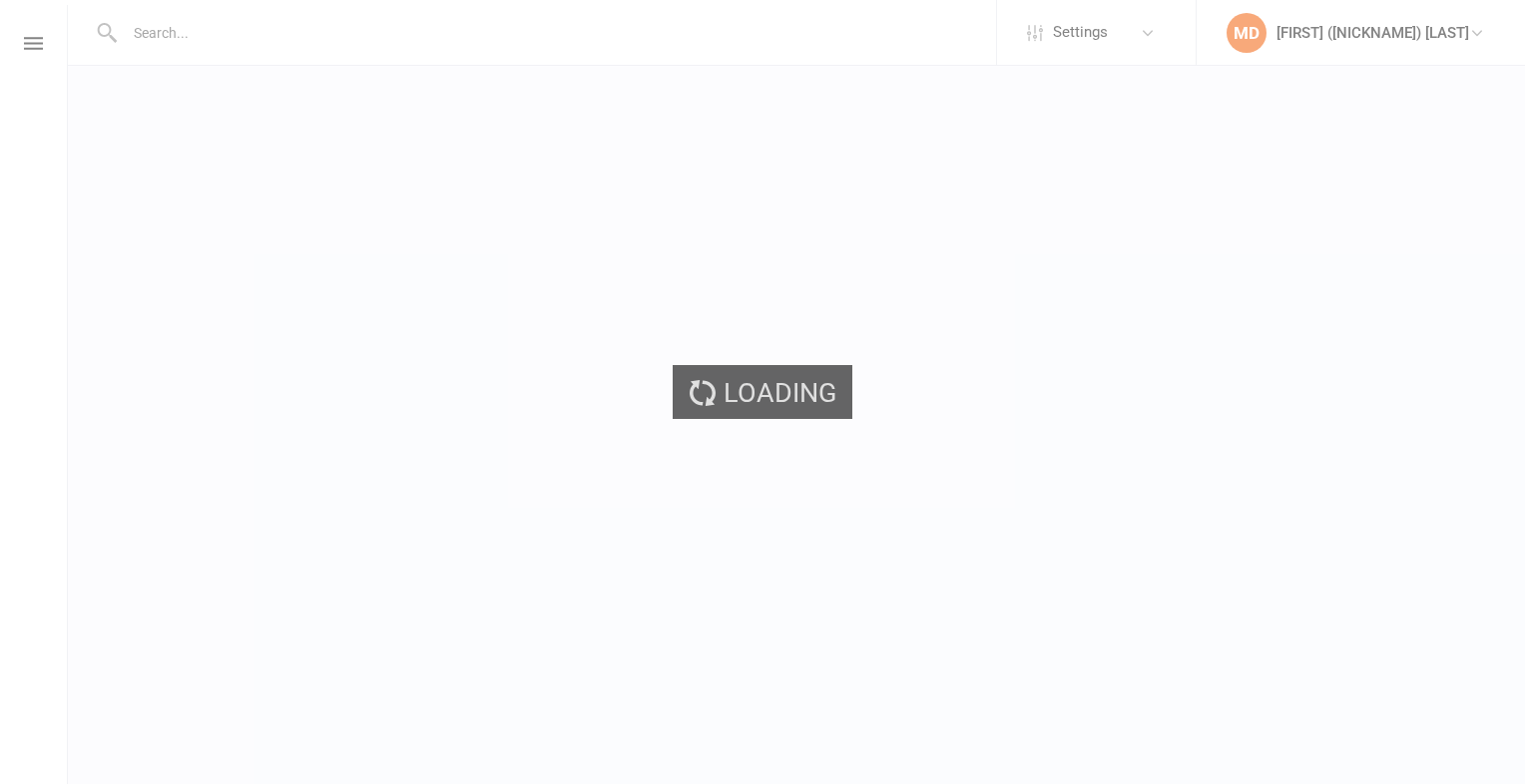 scroll, scrollTop: 0, scrollLeft: 0, axis: both 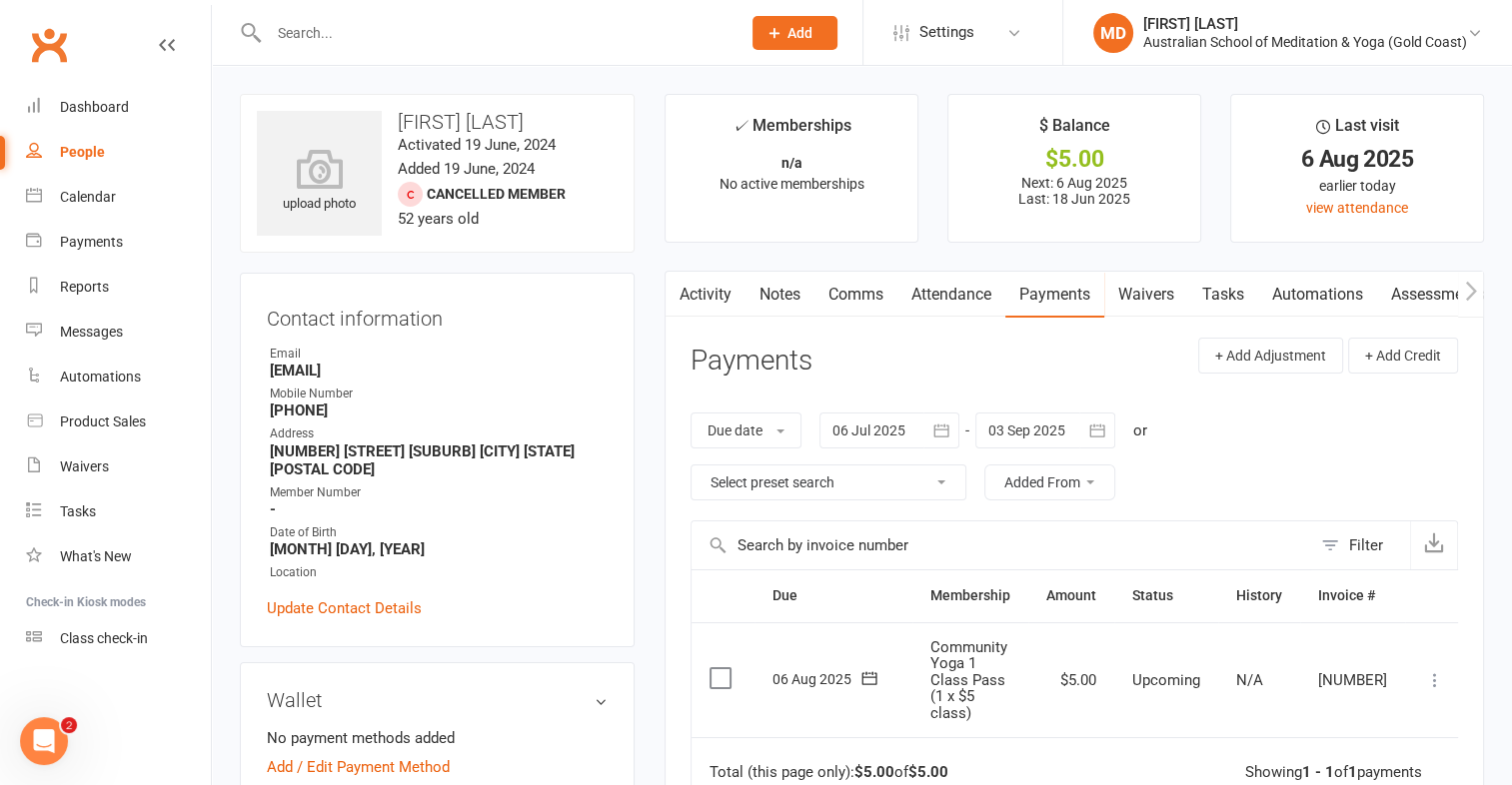 click at bounding box center (1435, 680) 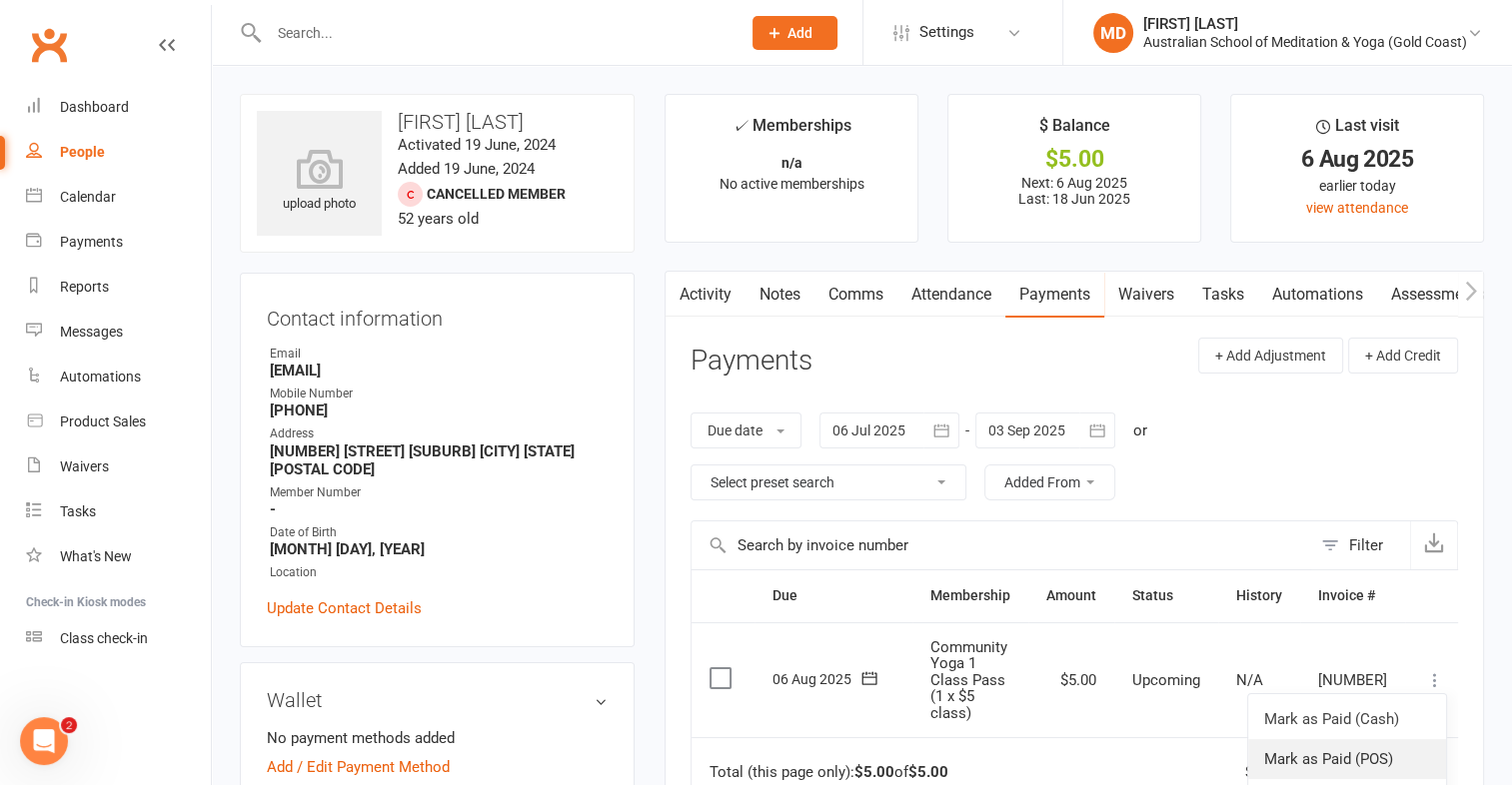 click on "Mark as Paid (POS)" at bounding box center [1347, 759] 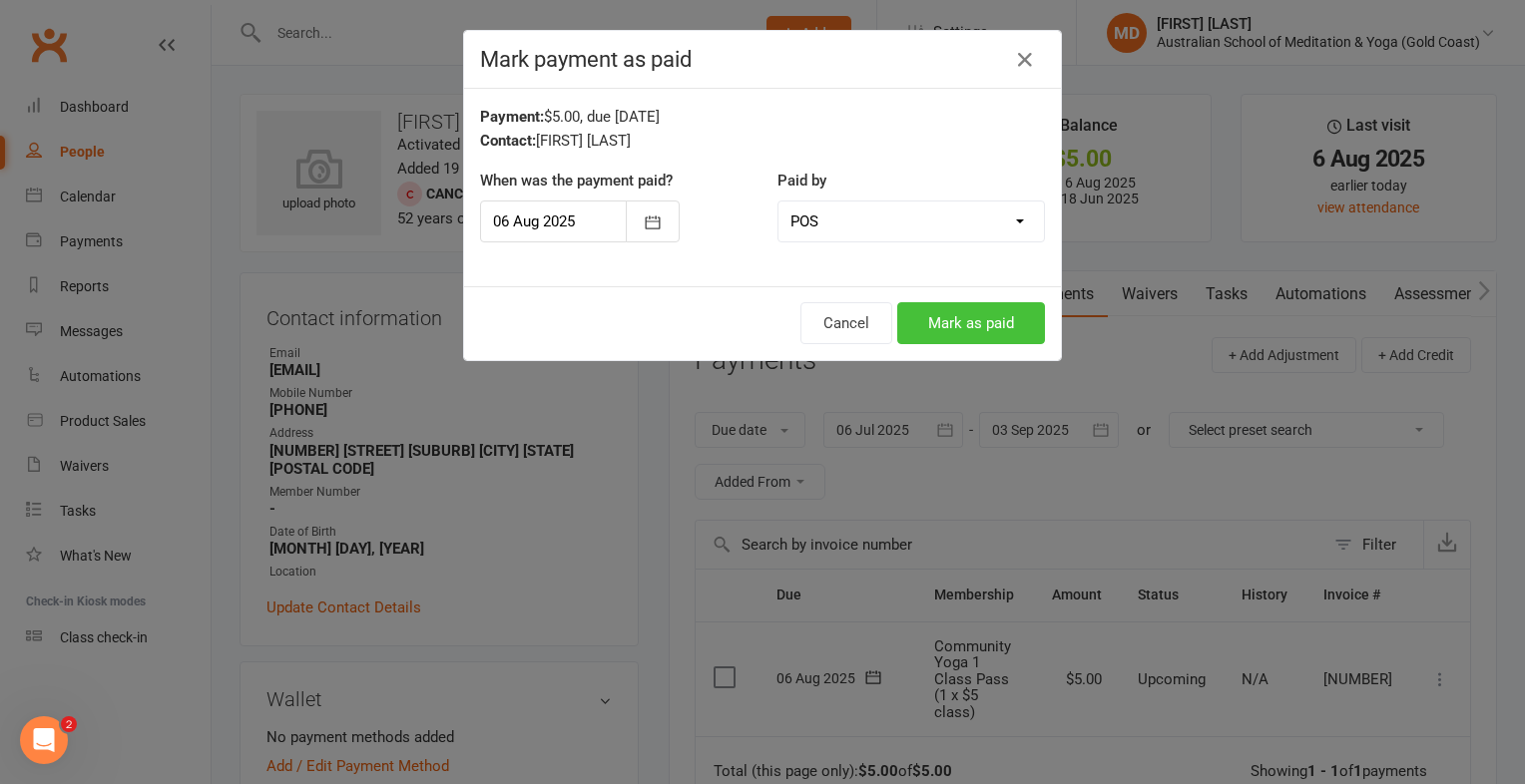 click on "Mark as paid" at bounding box center [971, 323] 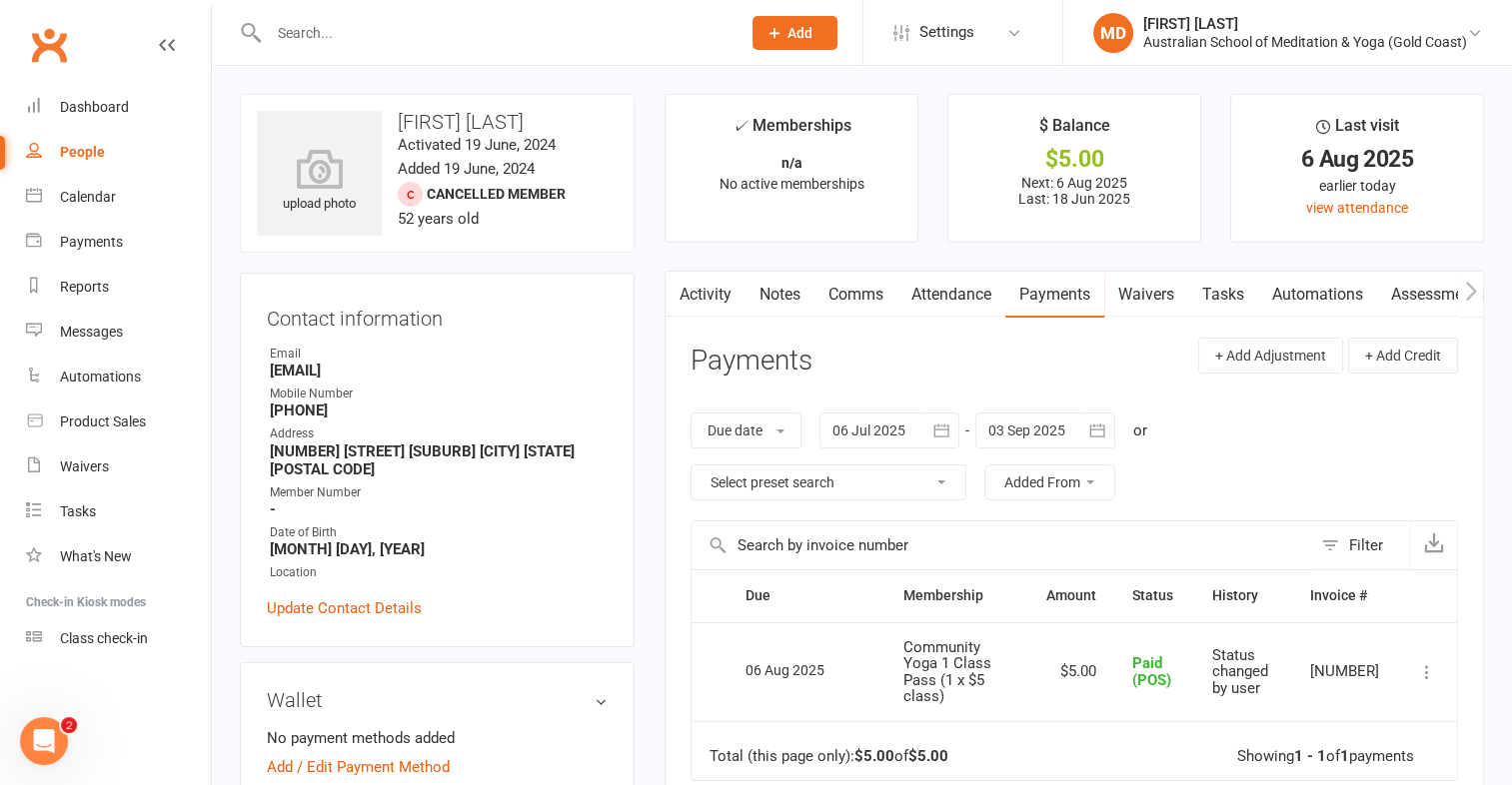 click at bounding box center [495, 33] 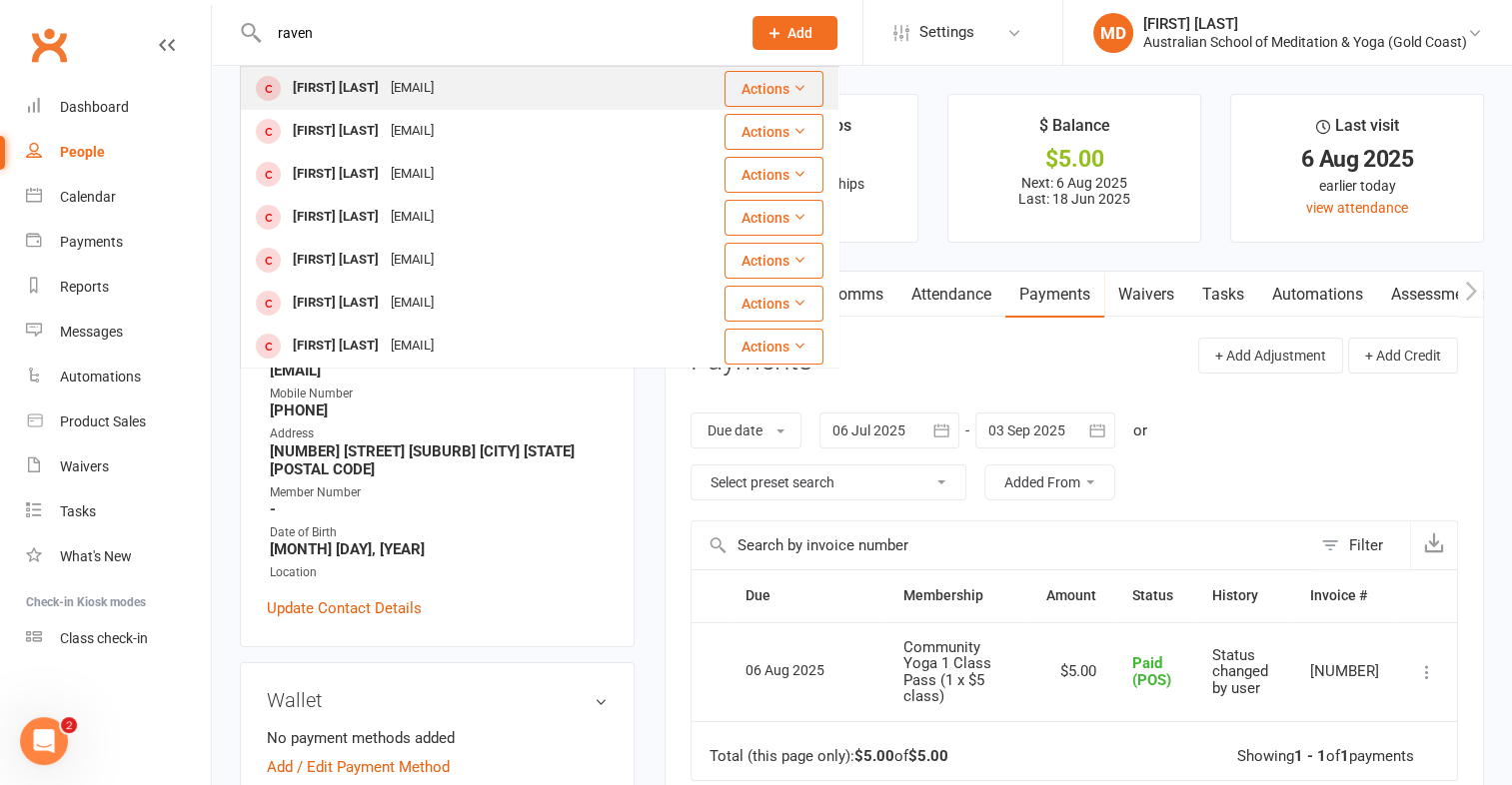 type on "raven" 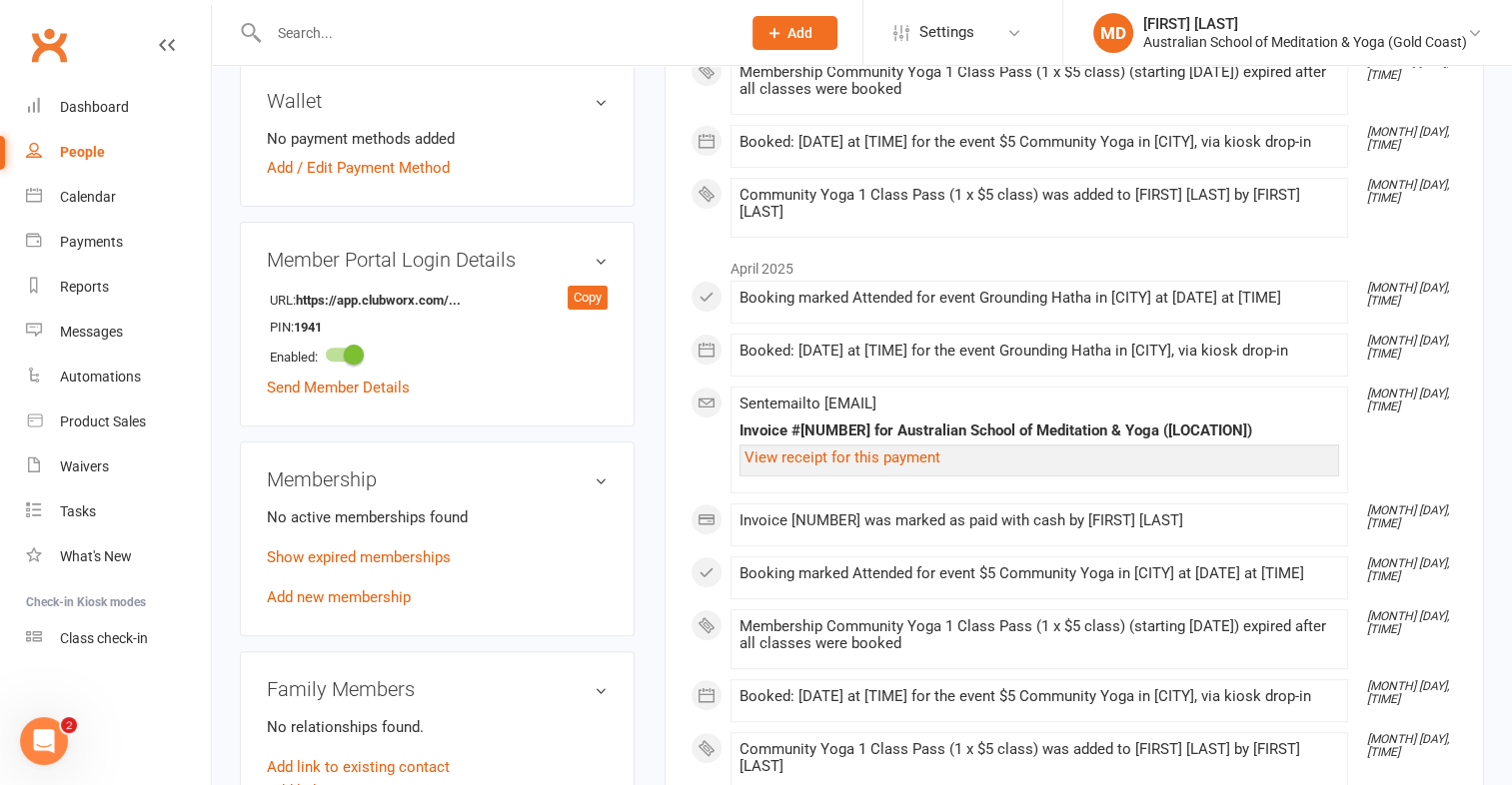 scroll, scrollTop: 799, scrollLeft: 0, axis: vertical 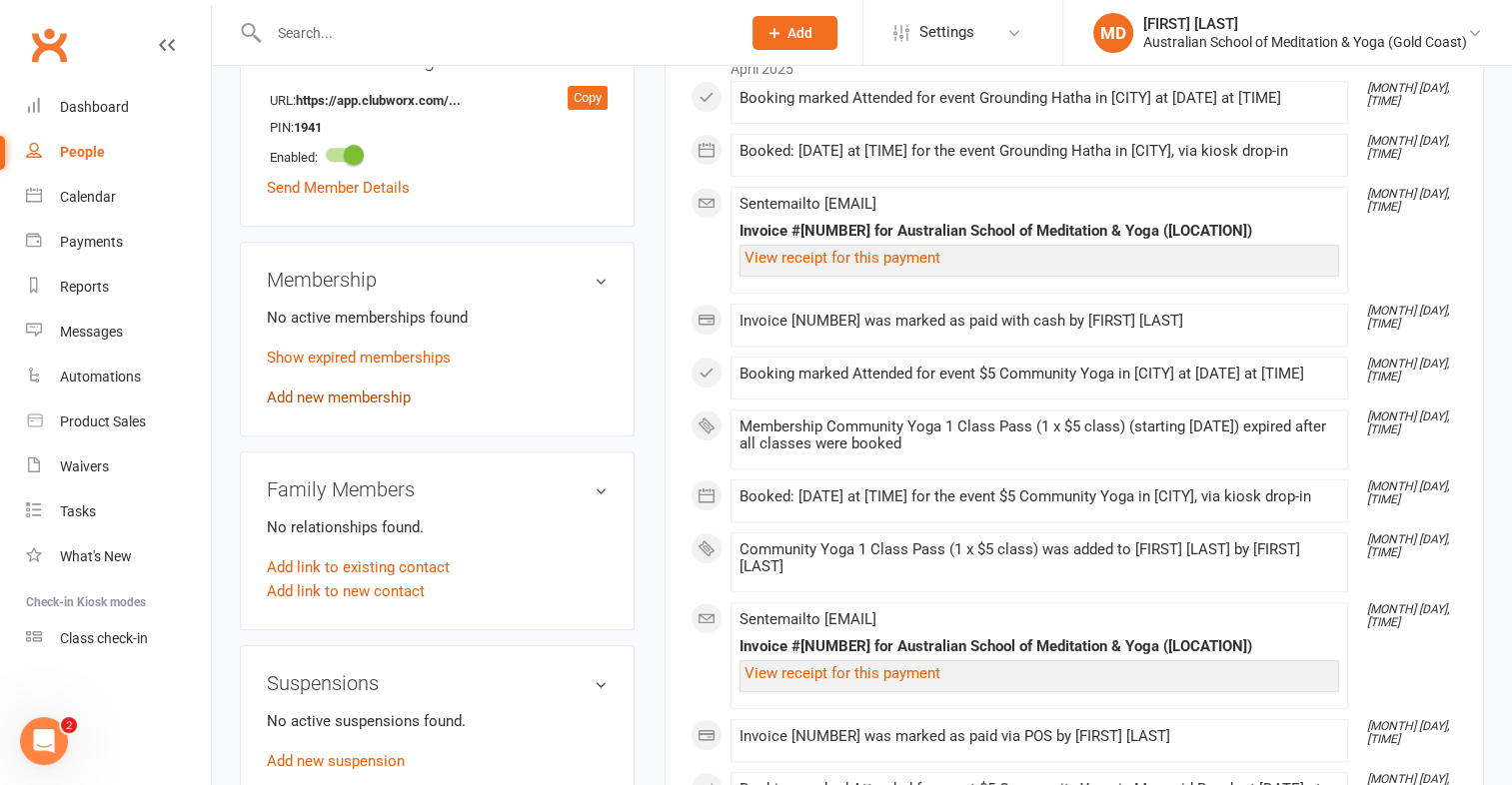 click on "Add new membership" at bounding box center (339, 397) 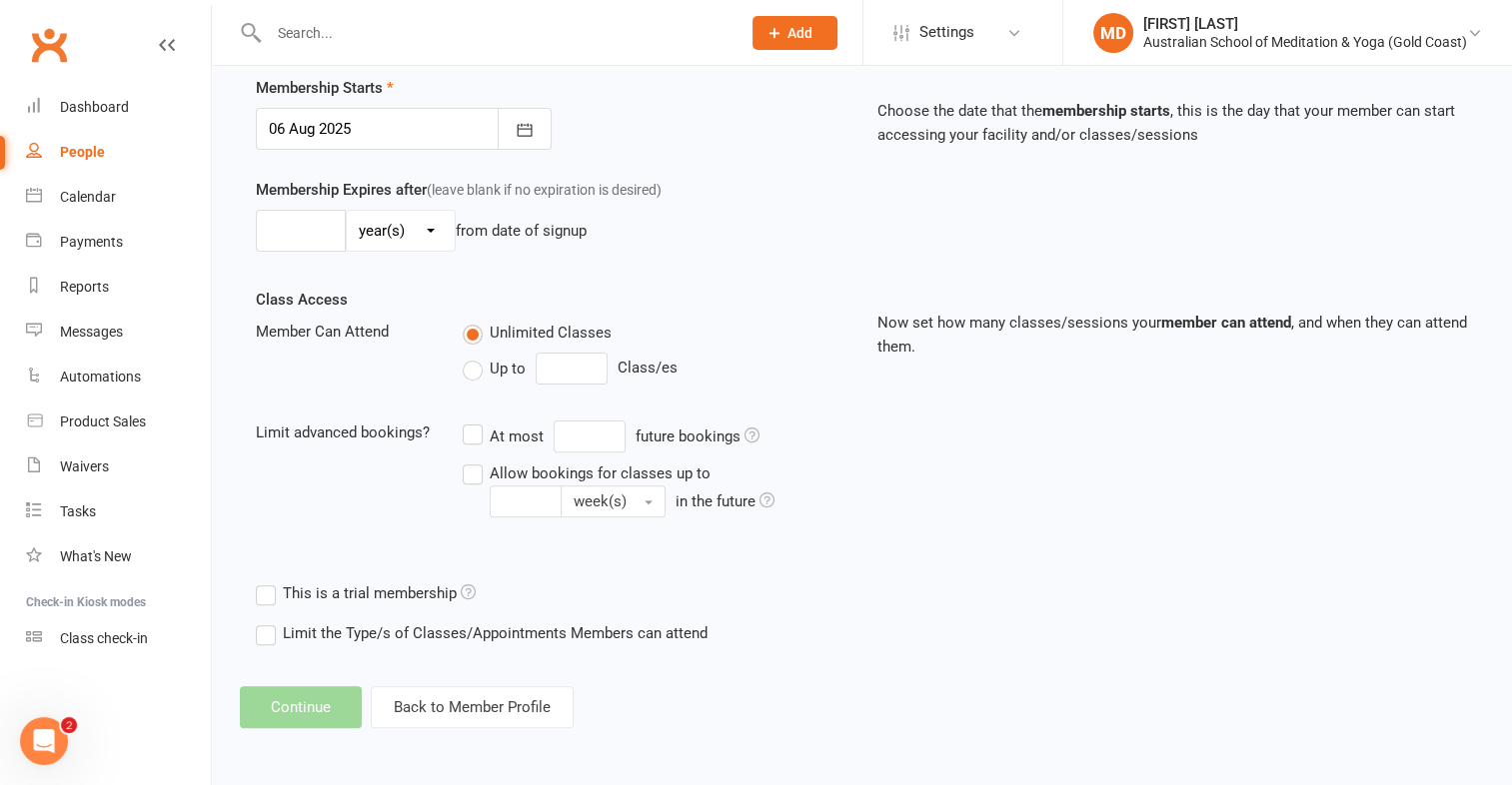 scroll, scrollTop: 0, scrollLeft: 0, axis: both 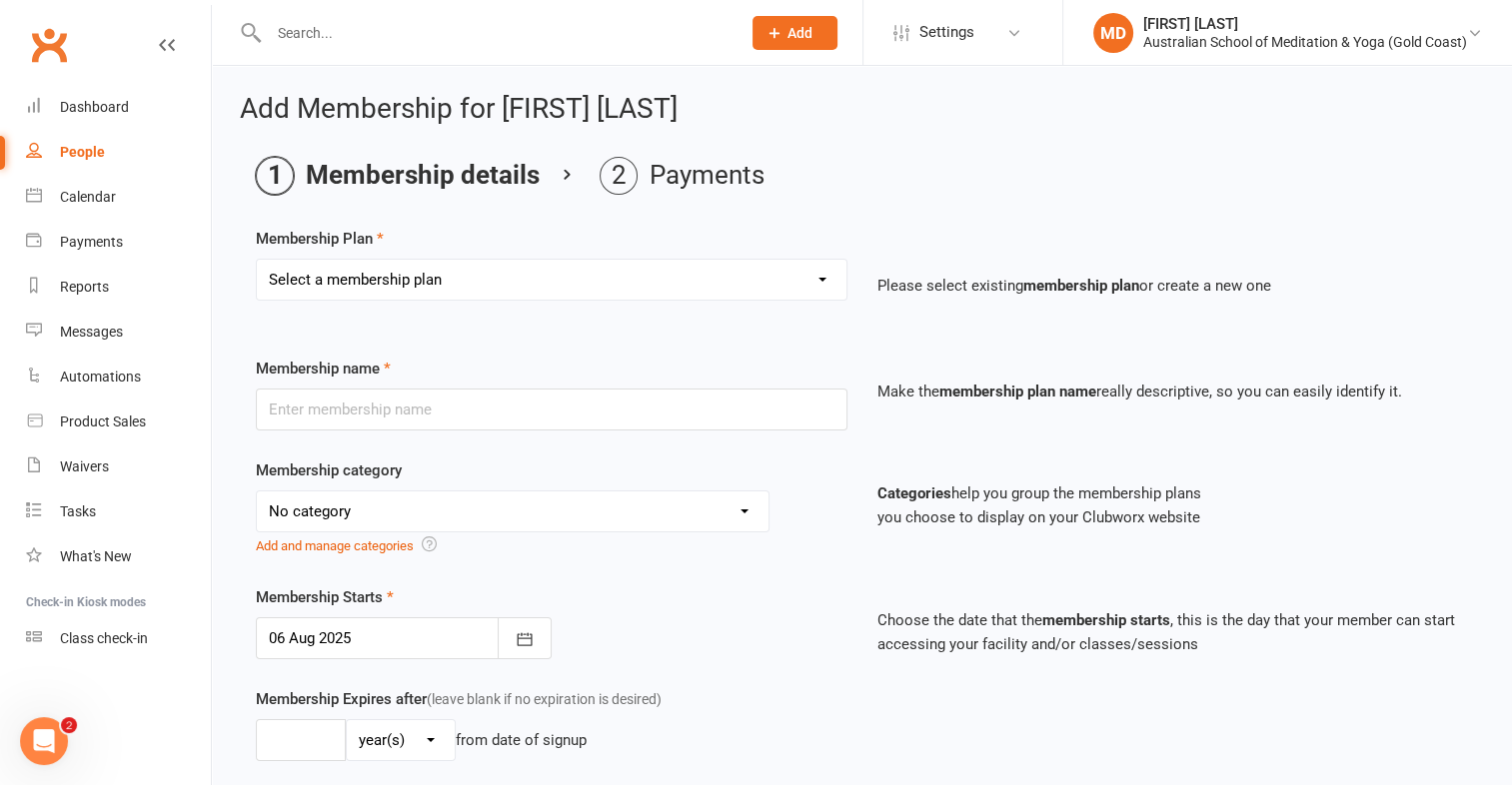 click on "Select a membership plan First Time Intro Offer (1 month Unlimited Meditation & Yoga) 1 Year Unlimited Membership - Weekly Recurring Payments Mindful Kids Meditation & Yoga Membership Mindful Kids Meditation & Yoga Membership (Concession) Yoga Asana 1 Class Pass Yoga Asana 1 Class Pass (Concession) Meditation 1 Class Pass [1 x $5] Community Yoga 1 Class Pass (1 x $5 class) CLASS PASS: 1 Yoga or Meditation Class Mindful Kids Meditation & Yoga 1 Class Pass Mindful Kids Meditation & Yoga 1 Class Pass (Concession/More Than One) Mindful Parents 1 Class Pass (For Tues Stretch & Relax) Labrador/Nerang Yoga 5 Class Pass Labrador/Nerang Yoga 10 Class Pass Teachers/Complimentary (MANAGEMENT USE ONLY) FIRST RESPONDERS 3 Month Pass Workshop 1 Month Membership (MANAGEMENT USE ONLY) Free! 1 Yoga or Meditation Class 12 Yoga Asana Class Pass 6 Yoga Asana Class Pass 7 Day Holiday Membership 6 Month Unlimited Membership - Weekly Recurring Payments 20 Yoga Asana Class Pass 12 Yoga Asana Class Pass (Concession)" at bounding box center [552, 280] 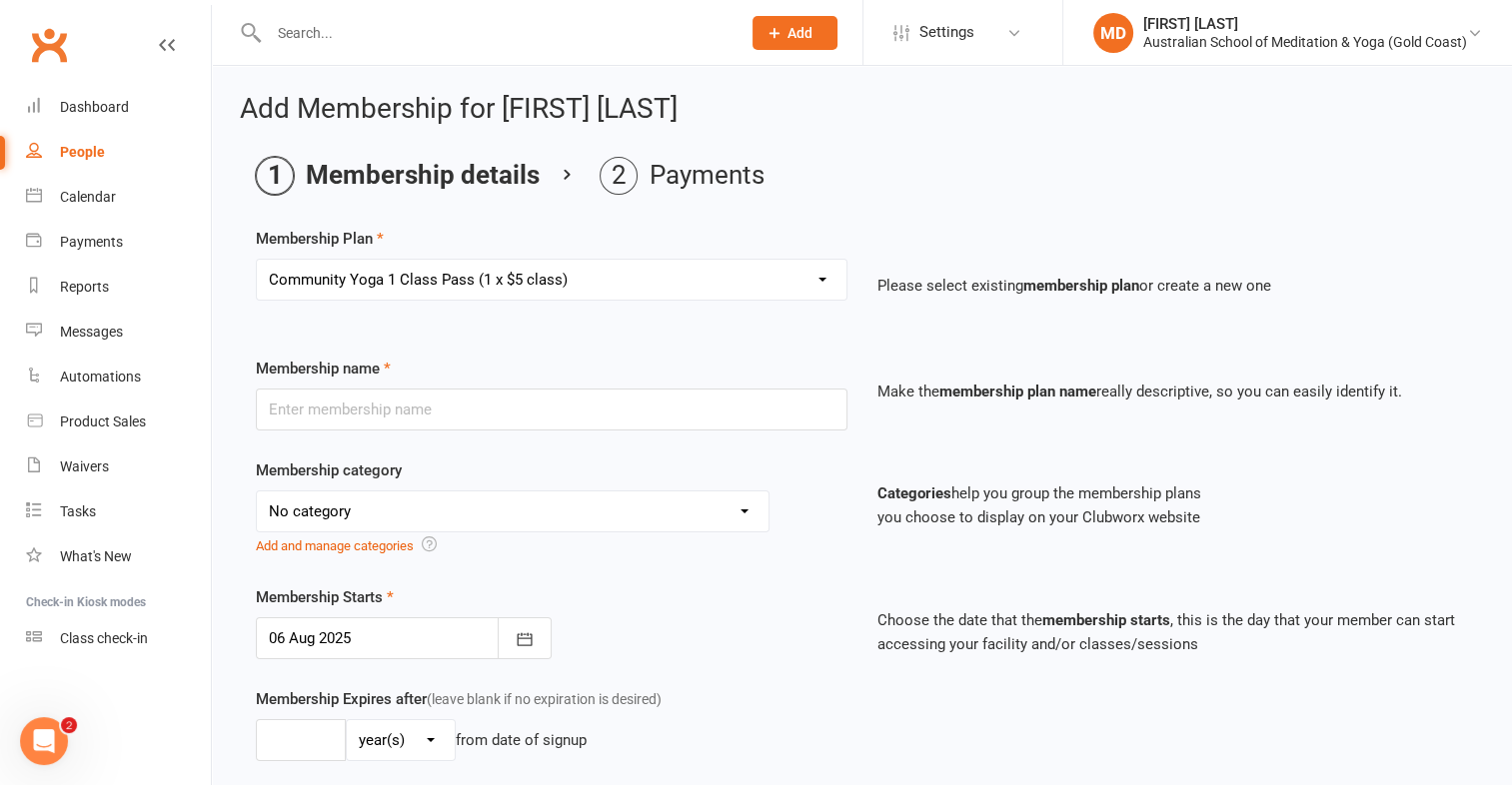 click on "Select a membership plan First Time Intro Offer (1 month Unlimited Meditation & Yoga) 1 Year Unlimited Membership - Weekly Recurring Payments Mindful Kids Meditation & Yoga Membership Mindful Kids Meditation & Yoga Membership (Concession) Yoga Asana 1 Class Pass Yoga Asana 1 Class Pass (Concession) Meditation 1 Class Pass [1 x $5] Community Yoga 1 Class Pass (1 x $5 class) CLASS PASS: 1 Yoga or Meditation Class Mindful Kids Meditation & Yoga 1 Class Pass Mindful Kids Meditation & Yoga 1 Class Pass (Concession/More Than One) Mindful Parents 1 Class Pass (For Tues Stretch & Relax) Labrador/Nerang Yoga 5 Class Pass Labrador/Nerang Yoga 10 Class Pass Teachers/Complimentary (MANAGEMENT USE ONLY) FIRST RESPONDERS 3 Month Pass Workshop 1 Month Membership (MANAGEMENT USE ONLY) Free! 1 Yoga or Meditation Class 12 Yoga Asana Class Pass 6 Yoga Asana Class Pass 7 Day Holiday Membership 6 Month Unlimited Membership - Weekly Recurring Payments 20 Yoga Asana Class Pass 12 Yoga Asana Class Pass (Concession)" at bounding box center [552, 280] 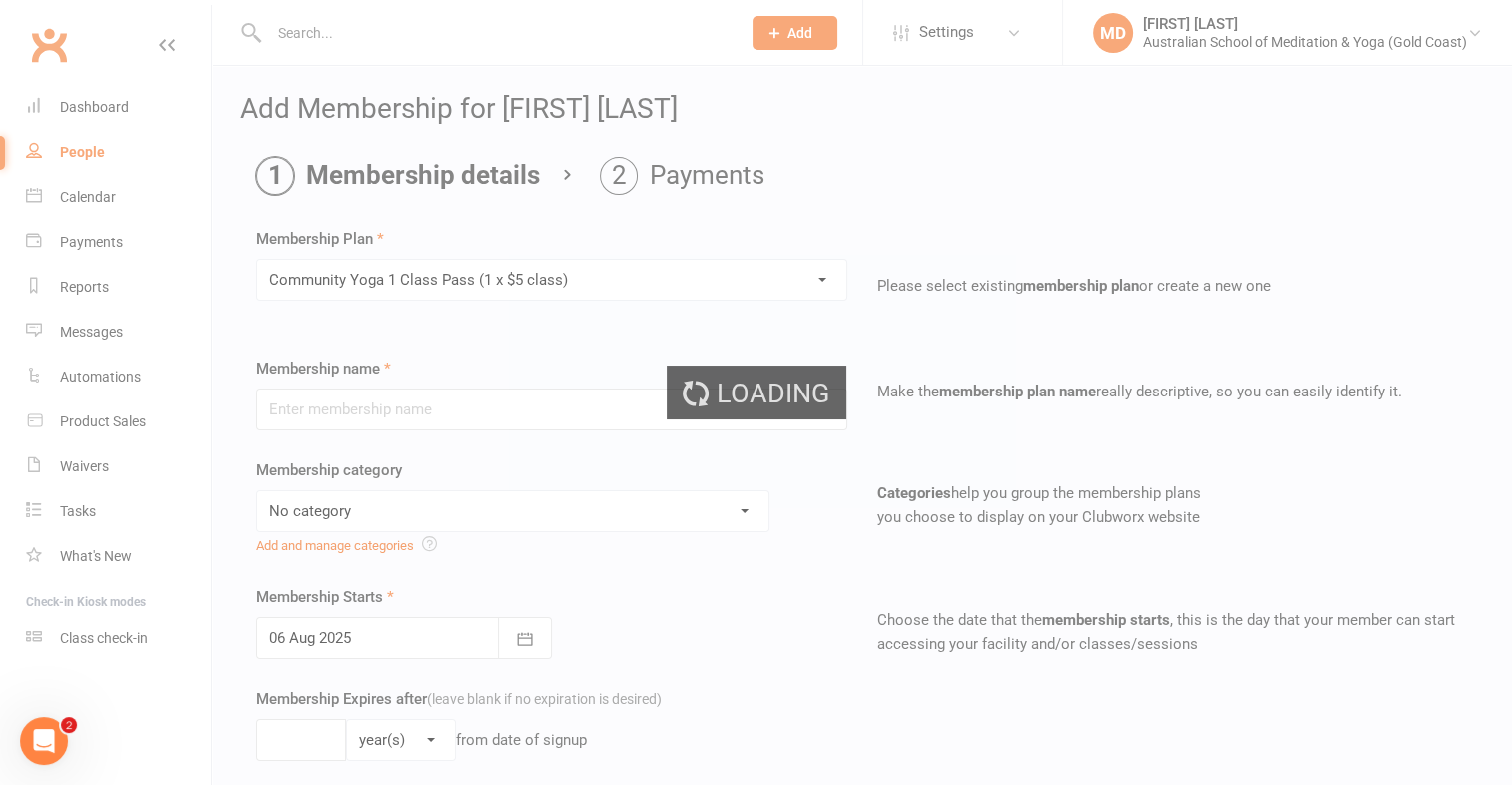 type on "Community Yoga 1 Class Pass (1 x $5 class)" 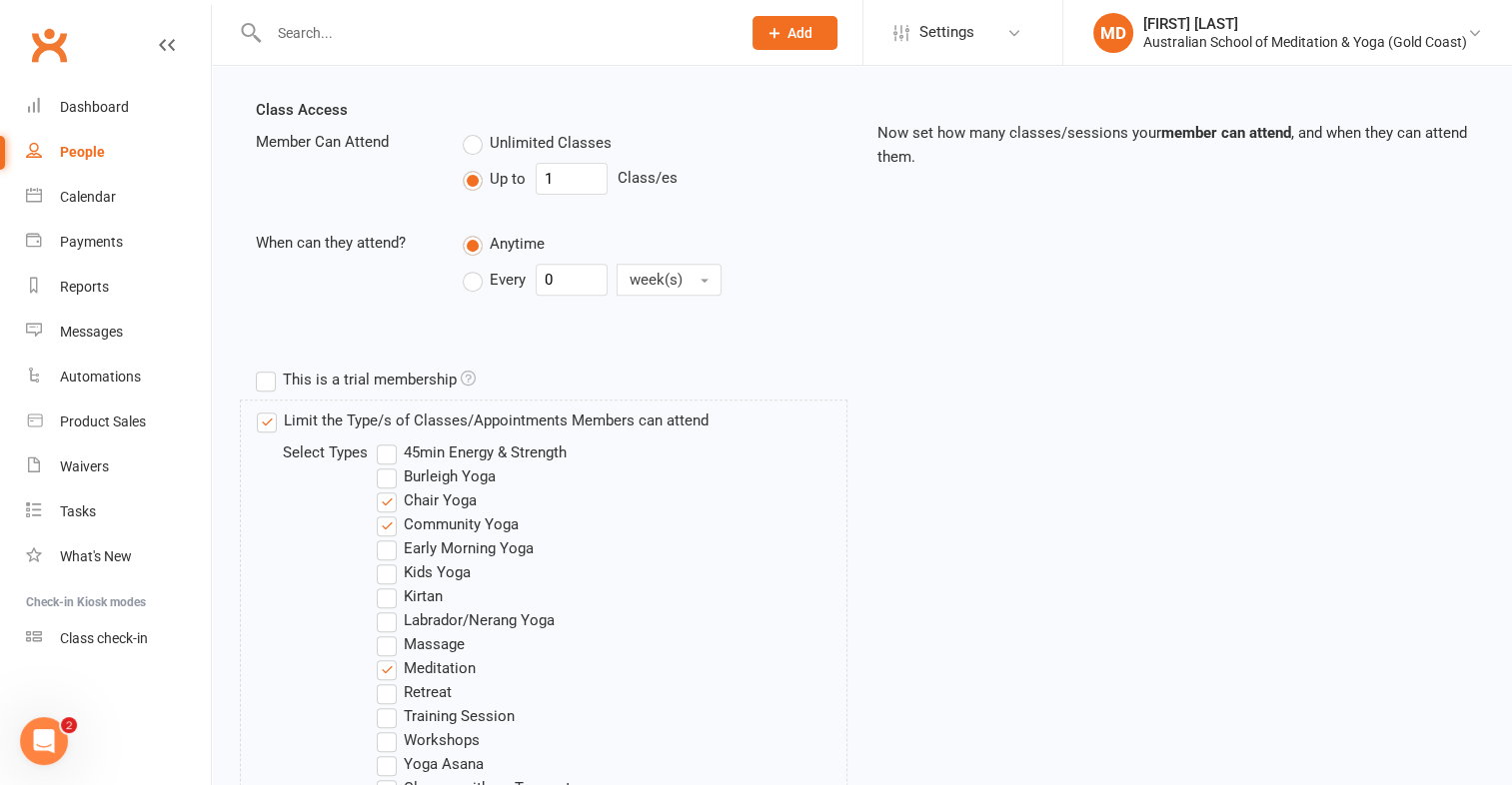 scroll, scrollTop: 1019, scrollLeft: 0, axis: vertical 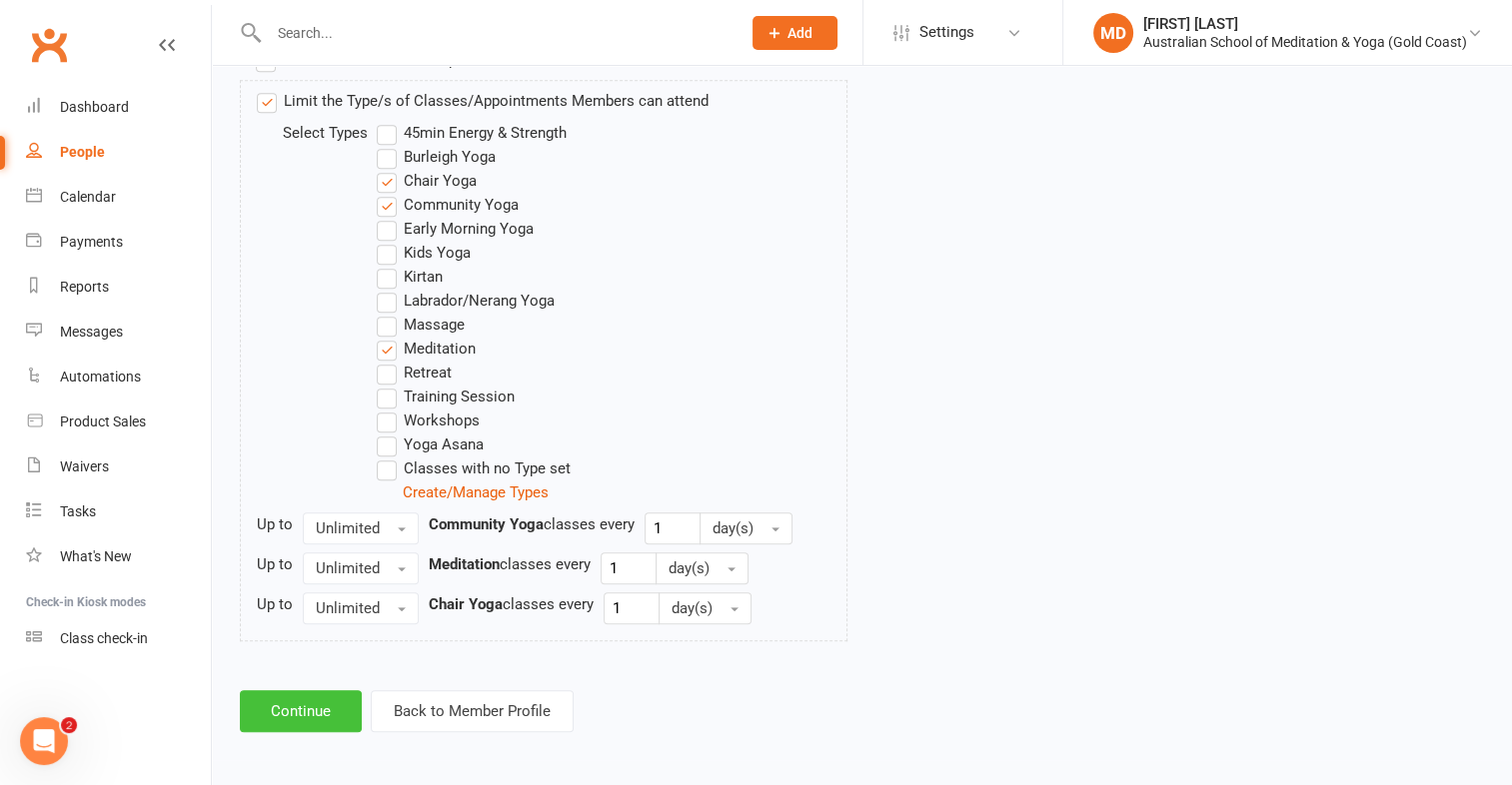 click on "Continue" at bounding box center [301, 711] 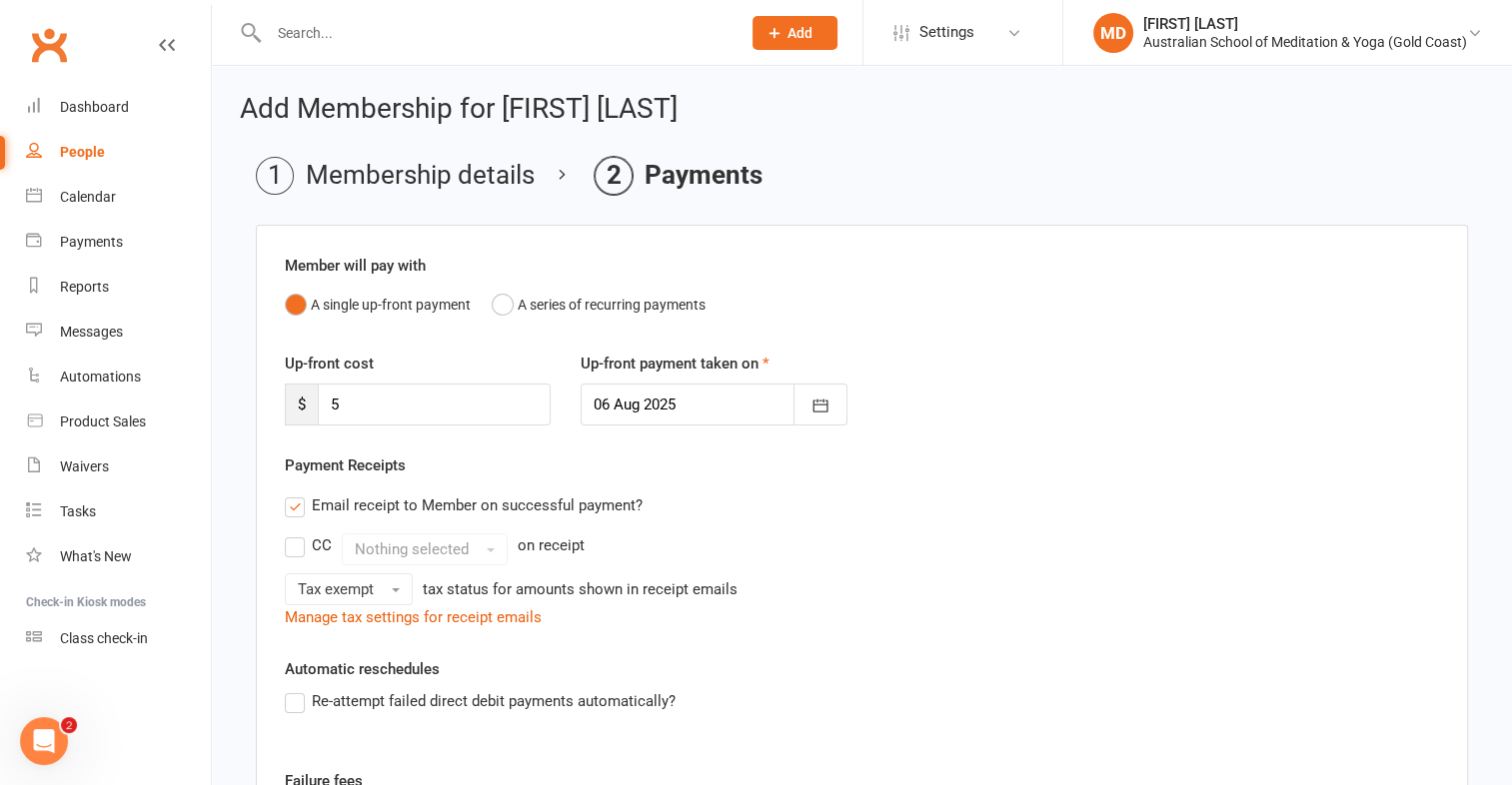 scroll, scrollTop: 380, scrollLeft: 0, axis: vertical 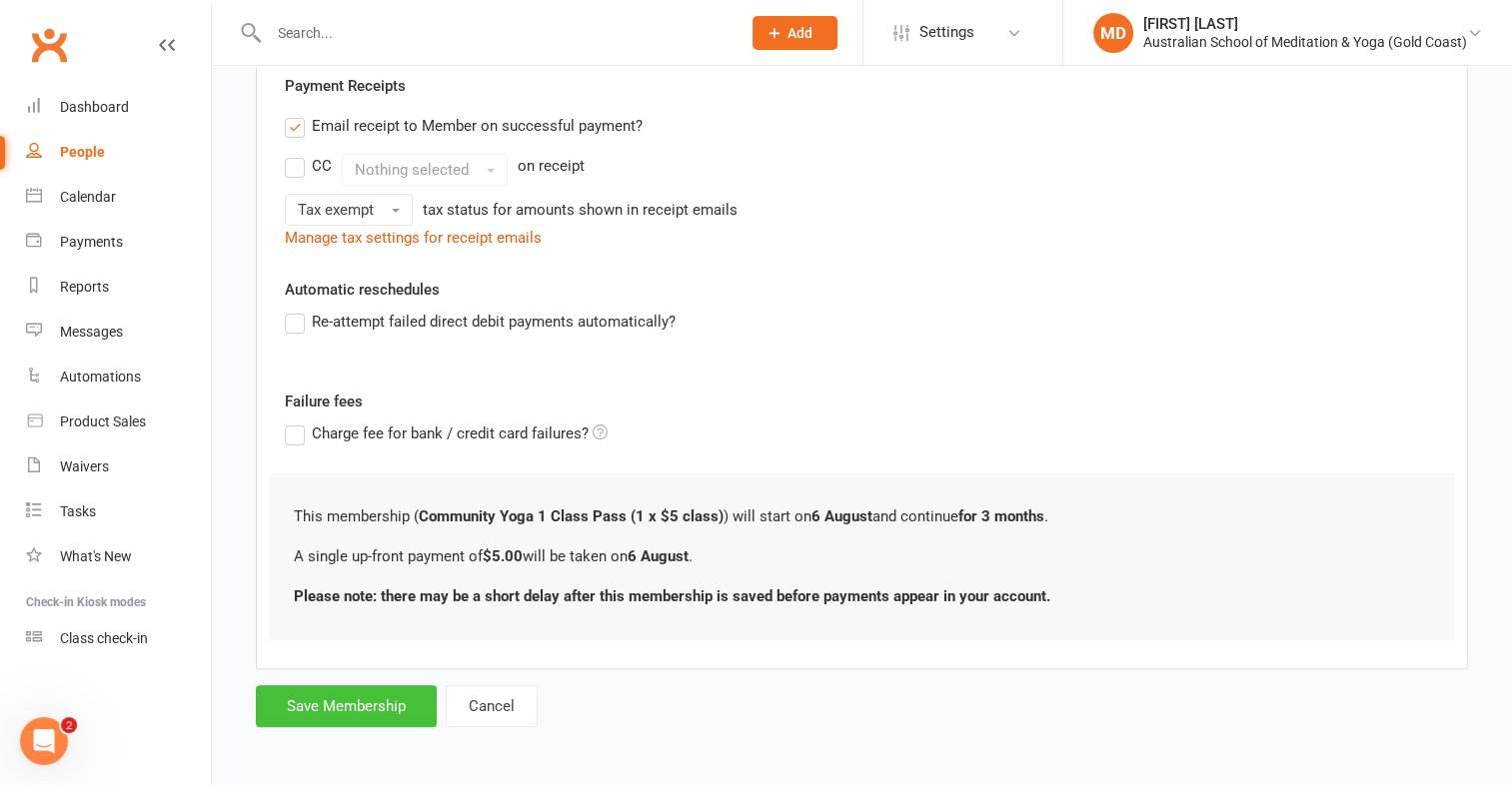 click on "Save Membership" at bounding box center [346, 706] 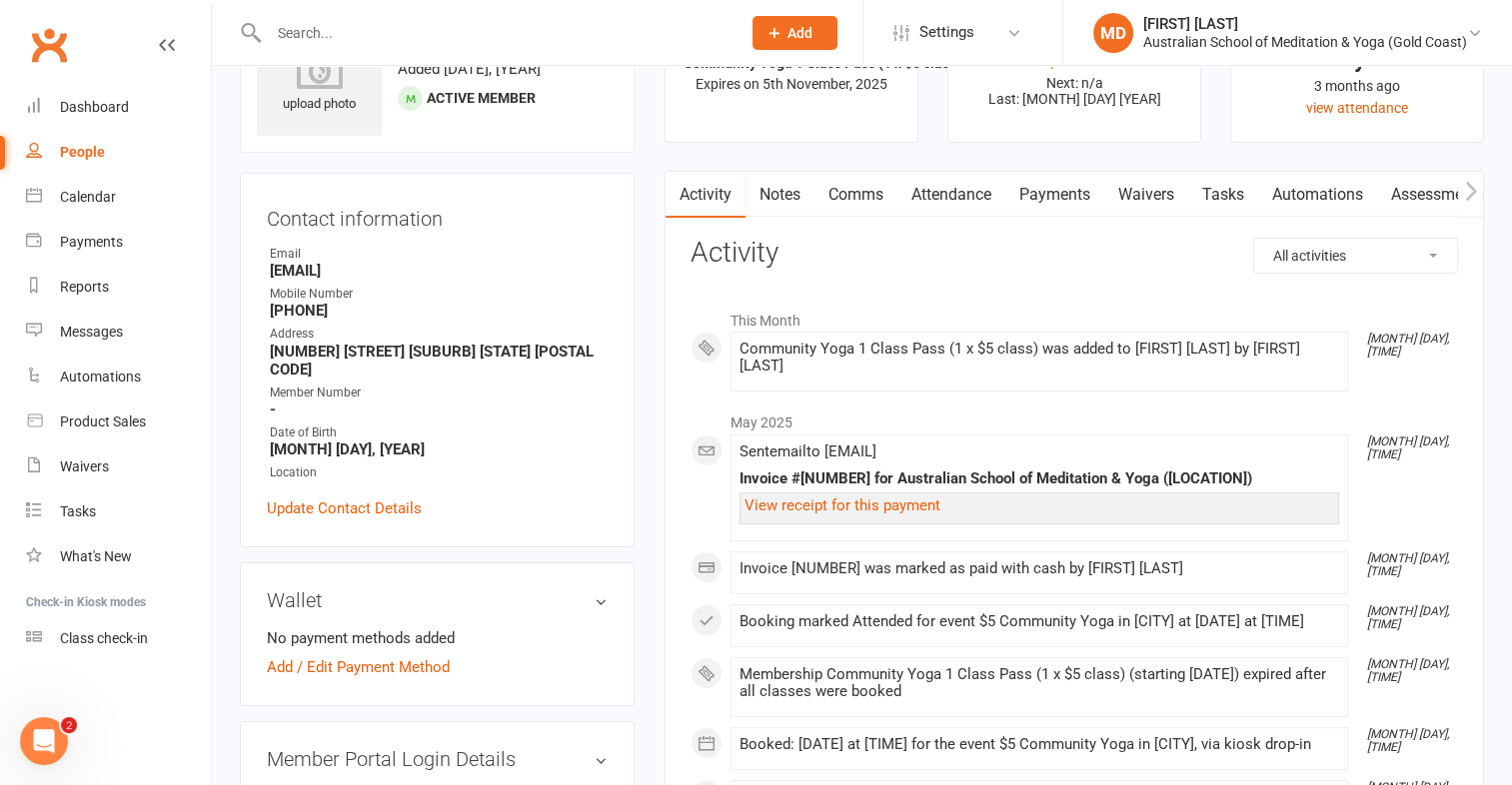 scroll, scrollTop: 0, scrollLeft: 0, axis: both 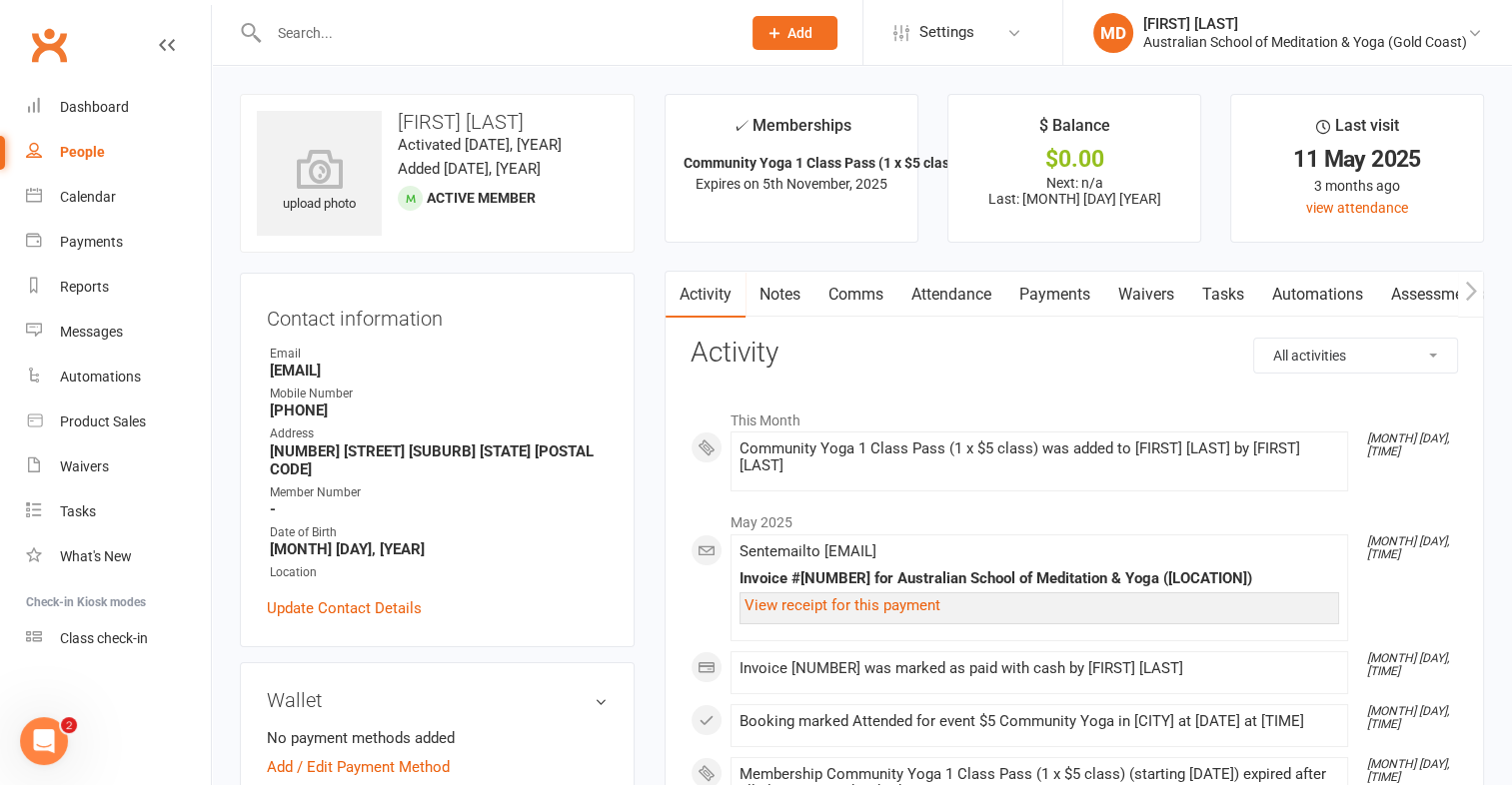 click on "Payments" at bounding box center (1054, 295) 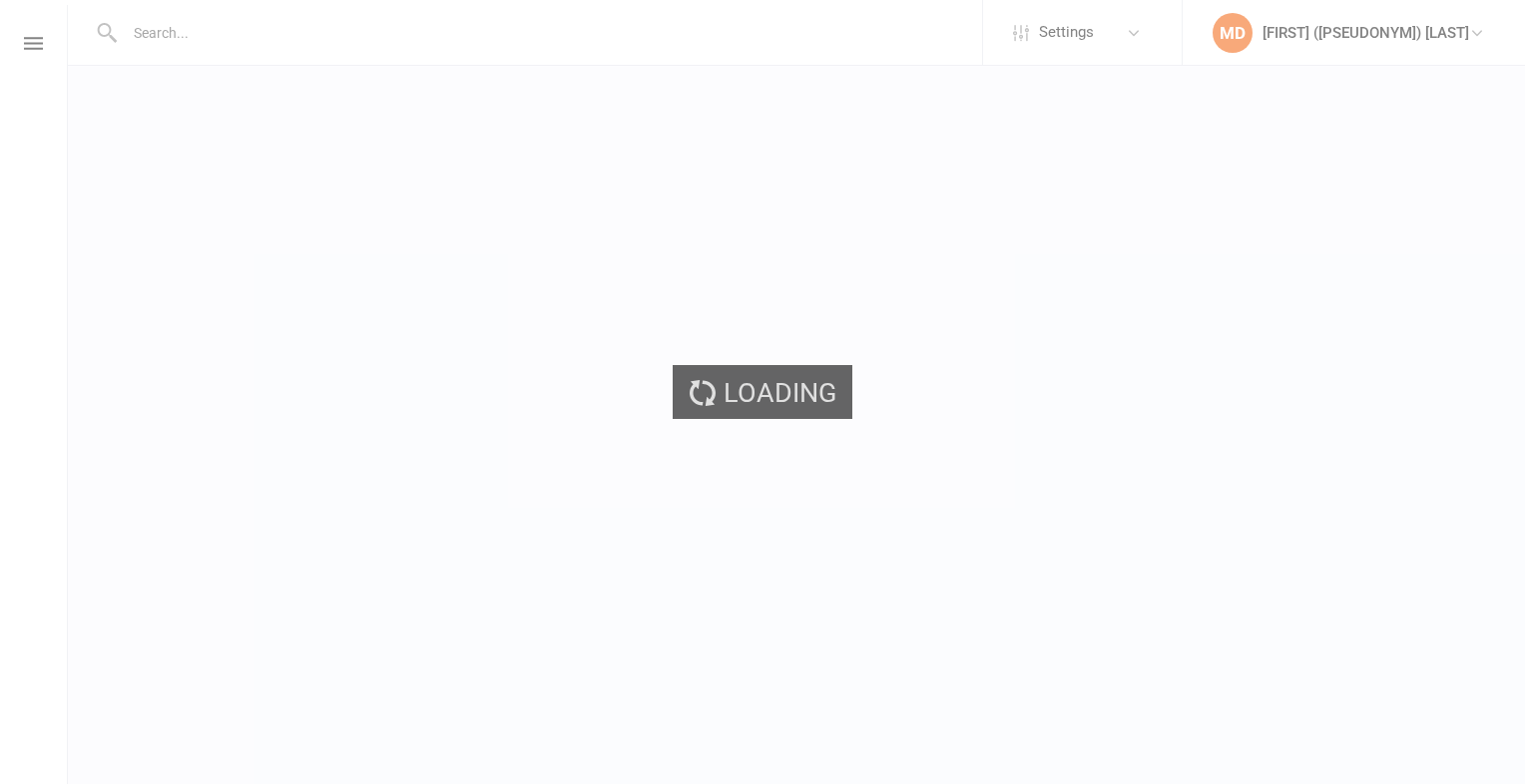 scroll, scrollTop: 0, scrollLeft: 0, axis: both 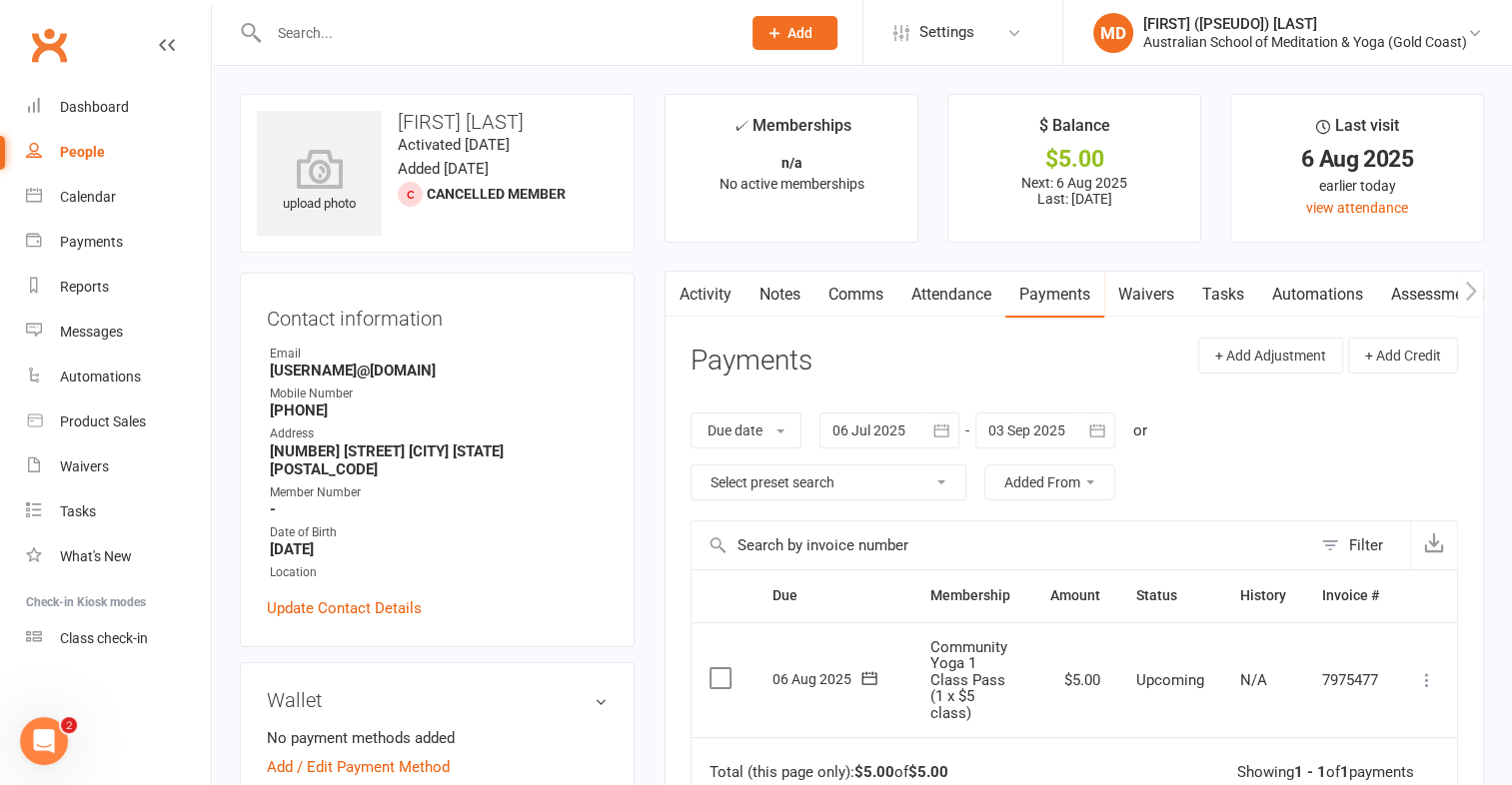 click at bounding box center (1427, 680) 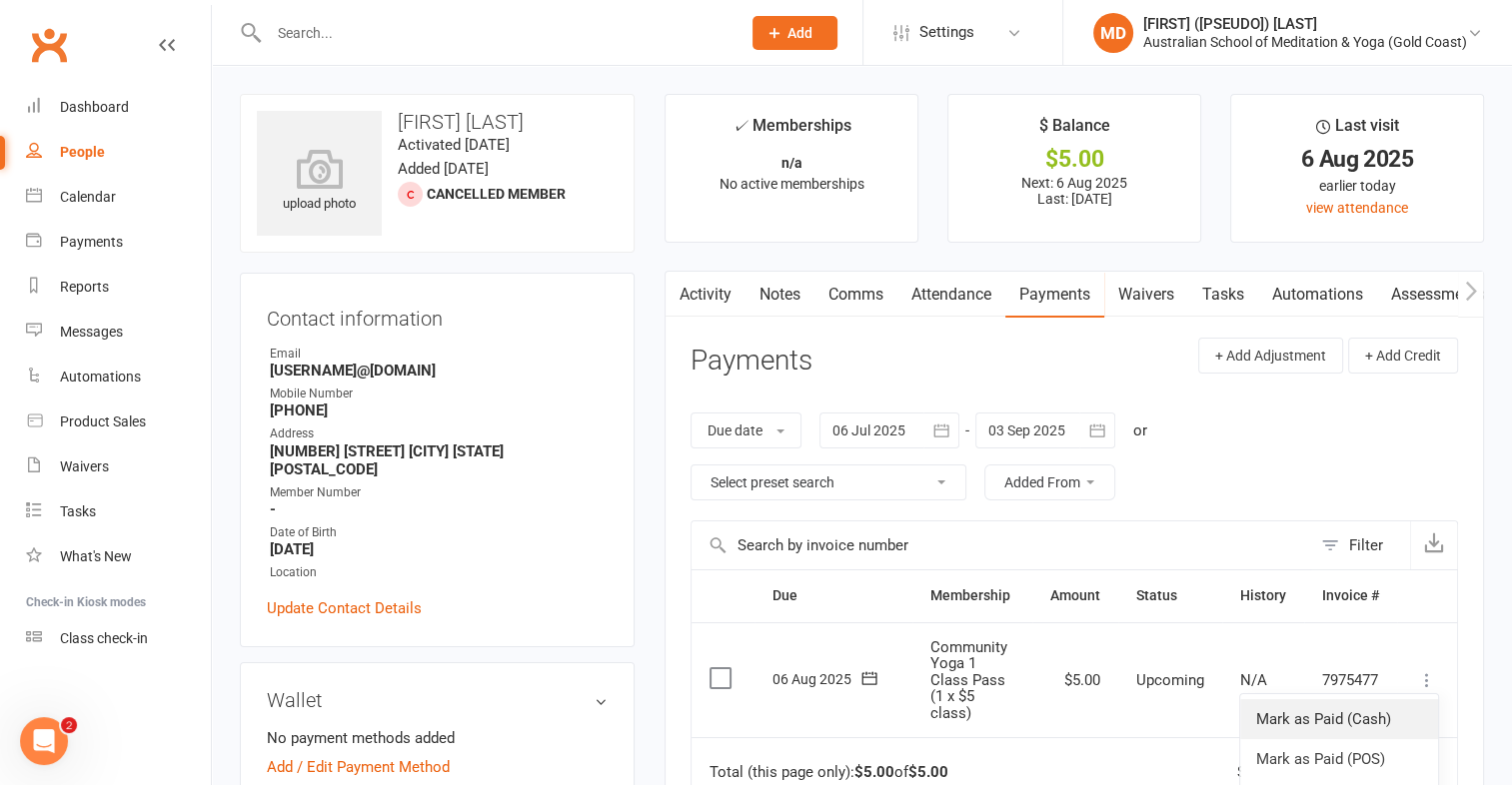 click on "Mark as Paid (Cash)" at bounding box center [1339, 719] 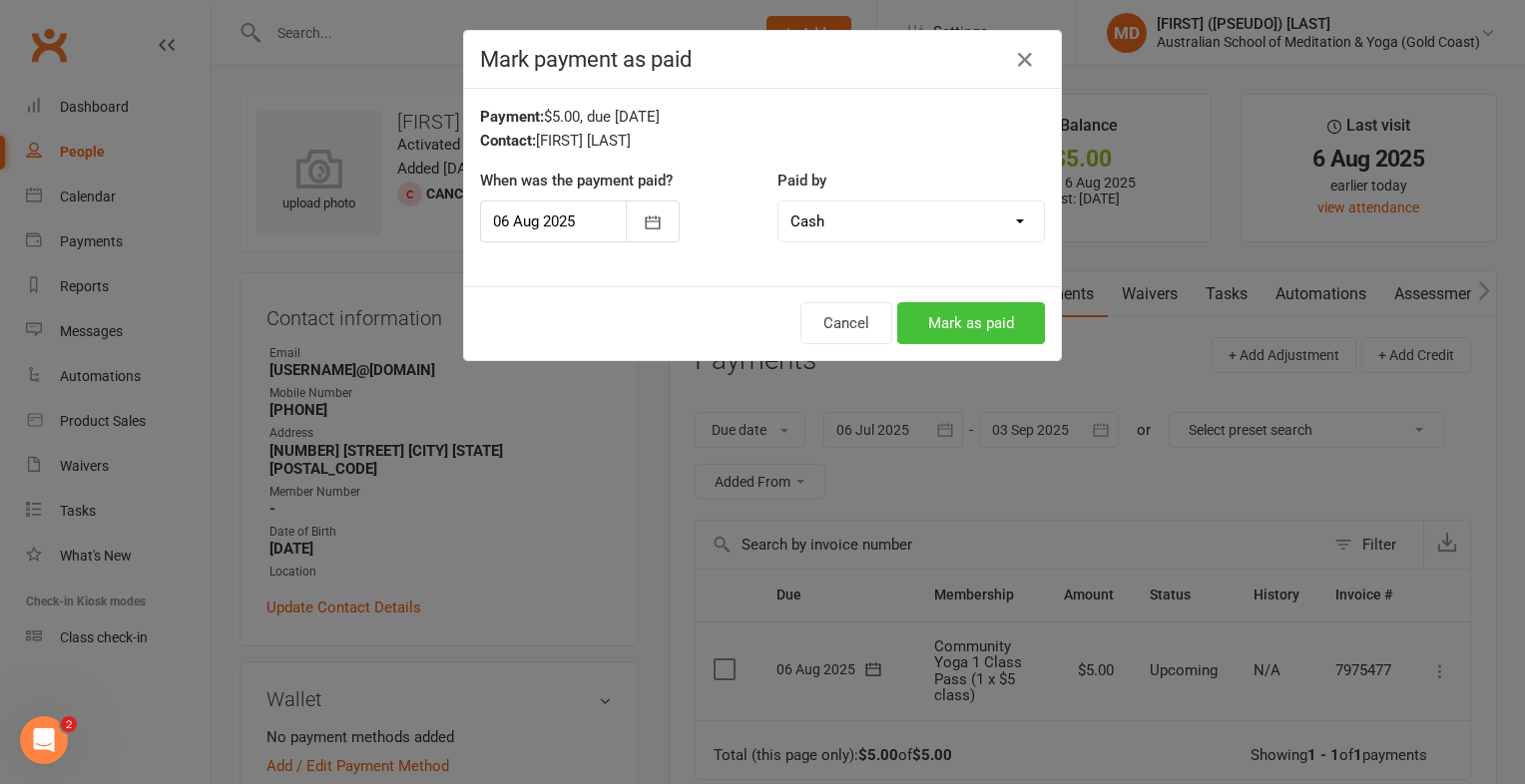 drag, startPoint x: 949, startPoint y: 299, endPoint x: 944, endPoint y: 322, distance: 23.537205 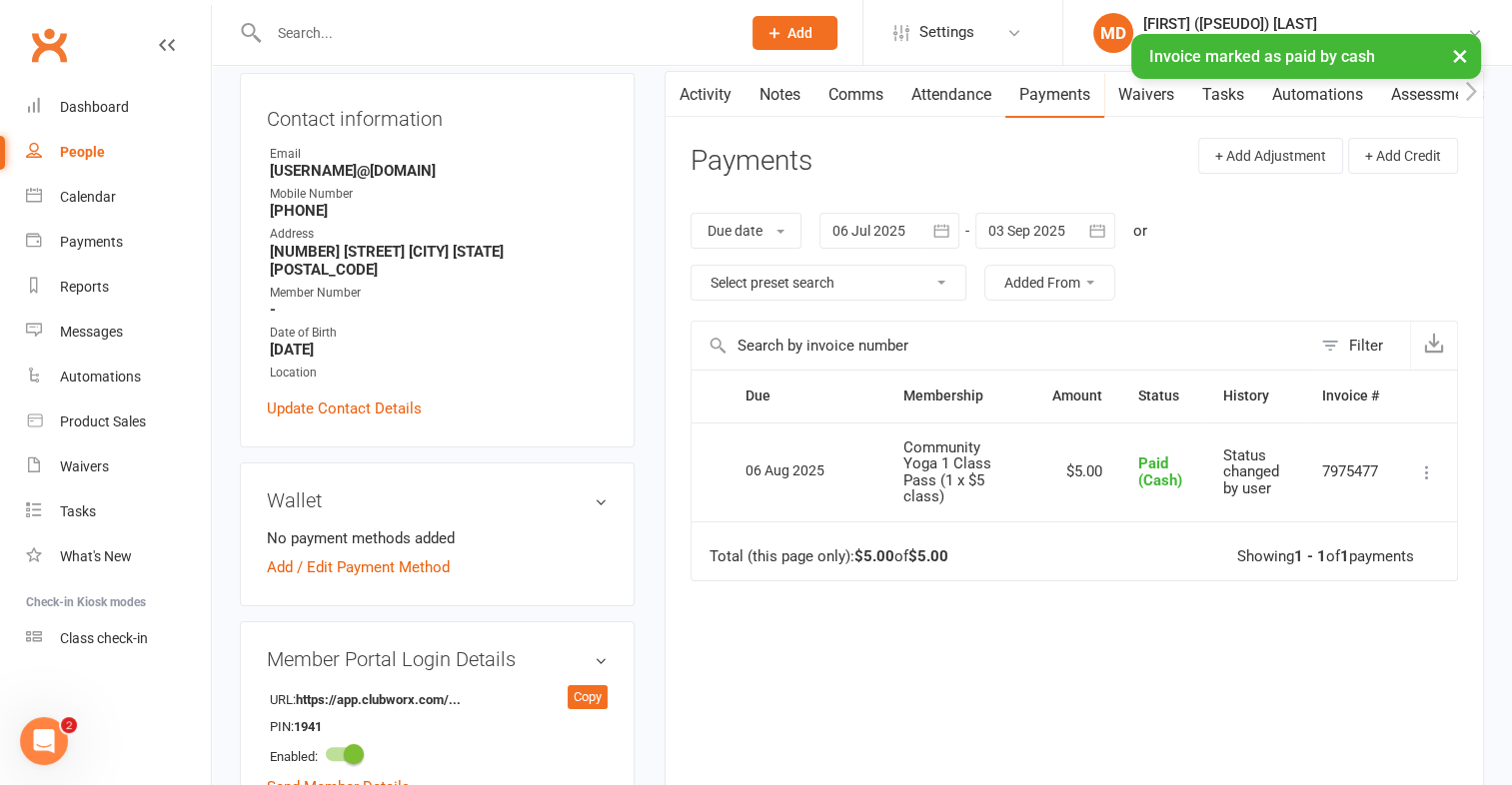 scroll, scrollTop: 499, scrollLeft: 0, axis: vertical 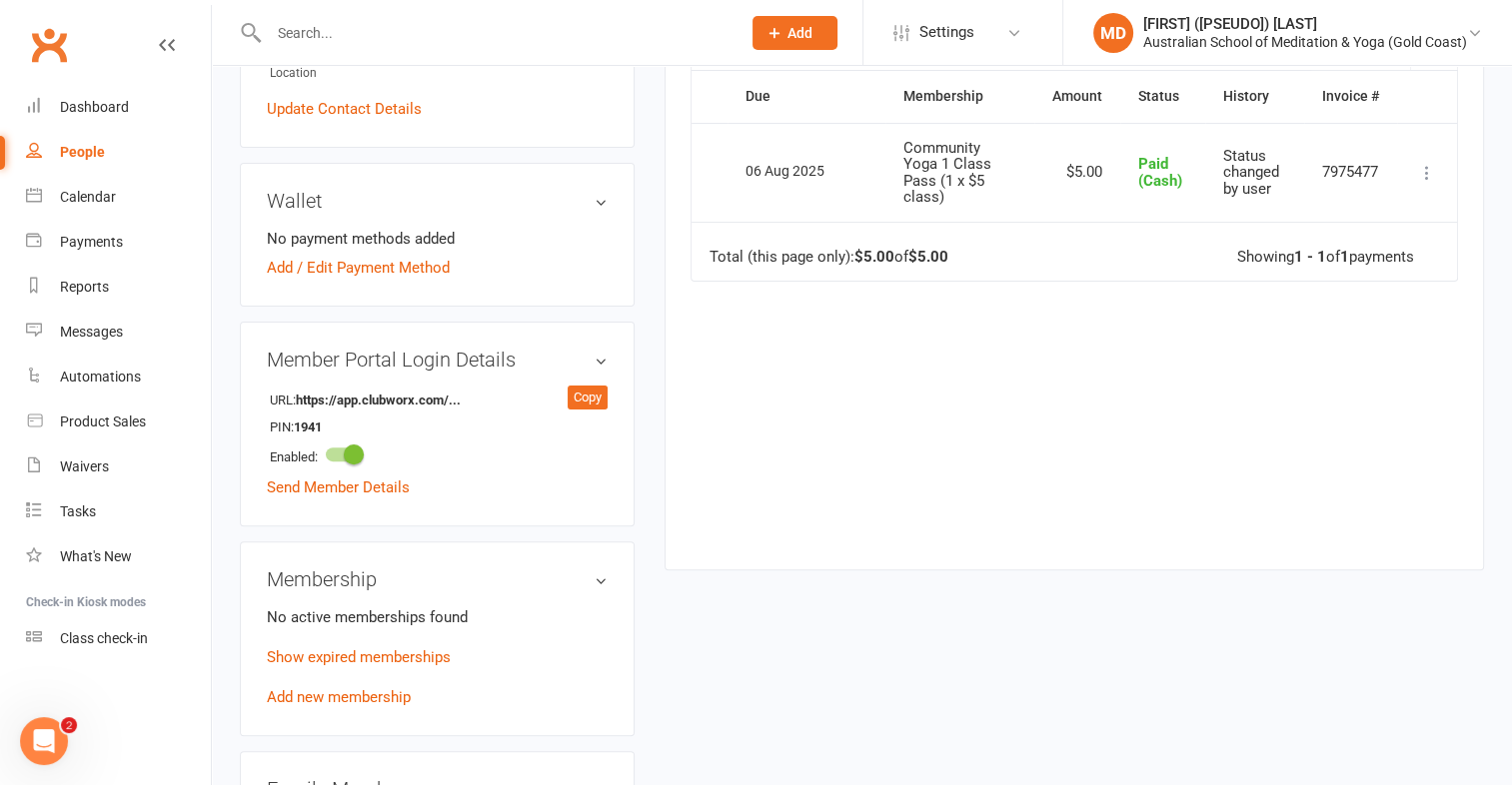 click 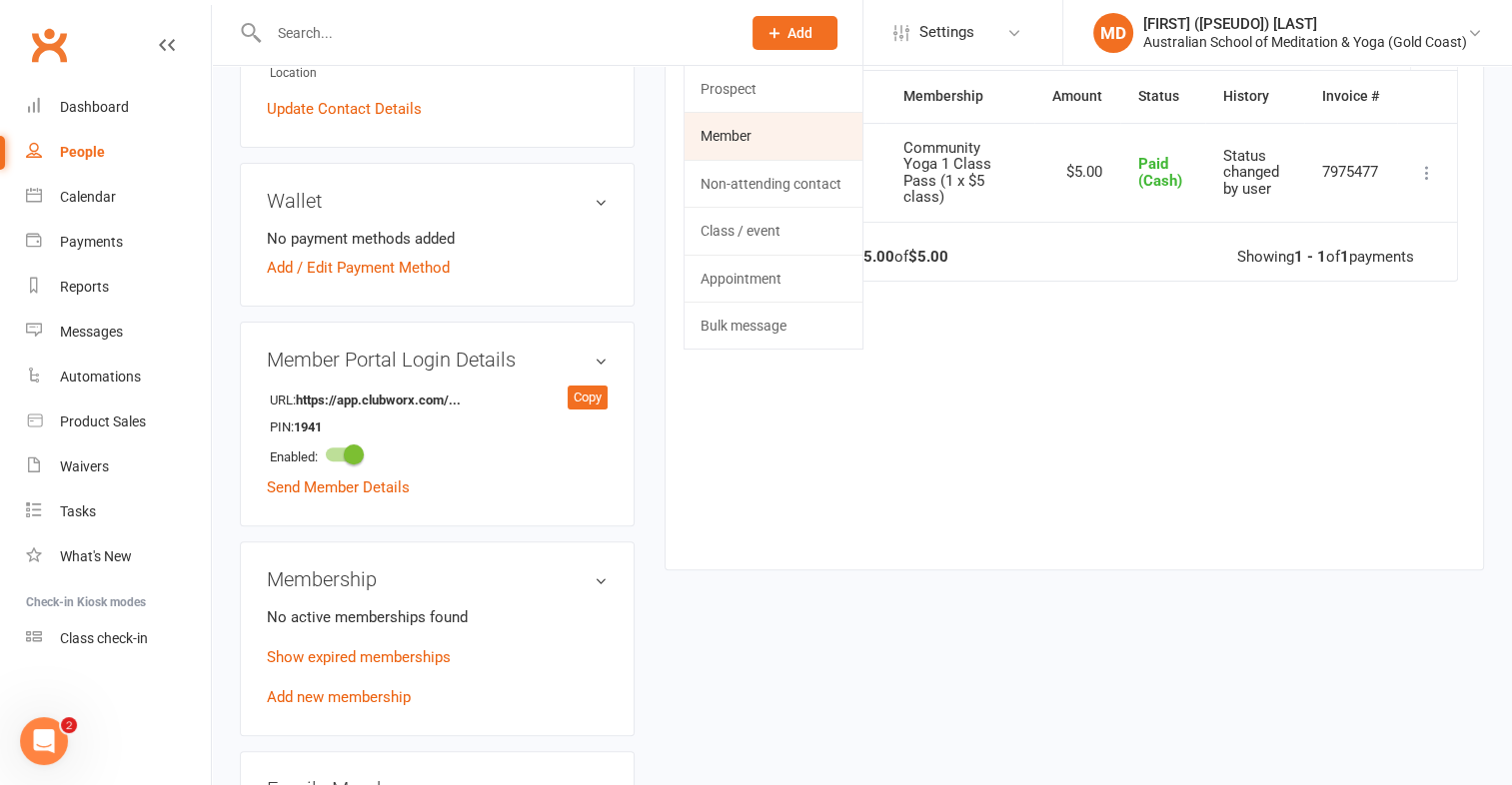 click on "Member" 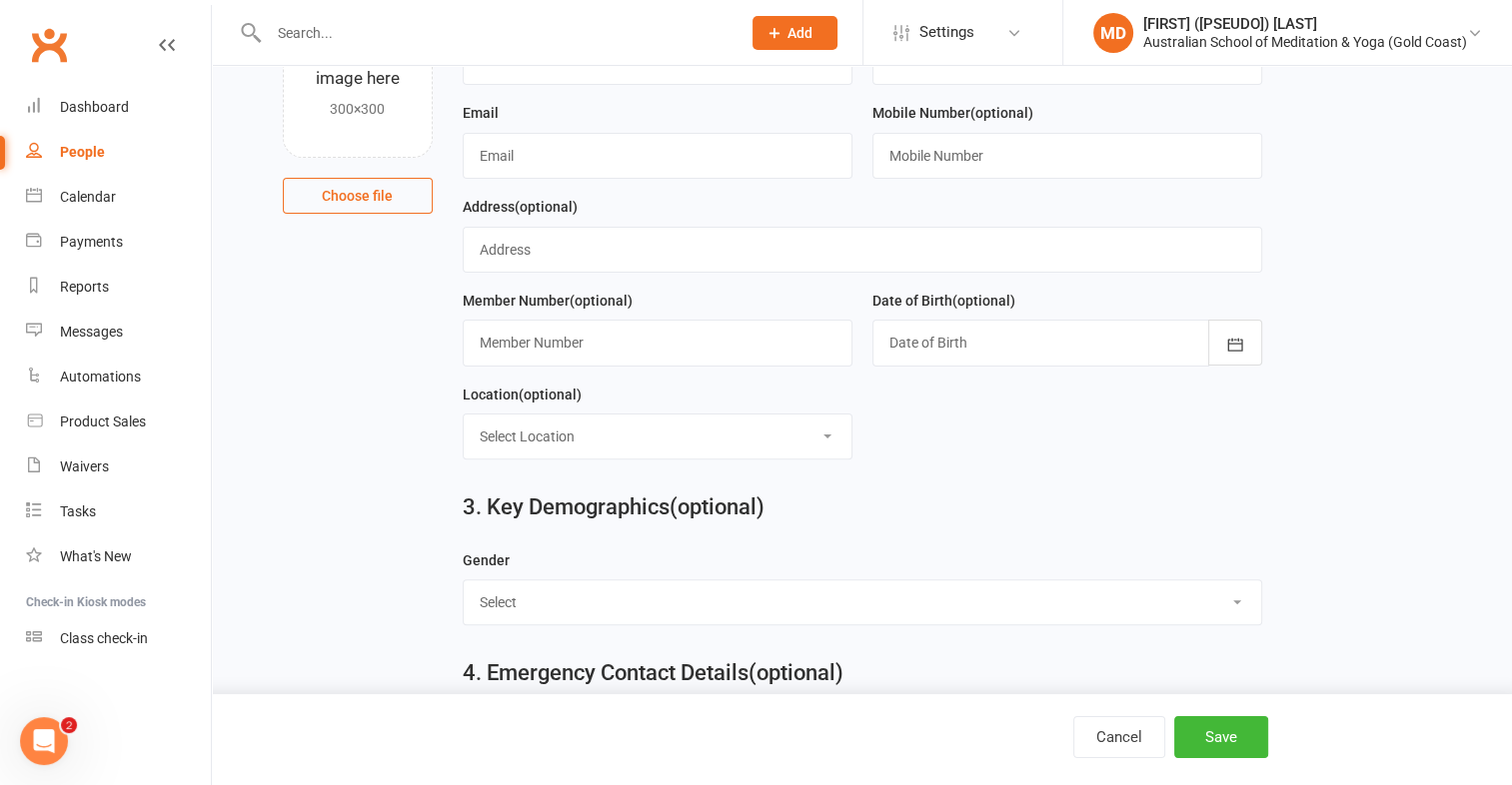 scroll, scrollTop: 0, scrollLeft: 0, axis: both 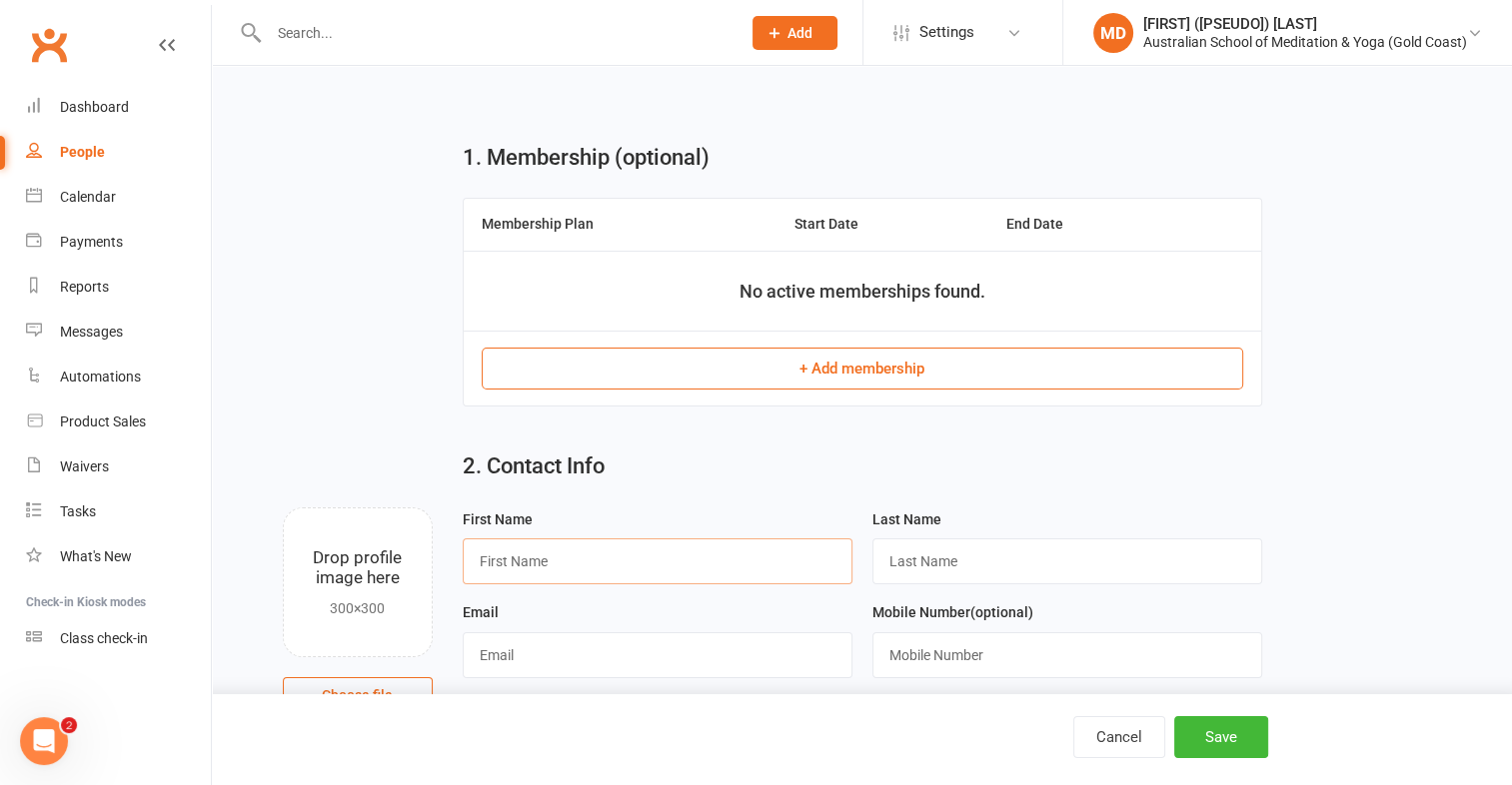 click at bounding box center (658, 561) 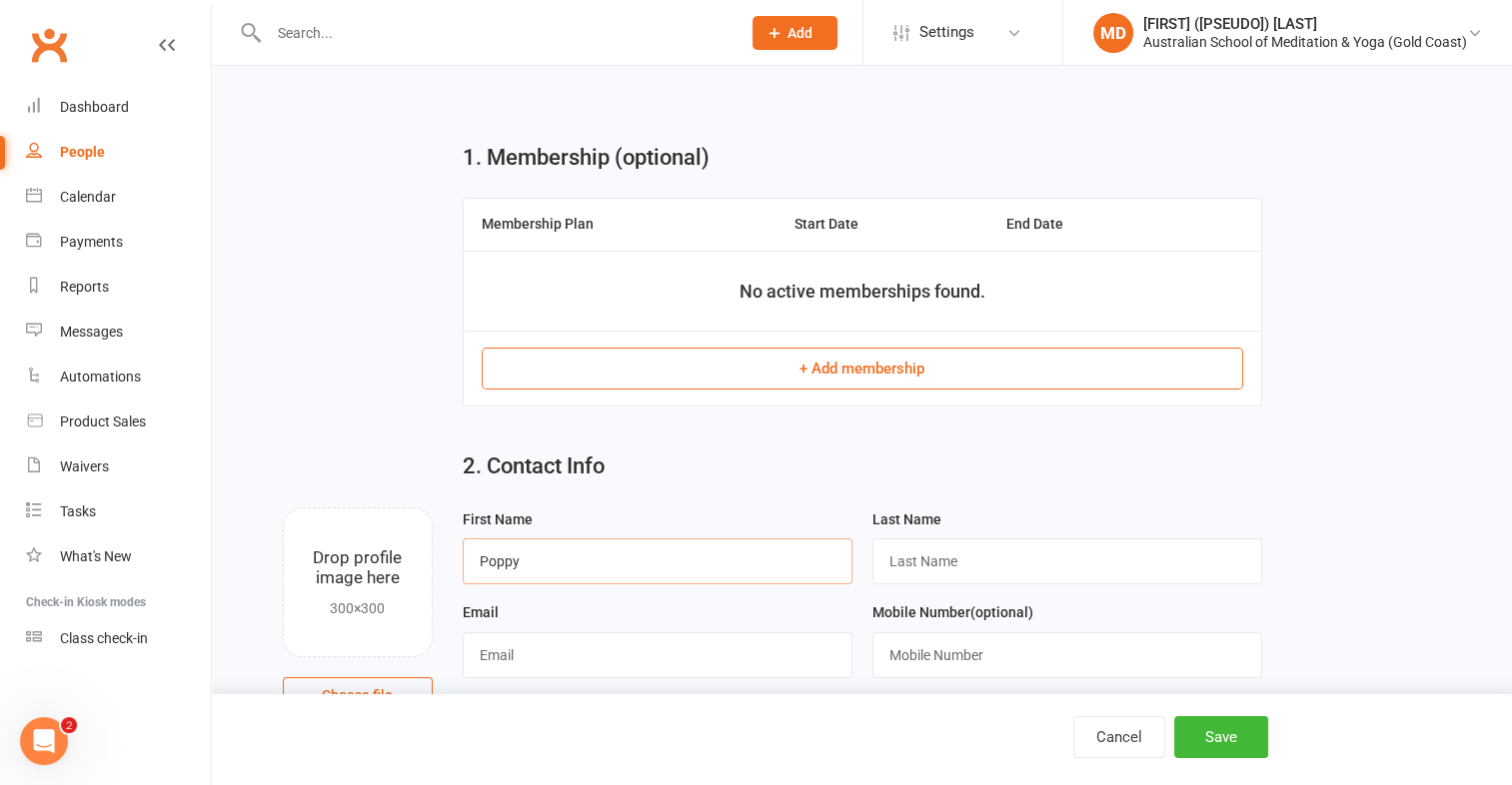 type on "Poppy" 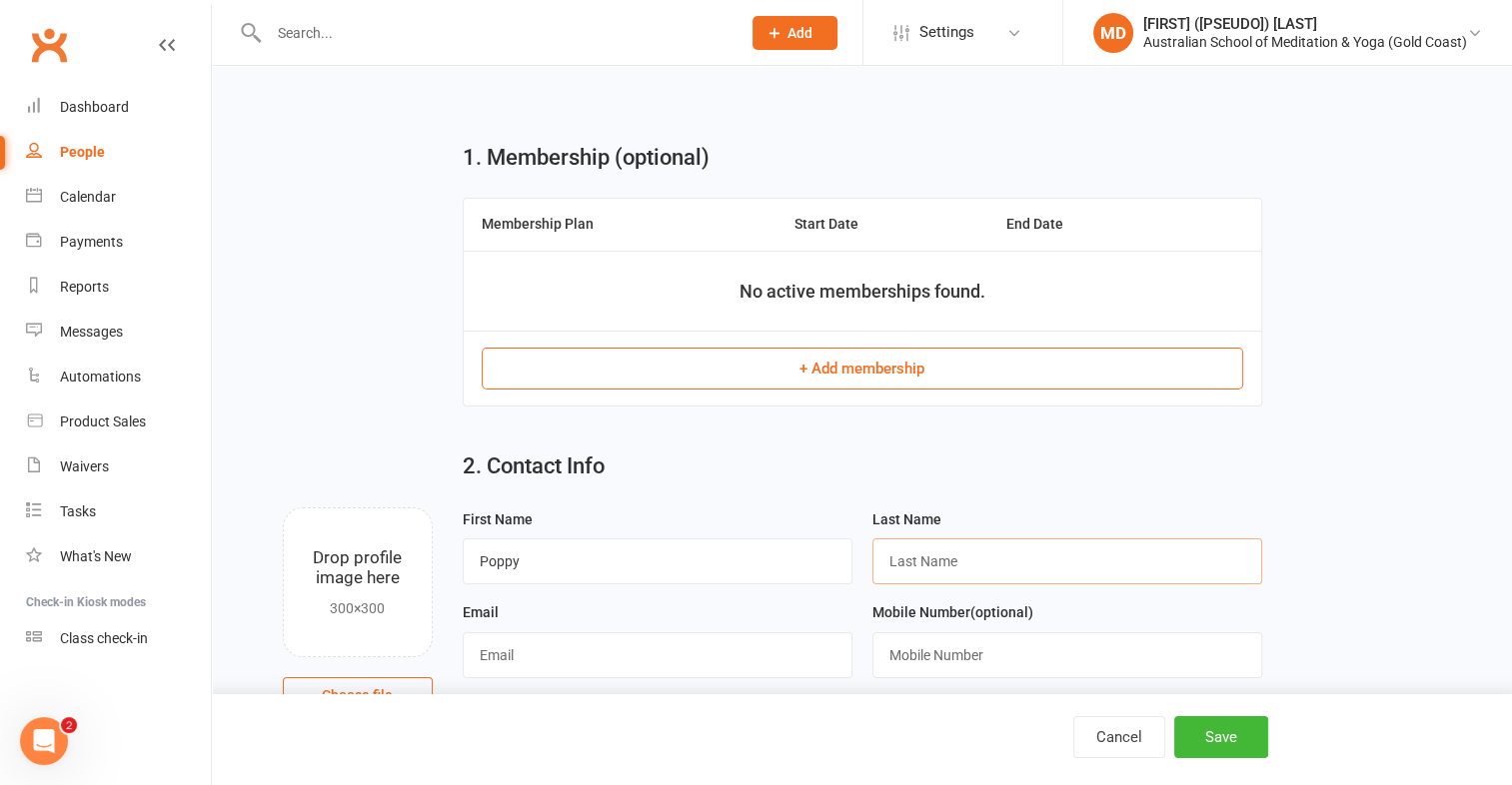click at bounding box center (1067, 561) 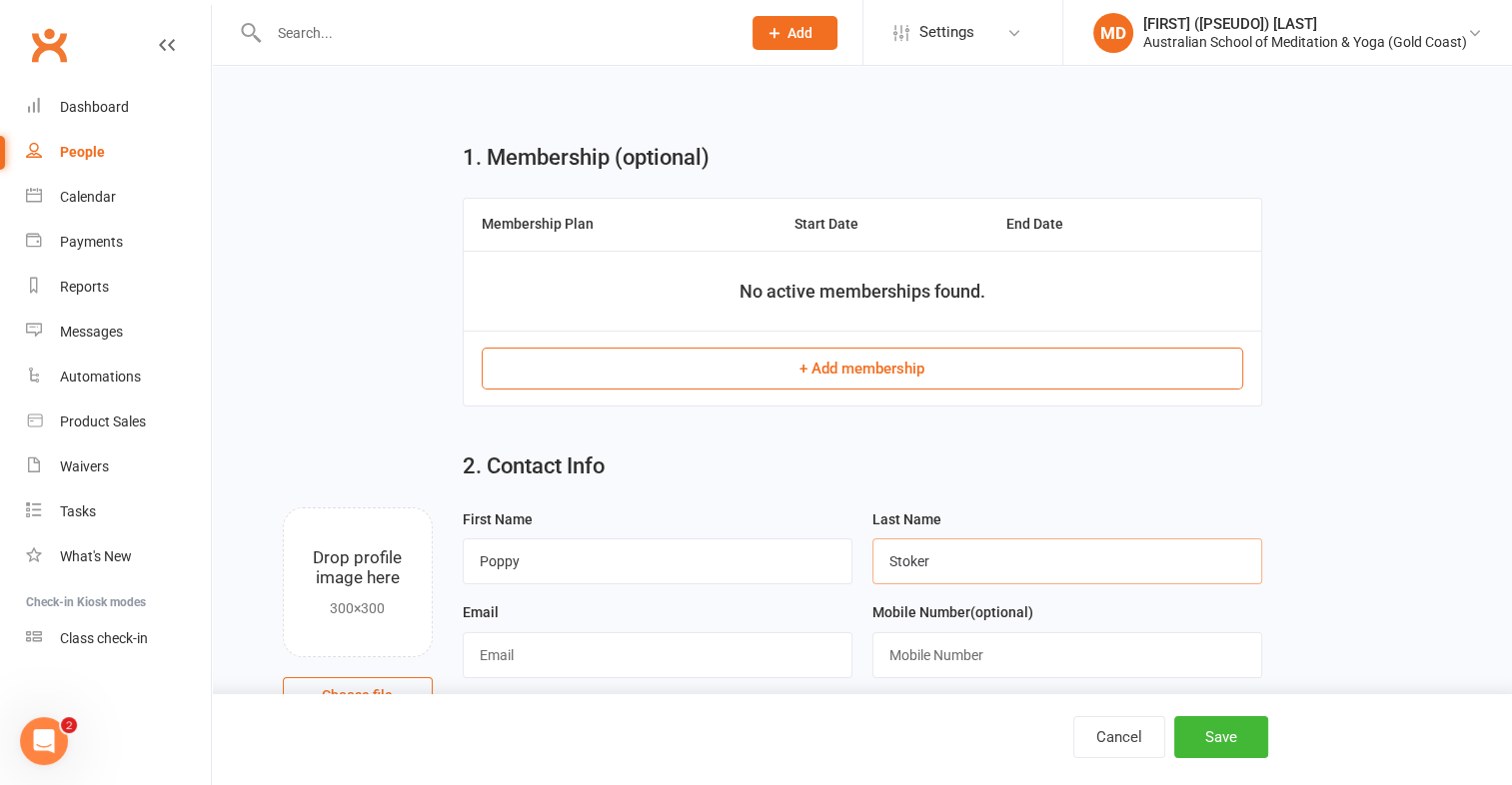type on "Stoker" 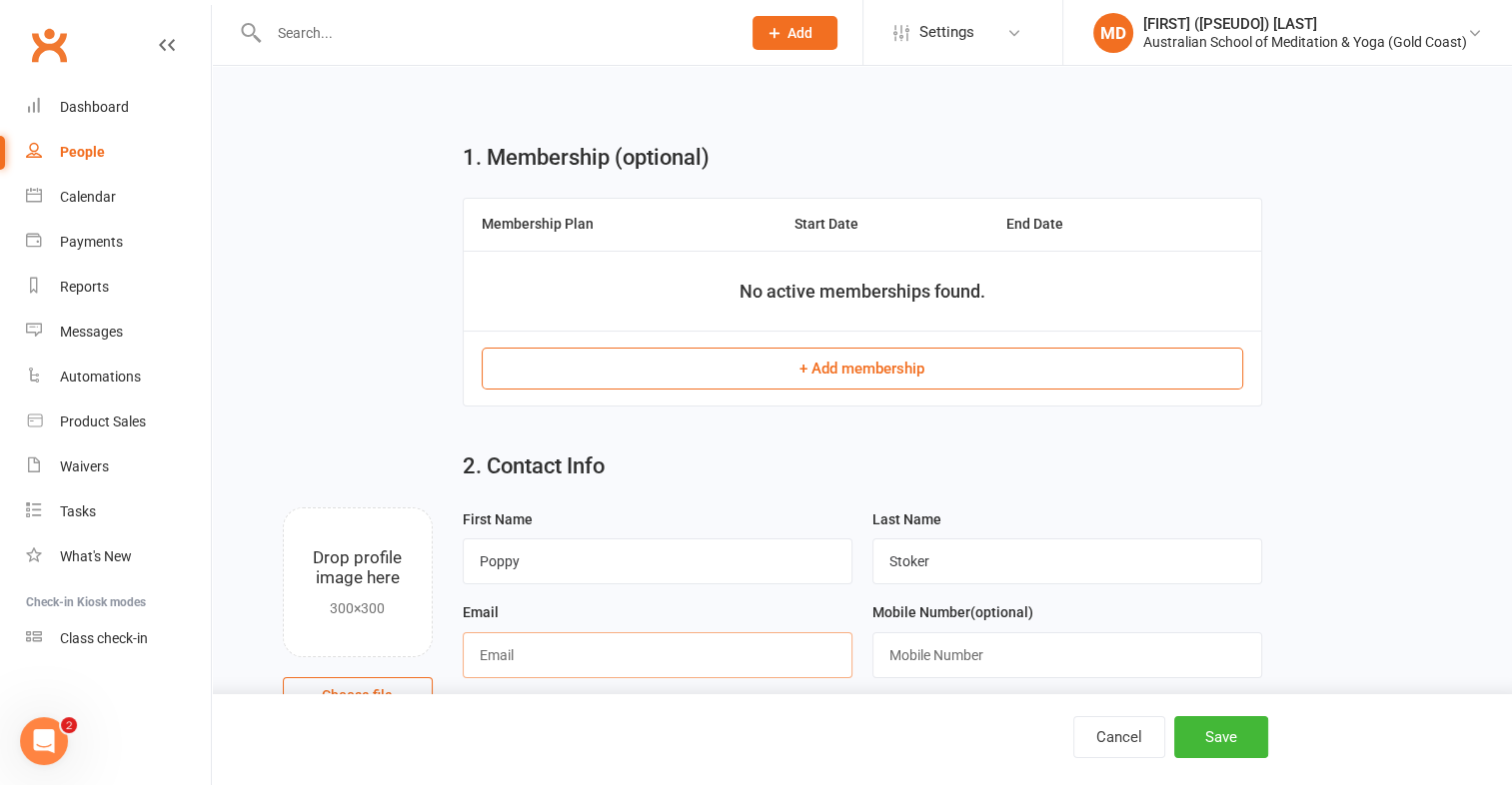 click at bounding box center [658, 655] 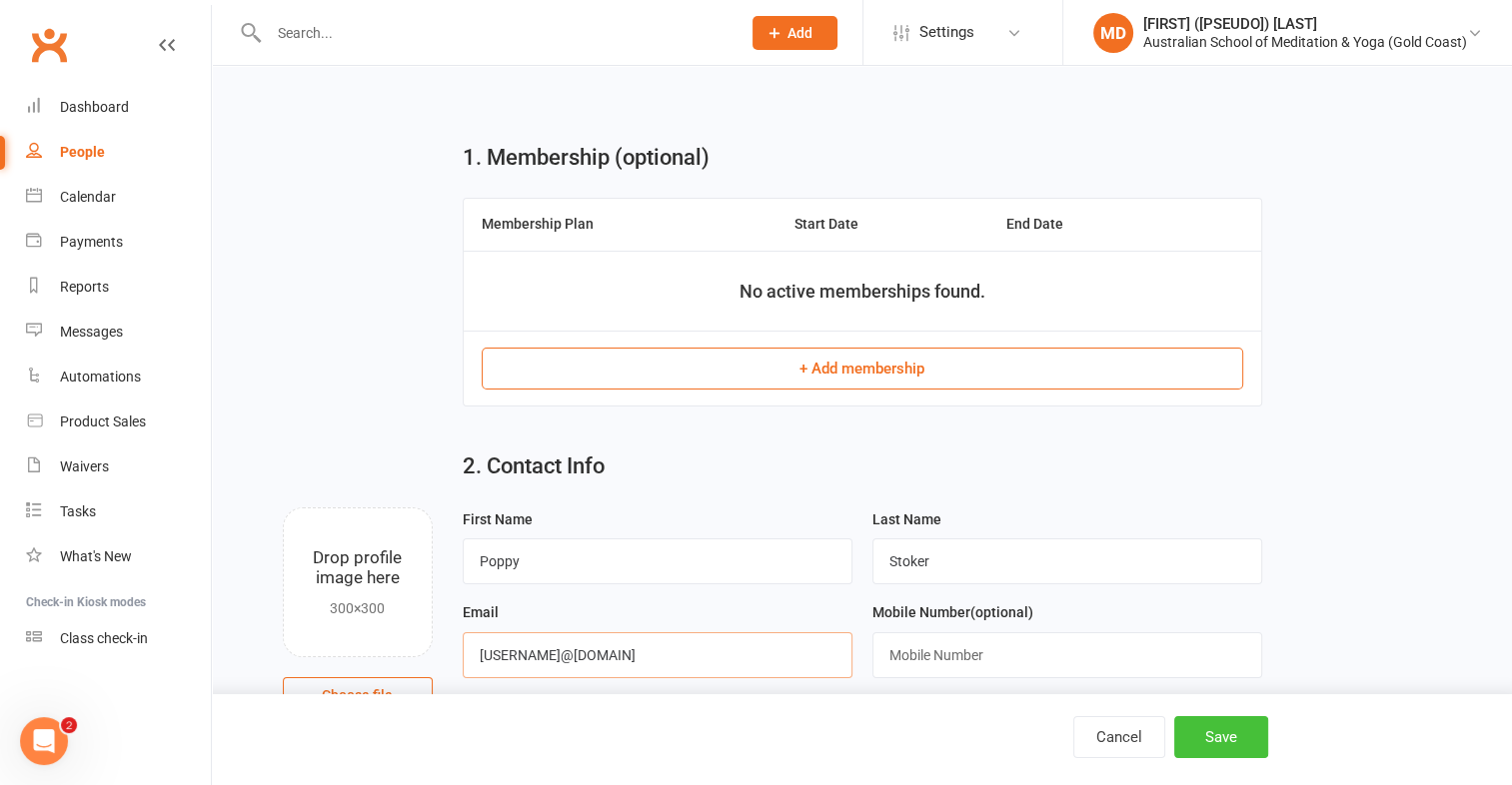type on "[EMAIL]" 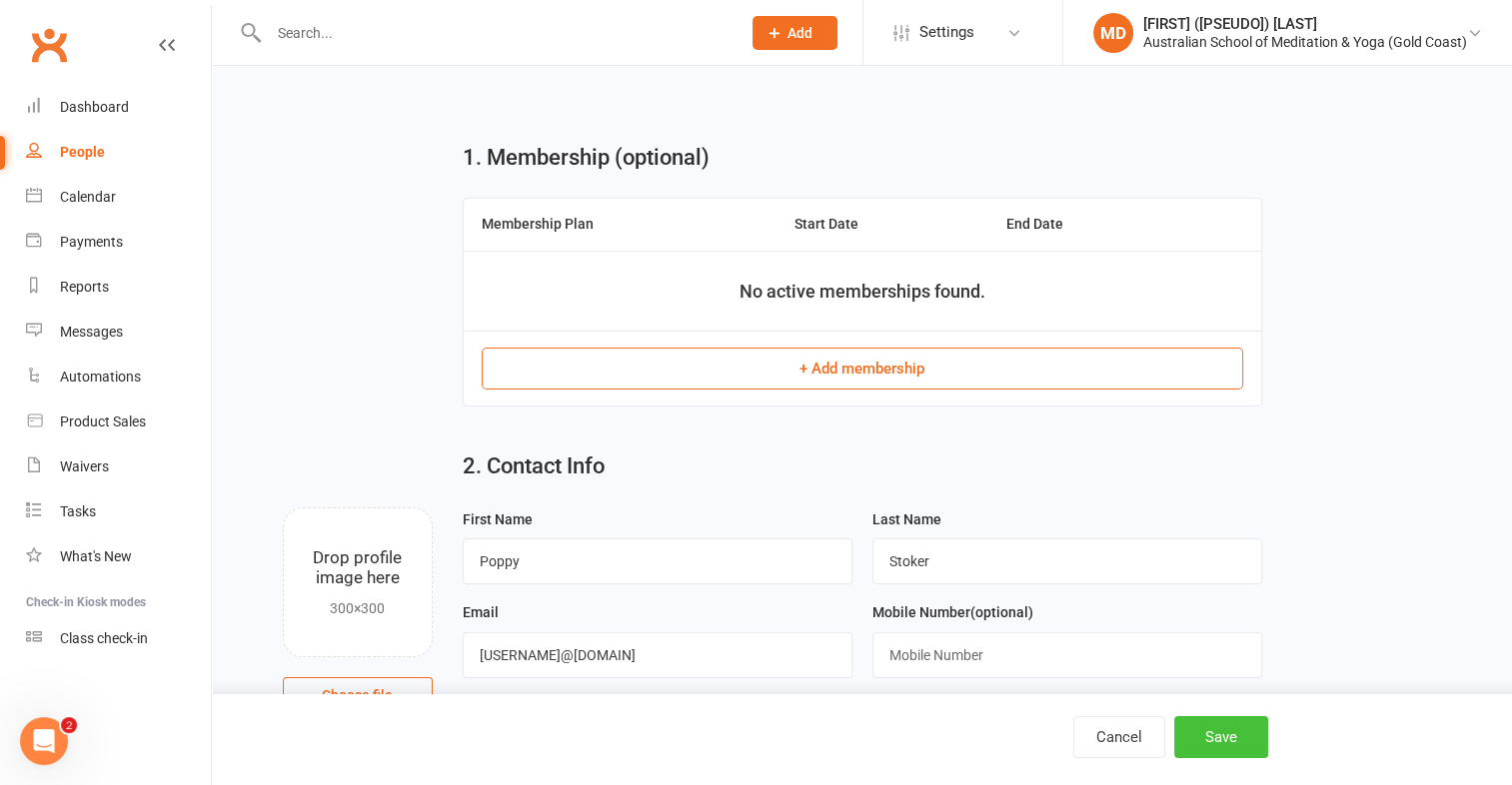 click on "Save" at bounding box center [1221, 737] 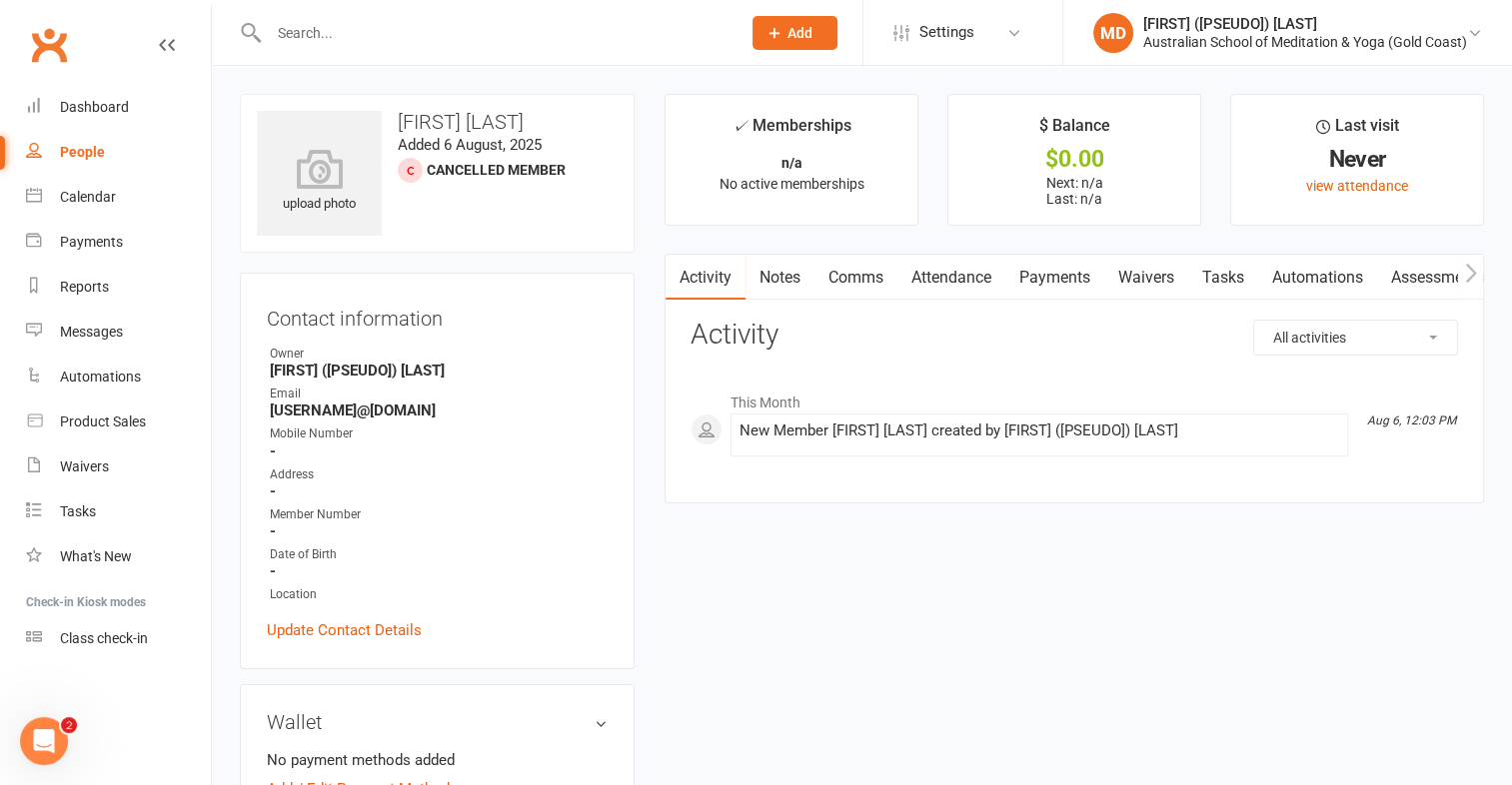 click on "Add" 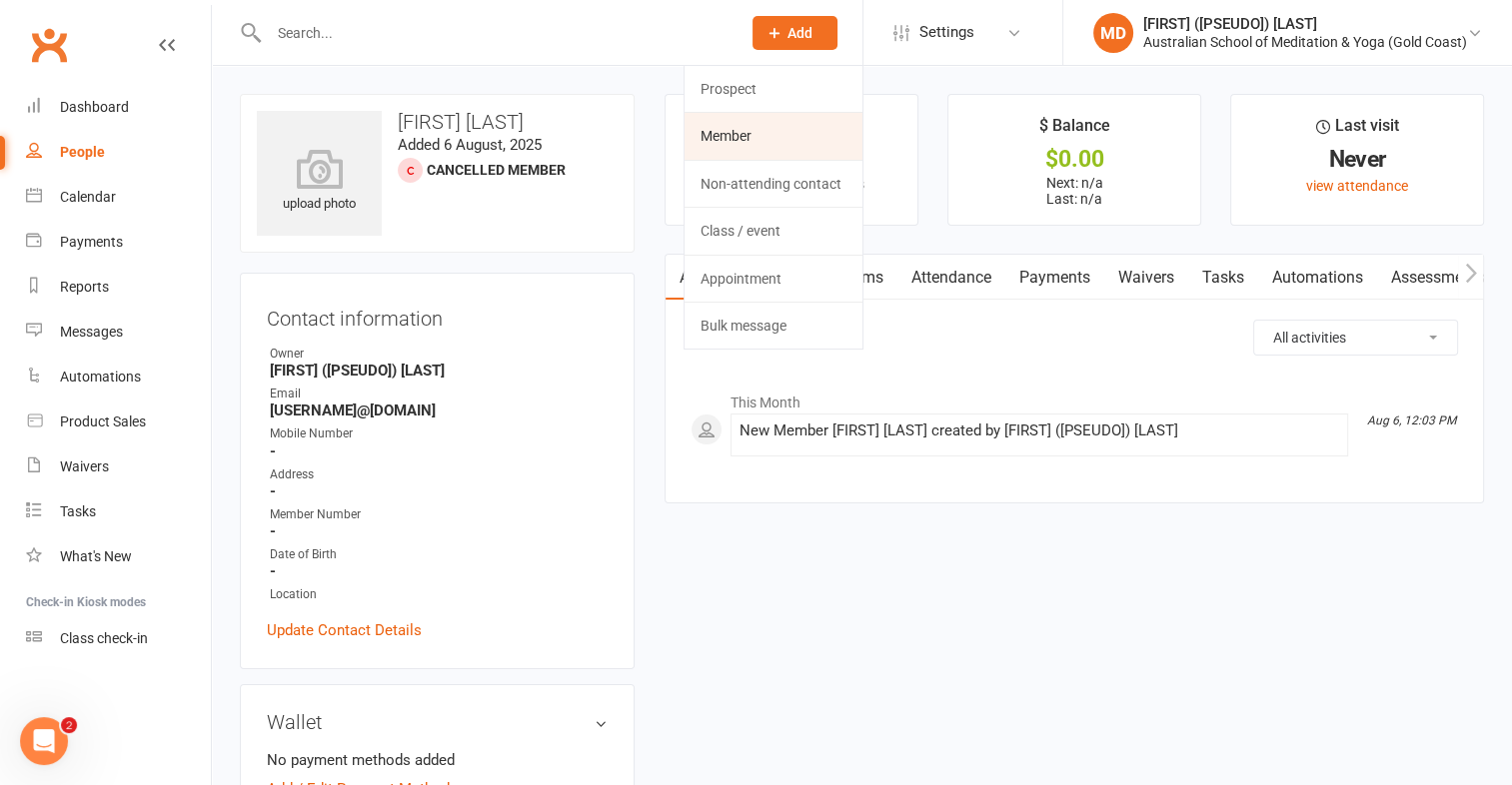 click on "Member" 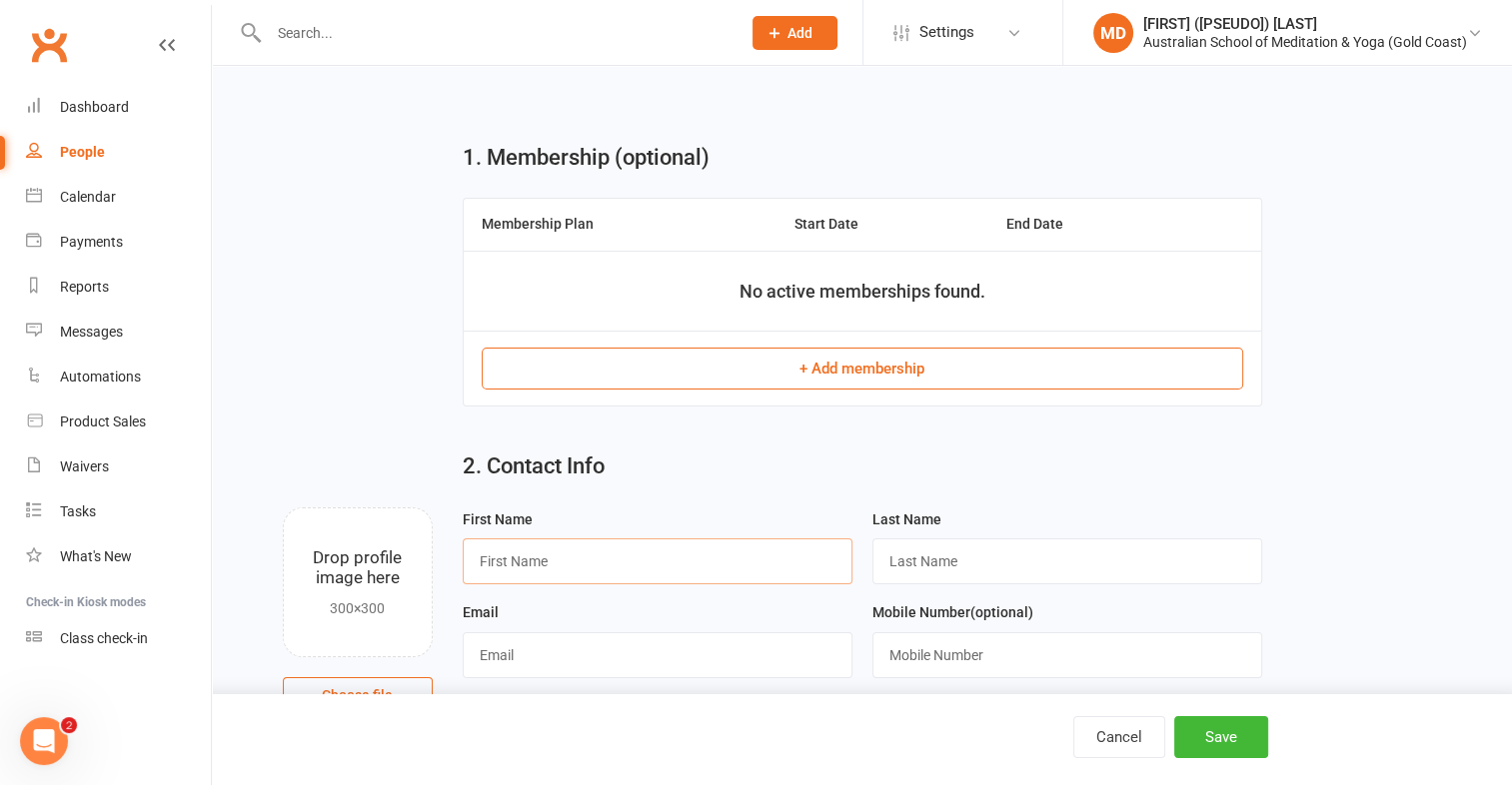 click at bounding box center [658, 561] 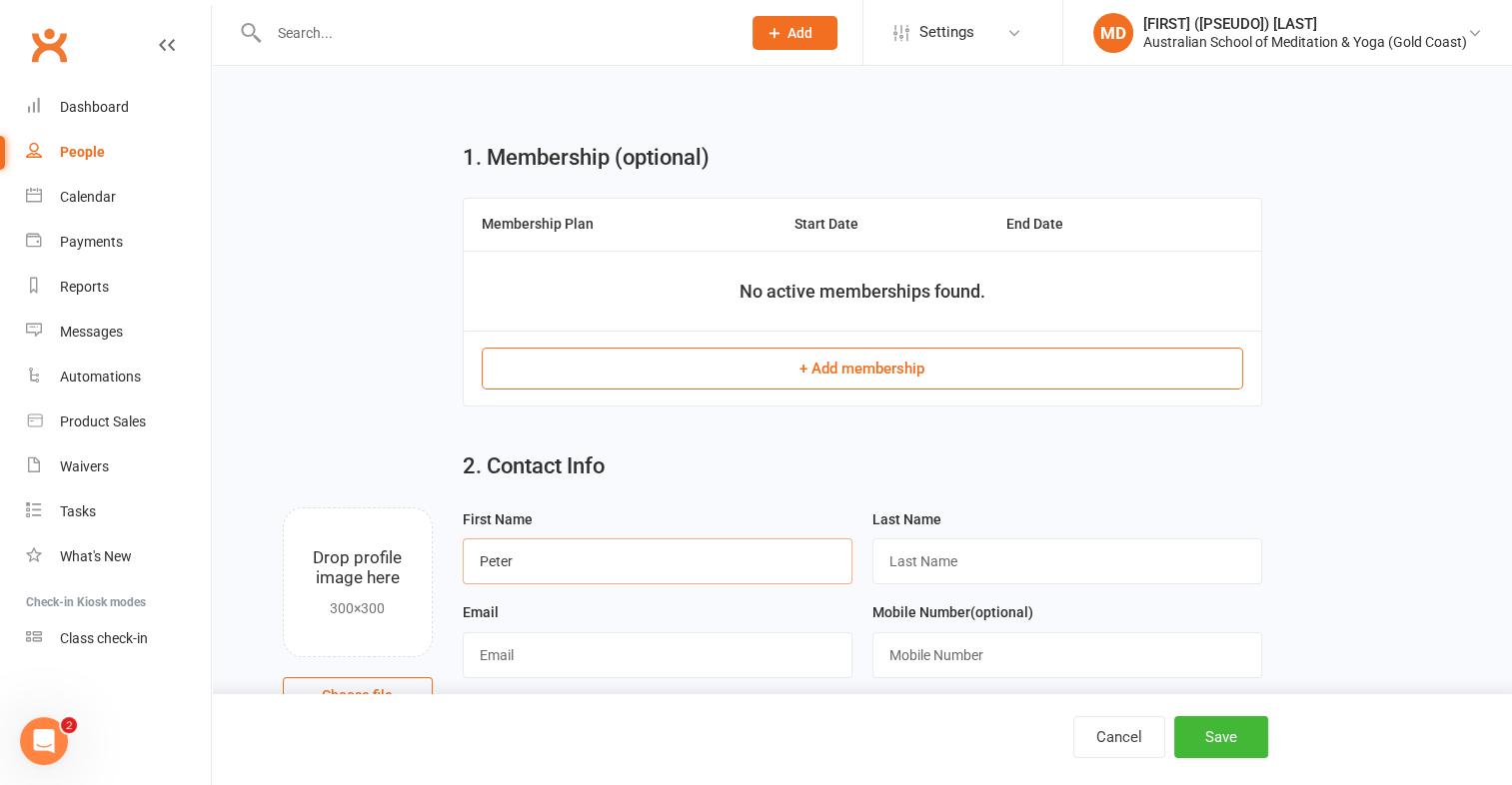 type on "Peter" 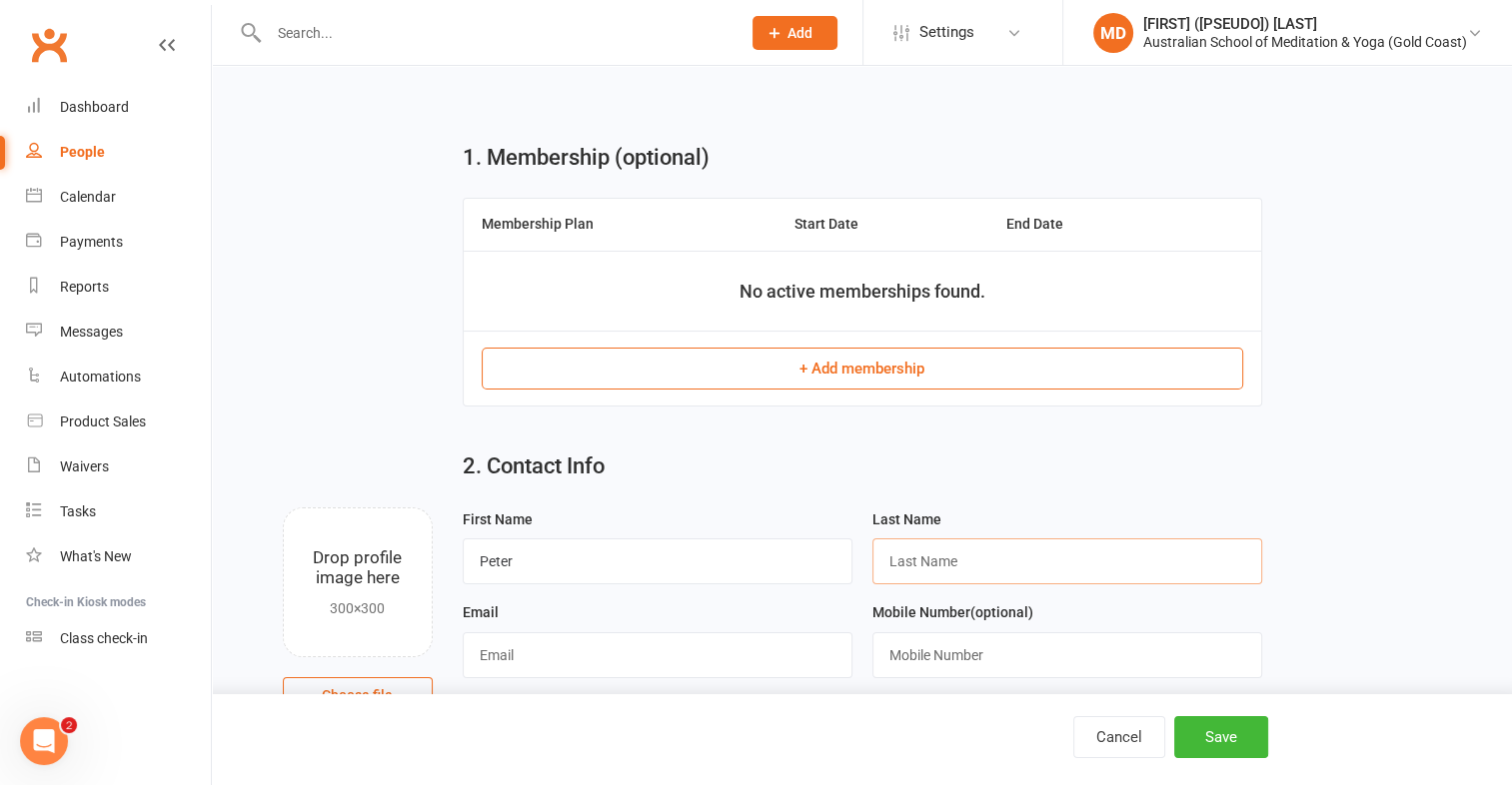 click at bounding box center (1067, 561) 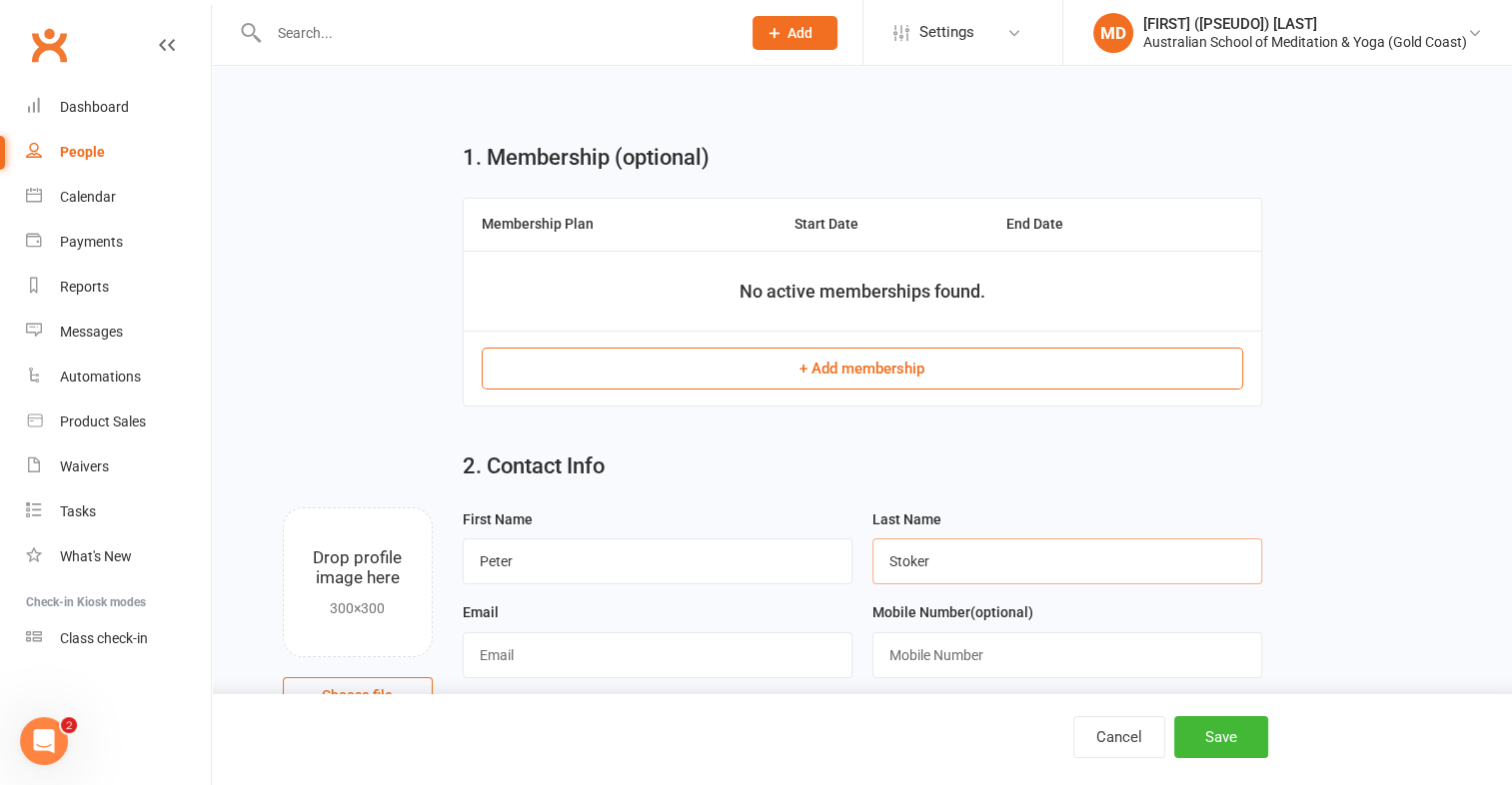 type on "Stoker" 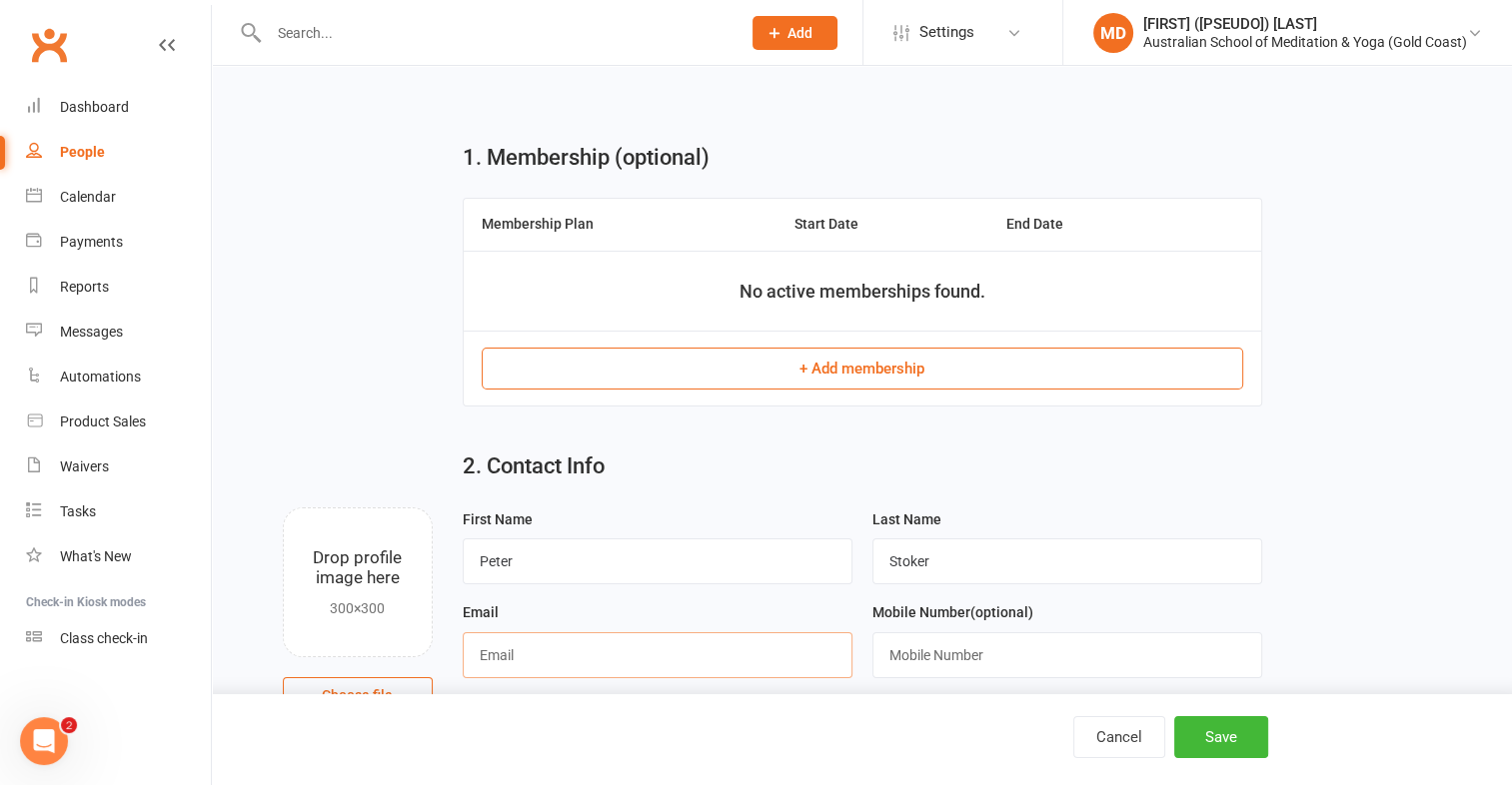 click at bounding box center [658, 655] 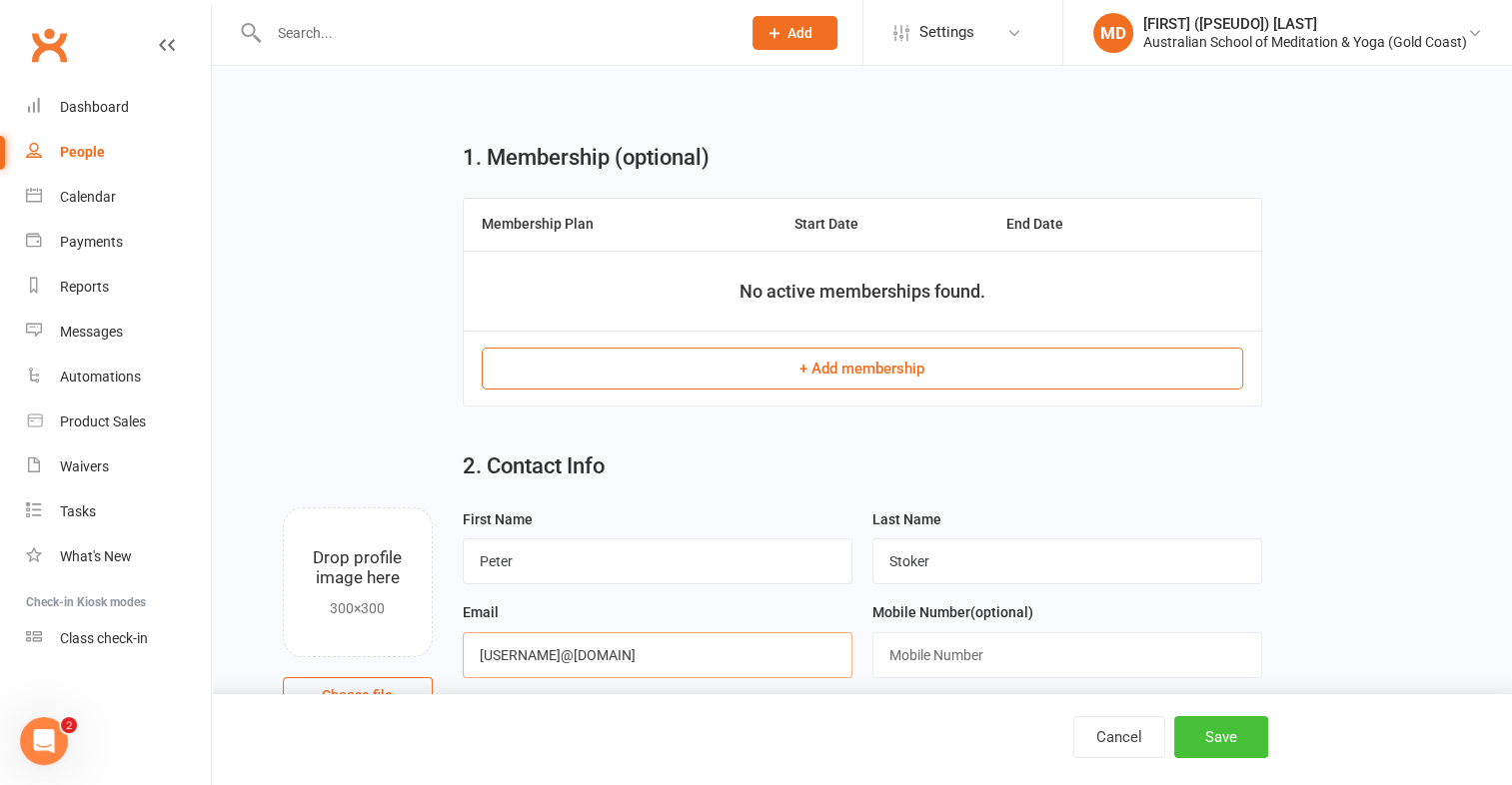 type on "[EMAIL]" 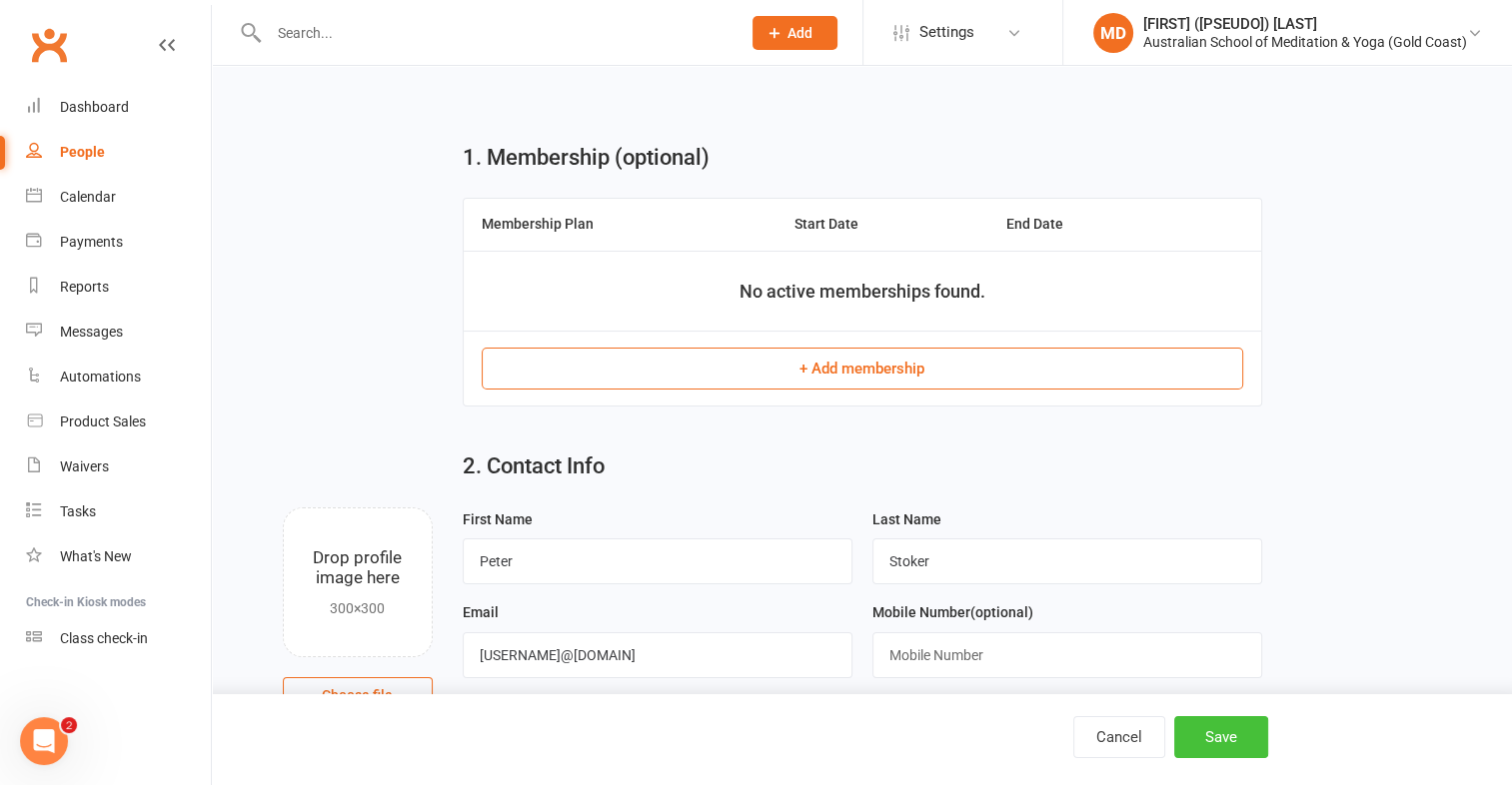 click on "Save" at bounding box center (1221, 737) 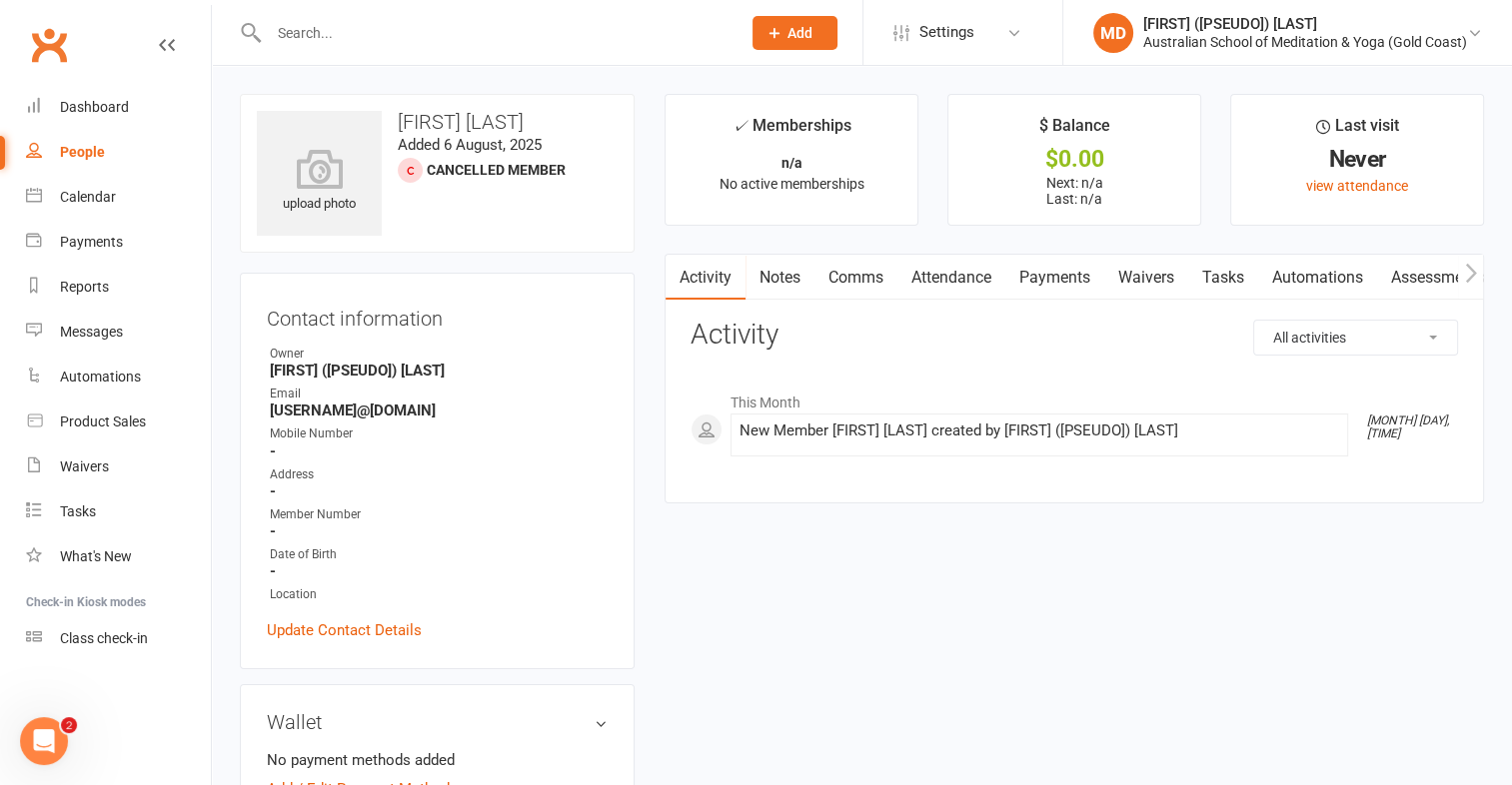 click on "upload photo Peter Stoker Added 6 August, 2025   Cancelled member Contact information Owner   Margaret (Vrindavan dasi) Doyle Email  pjstoker@bigpond.com
Mobile Number  -
Address  -
Member Number  -
Date of Birth  -
Location
Update Contact Details
Wallet No payment methods added
Add / Edit Payment Method
Member Portal Login Details  URL:  https://app.clubworx.com/... Copy PIN:  6053 Enabled:
Send Member Details
Membership  No active memberships found Add new membership
Family Members  No relationships found. Add link to existing contact  Add link to new contact
Suspensions  No active suspensions found. Add new suspension
Email / SMS Subscriptions  edit Key Demographics  edit Emergency Contact Details  edit Marketing Information  edit Waiver Answers  edit Convert to NAC ✓ Memberships n/a No active memberships $ Balance $0.00 Next: n/a Last: n/a Last visit Never view attendance
Activity Notes Comms Attendance Payments Waivers Tasks Automations Assessments Credit balance
Notes" at bounding box center (861, 1096) 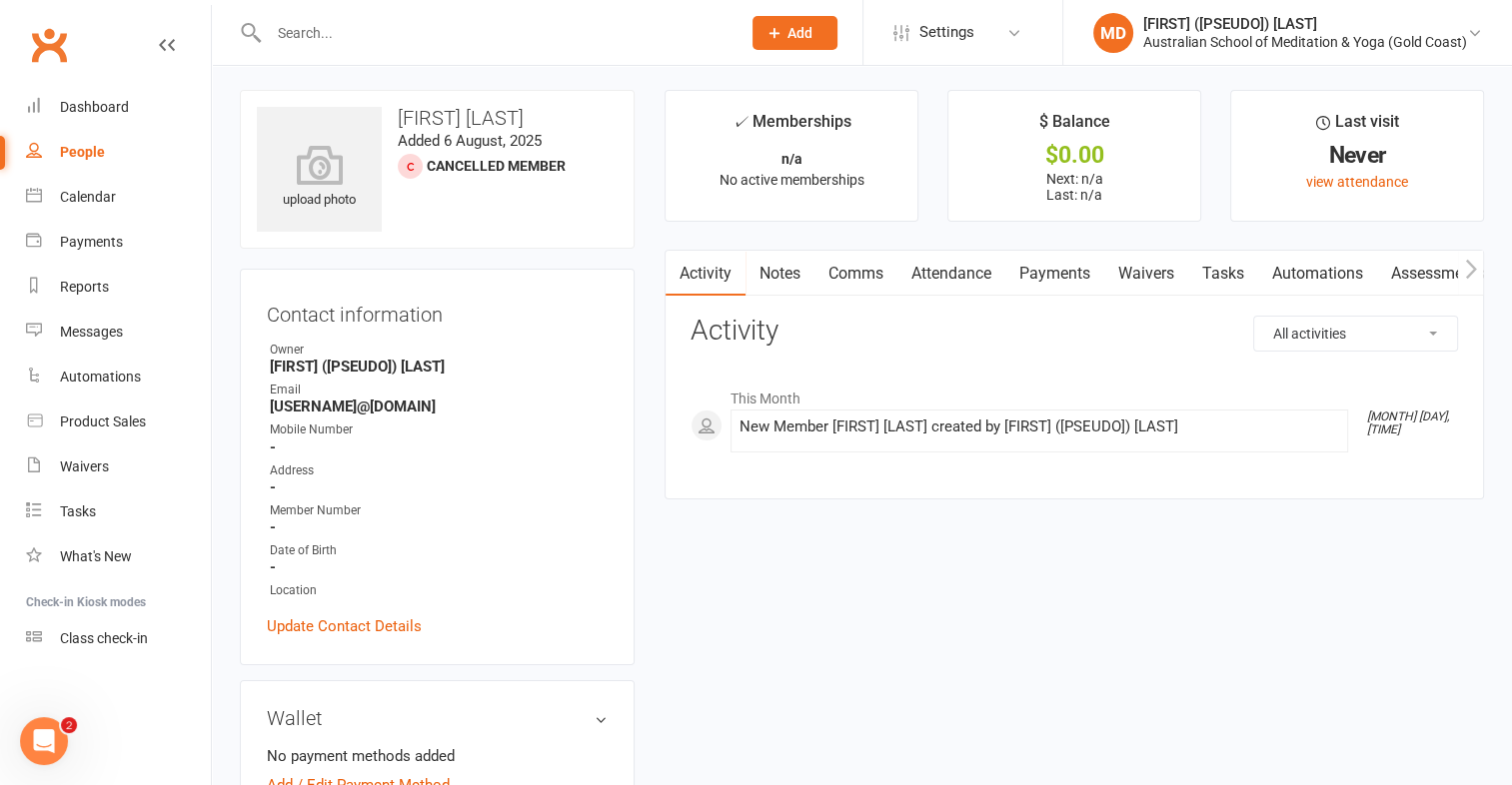 scroll, scrollTop: 3, scrollLeft: 0, axis: vertical 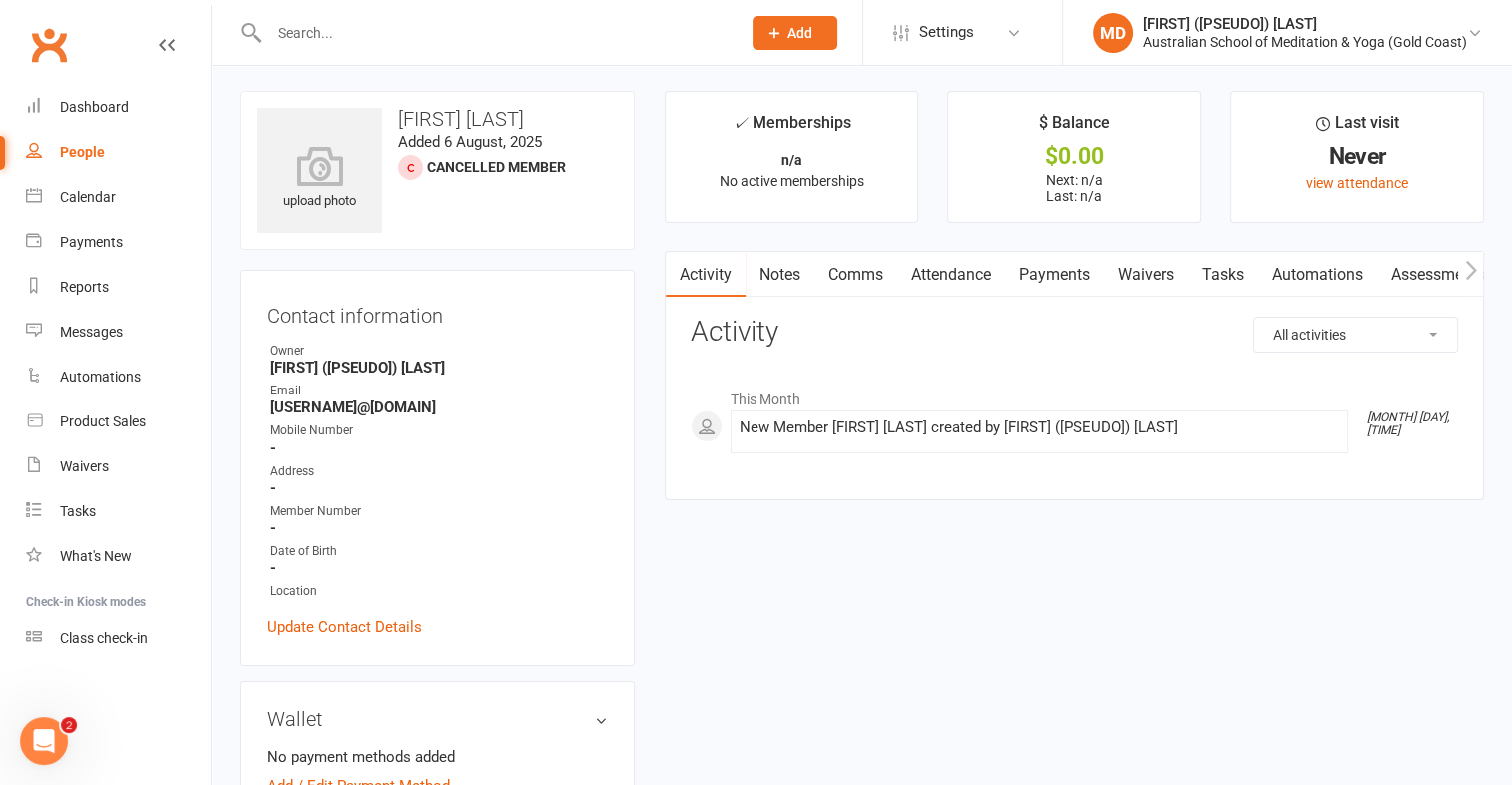 click on "upload photo Peter Stoker Added 6 August, 2025   Cancelled member Contact information Owner   Margaret (Vrindavan dasi) Doyle Email  pjstoker@bigpond.com
Mobile Number  -
Address  -
Member Number  -
Date of Birth  -
Location
Update Contact Details
Wallet No payment methods added
Add / Edit Payment Method
Member Portal Login Details  URL:  https://app.clubworx.com/... Copy PIN:  6053 Enabled:
Send Member Details
Membership  No active memberships found Add new membership
Family Members  No relationships found. Add link to existing contact  Add link to new contact
Suspensions  No active suspensions found. Add new suspension
Email / SMS Subscriptions  edit Key Demographics  edit Emergency Contact Details  edit Marketing Information  edit Waiver Answers  edit Convert to NAC ✓ Memberships n/a No active memberships $ Balance $0.00 Next: n/a Last: n/a Last visit Never view attendance
Activity Notes Comms Attendance Payments Waivers Tasks Automations Assessments Credit balance
Notes" at bounding box center [861, 1093] 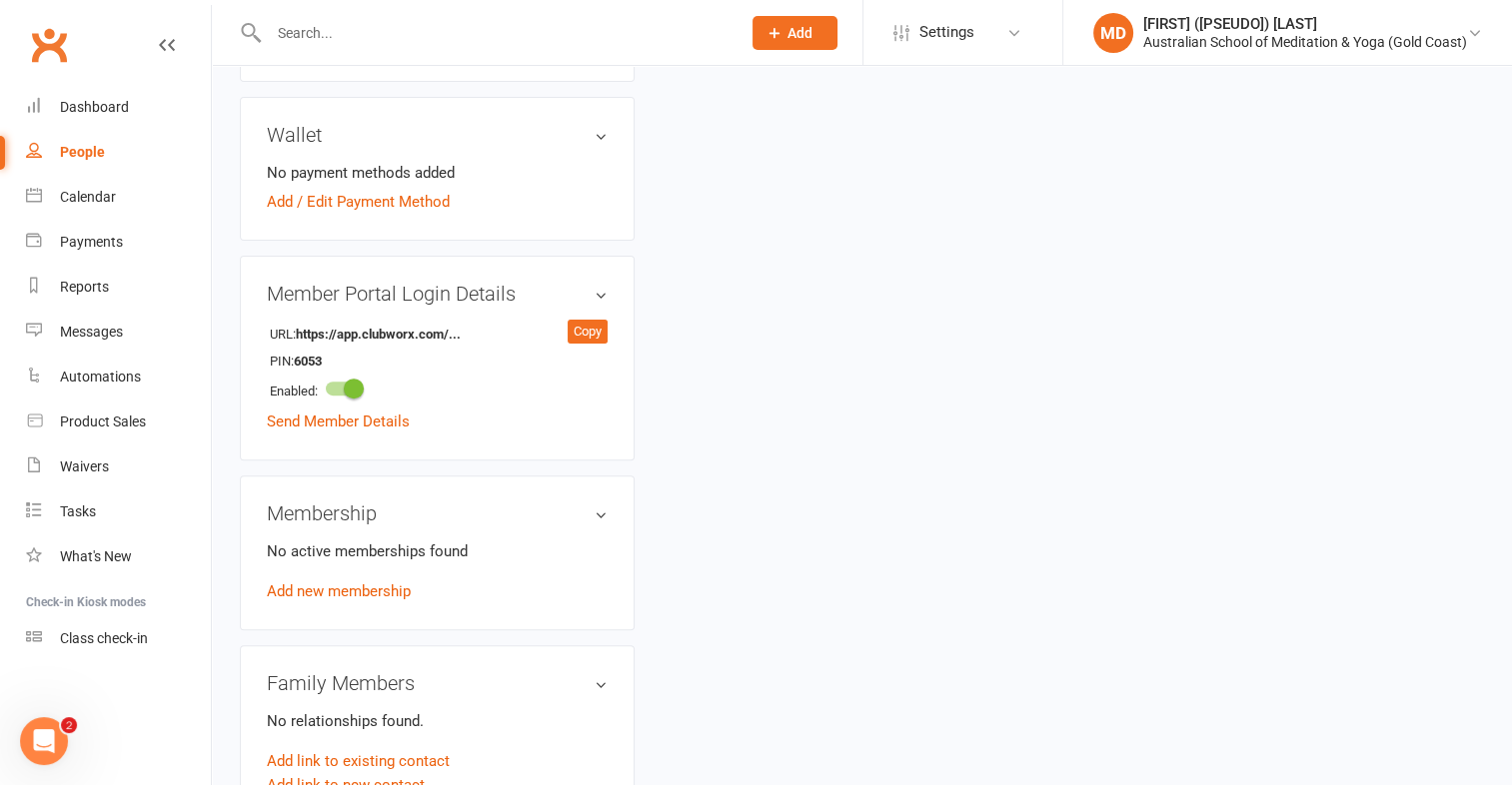 scroll, scrollTop: 702, scrollLeft: 0, axis: vertical 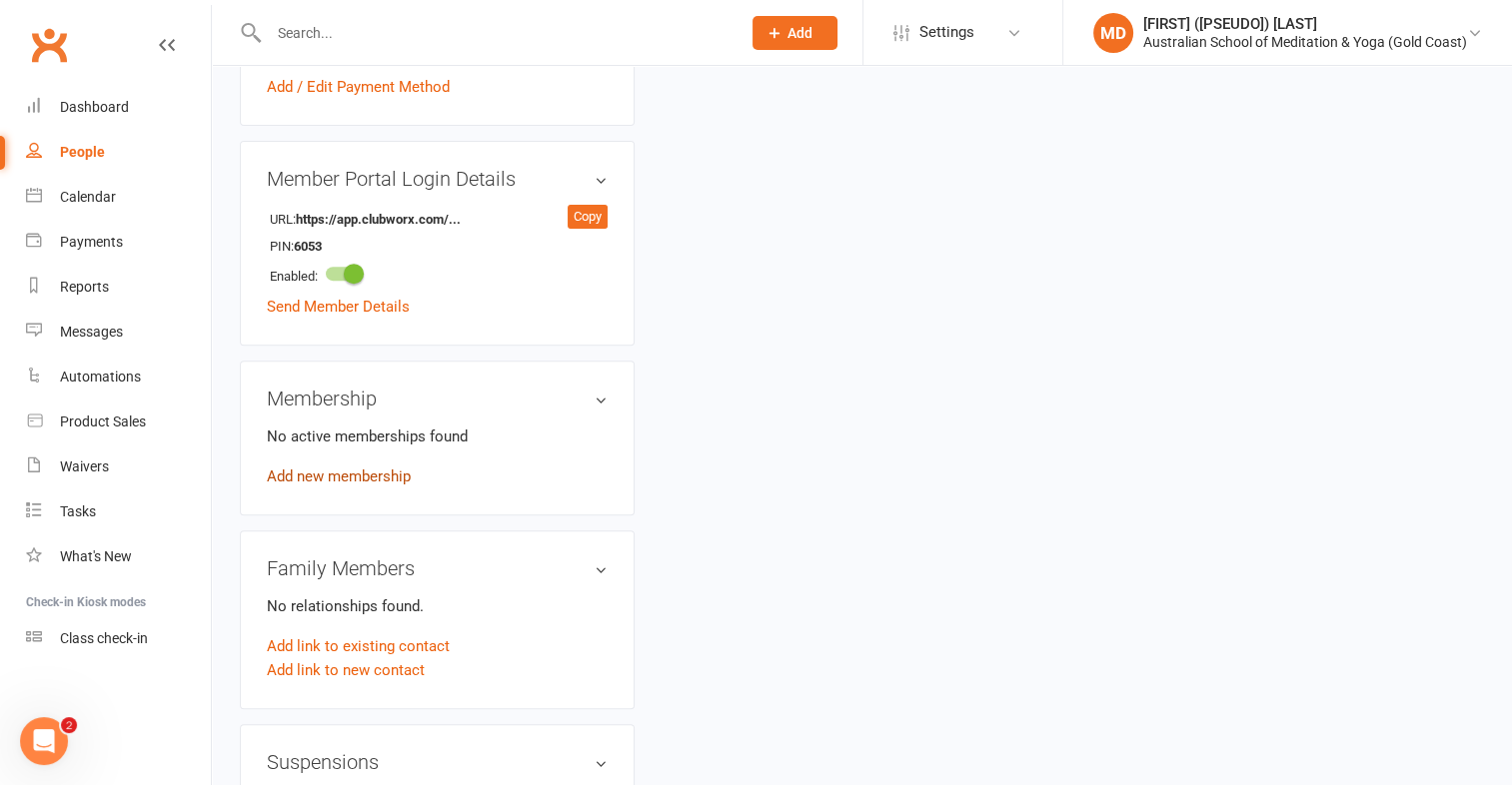 click on "Add new membership" at bounding box center (339, 476) 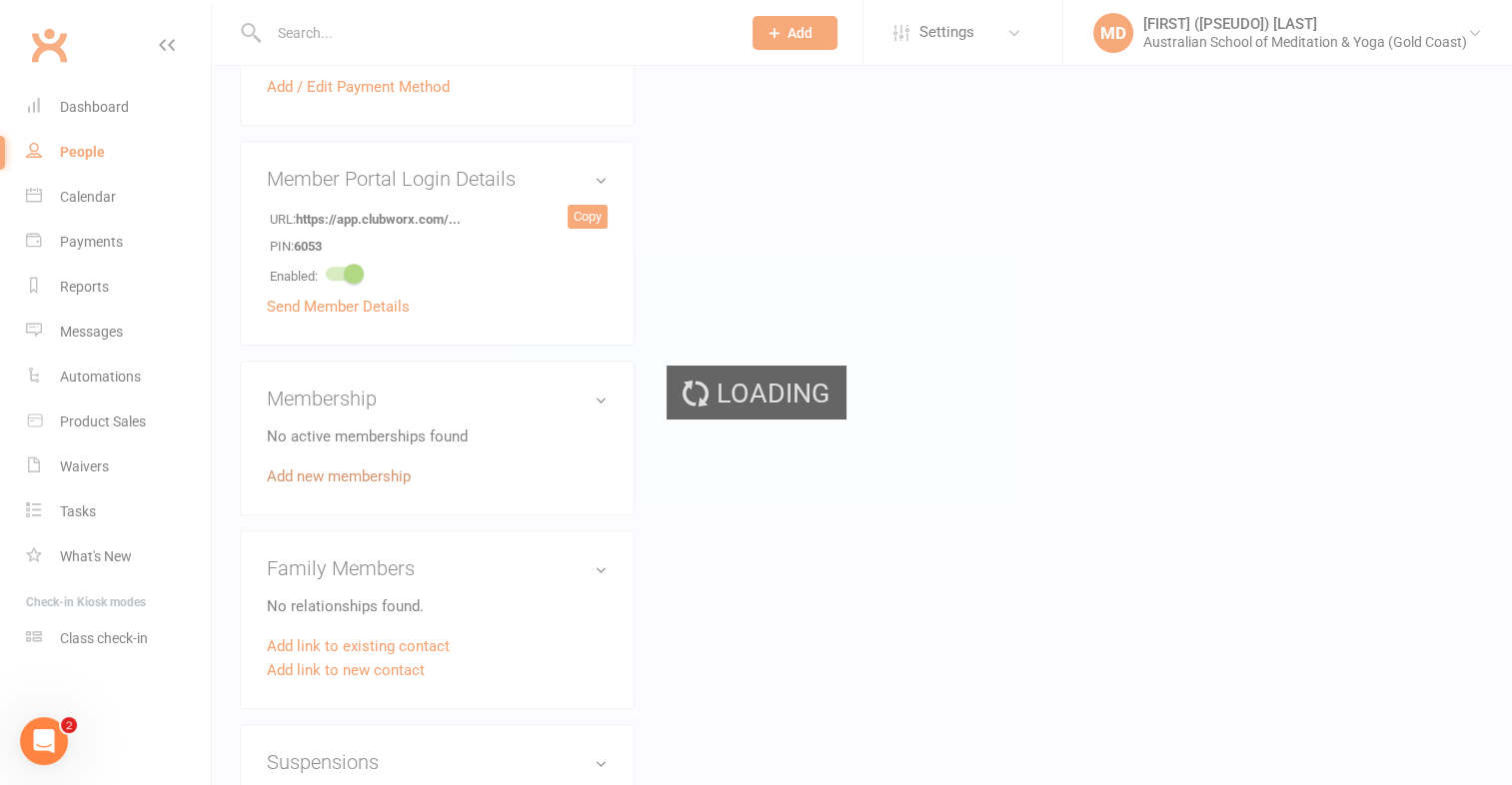 scroll, scrollTop: 0, scrollLeft: 0, axis: both 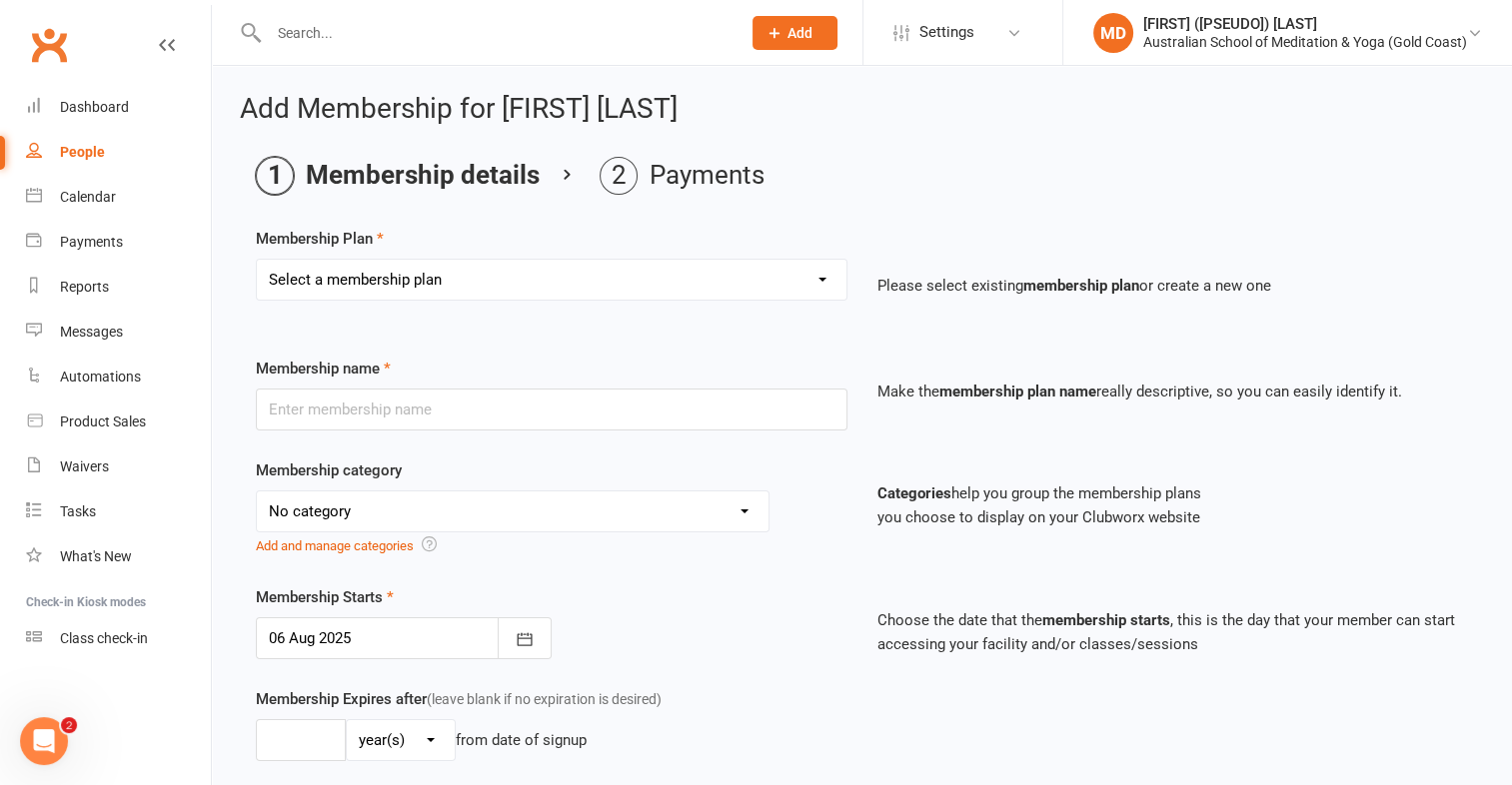 click on "Select a membership plan First Time Intro Offer (1 month Unlimited Meditation & Yoga) 1 Year Unlimited Membership - Weekly Recurring Payments Mindful Kids Meditation & Yoga Membership Mindful Kids Meditation & Yoga Membership (Concession) Yoga Asana 1 Class Pass Yoga Asana 1 Class Pass (Concession) Meditation 1 Class Pass [1 x $5] Community Yoga 1 Class Pass (1 x $5 class) CLASS PASS: 1 Yoga or Meditation Class Mindful Kids Meditation & Yoga 1 Class Pass Mindful Kids Meditation & Yoga 1 Class Pass (Concession/More Than One) Mindful Parents 1 Class Pass (For Tues Stretch & Relax) Labrador/Nerang Yoga 5 Class Pass Labrador/Nerang Yoga 10 Class Pass Teachers/Complimentary (MANAGEMENT USE ONLY) FIRST RESPONDERS 3 Month Pass Workshop 1 Month Membership (MANAGEMENT USE ONLY) Free! 1 Yoga or Meditation Class 12 Yoga Asana Class Pass 6 Yoga Asana Class Pass 7 Day Holiday Membership 6 Month Unlimited Membership - Weekly Recurring Payments 20 Yoga Asana Class Pass 12 Yoga Asana Class Pass (Concession)" at bounding box center [552, 280] 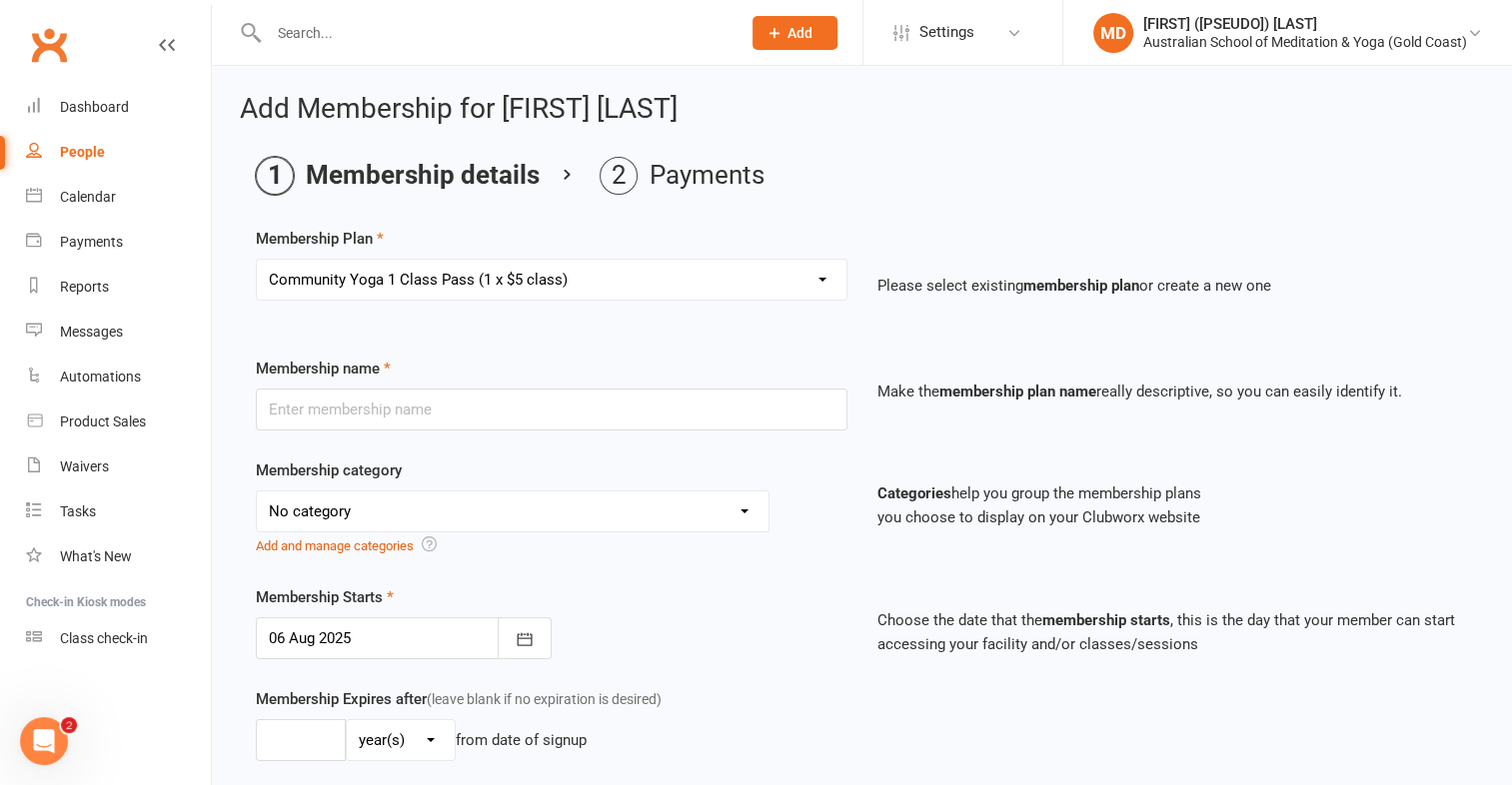 click on "Select a membership plan First Time Intro Offer (1 month Unlimited Meditation & Yoga) 1 Year Unlimited Membership - Weekly Recurring Payments Mindful Kids Meditation & Yoga Membership Mindful Kids Meditation & Yoga Membership (Concession) Yoga Asana 1 Class Pass Yoga Asana 1 Class Pass (Concession) Meditation 1 Class Pass [1 x $5] Community Yoga 1 Class Pass (1 x $5 class) CLASS PASS: 1 Yoga or Meditation Class Mindful Kids Meditation & Yoga 1 Class Pass Mindful Kids Meditation & Yoga 1 Class Pass (Concession/More Than One) Mindful Parents 1 Class Pass (For Tues Stretch & Relax) Labrador/Nerang Yoga 5 Class Pass Labrador/Nerang Yoga 10 Class Pass Teachers/Complimentary (MANAGEMENT USE ONLY) FIRST RESPONDERS 3 Month Pass Workshop 1 Month Membership (MANAGEMENT USE ONLY) Free! 1 Yoga or Meditation Class 12 Yoga Asana Class Pass 6 Yoga Asana Class Pass 7 Day Holiday Membership 6 Month Unlimited Membership - Weekly Recurring Payments 20 Yoga Asana Class Pass 12 Yoga Asana Class Pass (Concession)" at bounding box center [552, 280] 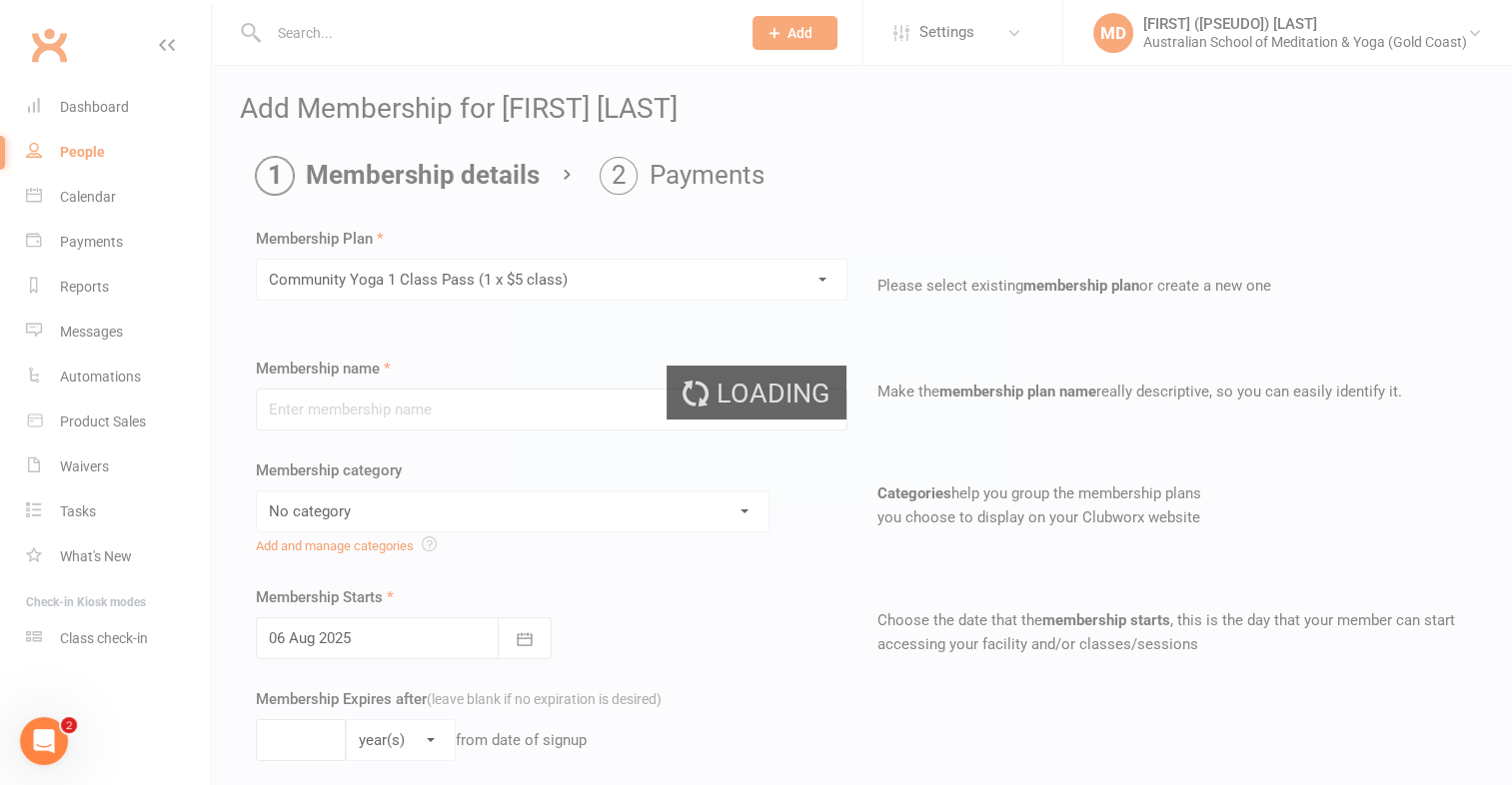 type on "Community Yoga 1 Class Pass (1 x $5 class)" 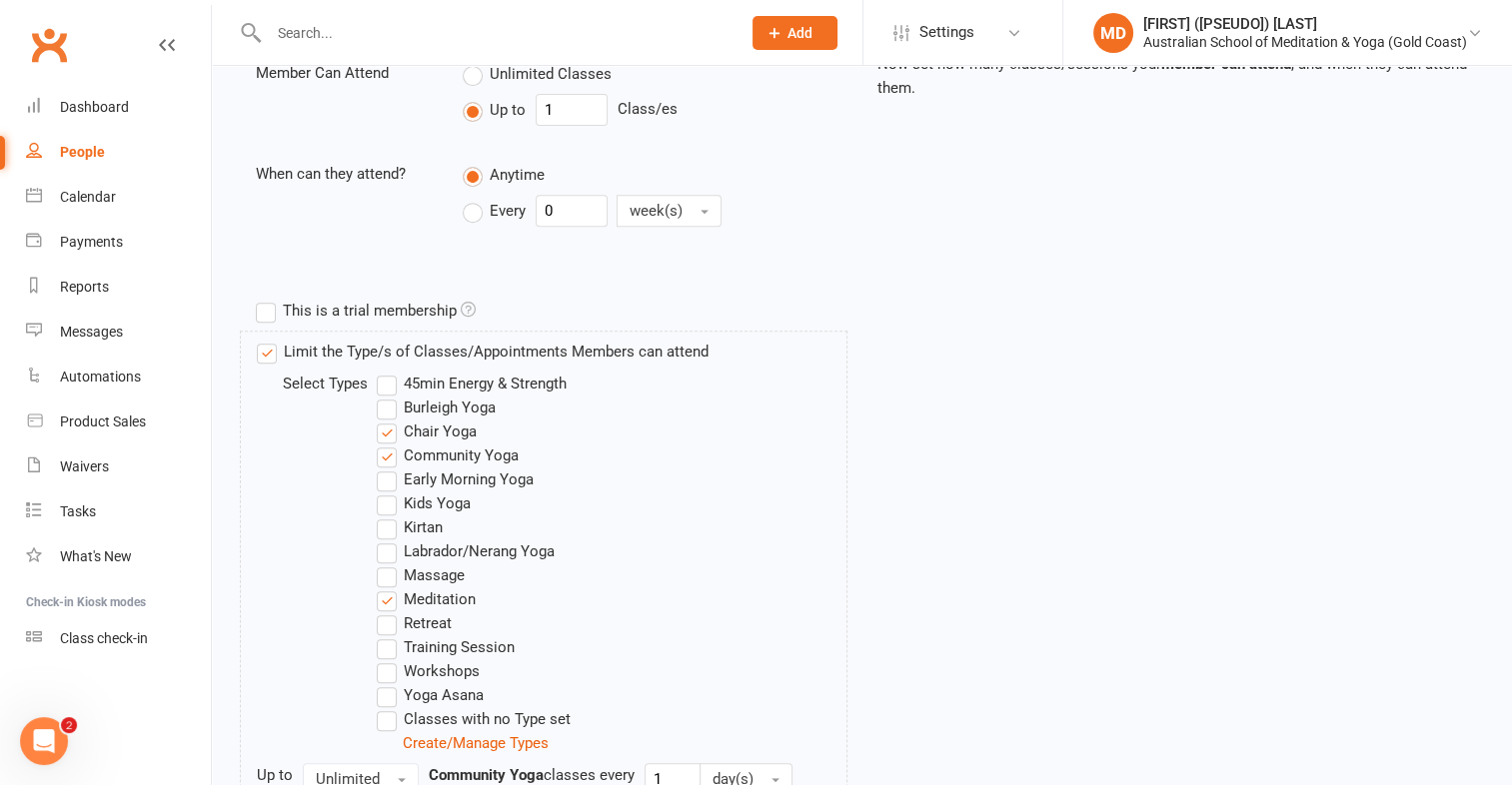 scroll, scrollTop: 1019, scrollLeft: 0, axis: vertical 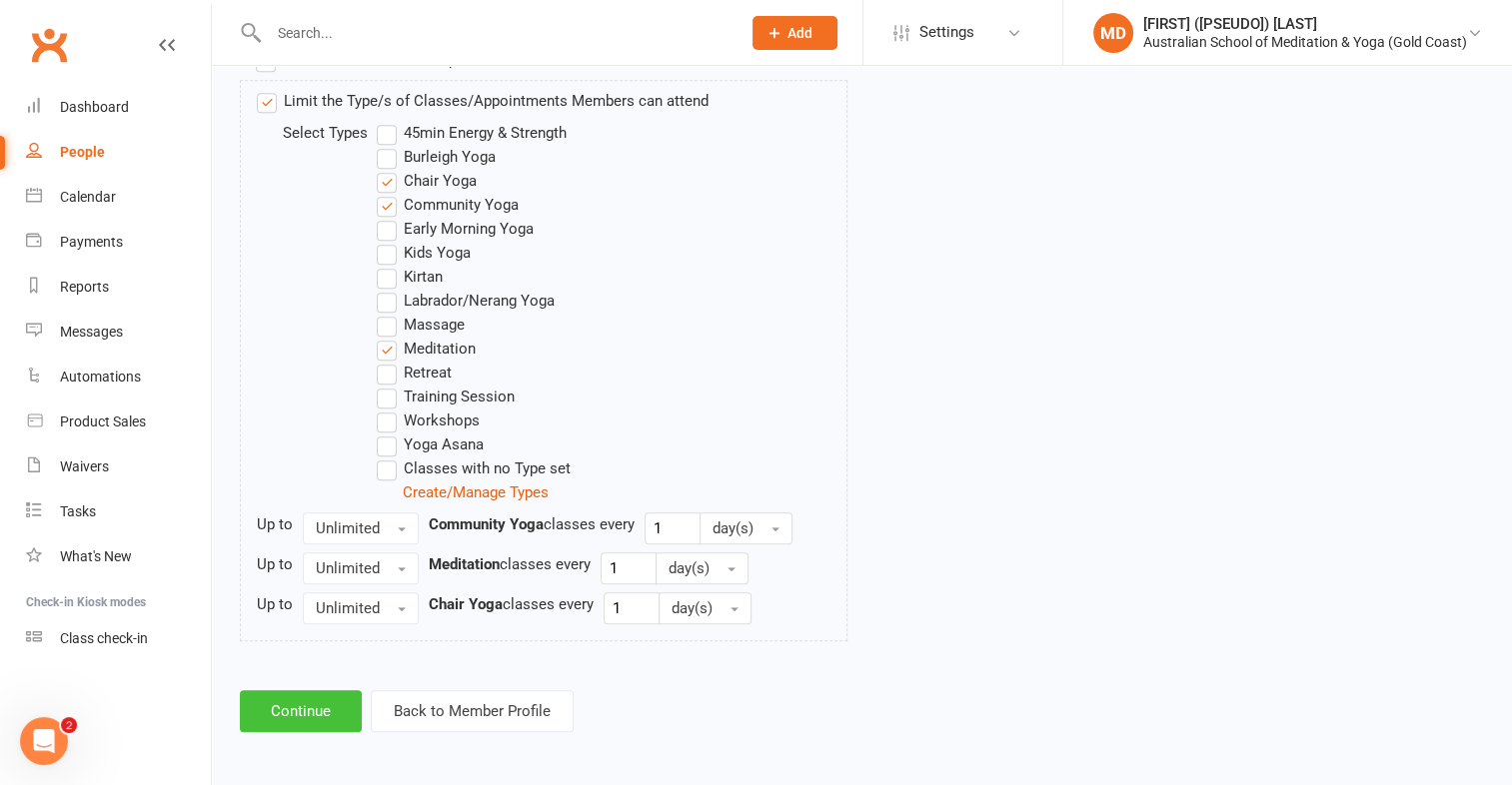 click on "Continue" at bounding box center [301, 711] 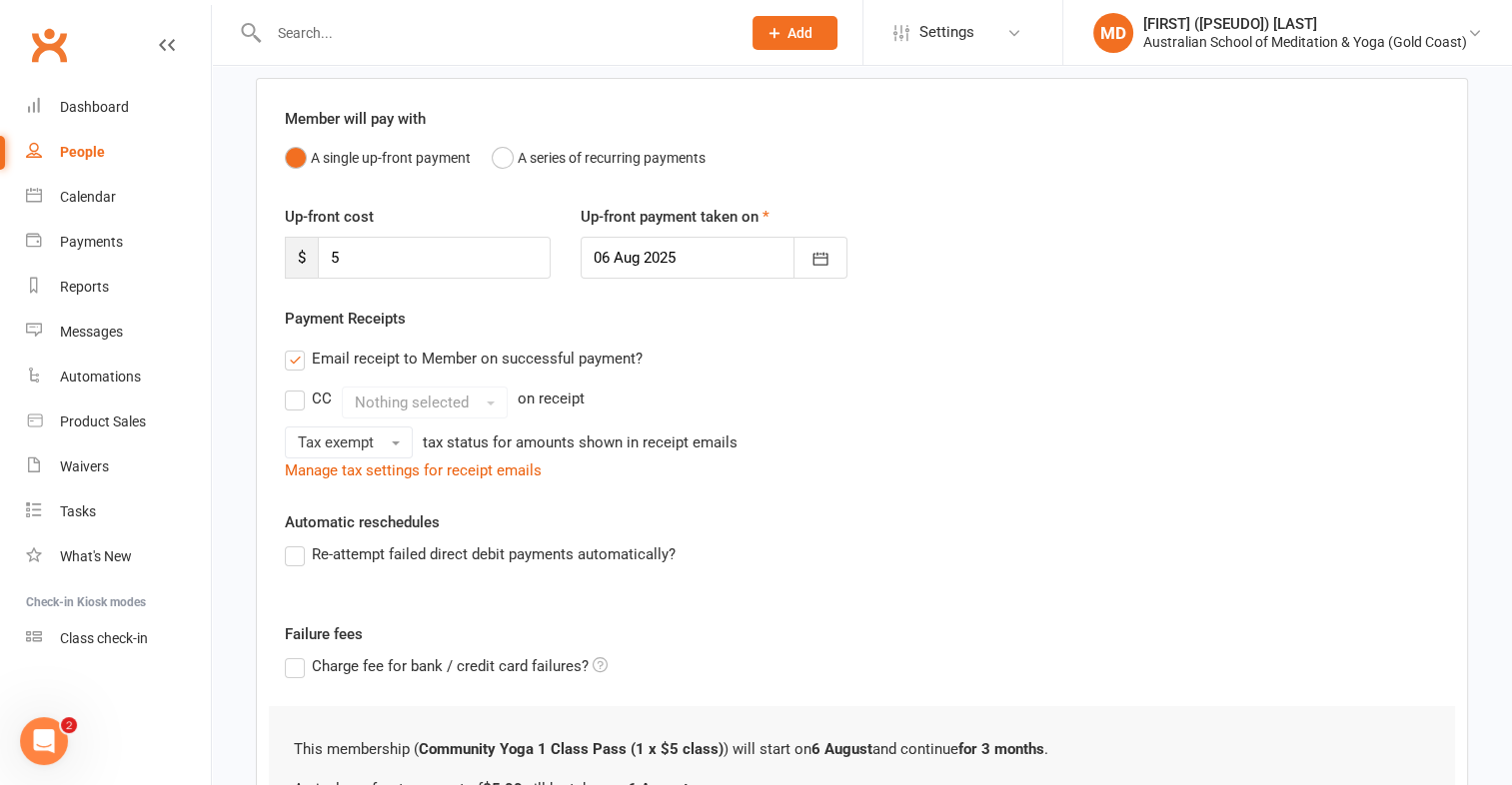scroll, scrollTop: 380, scrollLeft: 0, axis: vertical 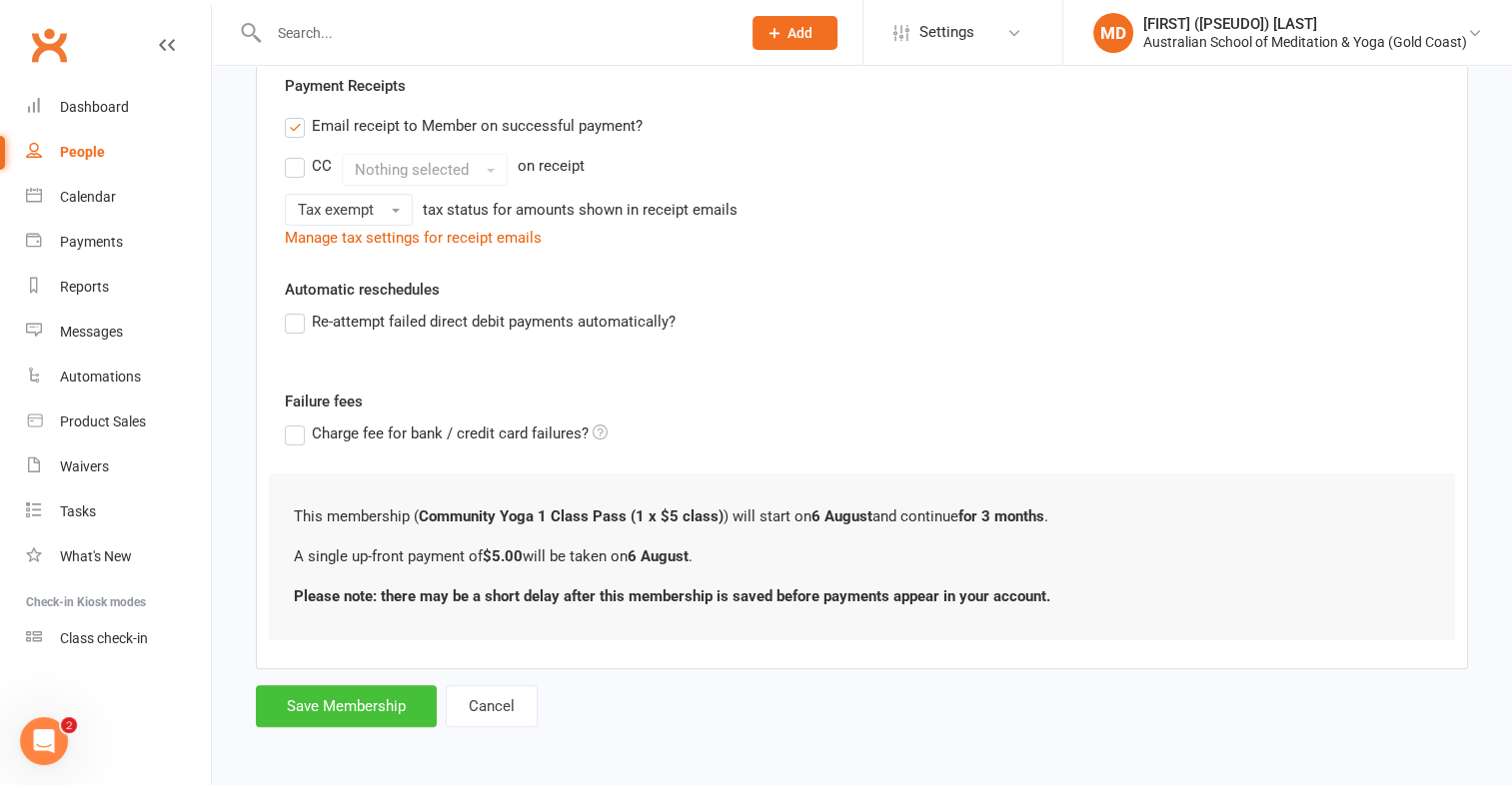 click on "Save Membership" at bounding box center [346, 706] 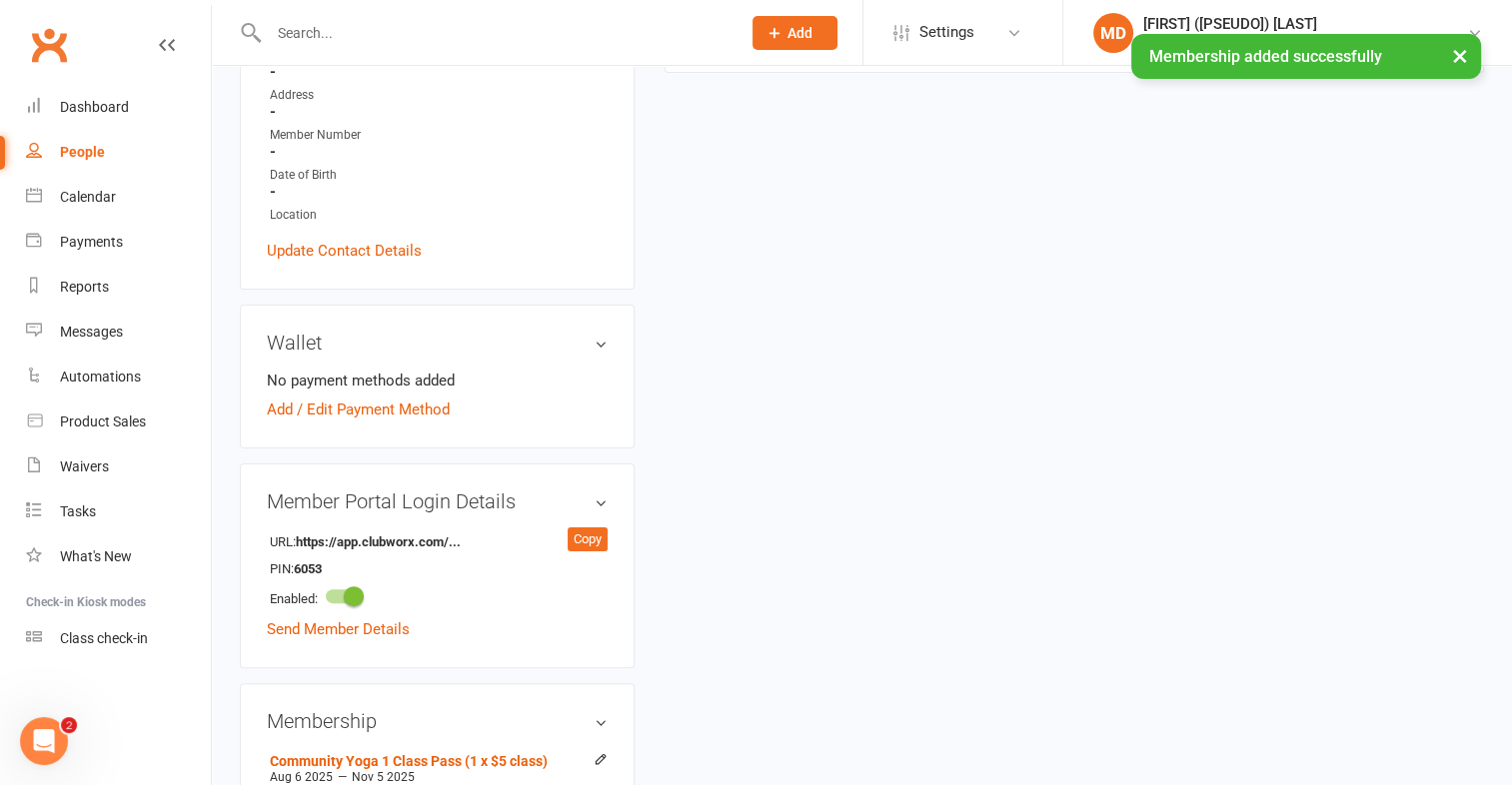 scroll, scrollTop: 0, scrollLeft: 0, axis: both 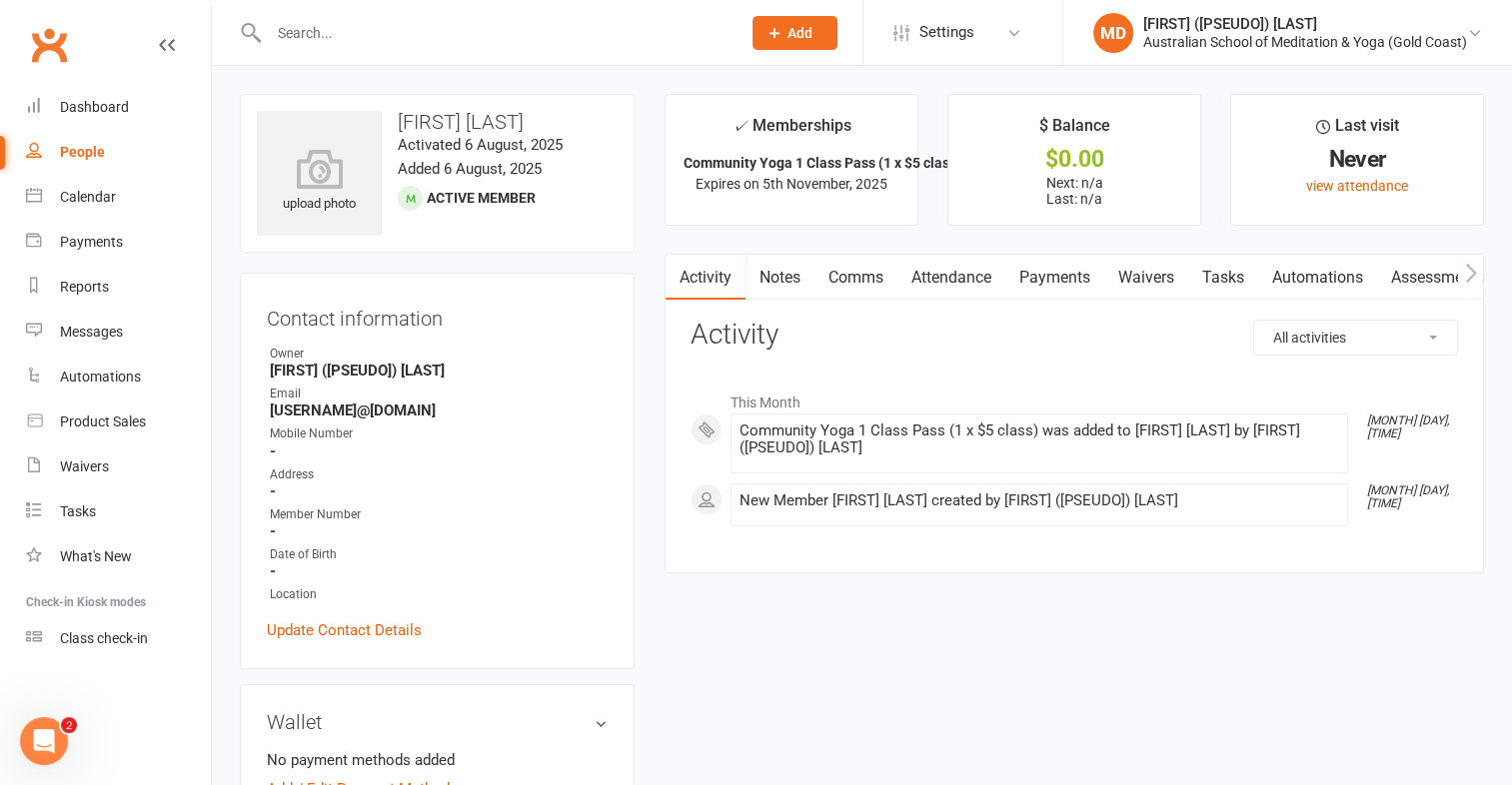 click on "Payments" at bounding box center [1054, 278] 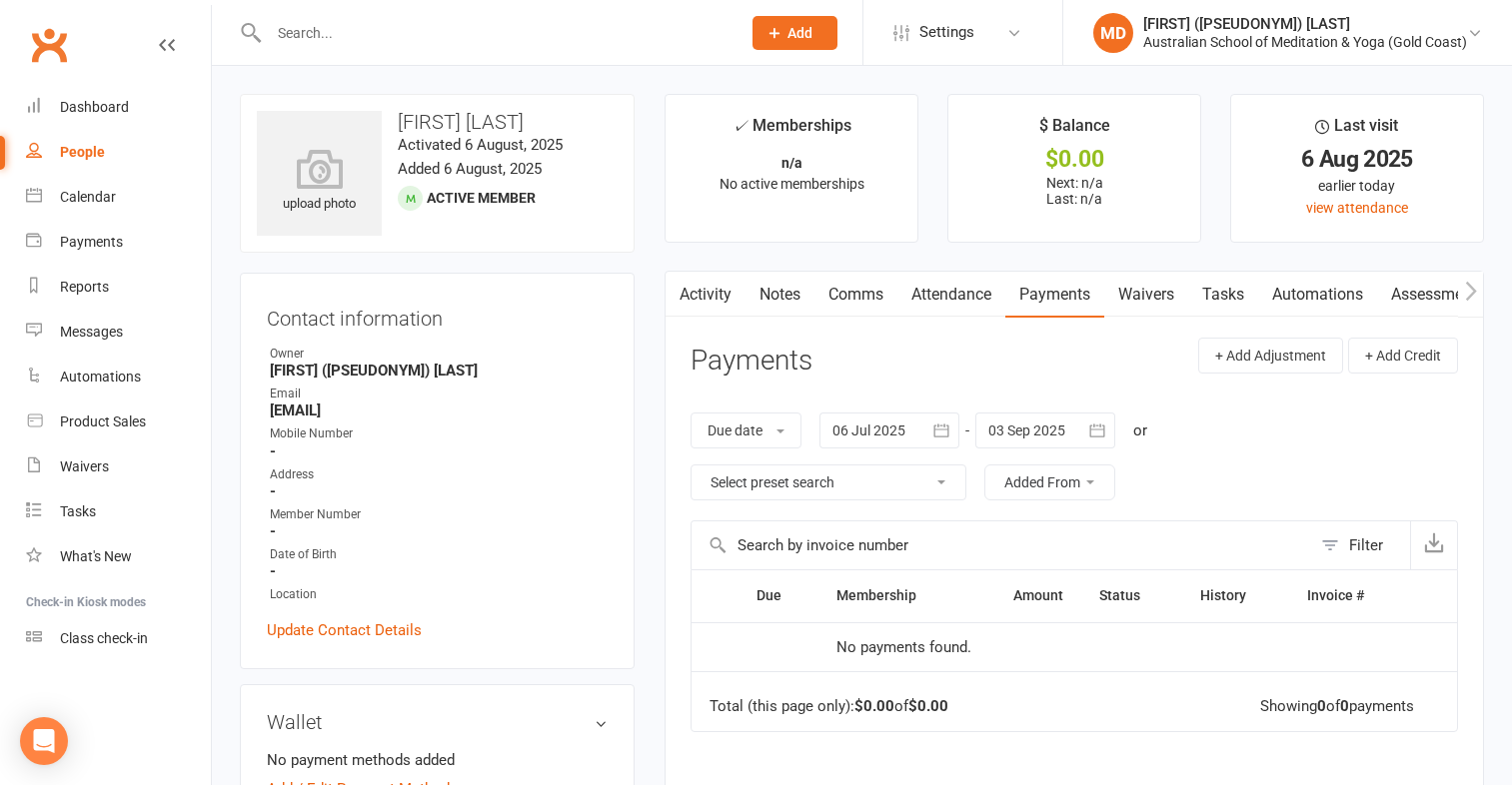 scroll, scrollTop: 0, scrollLeft: 0, axis: both 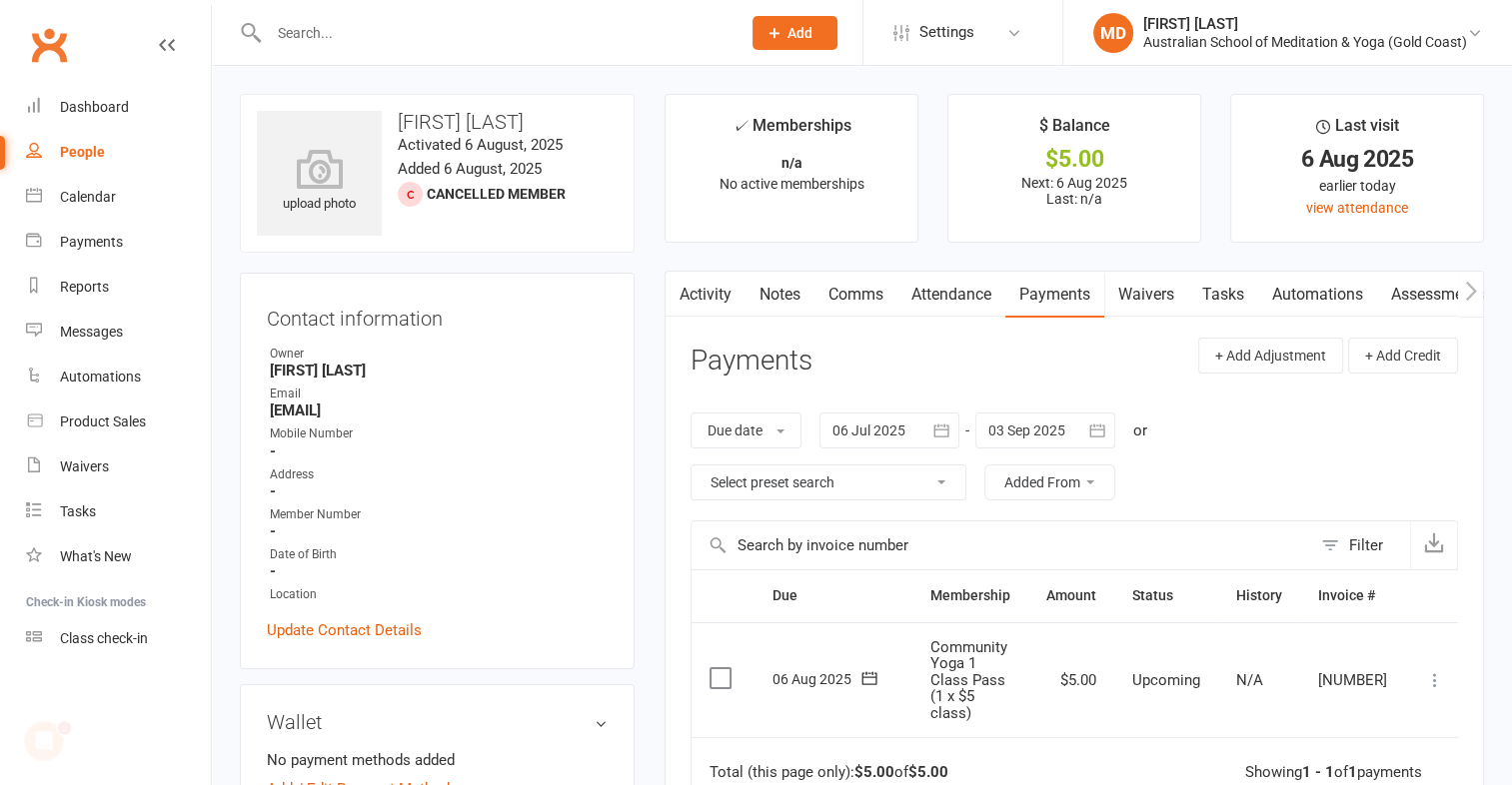click at bounding box center [1435, 680] 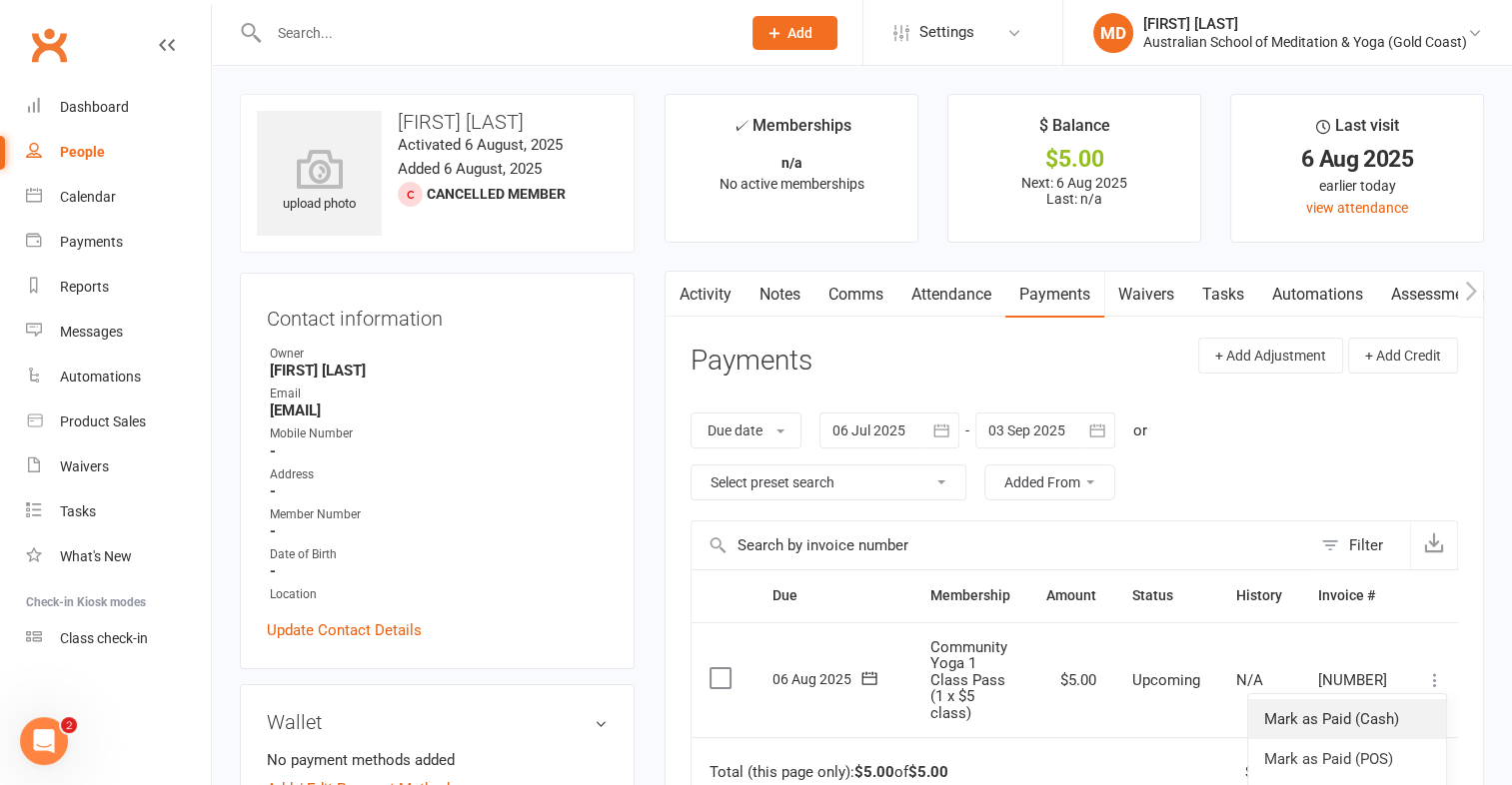 click on "Mark as Paid (Cash)" at bounding box center [1347, 719] 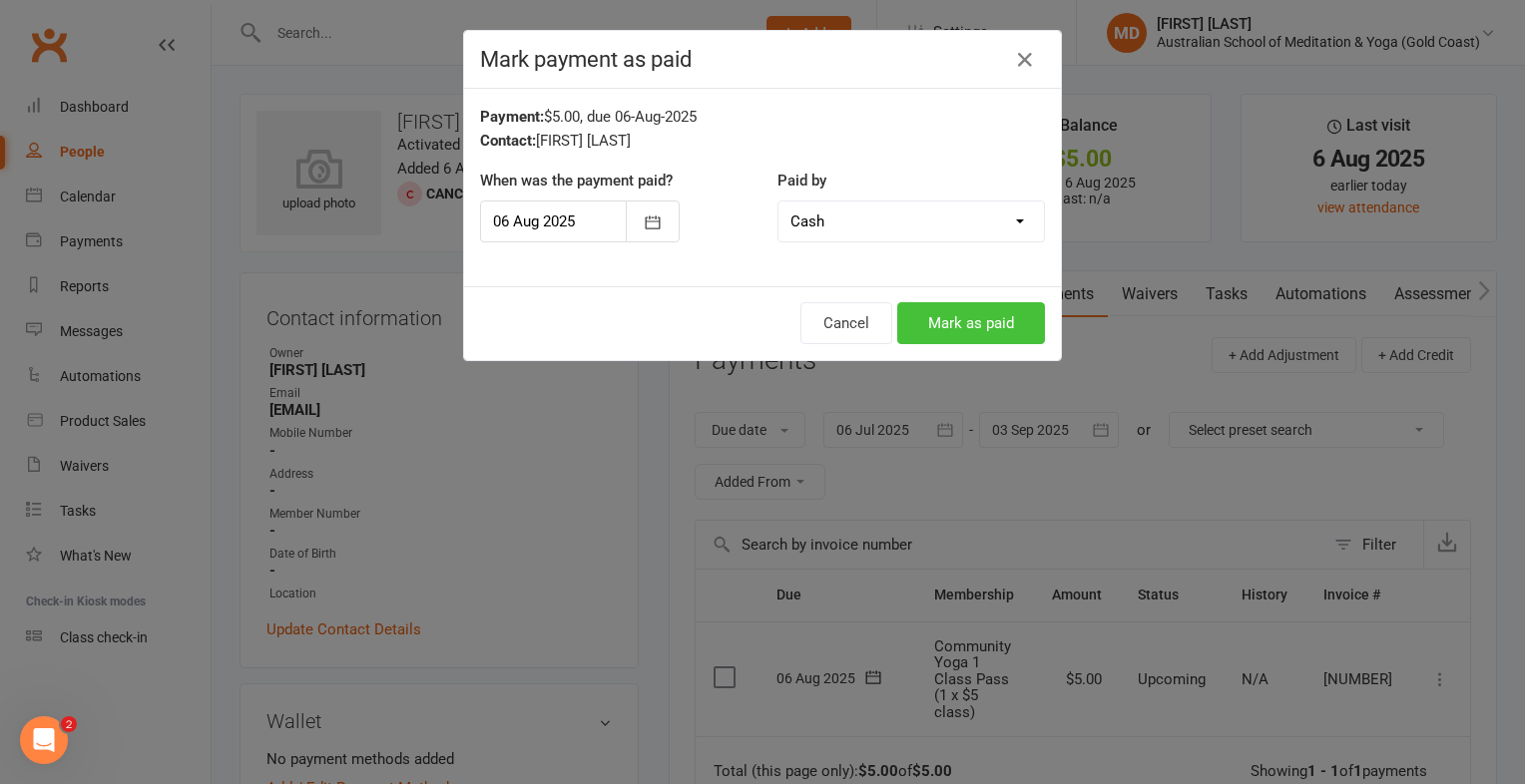 click on "Mark as paid" at bounding box center [971, 323] 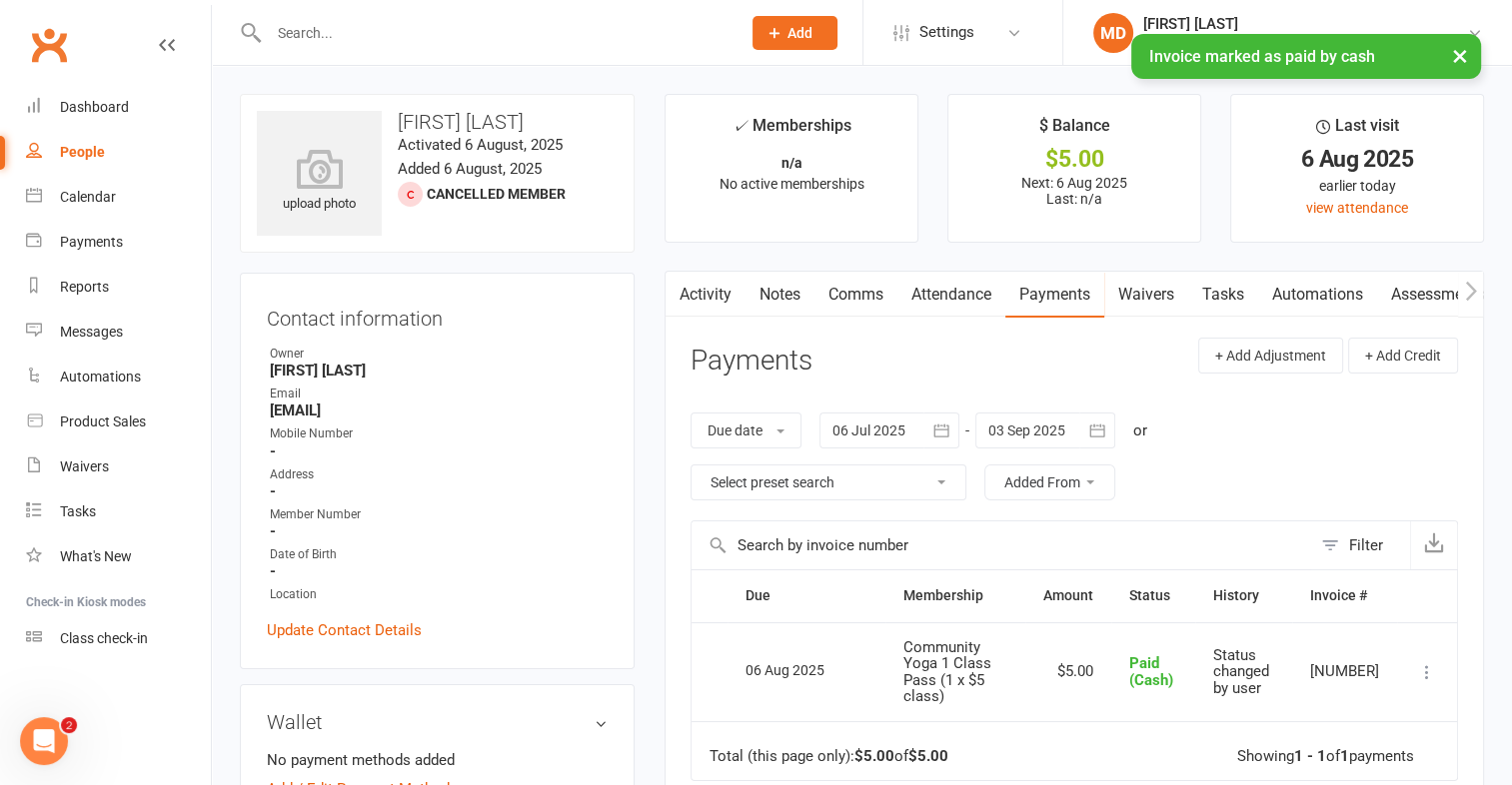 click at bounding box center [495, 33] 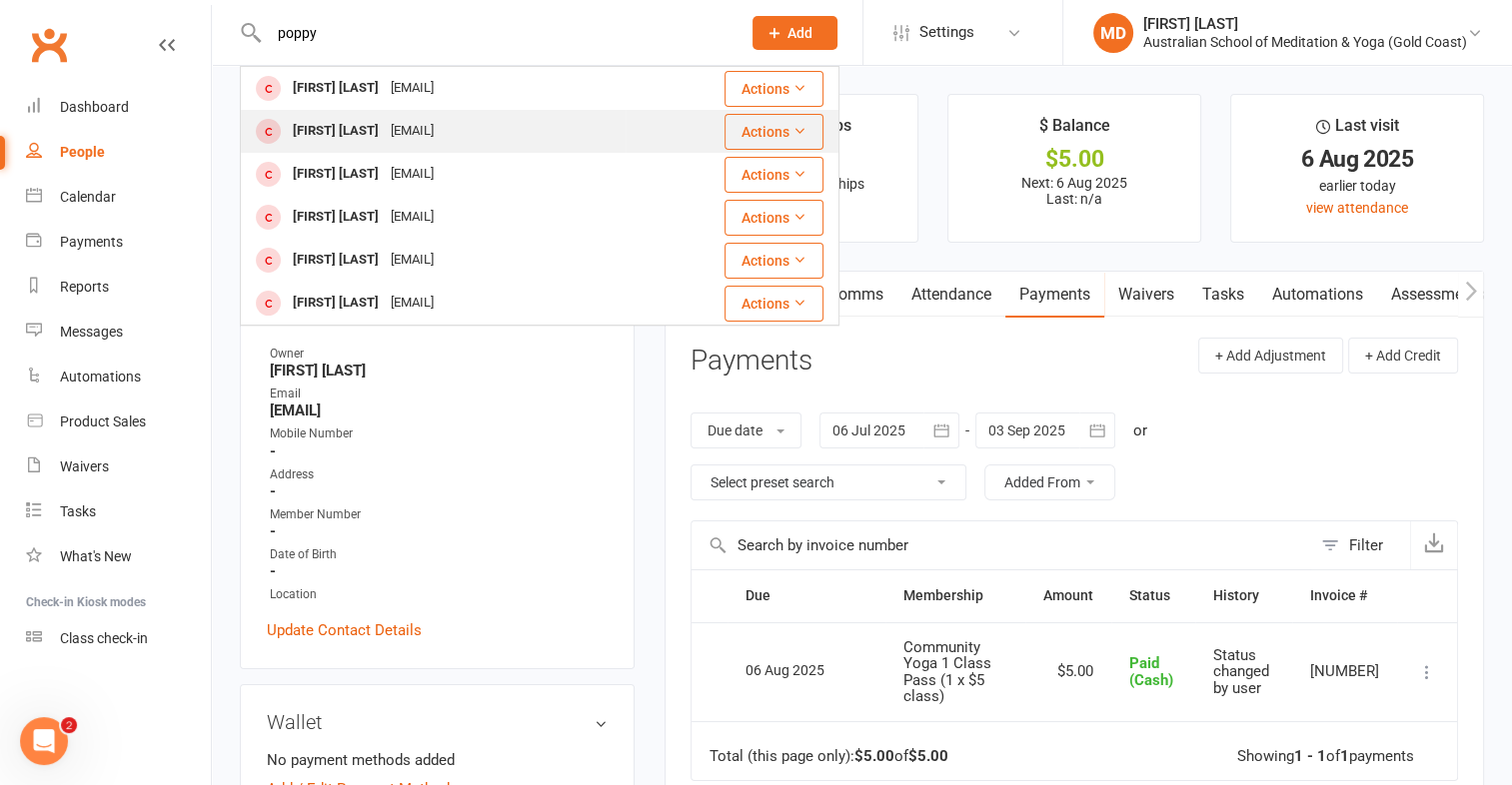type on "poppy" 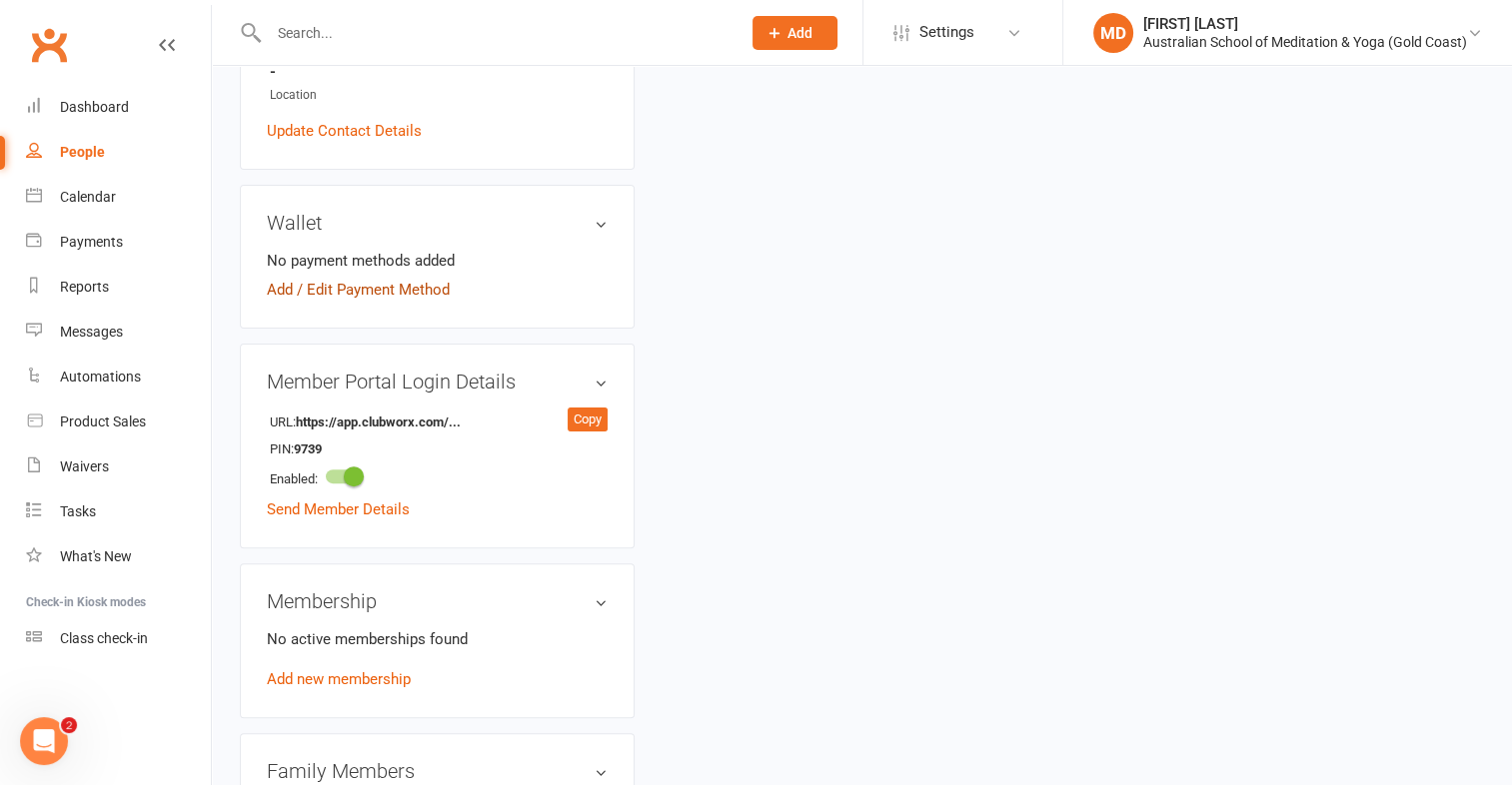 scroll, scrollTop: 699, scrollLeft: 0, axis: vertical 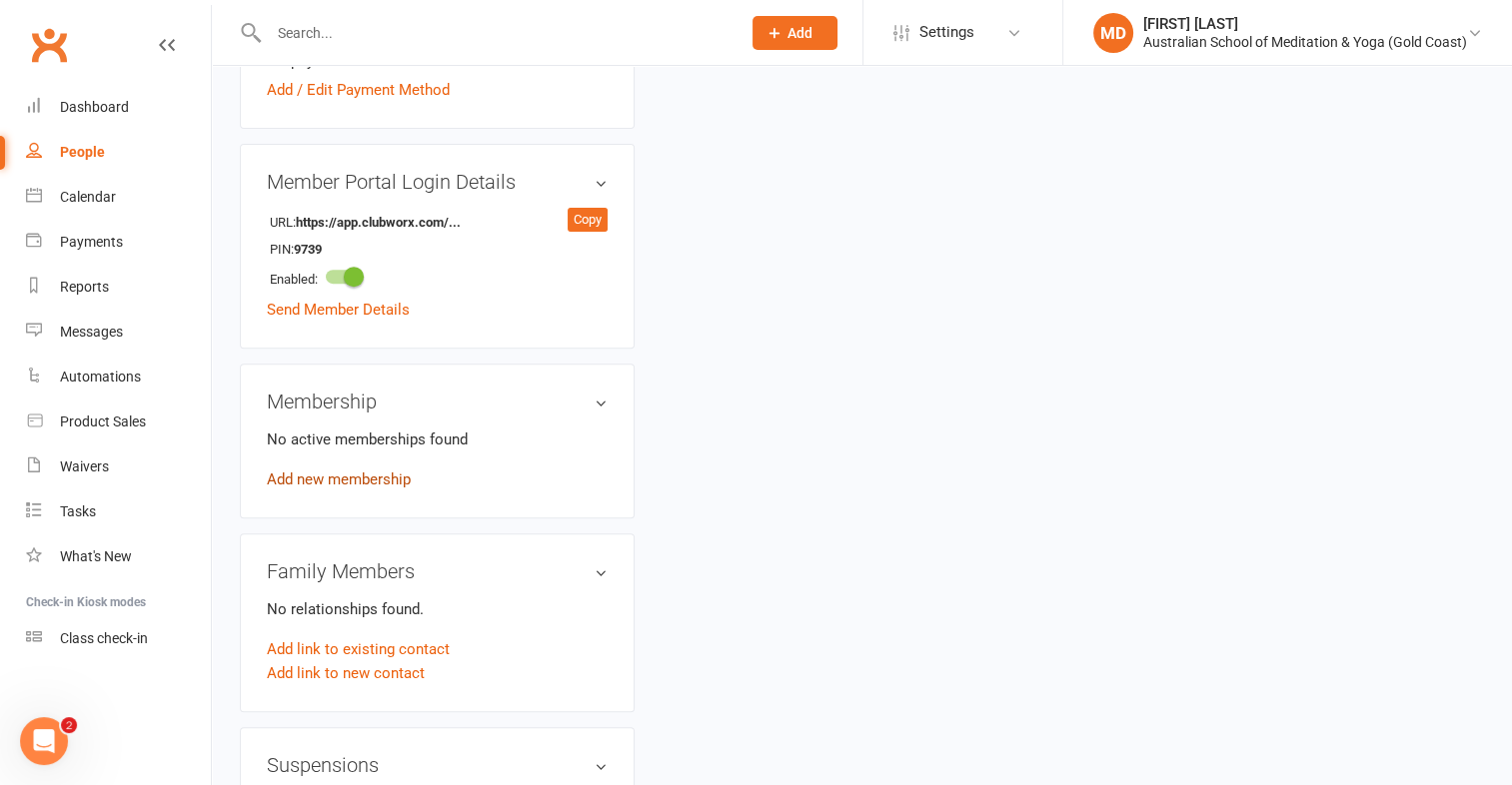 click on "Add new membership" at bounding box center (339, 479) 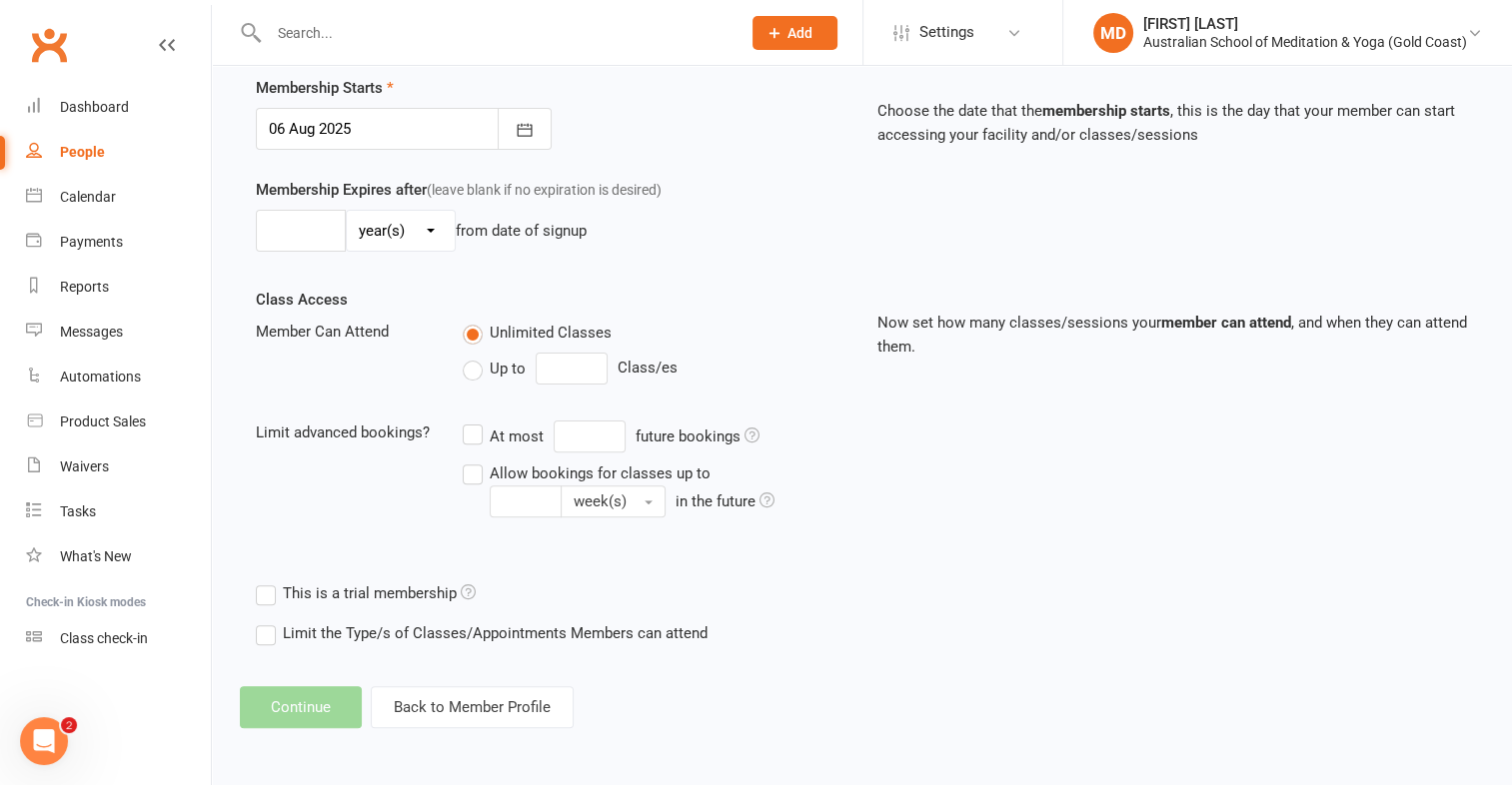 scroll, scrollTop: 0, scrollLeft: 0, axis: both 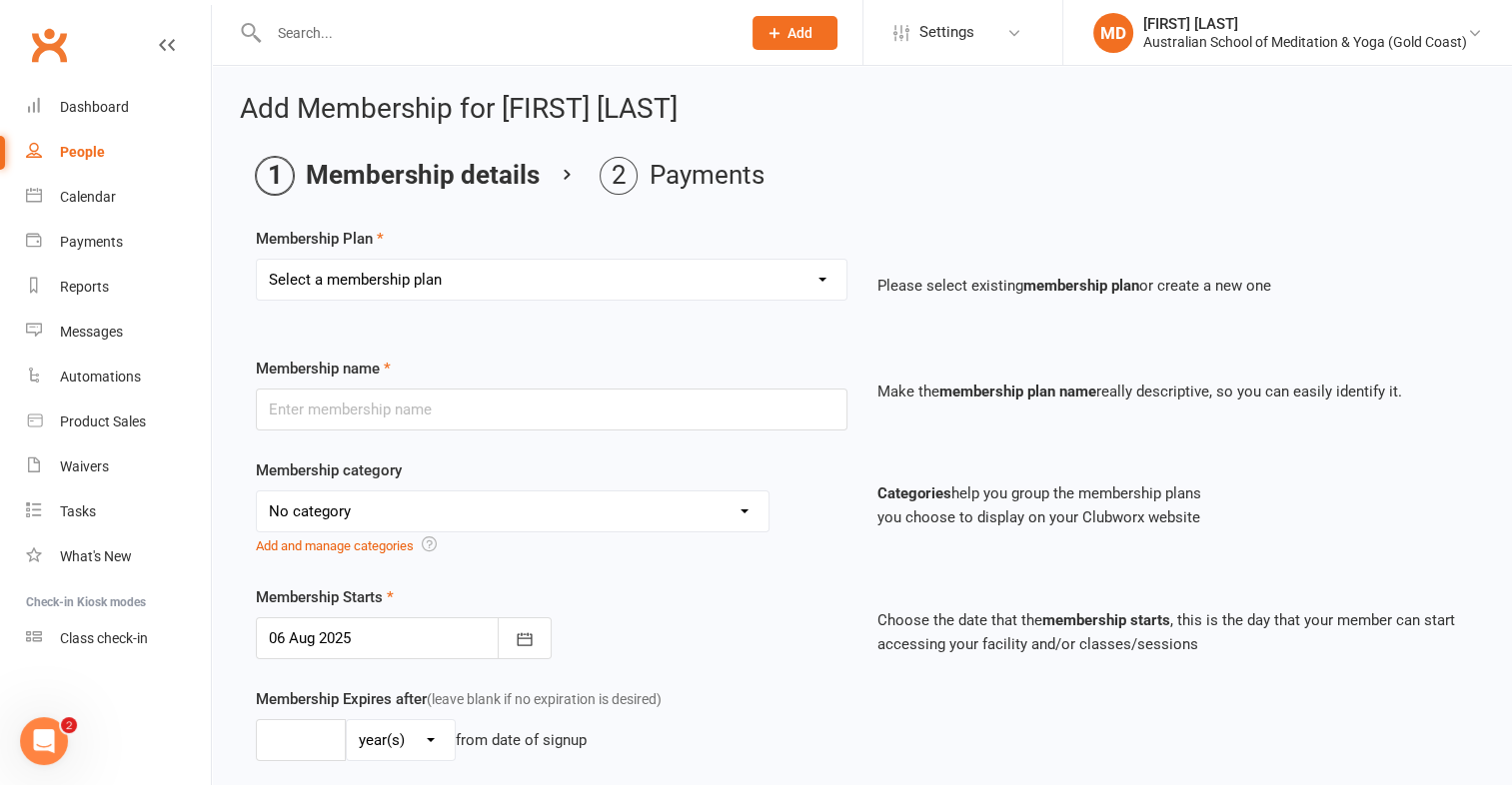 click on "Select a membership plan First Time Intro Offer (1 month Unlimited Meditation & Yoga) 1 Year Unlimited Membership - Weekly Recurring Payments Mindful Kids Meditation & Yoga Membership Mindful Kids Meditation & Yoga Membership (Concession) Yoga Asana 1 Class Pass Yoga Asana 1 Class Pass (Concession) Meditation 1 Class Pass [1 x $5] Community Yoga 1 Class Pass (1 x $5 class) CLASS PASS: 1 Yoga or Meditation Class Mindful Kids Meditation & Yoga 1 Class Pass Mindful Kids Meditation & Yoga 1 Class Pass (Concession/More Than One) Mindful Parents 1 Class Pass (For Tues Stretch & Relax) Labrador/Nerang Yoga 5 Class Pass Labrador/Nerang Yoga 10 Class Pass Teachers/Complimentary (MANAGEMENT USE ONLY) FIRST RESPONDERS 3 Month Pass Workshop 1 Month Membership (MANAGEMENT USE ONLY) Free! 1 Yoga or Meditation Class 12 Yoga Asana Class Pass 6 Yoga Asana Class Pass 7 Day Holiday Membership 6 Month Unlimited Membership - Weekly Recurring Payments 20 Yoga Asana Class Pass 12 Yoga Asana Class Pass (Concession)" at bounding box center [552, 280] 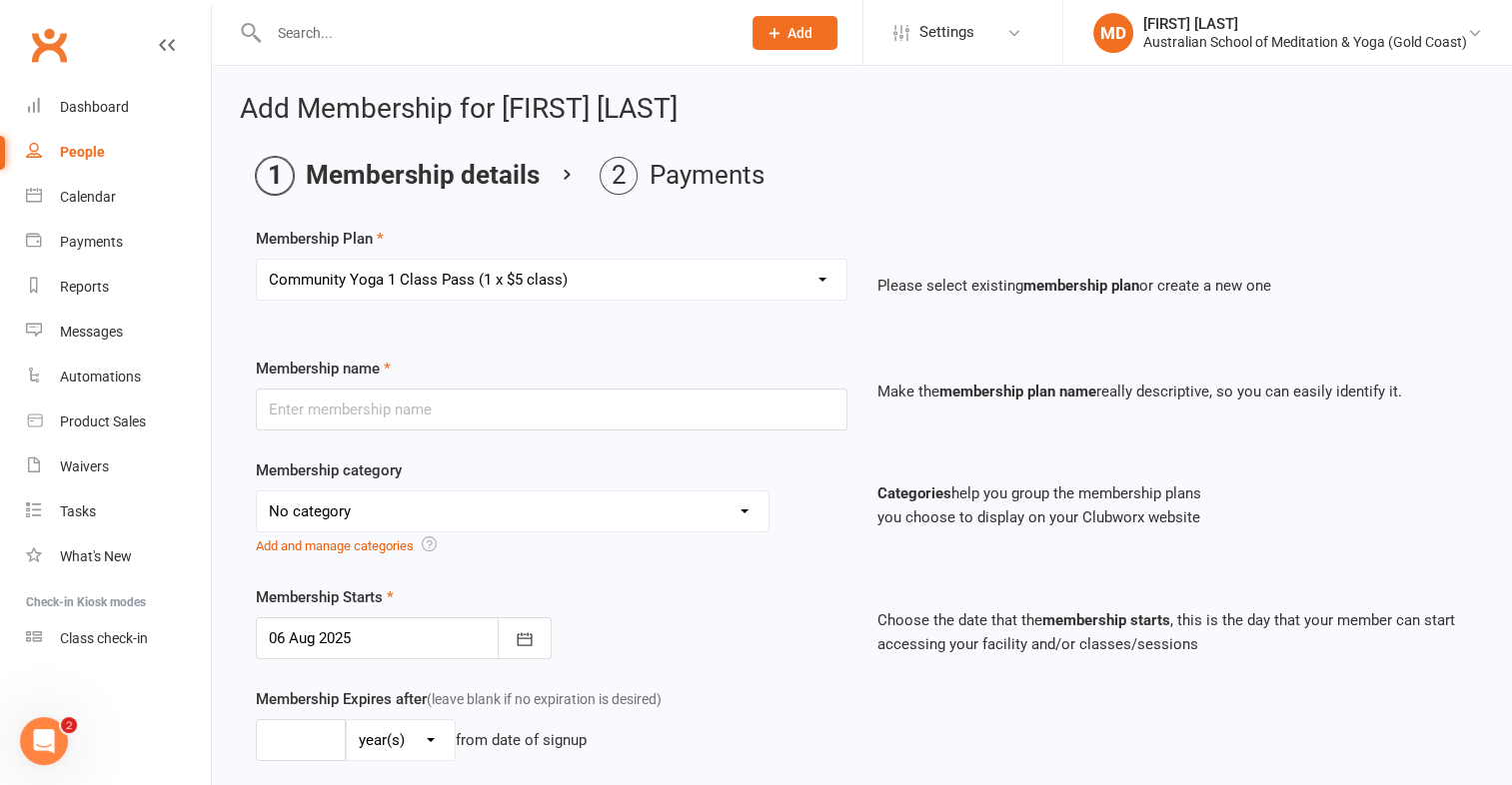 click on "Select a membership plan First Time Intro Offer (1 month Unlimited Meditation & Yoga) 1 Year Unlimited Membership - Weekly Recurring Payments Mindful Kids Meditation & Yoga Membership Mindful Kids Meditation & Yoga Membership (Concession) Yoga Asana 1 Class Pass Yoga Asana 1 Class Pass (Concession) Meditation 1 Class Pass [1 x $5] Community Yoga 1 Class Pass (1 x $5 class) CLASS PASS: 1 Yoga or Meditation Class Mindful Kids Meditation & Yoga 1 Class Pass Mindful Kids Meditation & Yoga 1 Class Pass (Concession/More Than One) Mindful Parents 1 Class Pass (For Tues Stretch & Relax) Labrador/Nerang Yoga 5 Class Pass Labrador/Nerang Yoga 10 Class Pass Teachers/Complimentary (MANAGEMENT USE ONLY) FIRST RESPONDERS 3 Month Pass Workshop 1 Month Membership (MANAGEMENT USE ONLY) Free! 1 Yoga or Meditation Class 12 Yoga Asana Class Pass 6 Yoga Asana Class Pass 7 Day Holiday Membership 6 Month Unlimited Membership - Weekly Recurring Payments 20 Yoga Asana Class Pass 12 Yoga Asana Class Pass (Concession)" at bounding box center (552, 280) 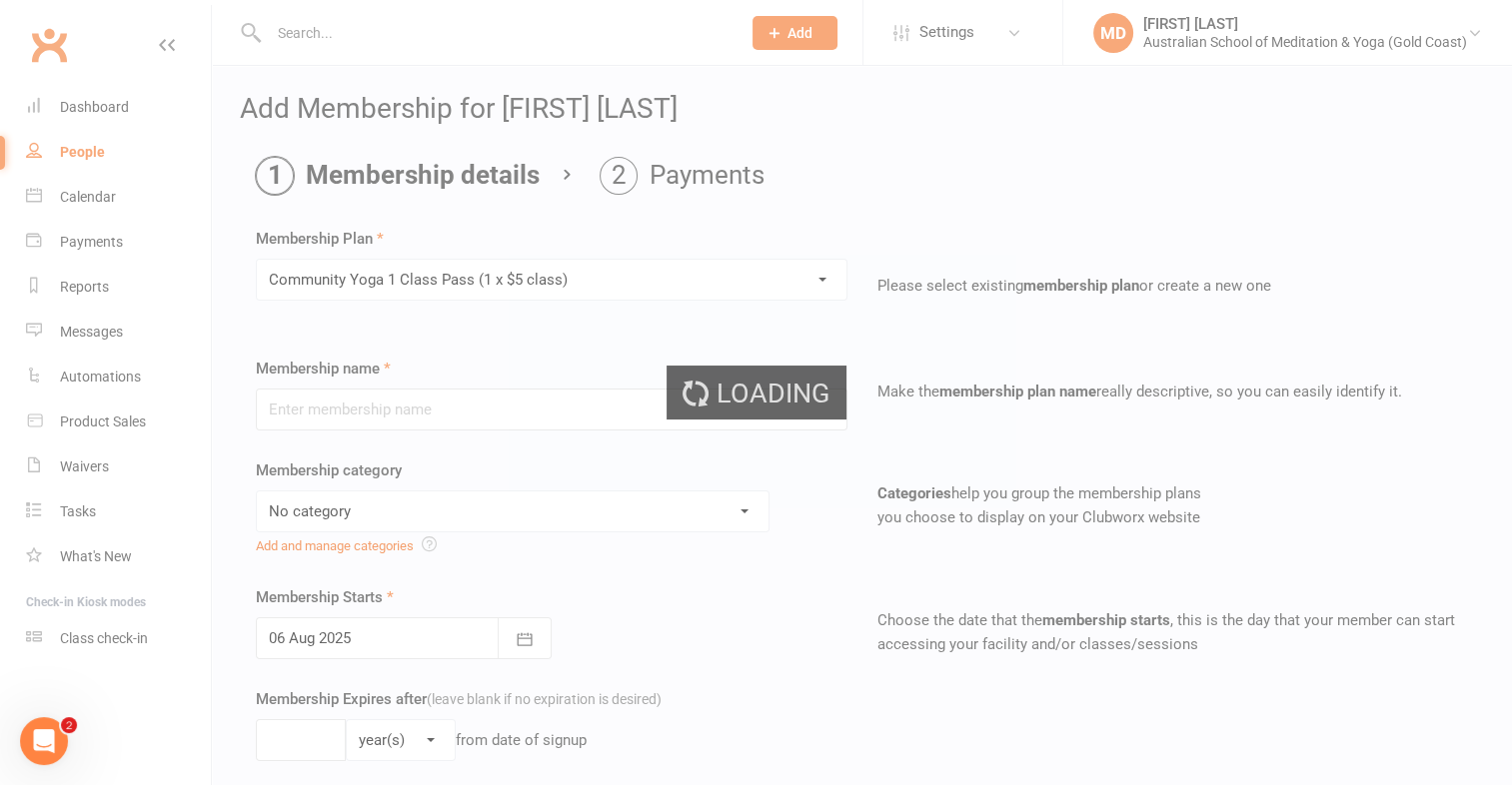 type on "Community Yoga 1 Class Pass (1 x $5 class)" 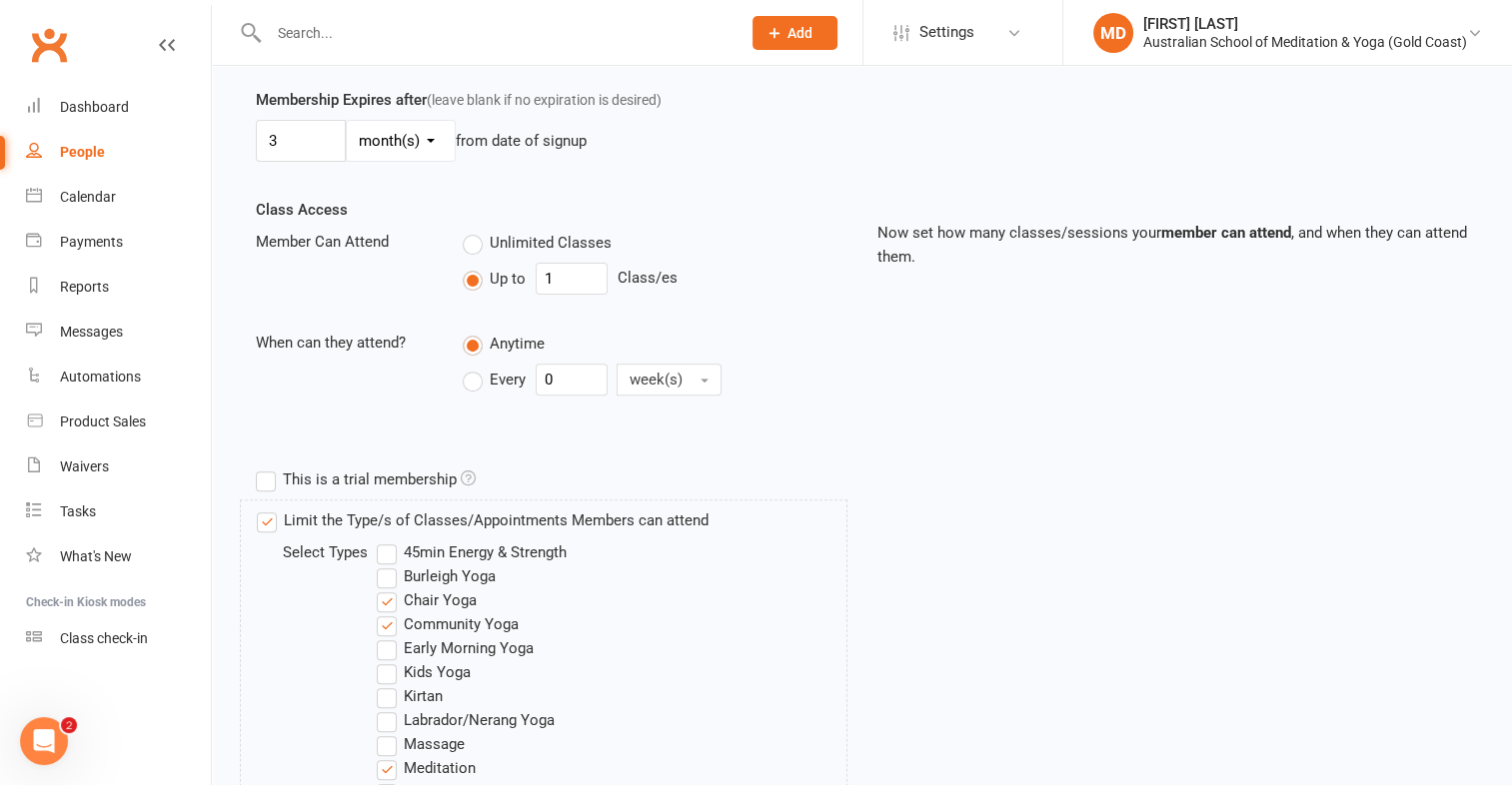 scroll, scrollTop: 1019, scrollLeft: 0, axis: vertical 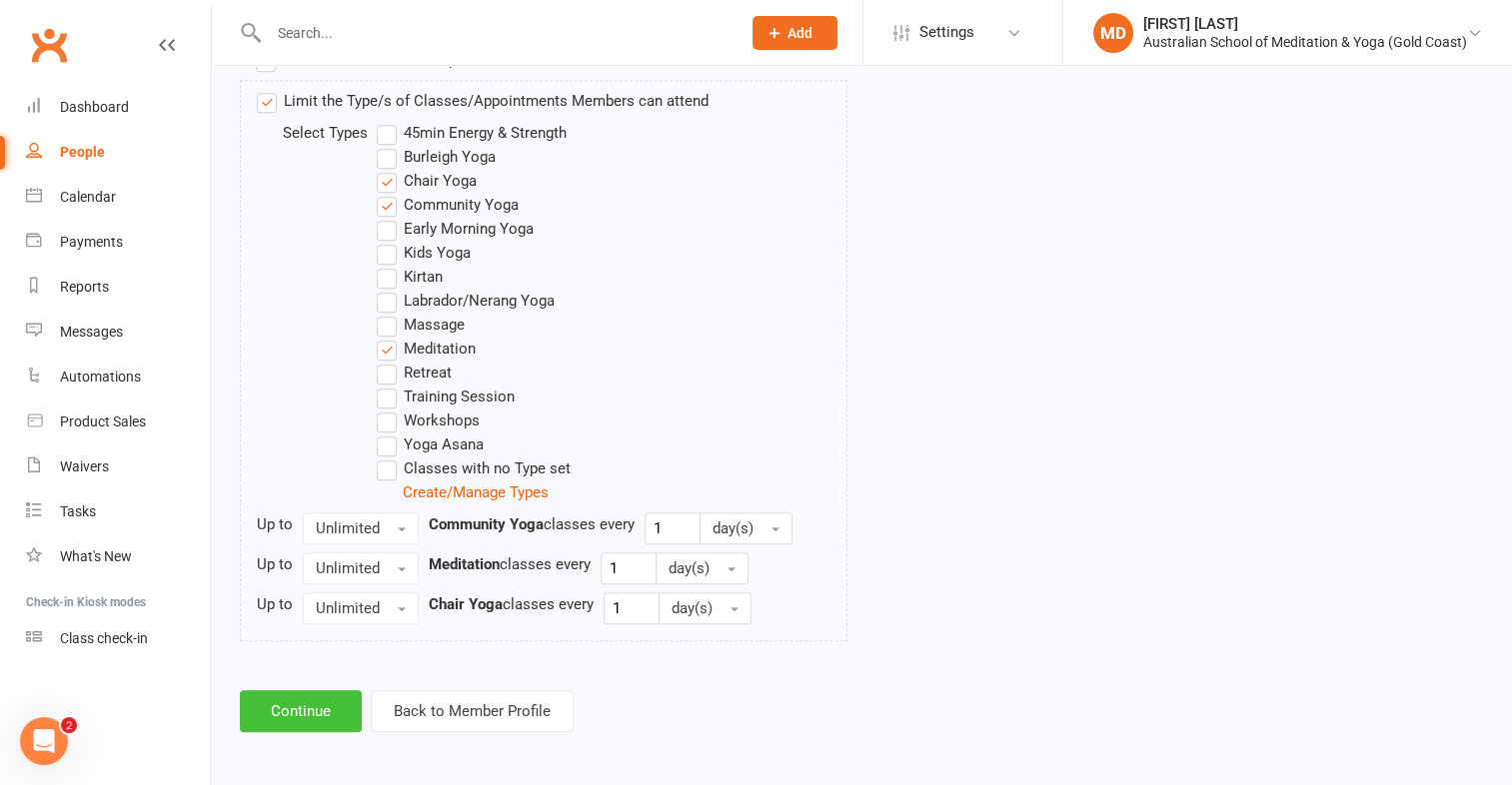 click on "Continue" at bounding box center [301, 711] 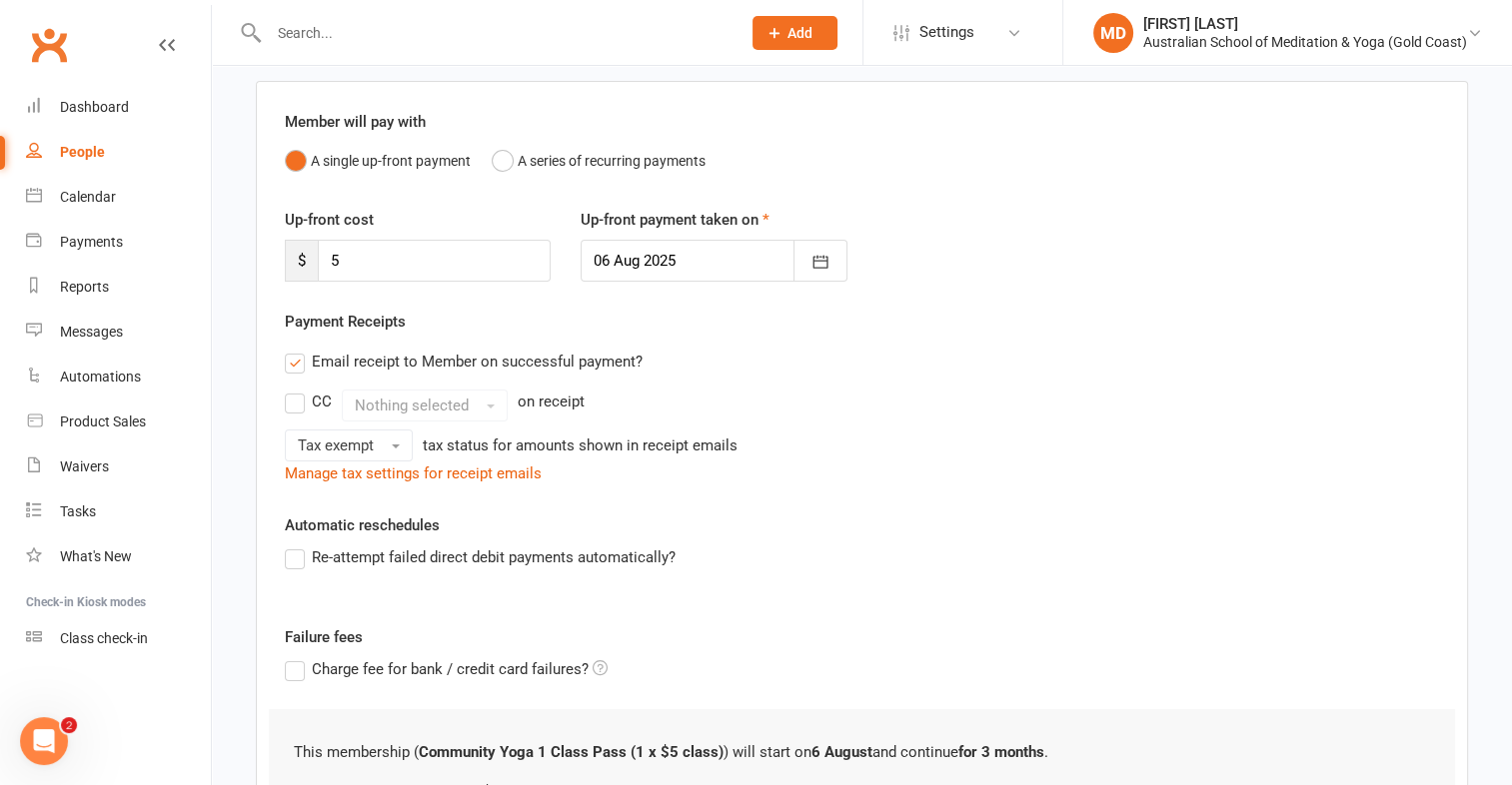 scroll, scrollTop: 380, scrollLeft: 0, axis: vertical 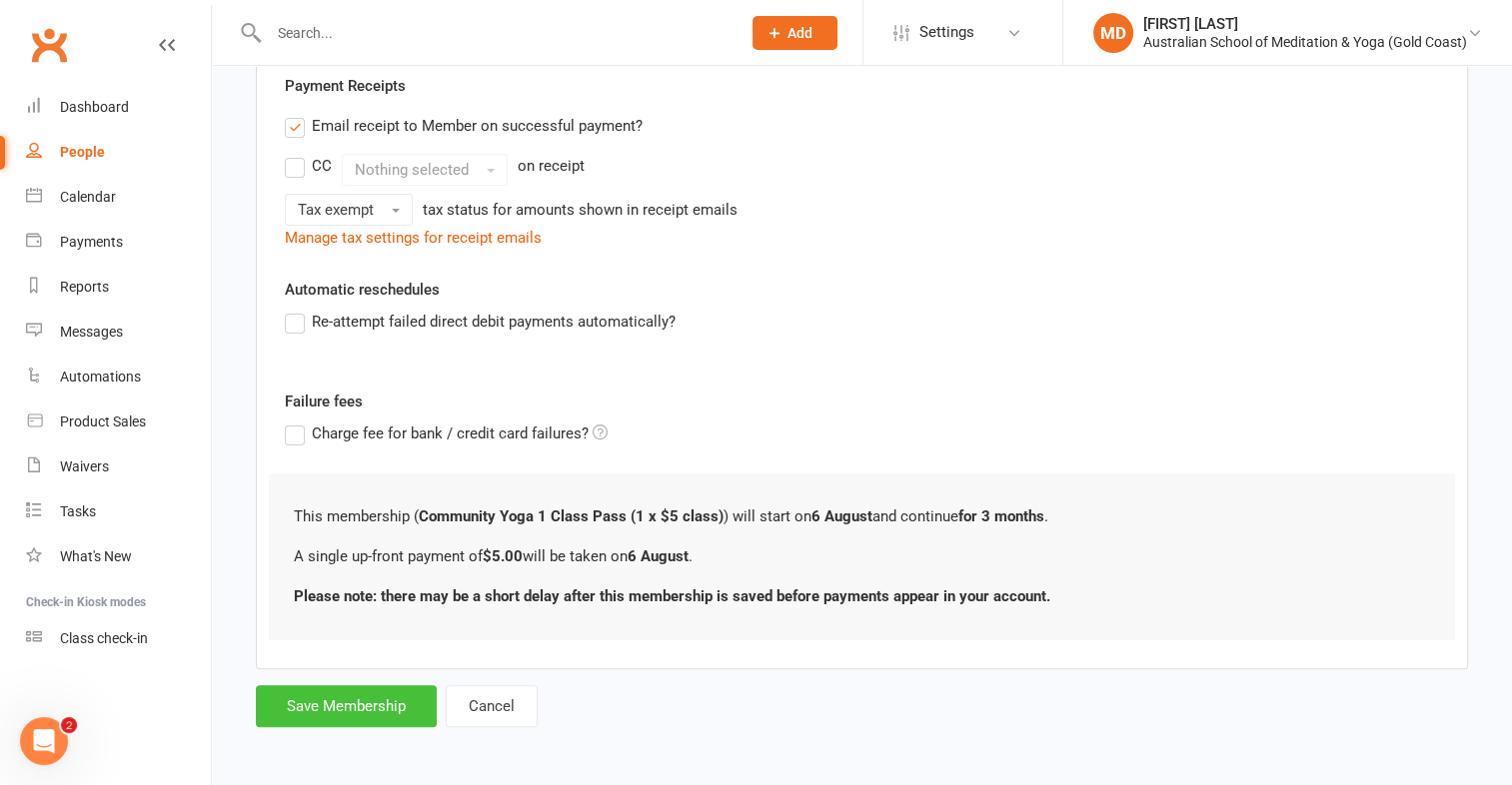 click on "Save Membership" at bounding box center (346, 706) 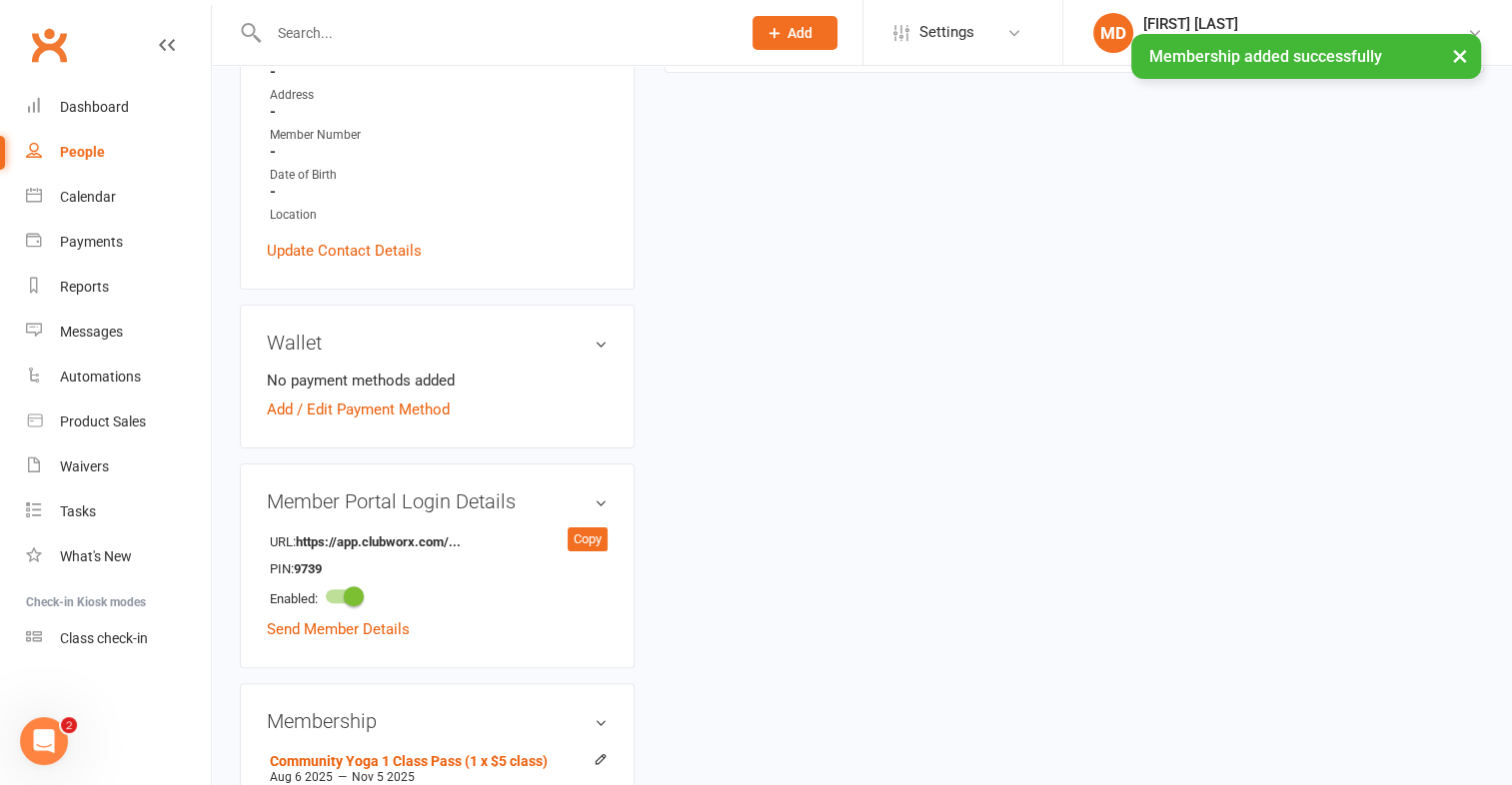scroll, scrollTop: 0, scrollLeft: 0, axis: both 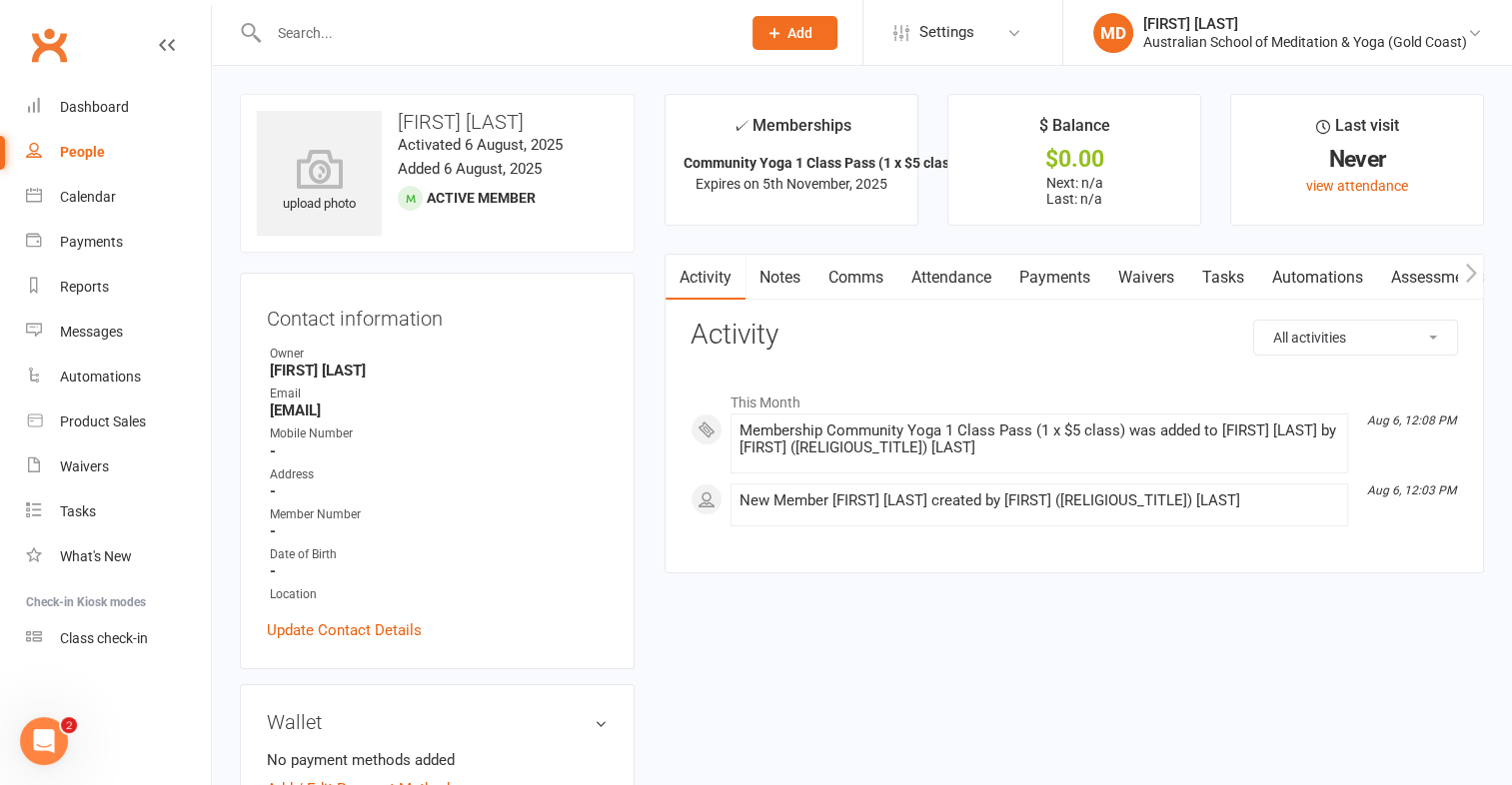 click on "Payments" at bounding box center [1054, 278] 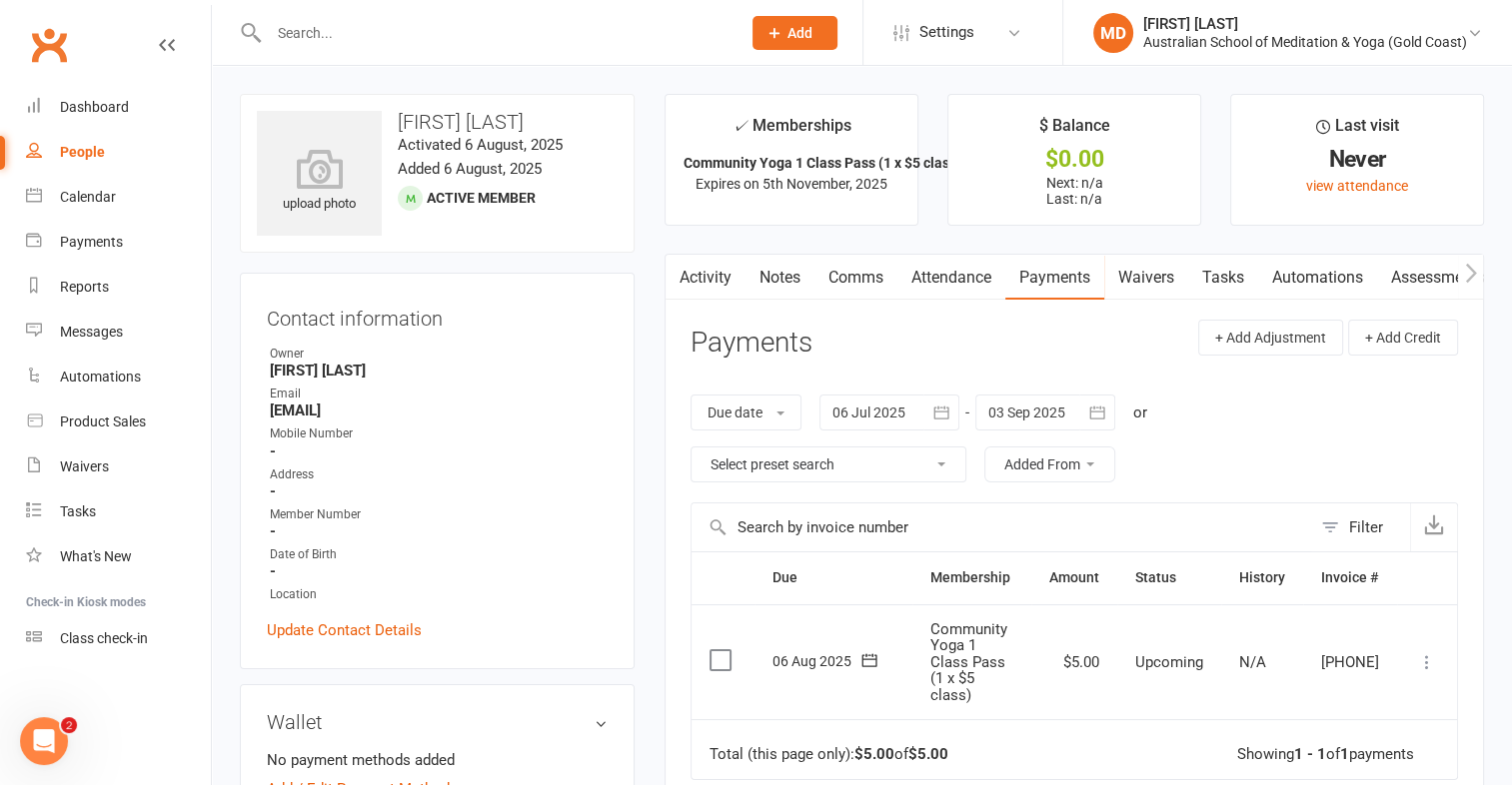 click at bounding box center [1427, 662] 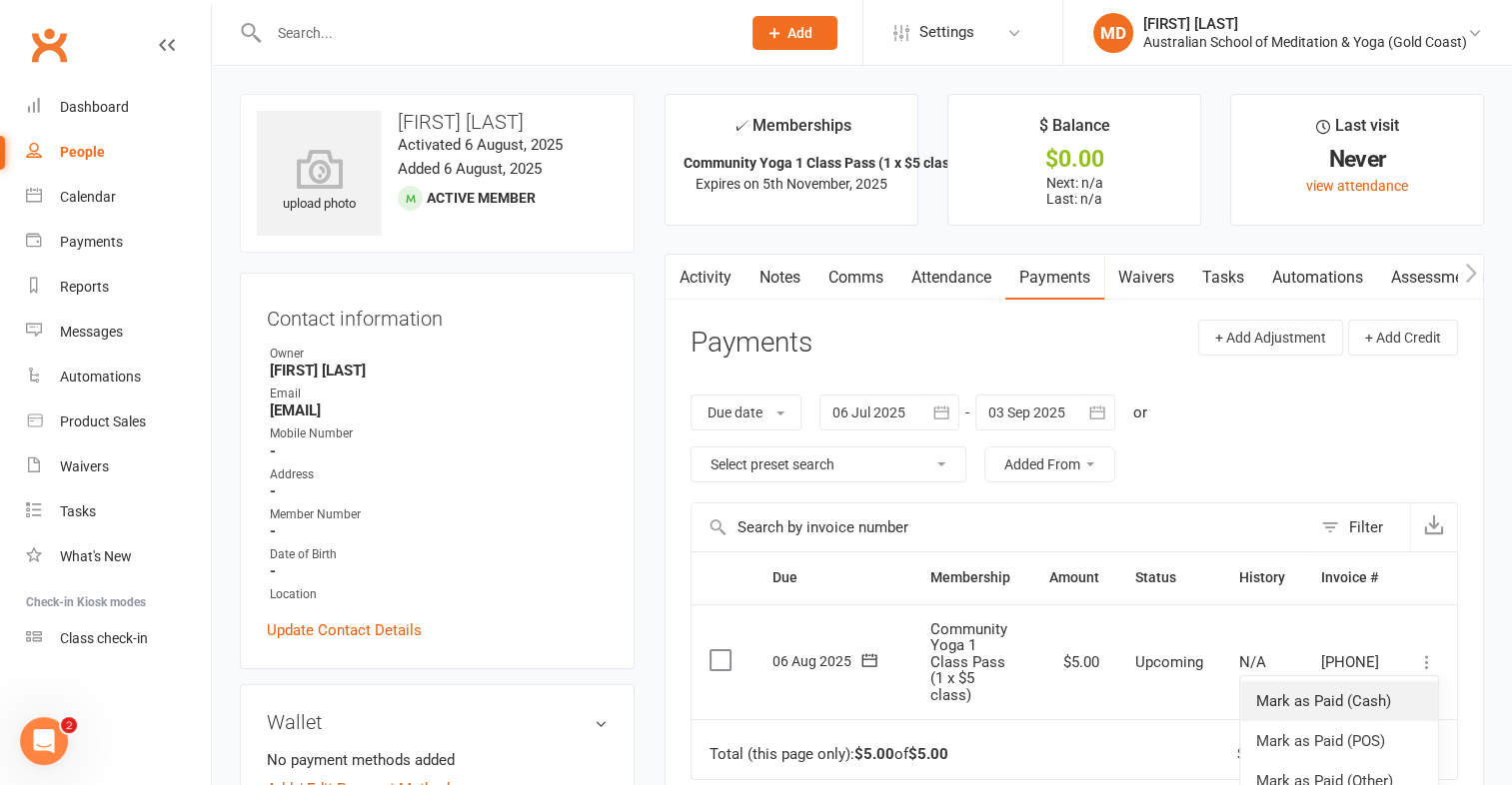 click on "Mark as Paid (Cash)" at bounding box center [1339, 701] 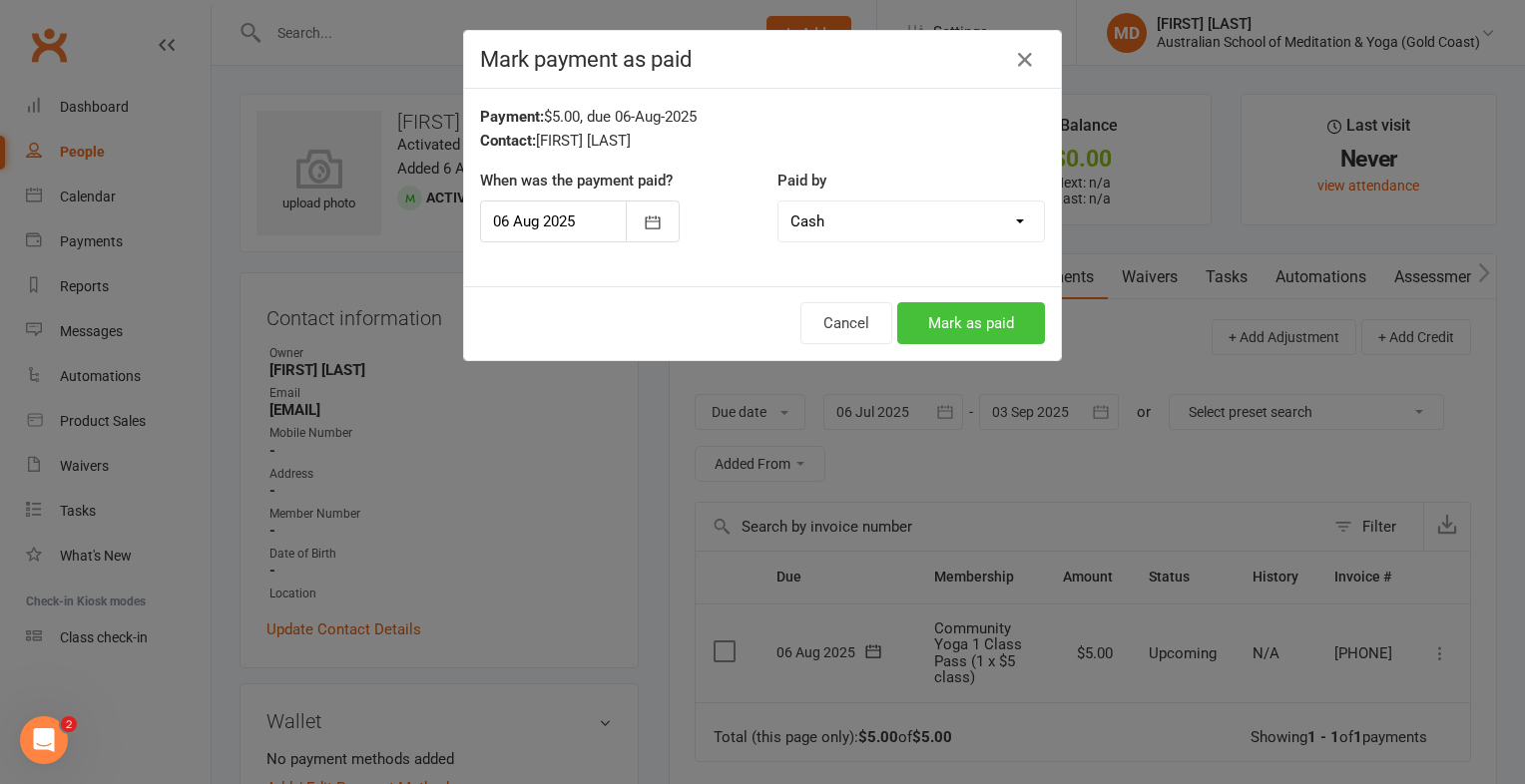 click on "Mark as paid" at bounding box center [971, 323] 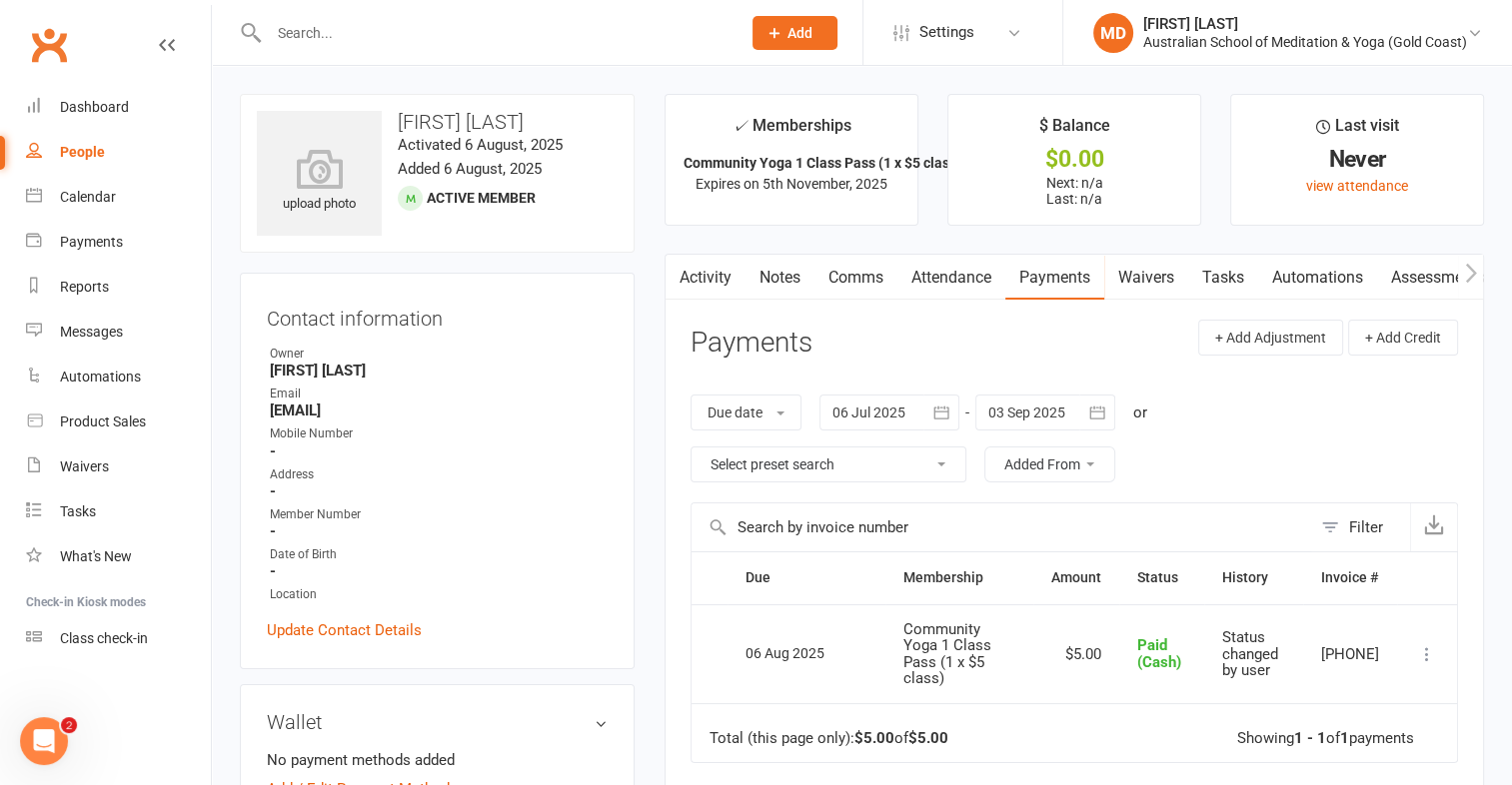 click at bounding box center [495, 33] 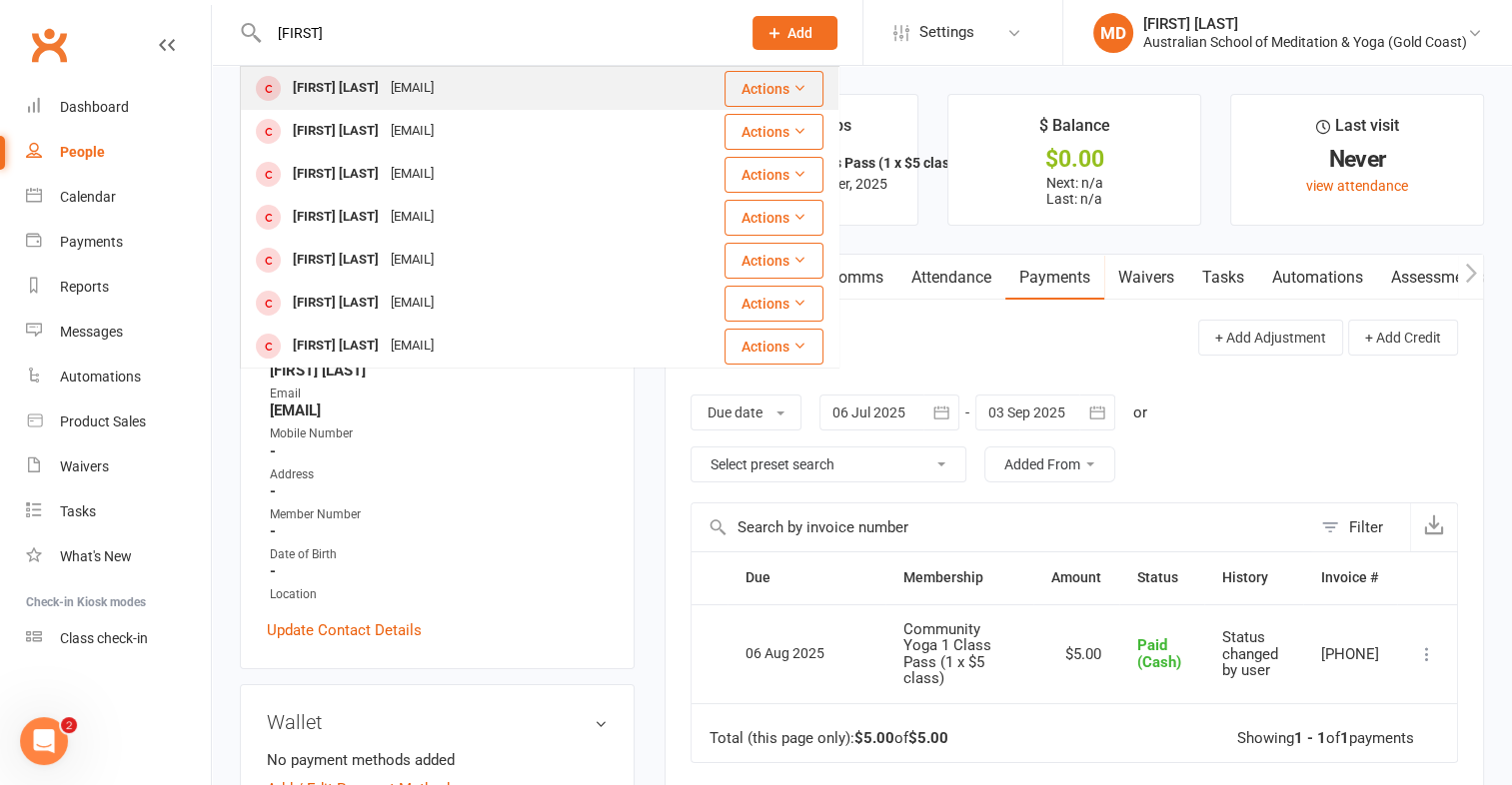 type on "kisane" 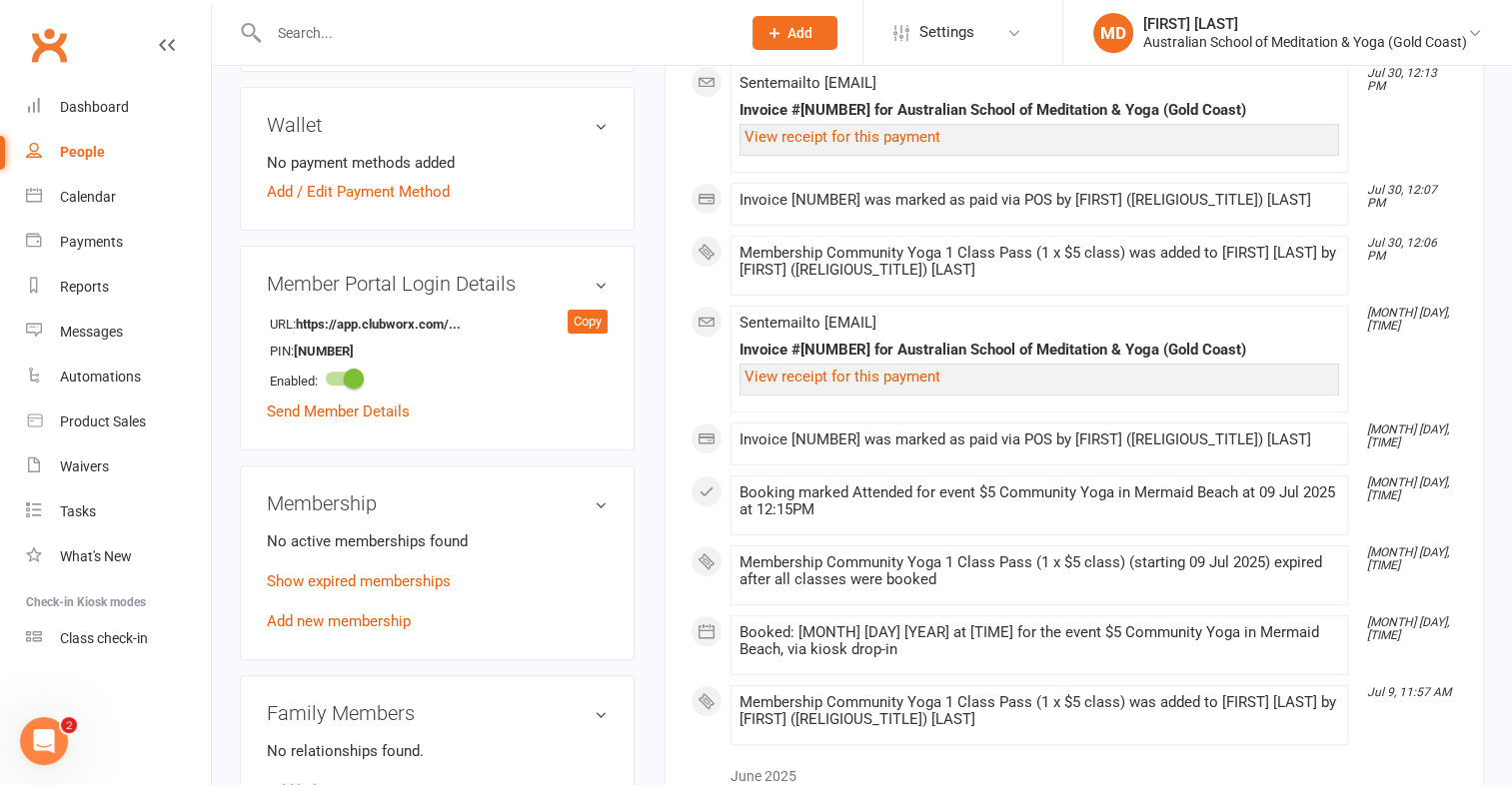 scroll, scrollTop: 799, scrollLeft: 0, axis: vertical 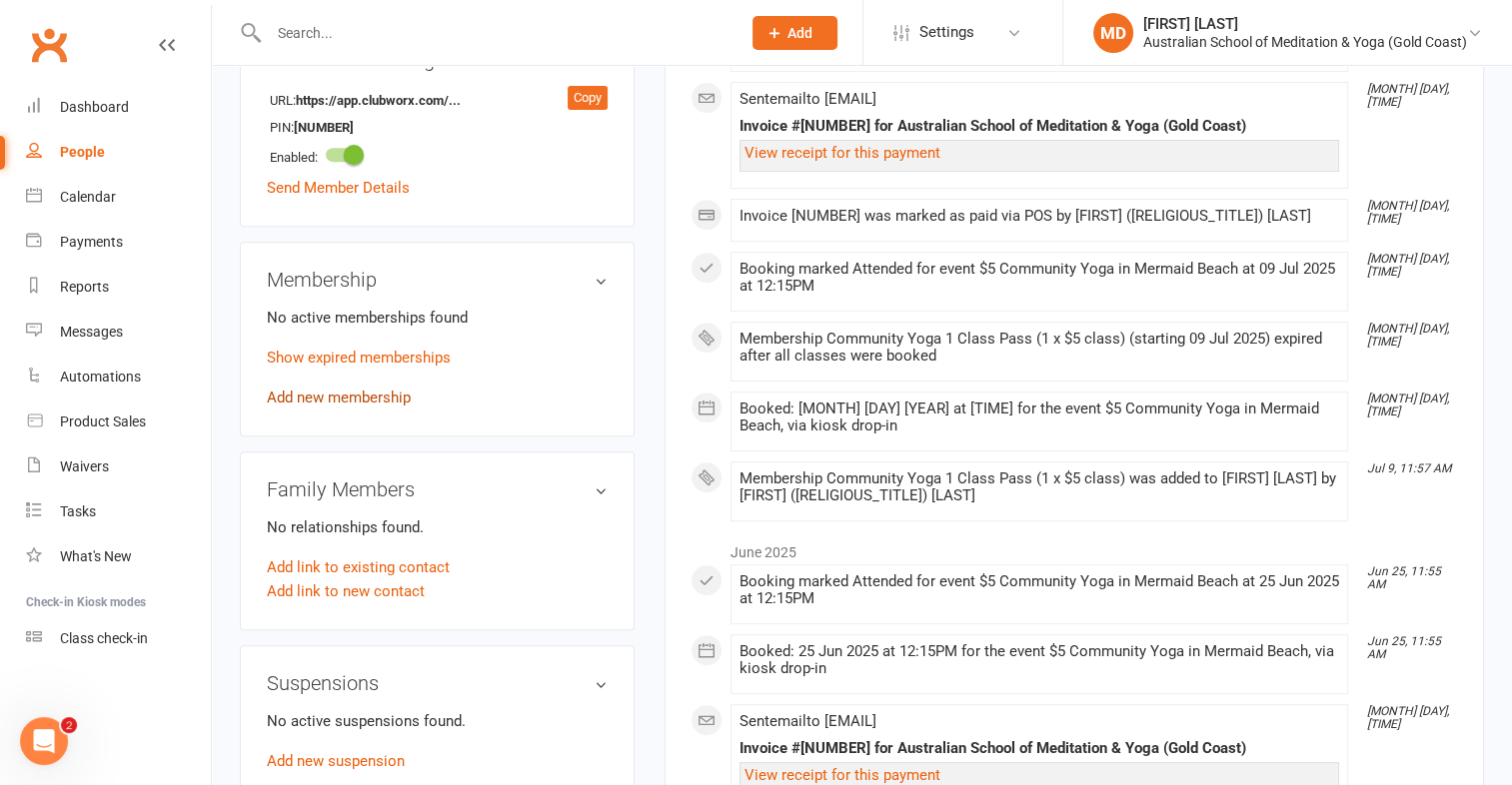 click on "Add new membership" at bounding box center [339, 397] 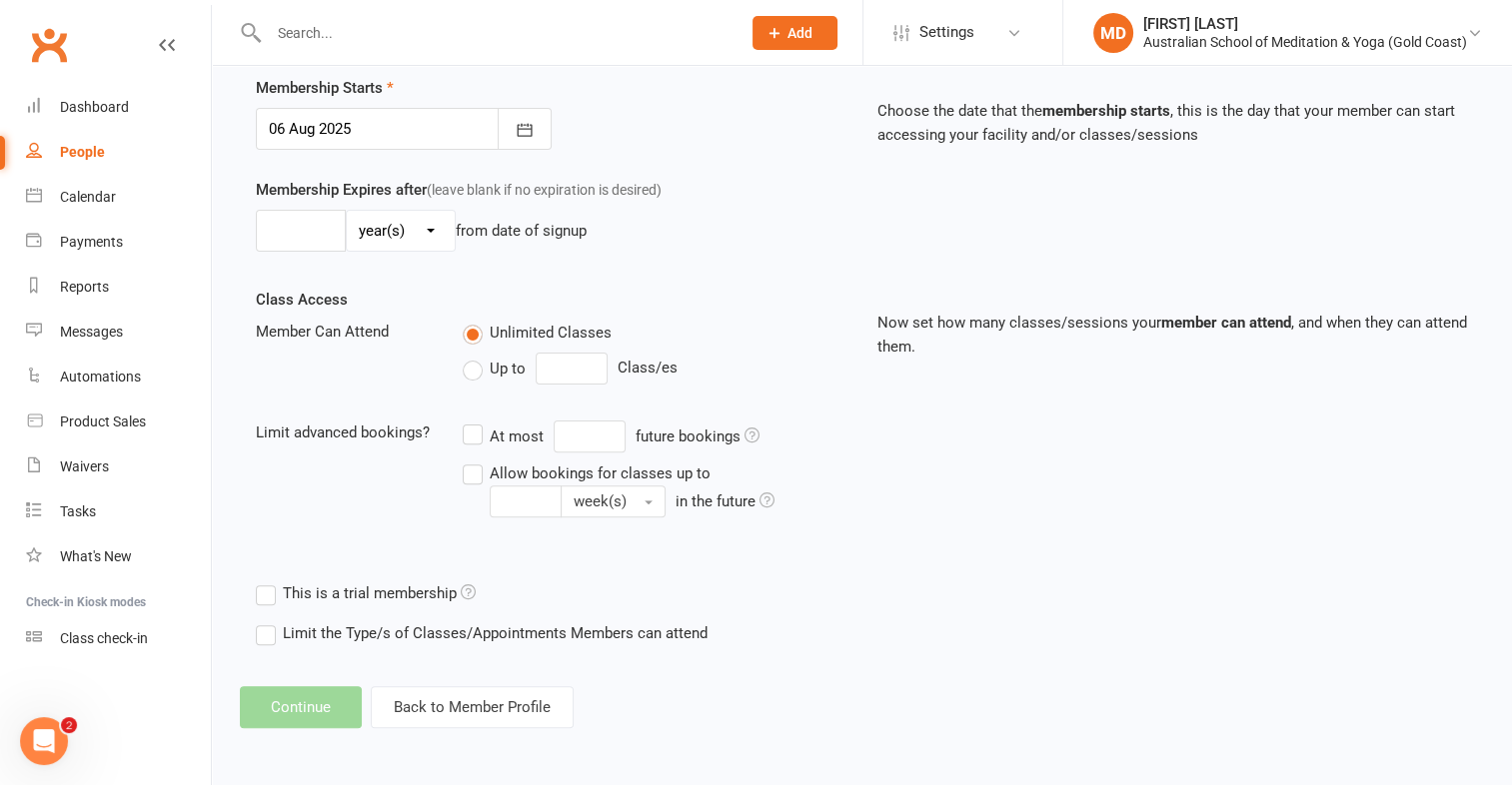 scroll, scrollTop: 0, scrollLeft: 0, axis: both 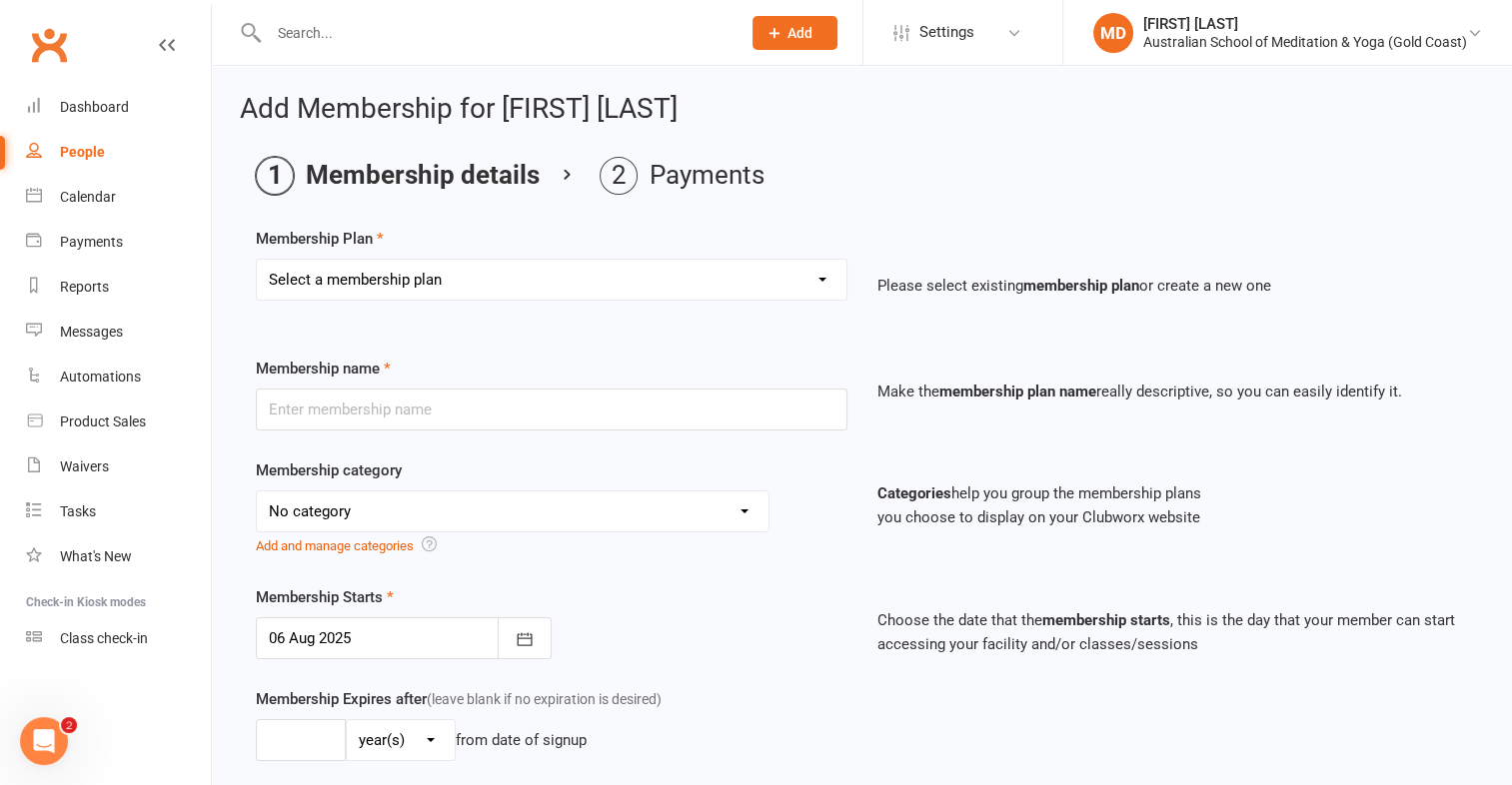 click on "Select a membership plan First Time Intro Offer (1 month Unlimited Meditation & Yoga) 1 Year Unlimited Membership - Weekly Recurring Payments Mindful Kids Meditation & Yoga Membership Mindful Kids Meditation & Yoga Membership (Concession) Yoga Asana 1 Class Pass Yoga Asana 1 Class Pass (Concession) Meditation 1 Class Pass [1 x $5] Community Yoga 1 Class Pass (1 x $5 class) CLASS PASS: 1 Yoga or Meditation Class Mindful Kids Meditation & Yoga 1 Class Pass Mindful Kids Meditation & Yoga 1 Class Pass (Concession/More Than One) Mindful Parents 1 Class Pass (For Tues Stretch & Relax) Labrador/Nerang Yoga 5 Class Pass Labrador/Nerang Yoga 10 Class Pass Teachers/Complimentary (MANAGEMENT USE ONLY) FIRST RESPONDERS 3 Month Pass Workshop 1 Month Membership (MANAGEMENT USE ONLY) Free! 1 Yoga or Meditation Class 12 Yoga Asana Class Pass 6 Yoga Asana Class Pass 7 Day Holiday Membership 6 Month Unlimited Membership - Weekly Recurring Payments 20 Yoga Asana Class Pass 12 Yoga Asana Class Pass (Concession)" at bounding box center (552, 280) 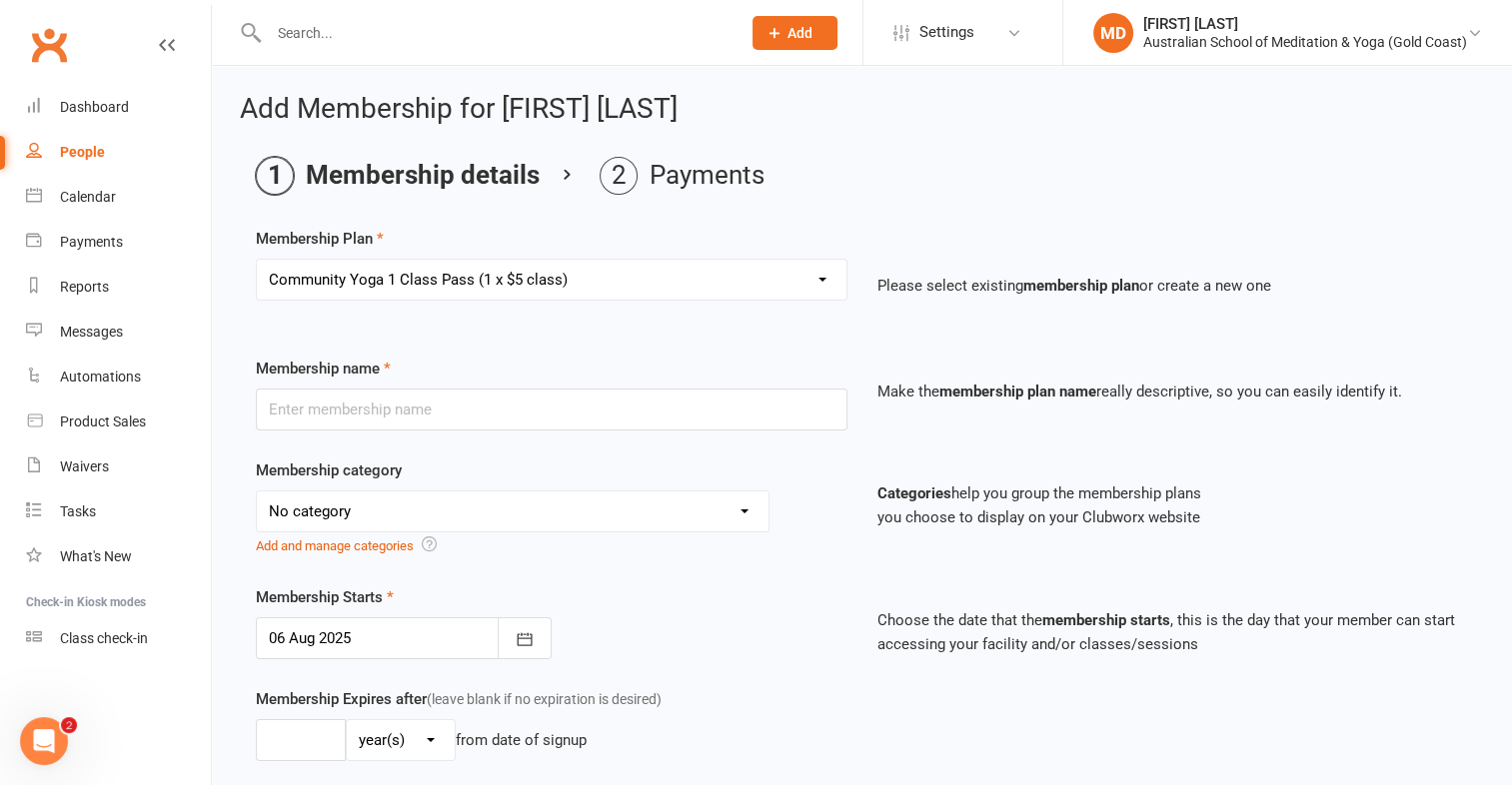 click on "Select a membership plan First Time Intro Offer (1 month Unlimited Meditation & Yoga) 1 Year Unlimited Membership - Weekly Recurring Payments Mindful Kids Meditation & Yoga Membership Mindful Kids Meditation & Yoga Membership (Concession) Yoga Asana 1 Class Pass Yoga Asana 1 Class Pass (Concession) Meditation 1 Class Pass [1 x $5] Community Yoga 1 Class Pass (1 x $5 class) CLASS PASS: 1 Yoga or Meditation Class Mindful Kids Meditation & Yoga 1 Class Pass Mindful Kids Meditation & Yoga 1 Class Pass (Concession/More Than One) Mindful Parents 1 Class Pass (For Tues Stretch & Relax) Labrador/Nerang Yoga 5 Class Pass Labrador/Nerang Yoga 10 Class Pass Teachers/Complimentary (MANAGEMENT USE ONLY) FIRST RESPONDERS 3 Month Pass Workshop 1 Month Membership (MANAGEMENT USE ONLY) Free! 1 Yoga or Meditation Class 12 Yoga Asana Class Pass 6 Yoga Asana Class Pass 7 Day Holiday Membership 6 Month Unlimited Membership - Weekly Recurring Payments 20 Yoga Asana Class Pass 12 Yoga Asana Class Pass (Concession)" at bounding box center (552, 280) 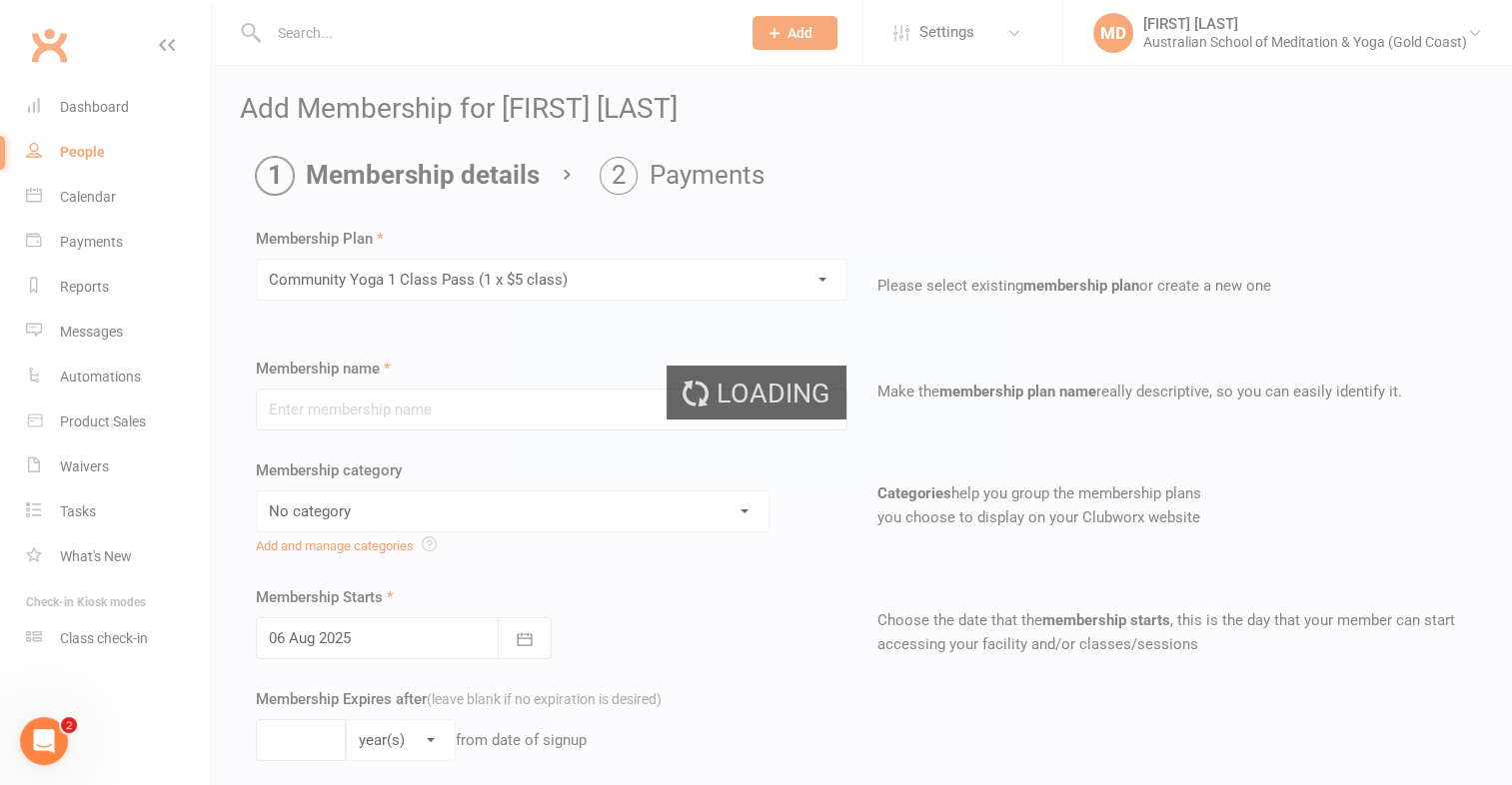 type on "Community Yoga 1 Class Pass (1 x $5 class)" 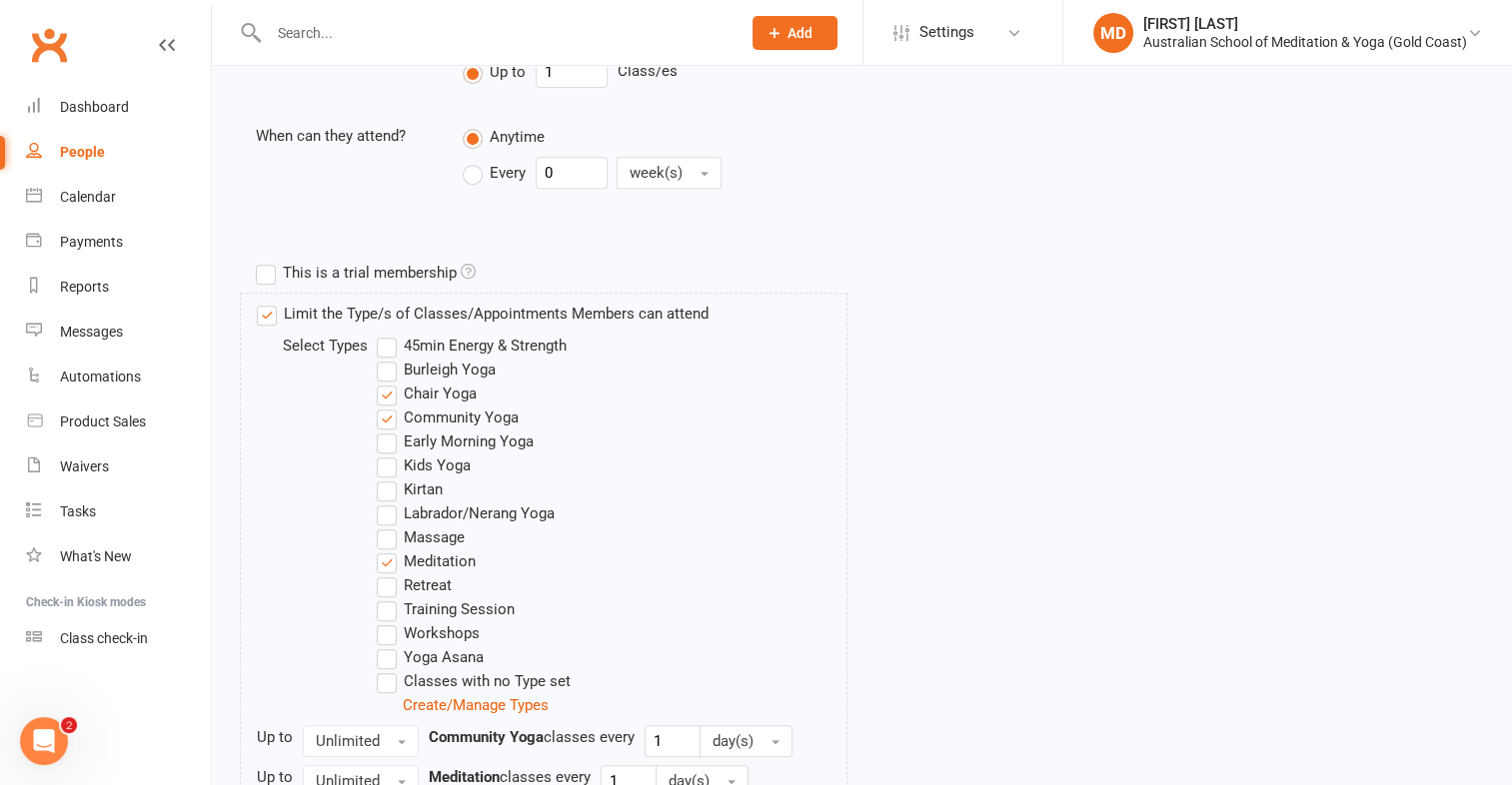 scroll, scrollTop: 1019, scrollLeft: 0, axis: vertical 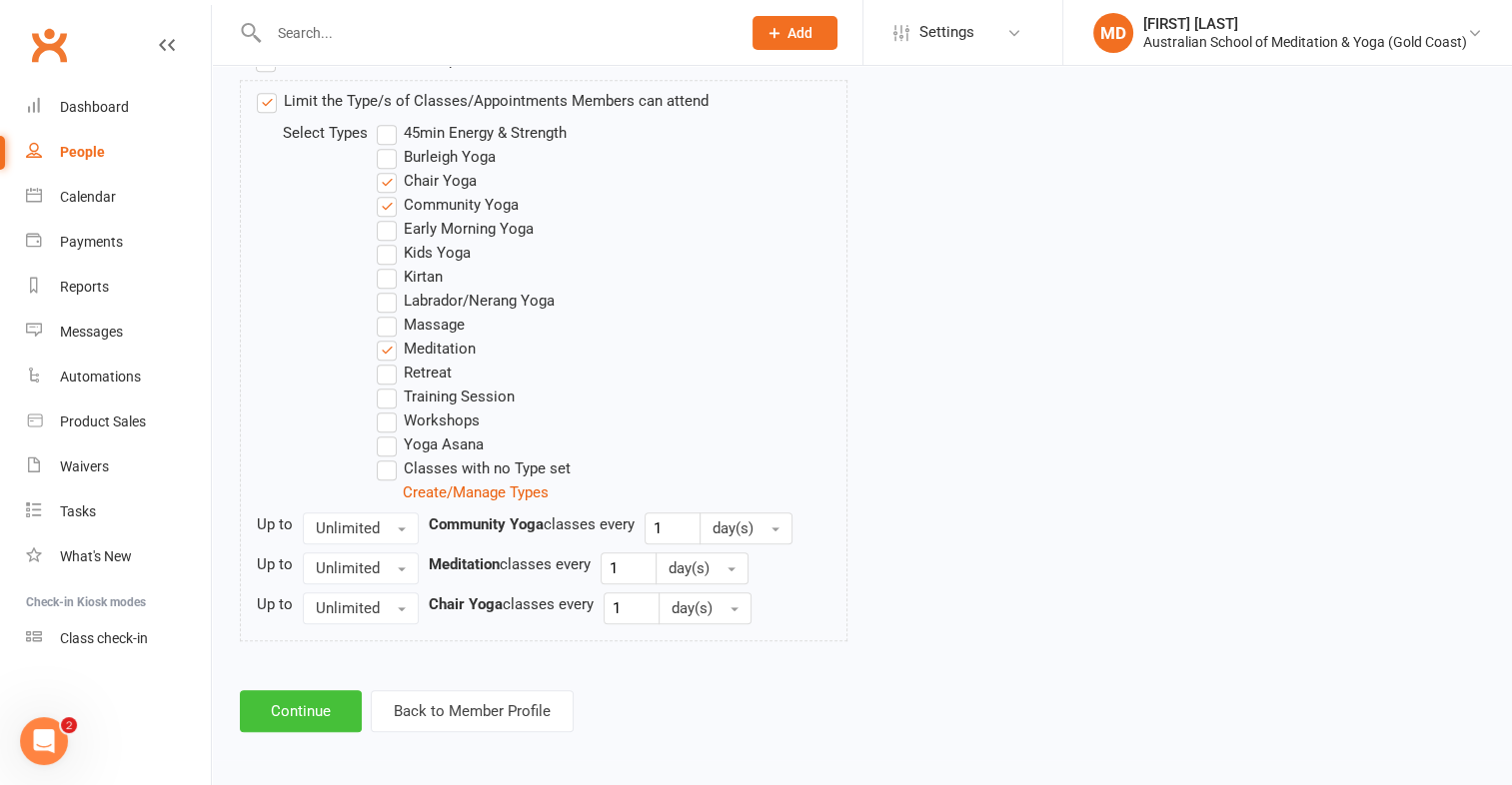 click on "Continue" at bounding box center [301, 711] 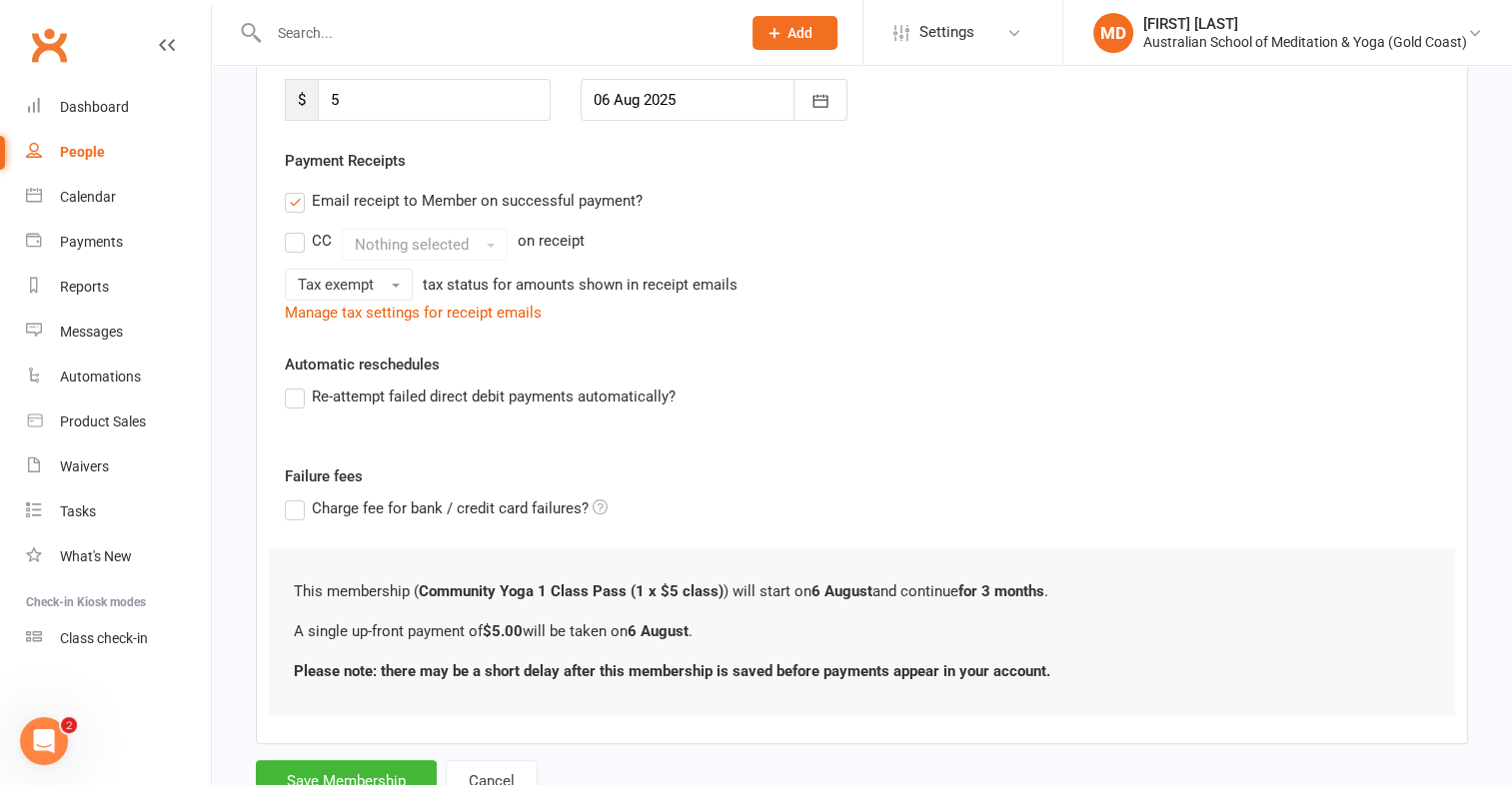 scroll, scrollTop: 380, scrollLeft: 0, axis: vertical 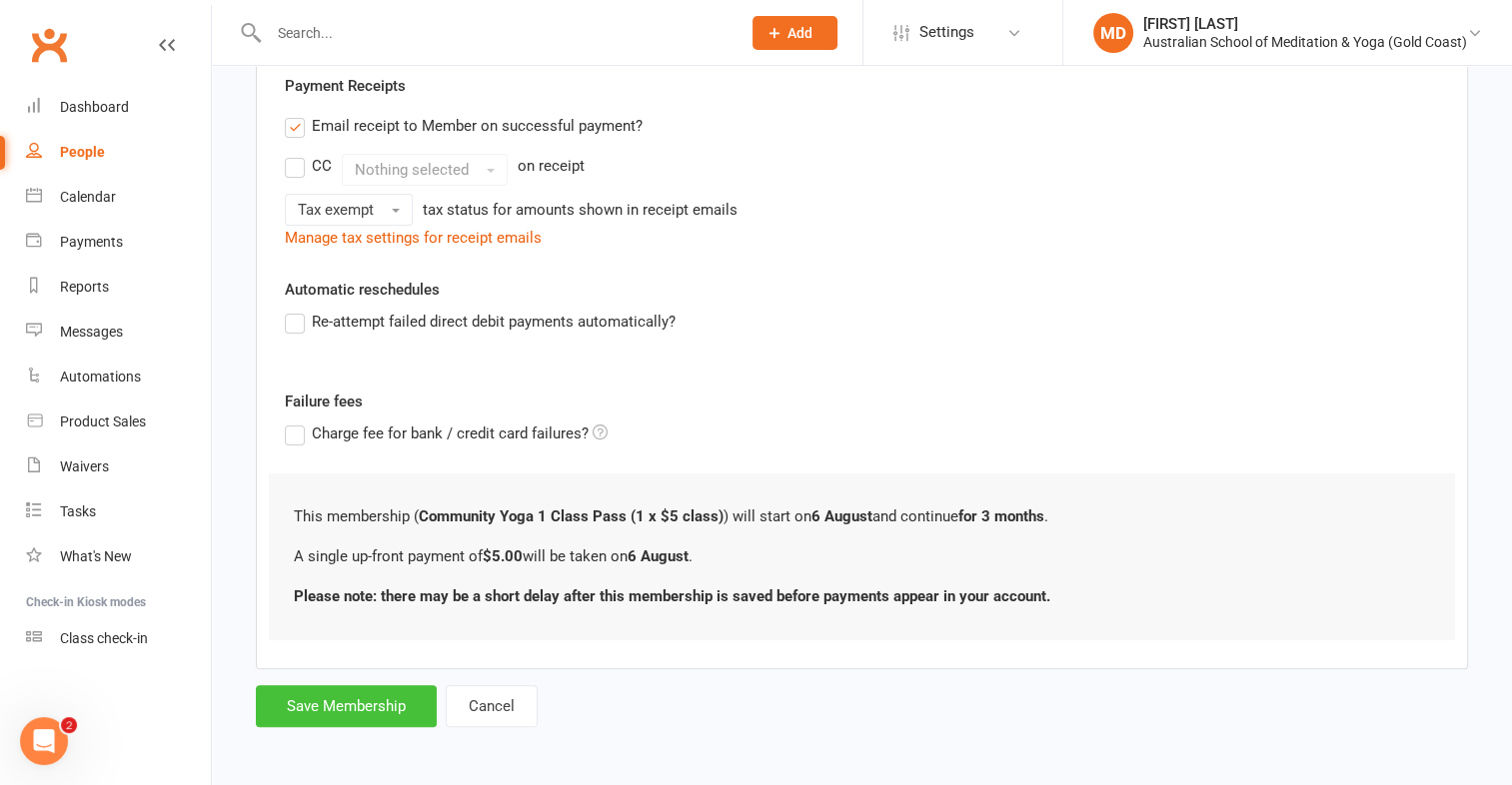 click on "Save Membership" at bounding box center (346, 706) 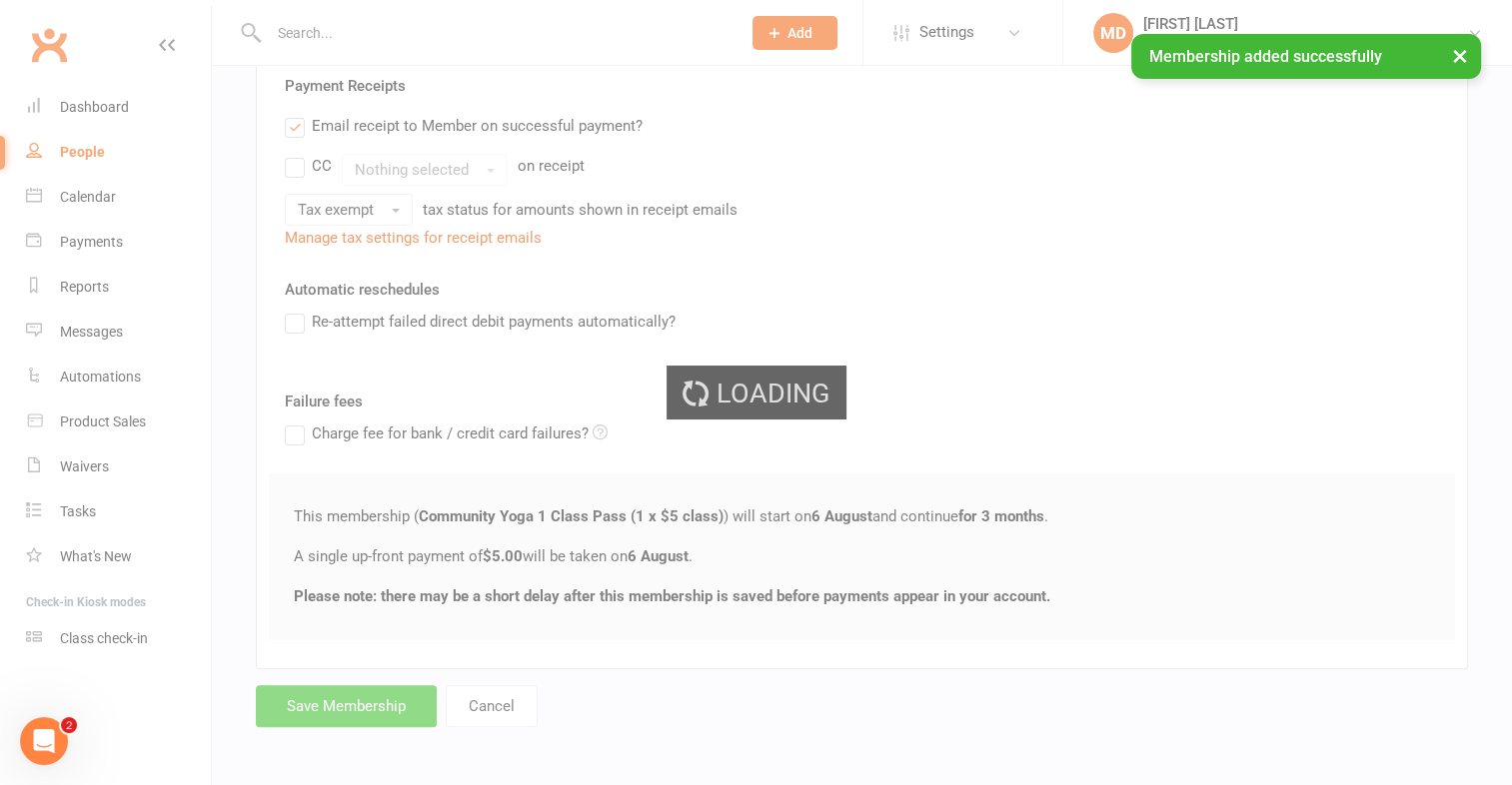 scroll, scrollTop: 0, scrollLeft: 0, axis: both 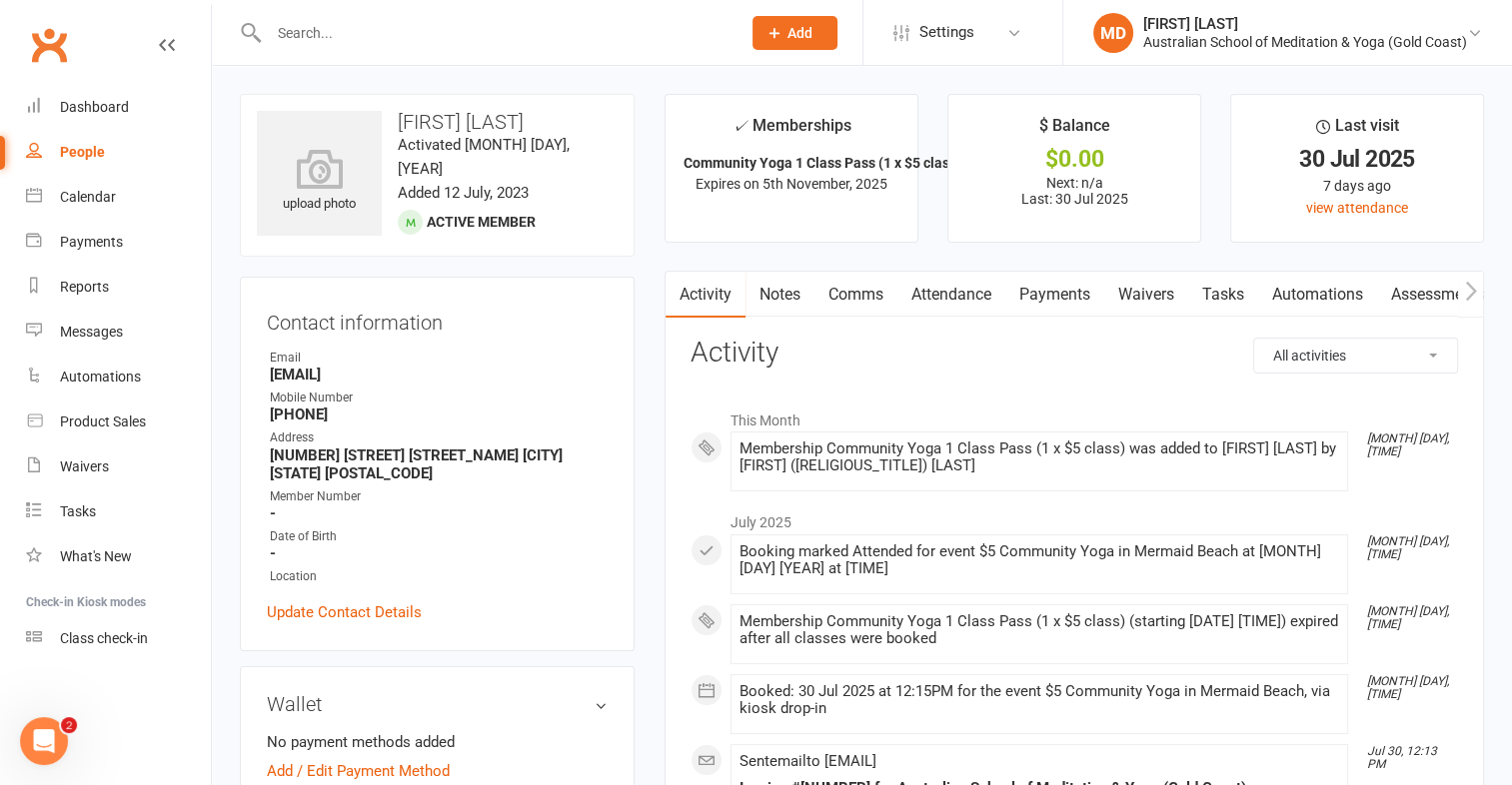 click on "Payments" at bounding box center (1054, 295) 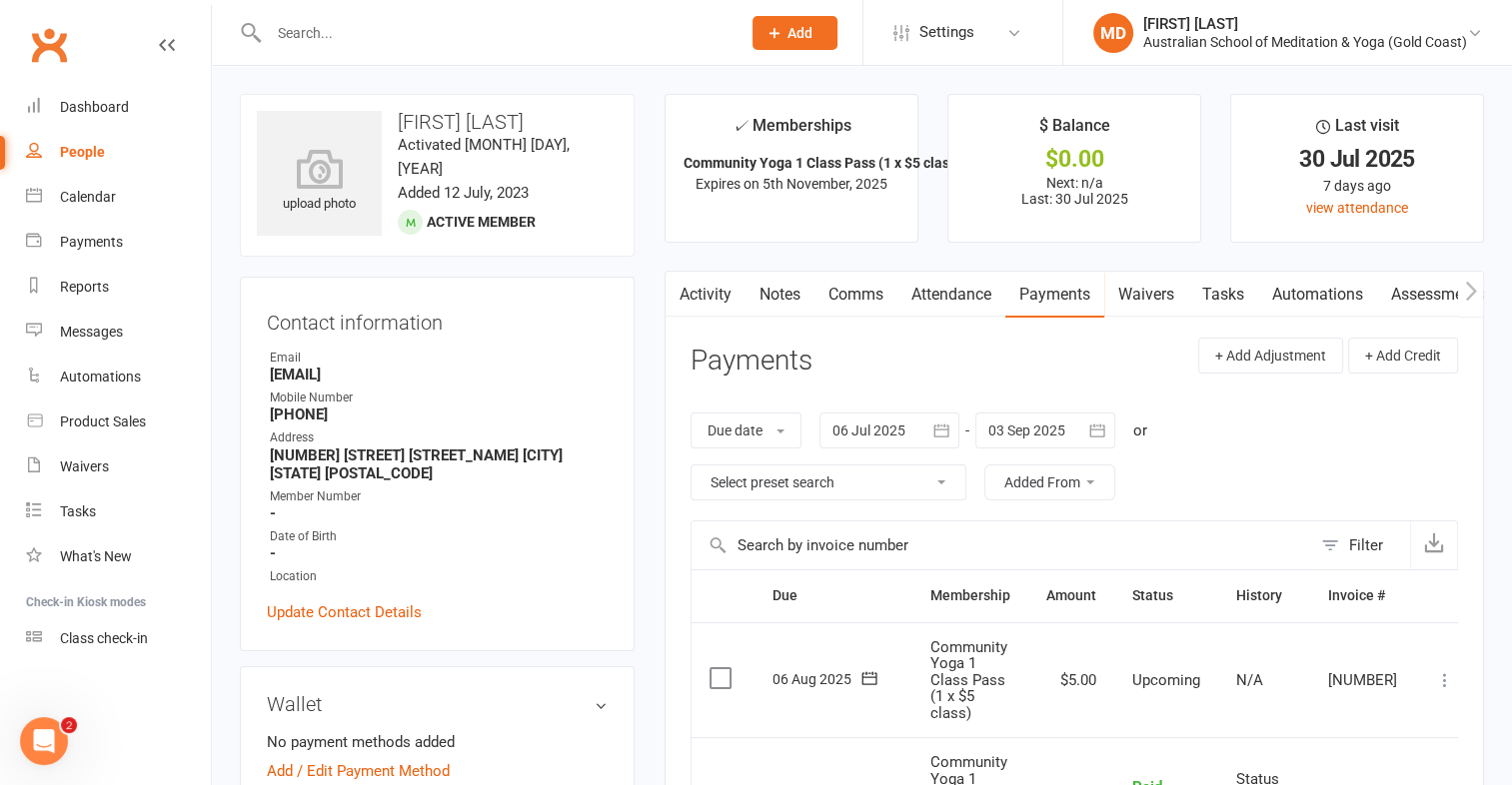 click at bounding box center [1445, 680] 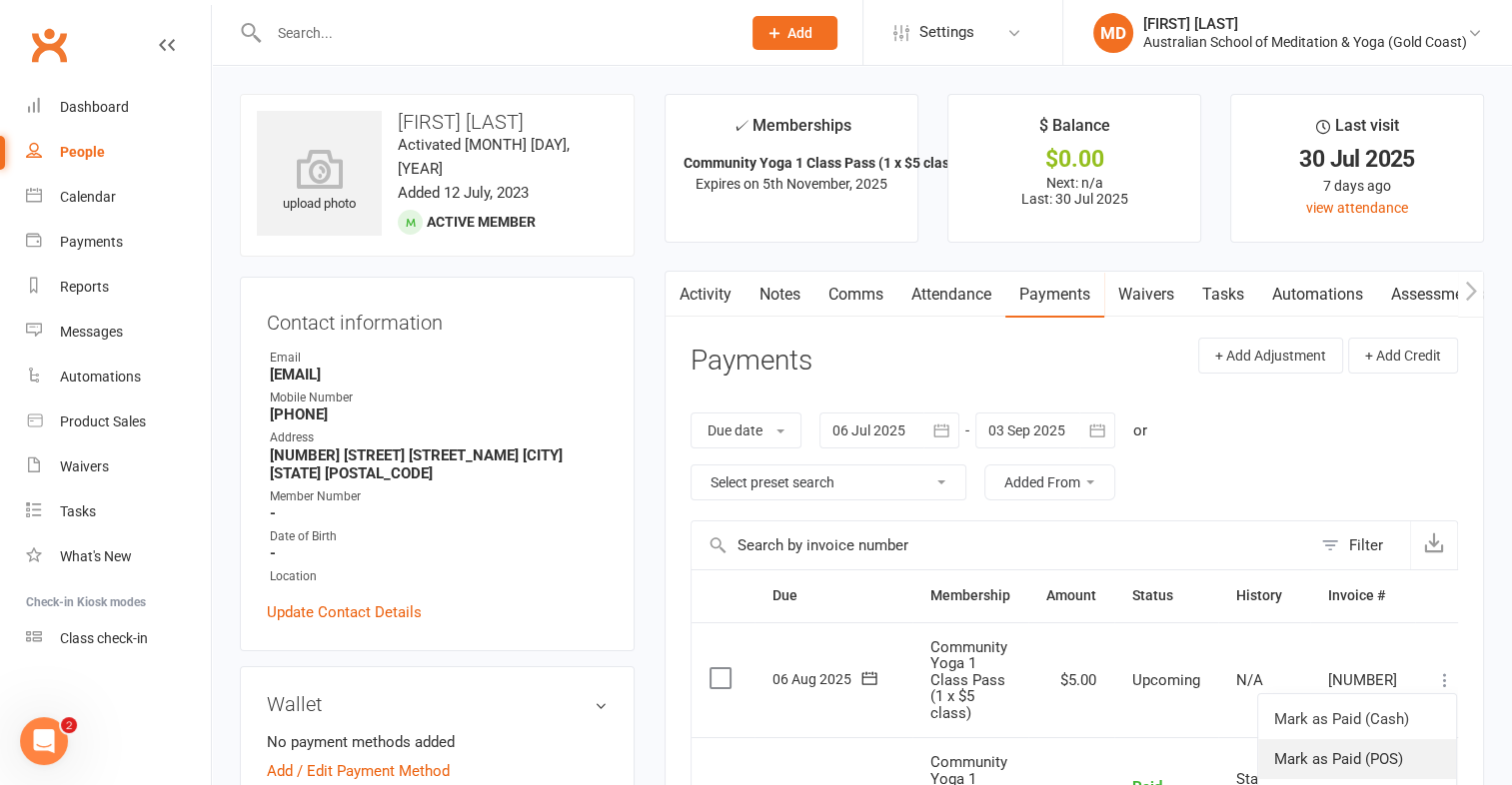 click on "Mark as Paid (POS)" at bounding box center [1357, 759] 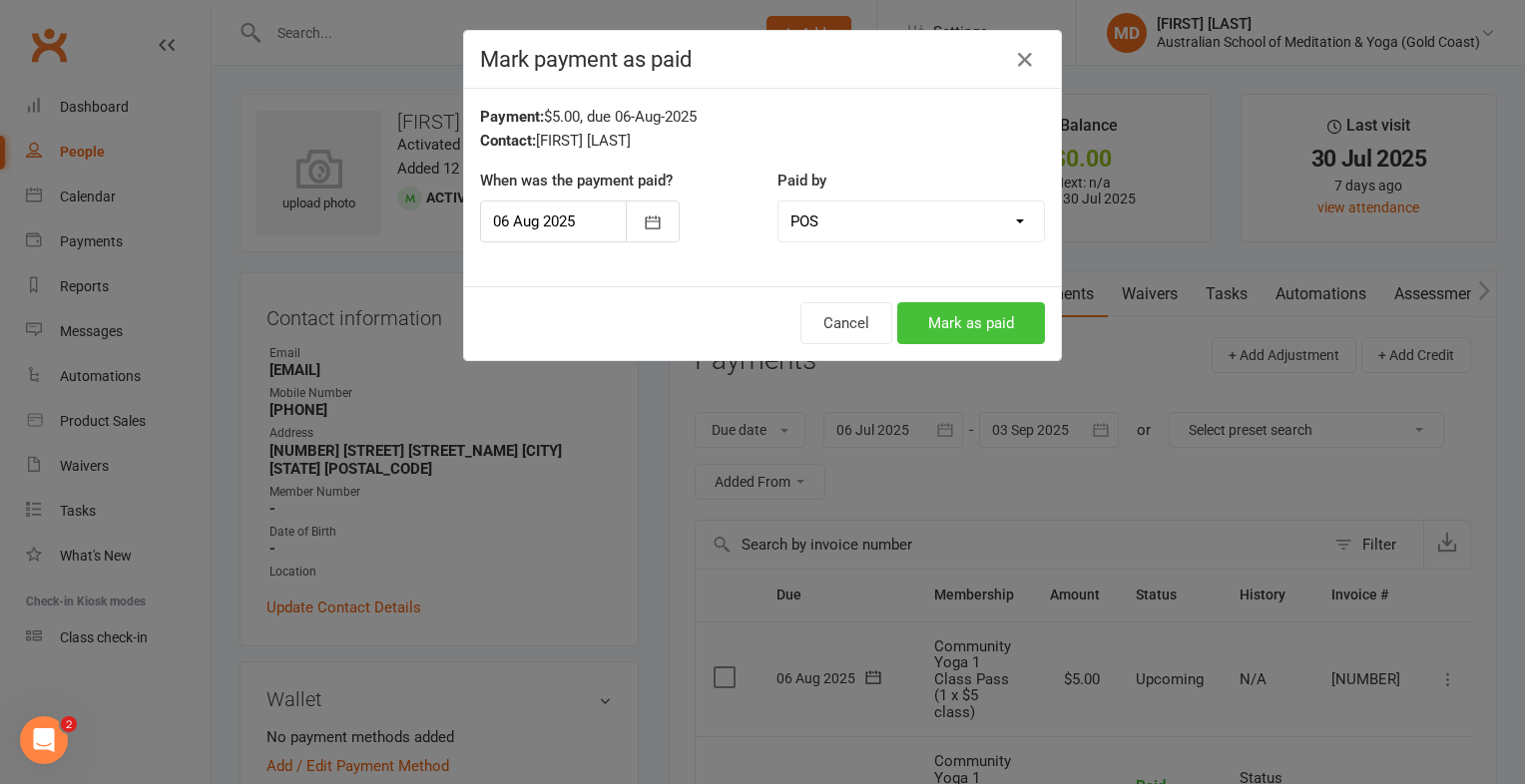 click on "Mark as paid" at bounding box center (971, 323) 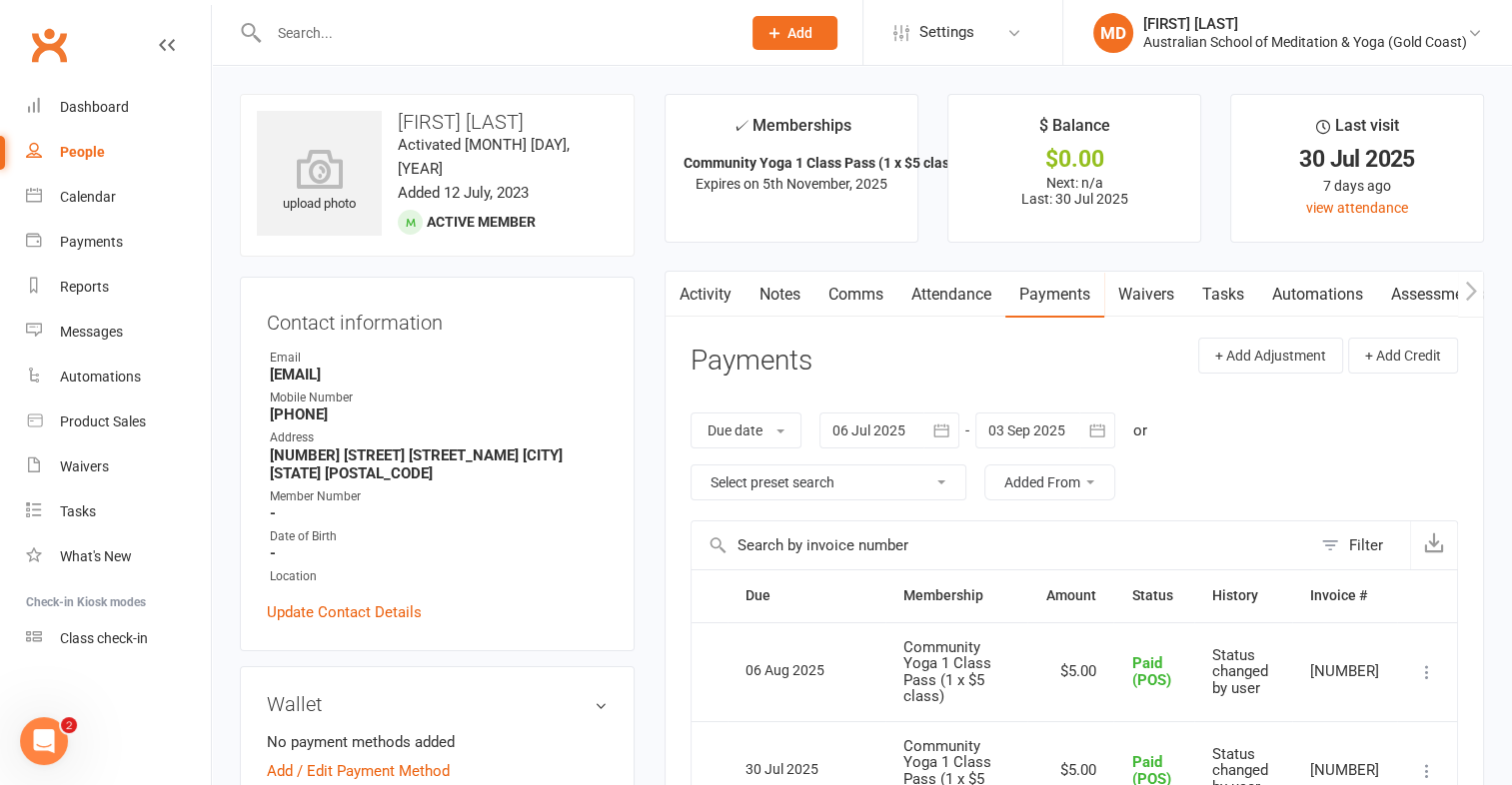 click at bounding box center [495, 33] 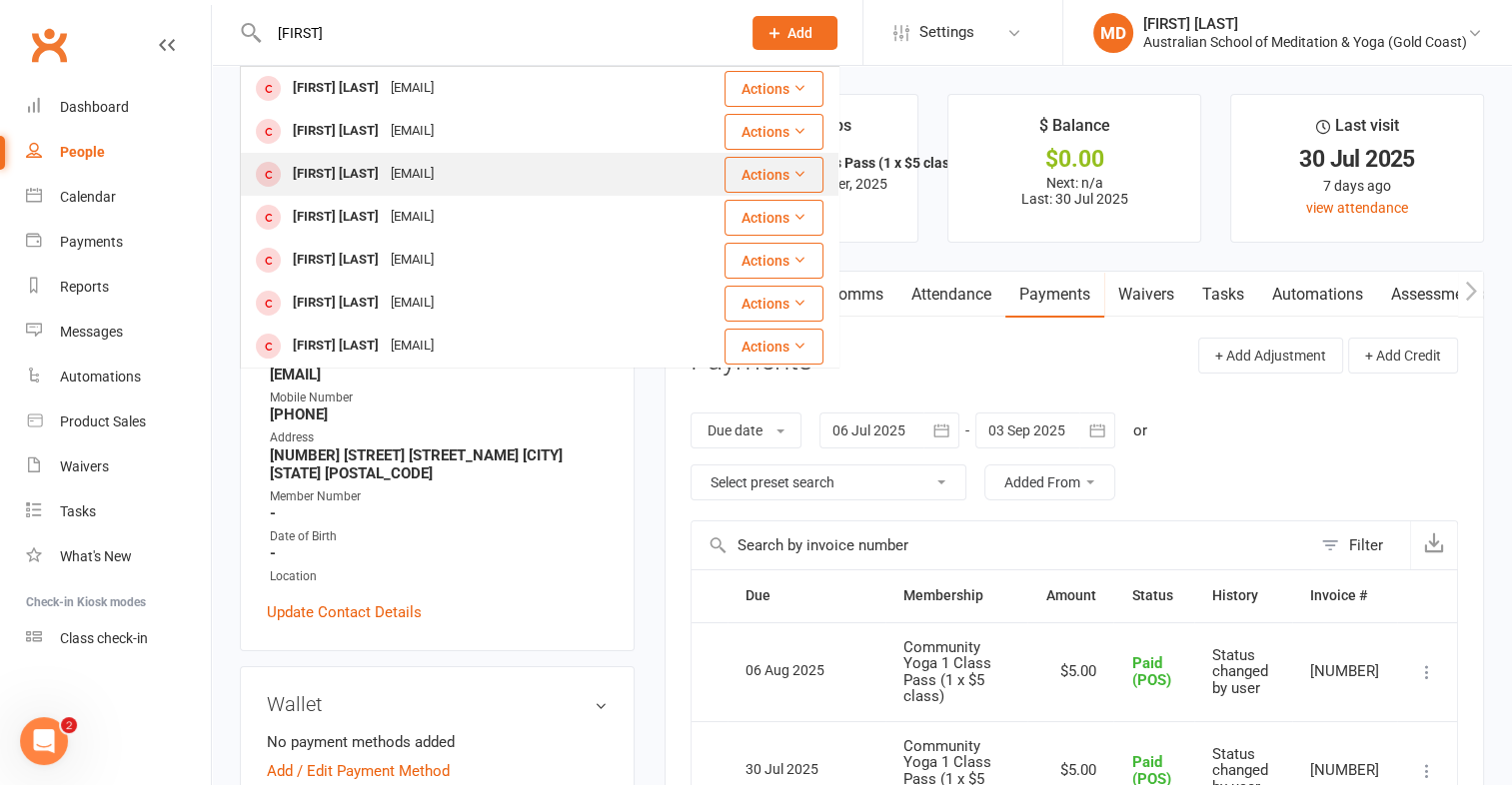 type on "dominique" 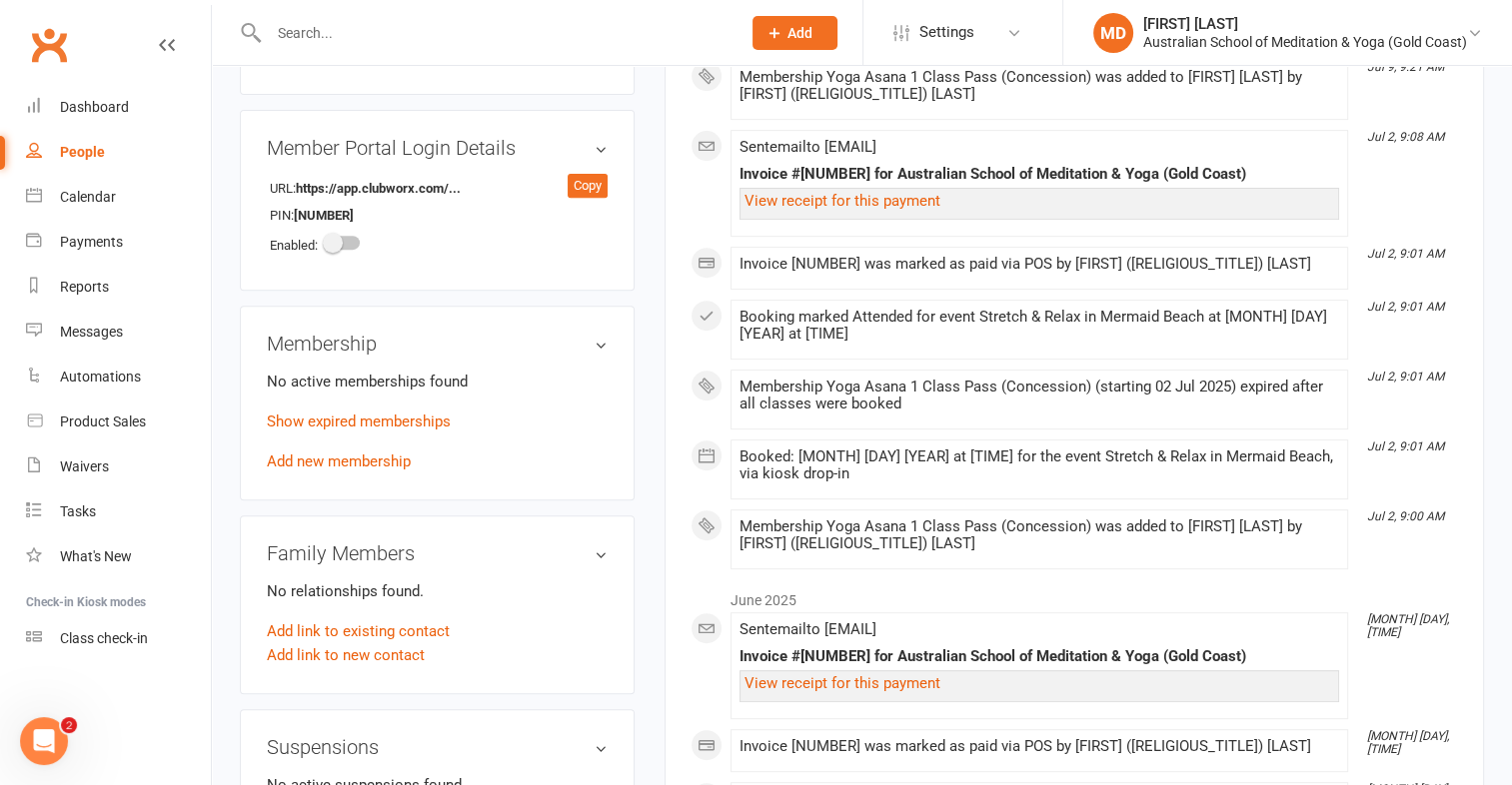 scroll, scrollTop: 799, scrollLeft: 0, axis: vertical 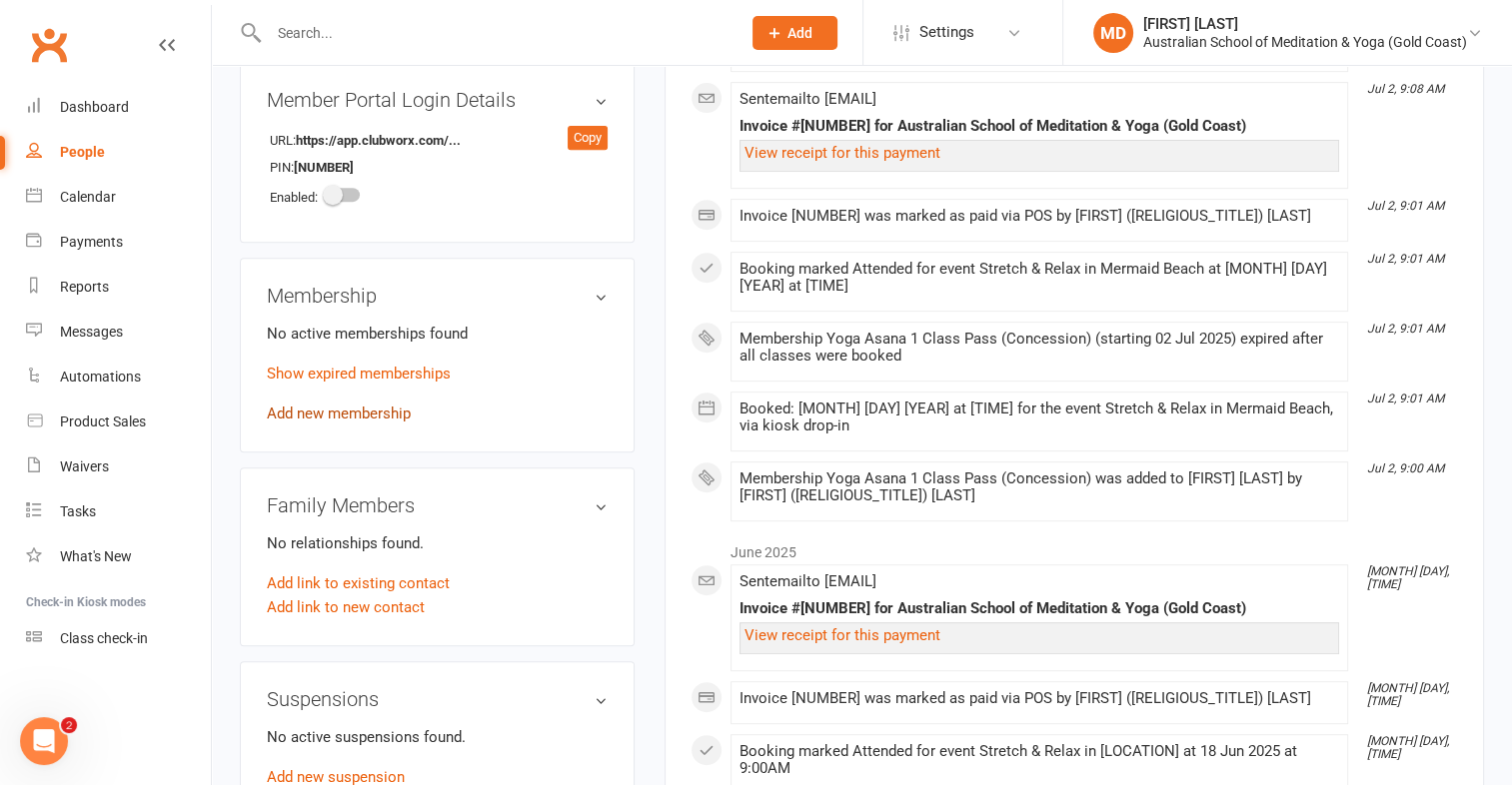 click on "Add new membership" at bounding box center [339, 413] 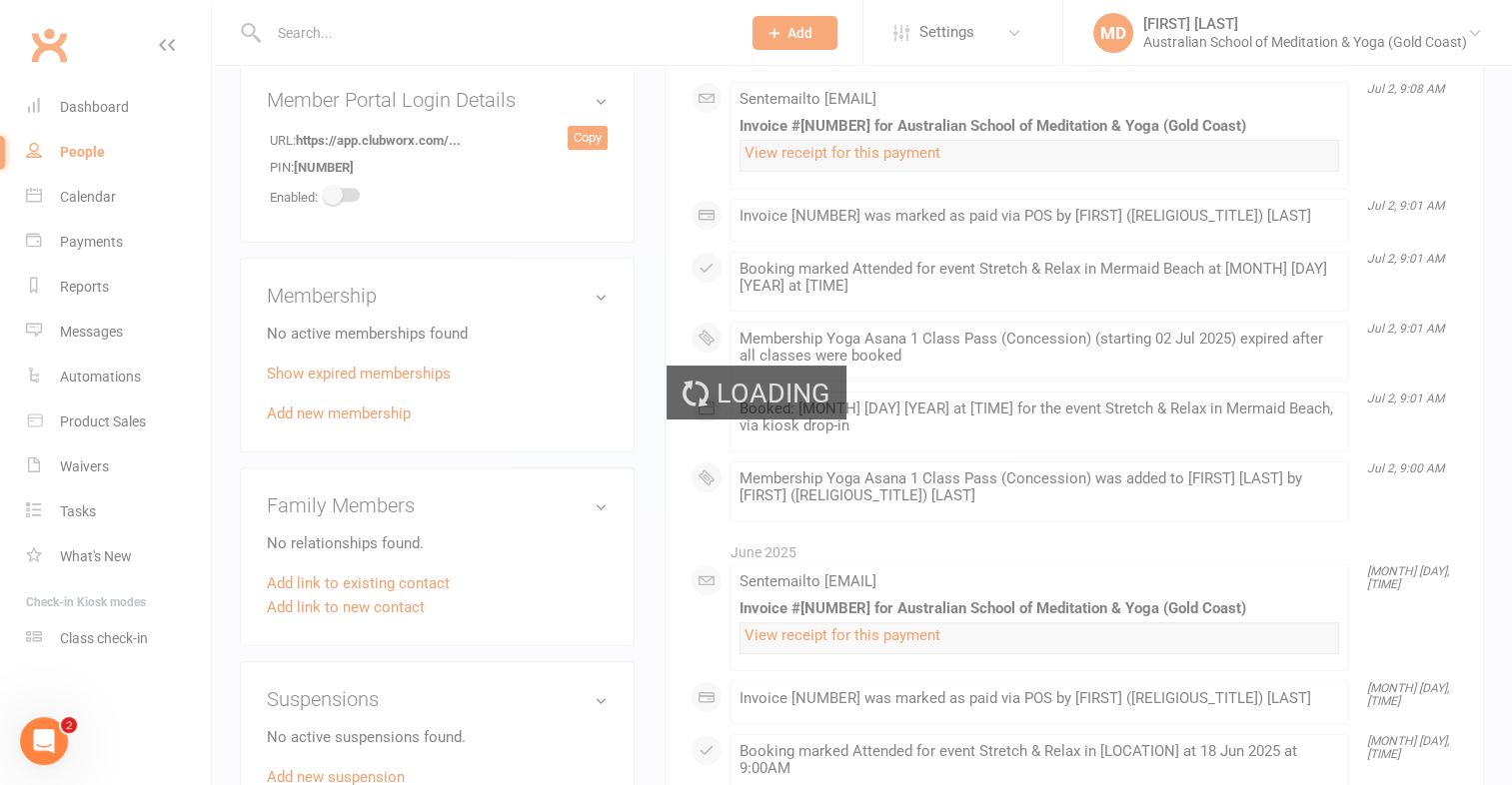 scroll, scrollTop: 0, scrollLeft: 0, axis: both 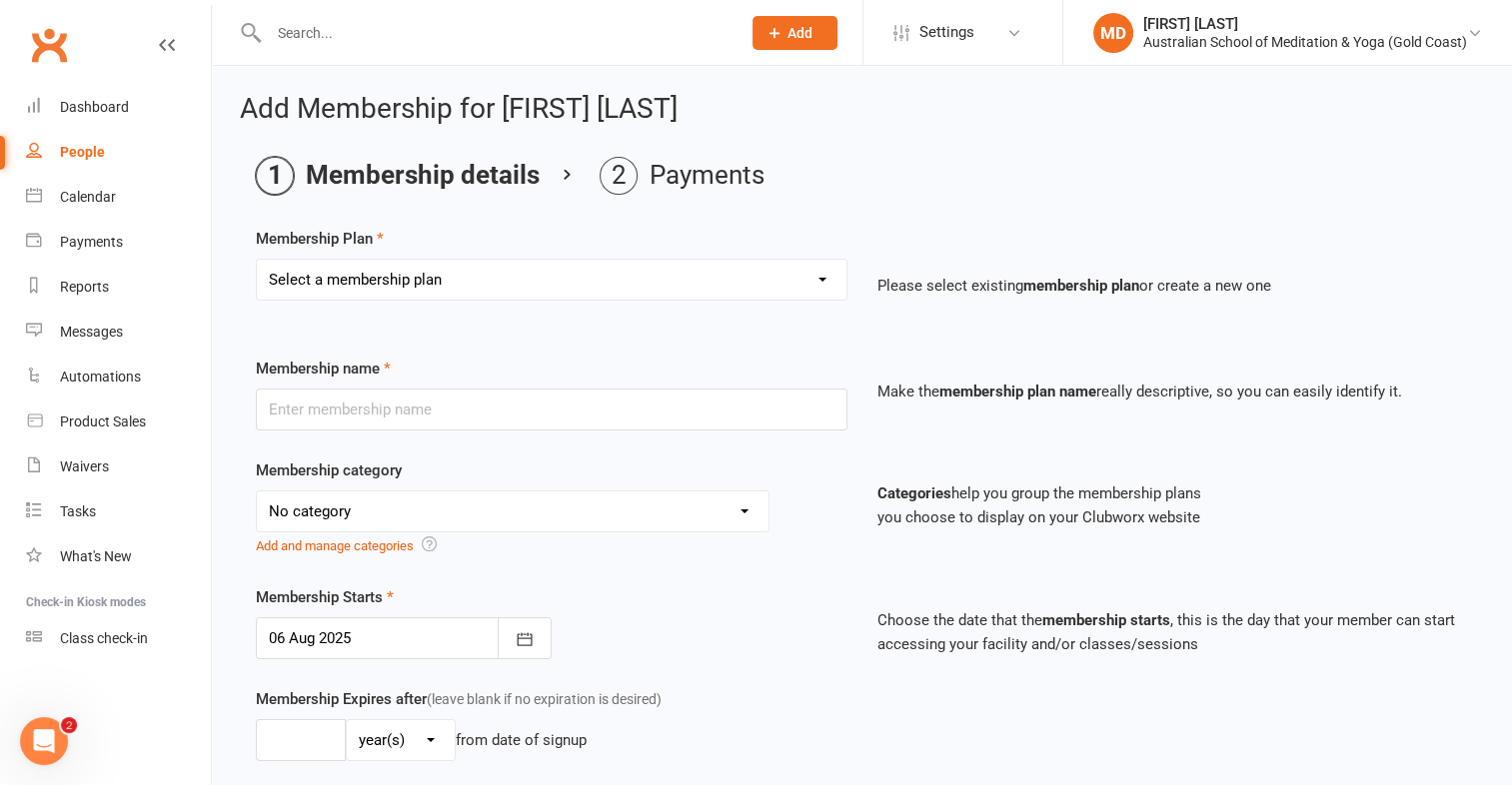 click on "Select a membership plan First Time Intro Offer (1 month Unlimited Meditation & Yoga) 1 Year Unlimited Membership - Weekly Recurring Payments Mindful Kids Meditation & Yoga Membership Mindful Kids Meditation & Yoga Membership (Concession) Yoga Asana 1 Class Pass Yoga Asana 1 Class Pass (Concession) Meditation 1 Class Pass [1 x $5] Community Yoga 1 Class Pass (1 x $5 class) CLASS PASS: 1 Yoga or Meditation Class Mindful Kids Meditation & Yoga 1 Class Pass Mindful Kids Meditation & Yoga 1 Class Pass (Concession/More Than One) Mindful Parents 1 Class Pass (For Tues Stretch & Relax) Labrador/Nerang Yoga 5 Class Pass Labrador/Nerang Yoga 10 Class Pass Teachers/Complimentary (MANAGEMENT USE ONLY) FIRST RESPONDERS 3 Month Pass Workshop 1 Month Membership (MANAGEMENT USE ONLY) Free! 1 Yoga or Meditation Class 12 Yoga Asana Class Pass 6 Yoga Asana Class Pass 7 Day Holiday Membership 6 Month Unlimited Membership - Weekly Recurring Payments 20 Yoga Asana Class Pass 12 Yoga Asana Class Pass (Concession)" at bounding box center (552, 280) 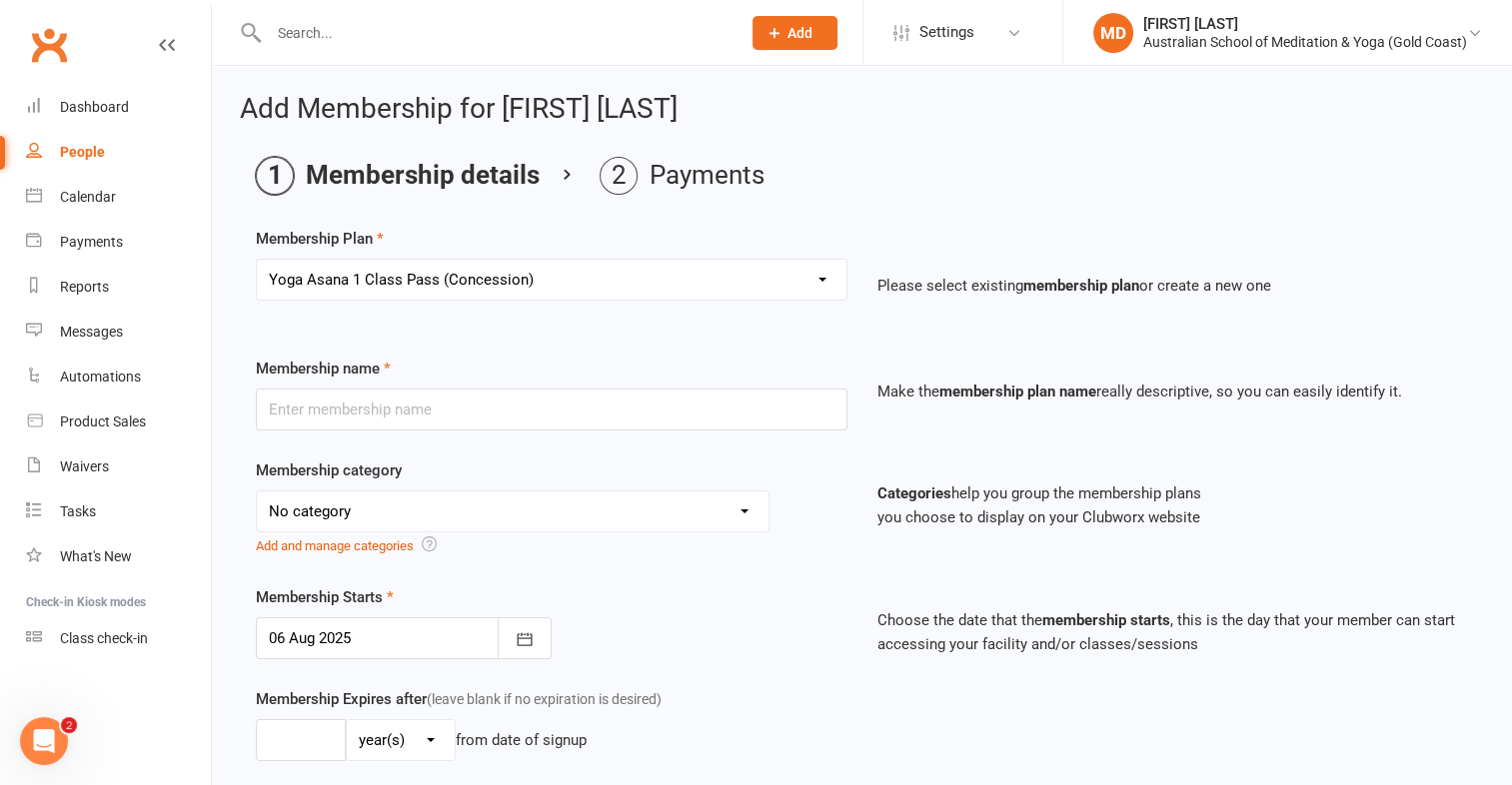 click on "Select a membership plan First Time Intro Offer (1 month Unlimited Meditation & Yoga) 1 Year Unlimited Membership - Weekly Recurring Payments Mindful Kids Meditation & Yoga Membership Mindful Kids Meditation & Yoga Membership (Concession) Yoga Asana 1 Class Pass Yoga Asana 1 Class Pass (Concession) Meditation 1 Class Pass [1 x $5] Community Yoga 1 Class Pass (1 x $5 class) CLASS PASS: 1 Yoga or Meditation Class Mindful Kids Meditation & Yoga 1 Class Pass Mindful Kids Meditation & Yoga 1 Class Pass (Concession/More Than One) Mindful Parents 1 Class Pass (For Tues Stretch & Relax) Labrador/Nerang Yoga 5 Class Pass Labrador/Nerang Yoga 10 Class Pass Teachers/Complimentary (MANAGEMENT USE ONLY) FIRST RESPONDERS 3 Month Pass Workshop 1 Month Membership (MANAGEMENT USE ONLY) Free! 1 Yoga or Meditation Class 12 Yoga Asana Class Pass 6 Yoga Asana Class Pass 7 Day Holiday Membership 6 Month Unlimited Membership - Weekly Recurring Payments 20 Yoga Asana Class Pass 12 Yoga Asana Class Pass (Concession)" at bounding box center [552, 280] 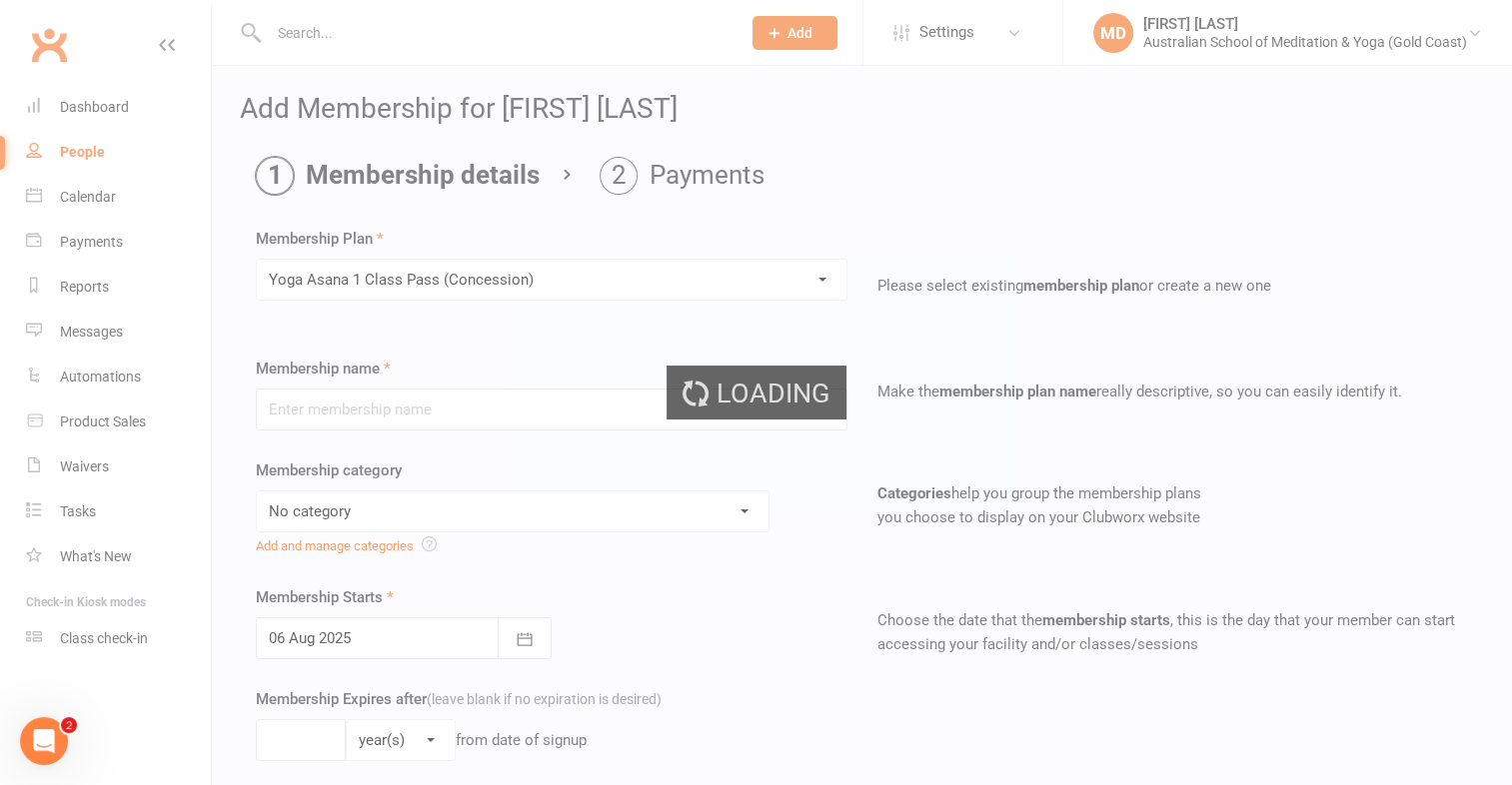 type on "Yoga Asana 1 Class Pass (Concession)" 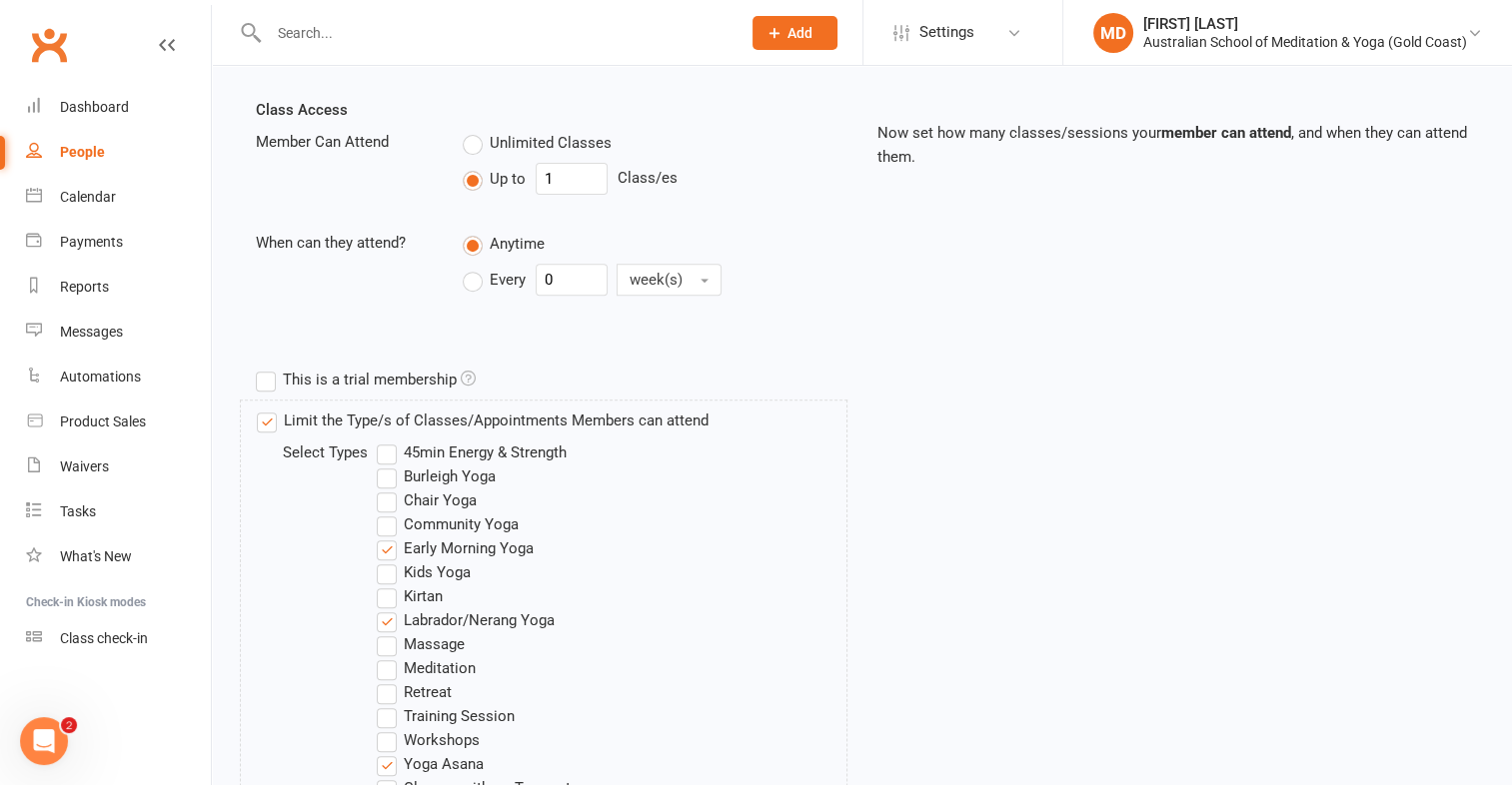 scroll, scrollTop: 1019, scrollLeft: 0, axis: vertical 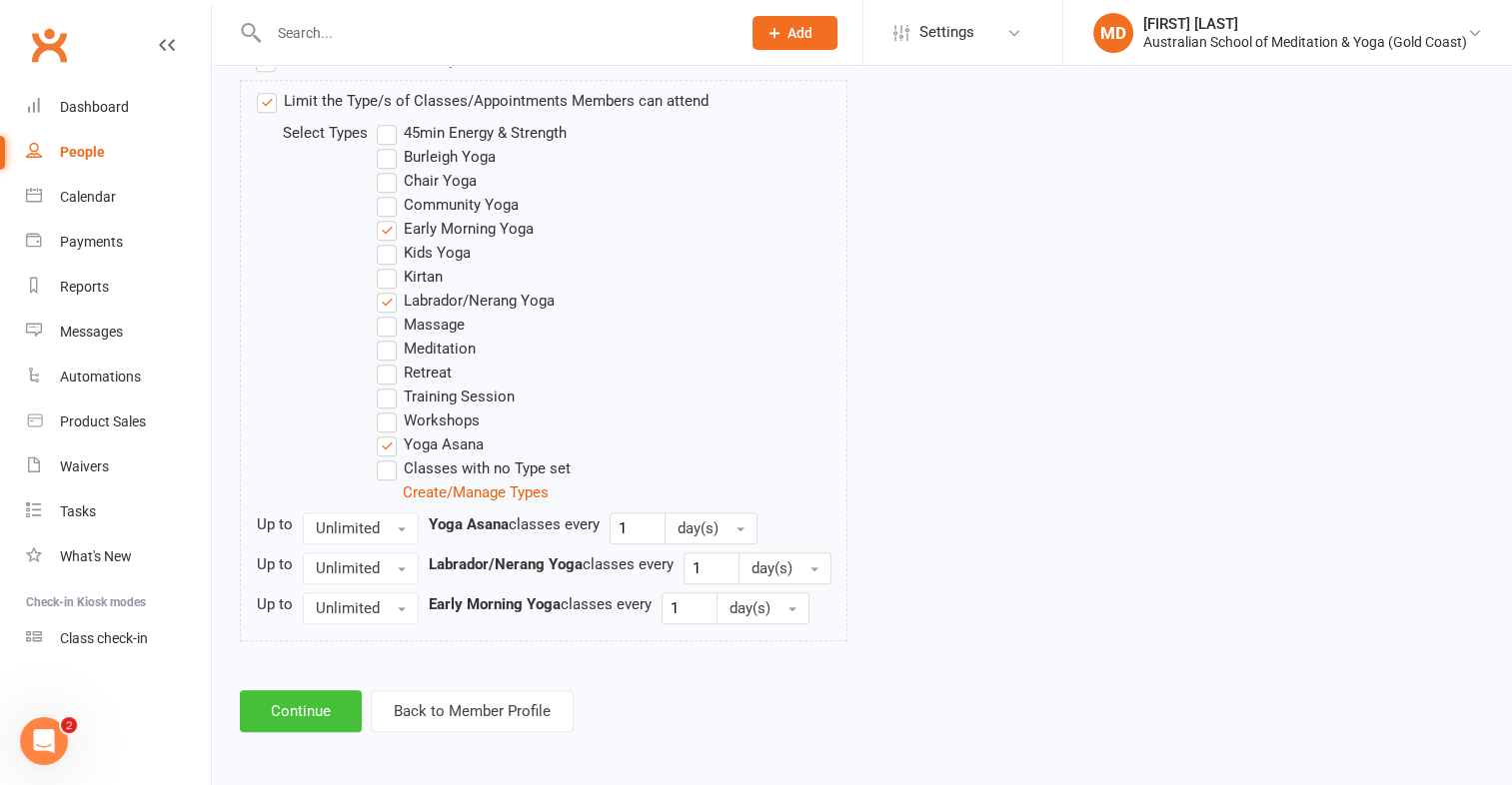click on "Continue" at bounding box center [301, 711] 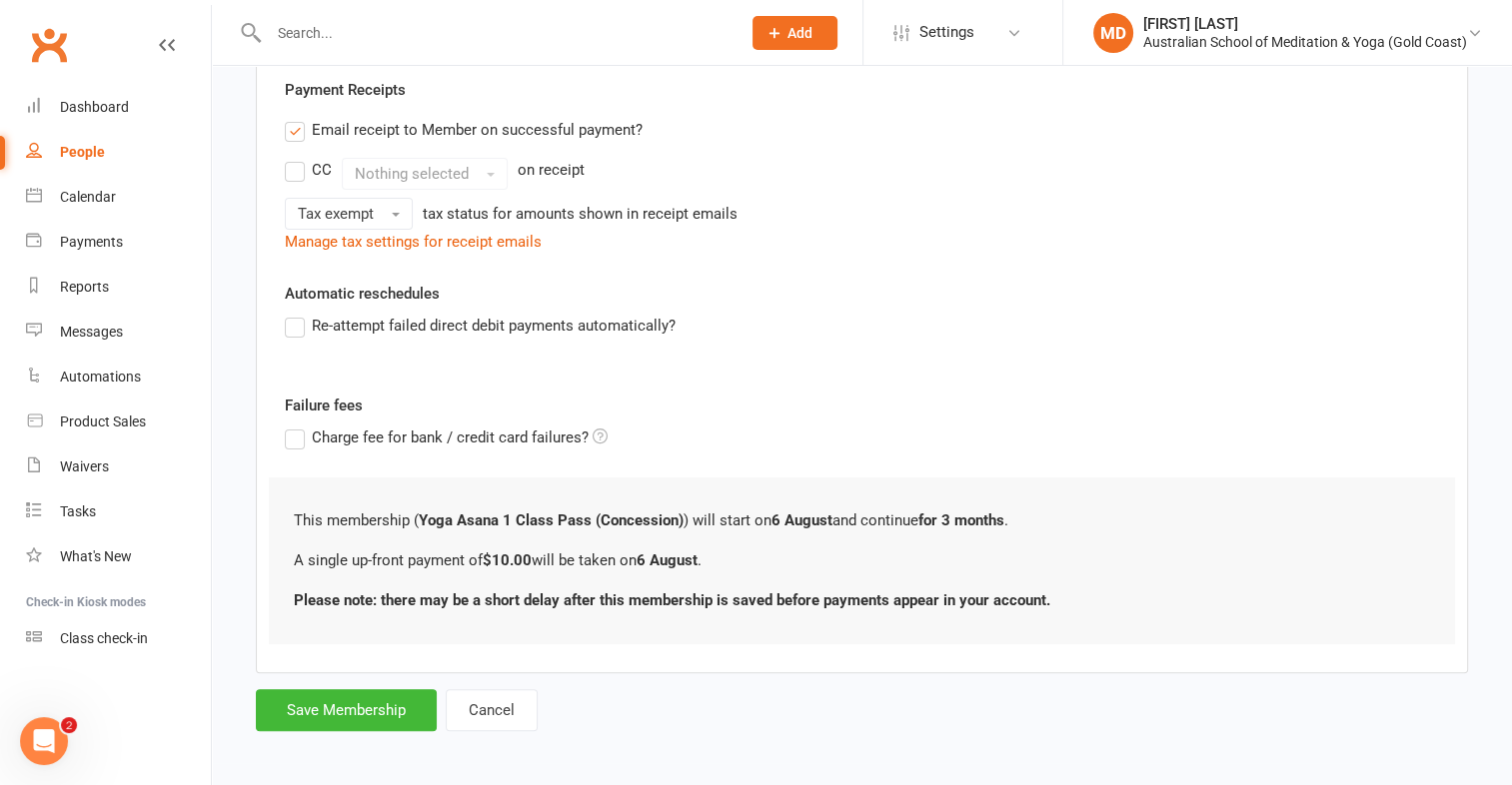 scroll, scrollTop: 380, scrollLeft: 0, axis: vertical 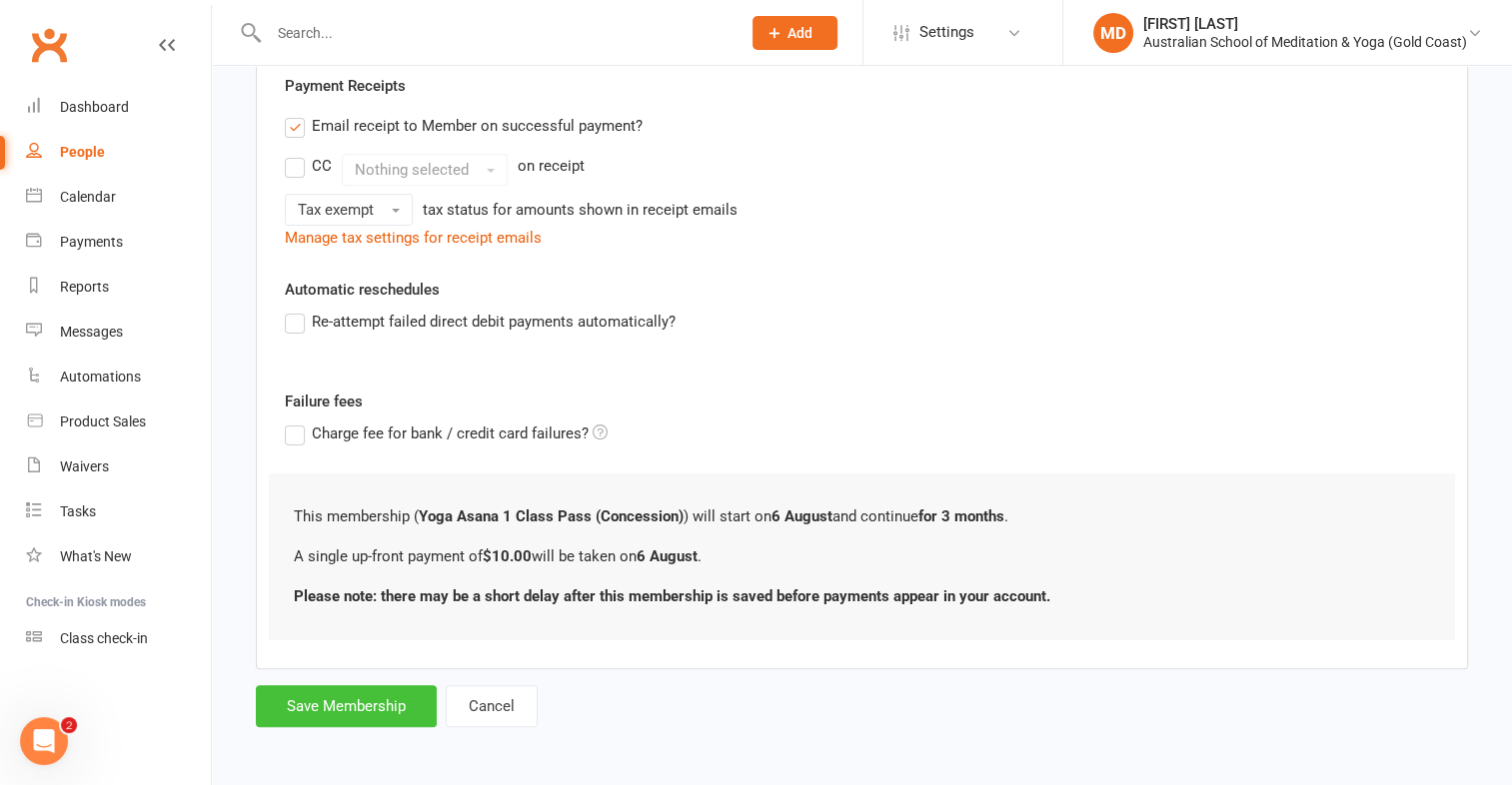 click on "Save Membership" at bounding box center [346, 706] 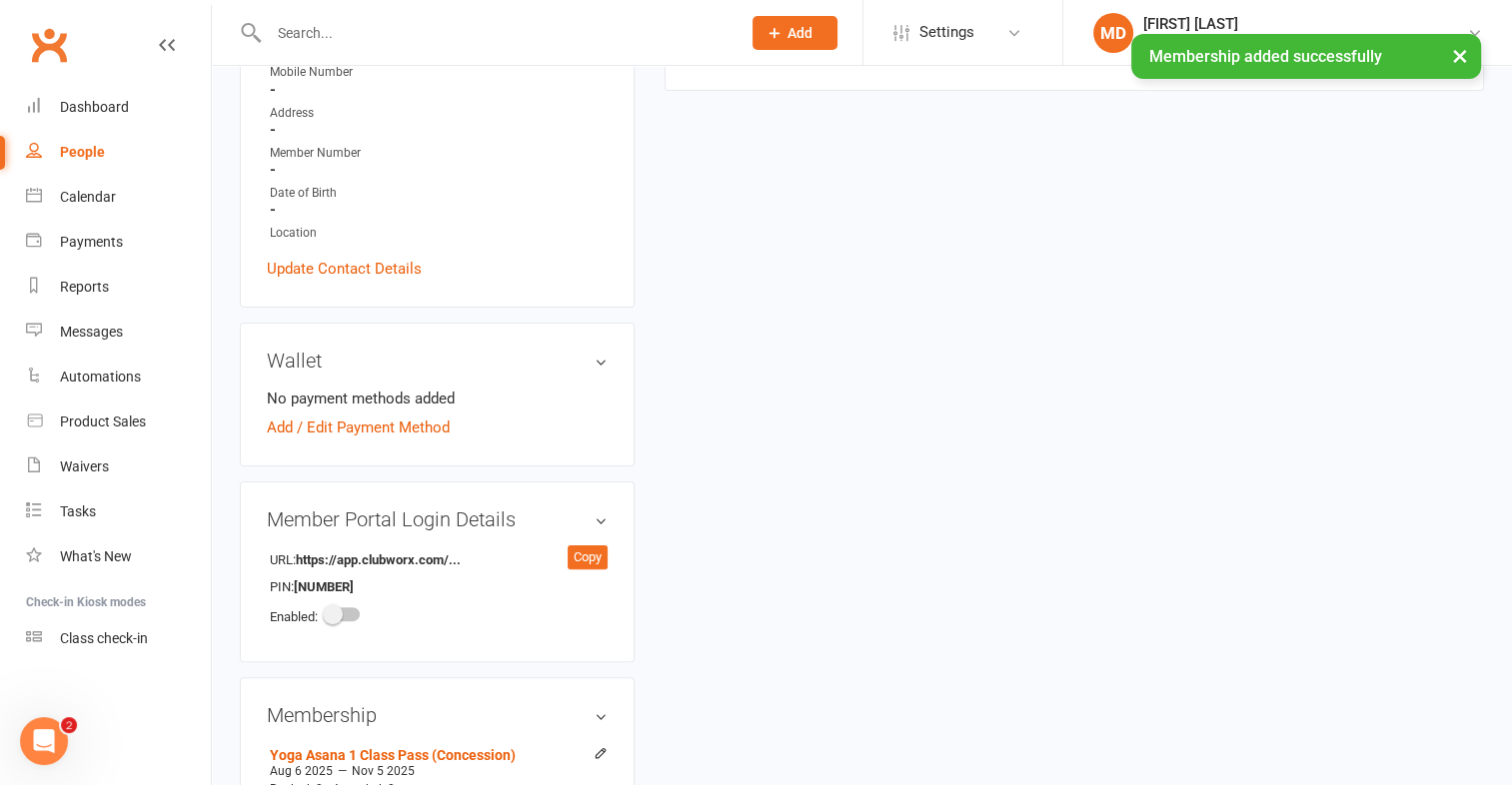 scroll, scrollTop: 0, scrollLeft: 0, axis: both 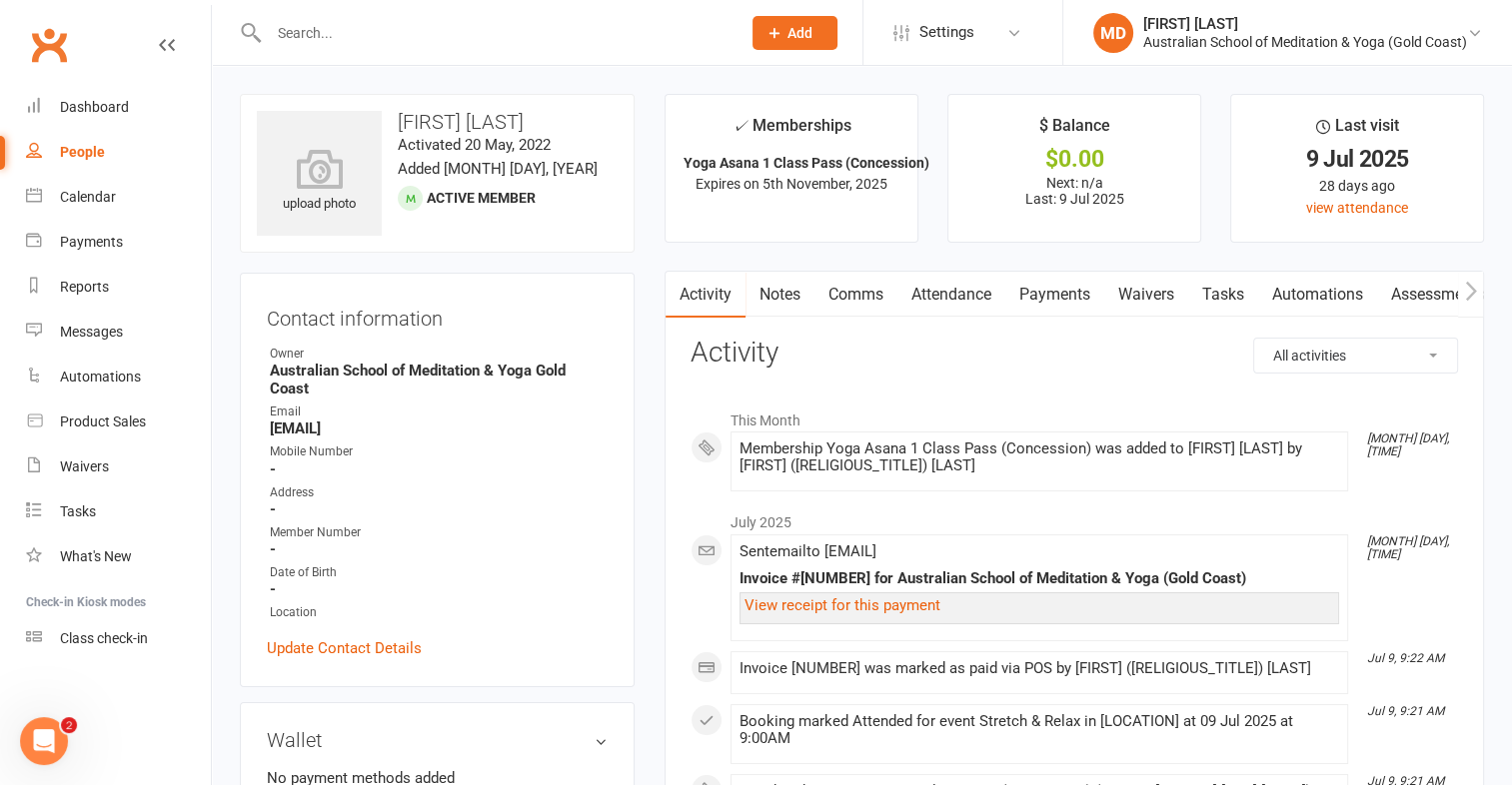 click on "Payments" at bounding box center (1054, 295) 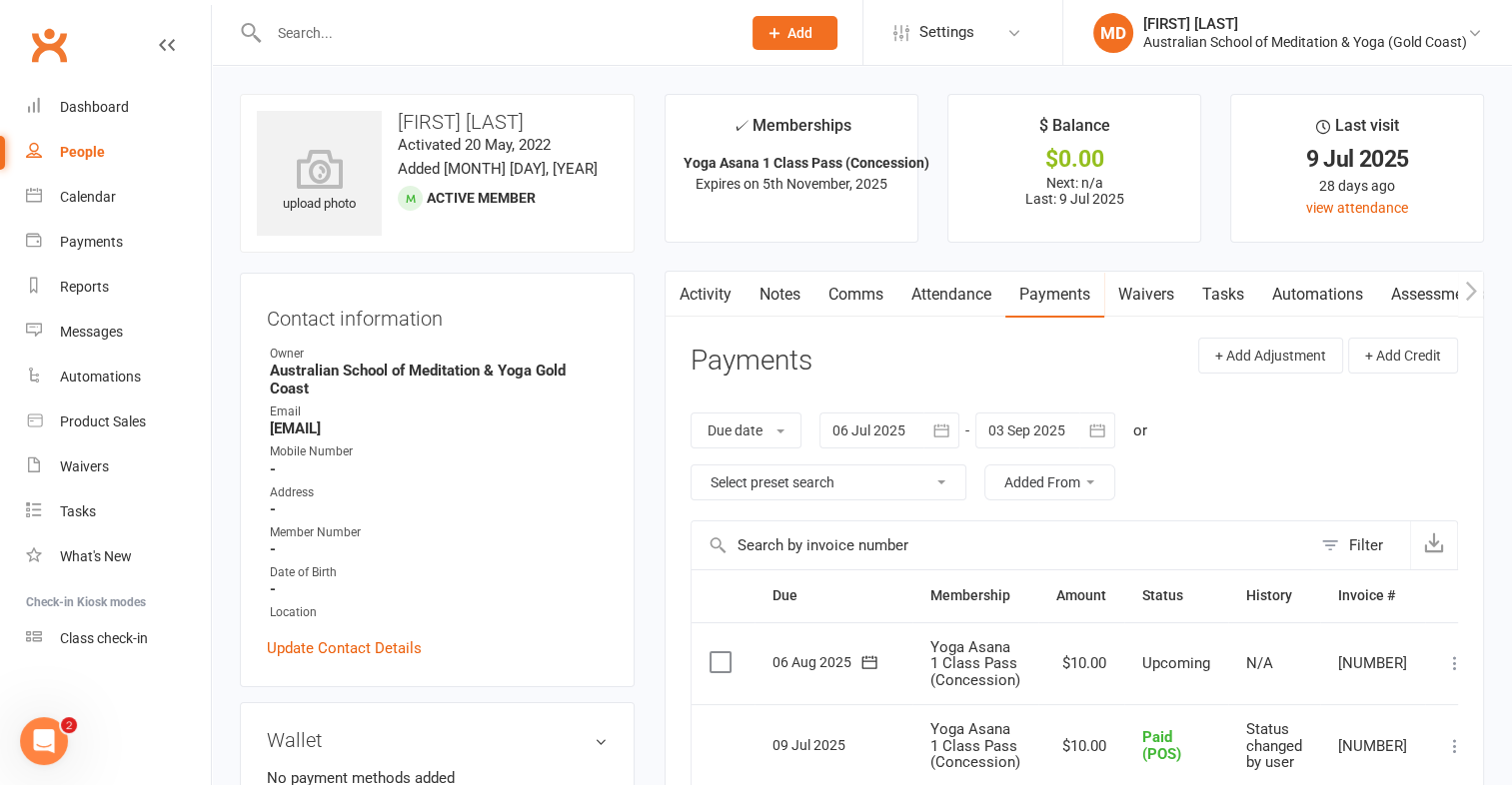 click at bounding box center [1455, 663] 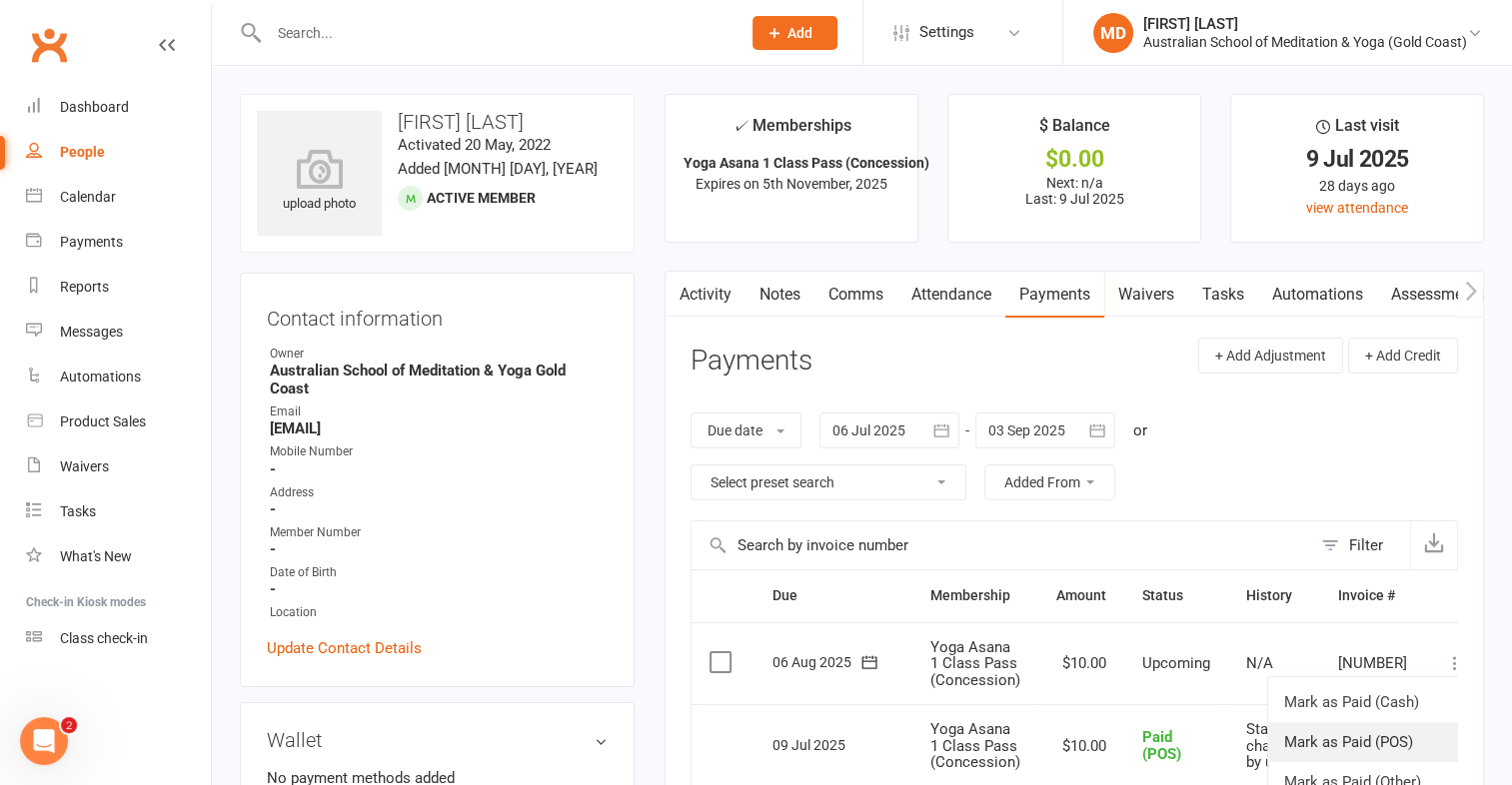 click on "Mark as Paid (POS)" at bounding box center [1367, 742] 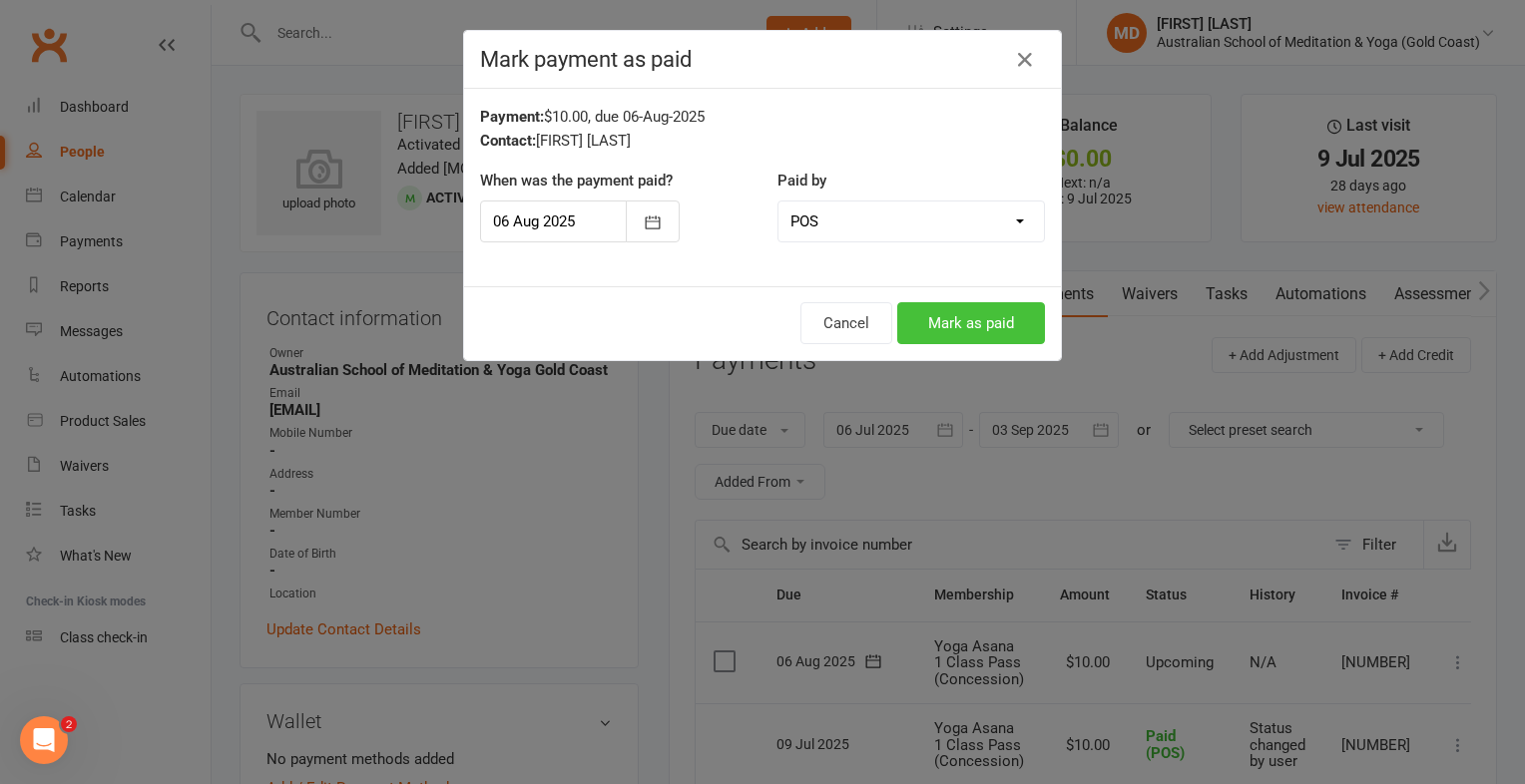 click on "Mark as paid" at bounding box center [971, 323] 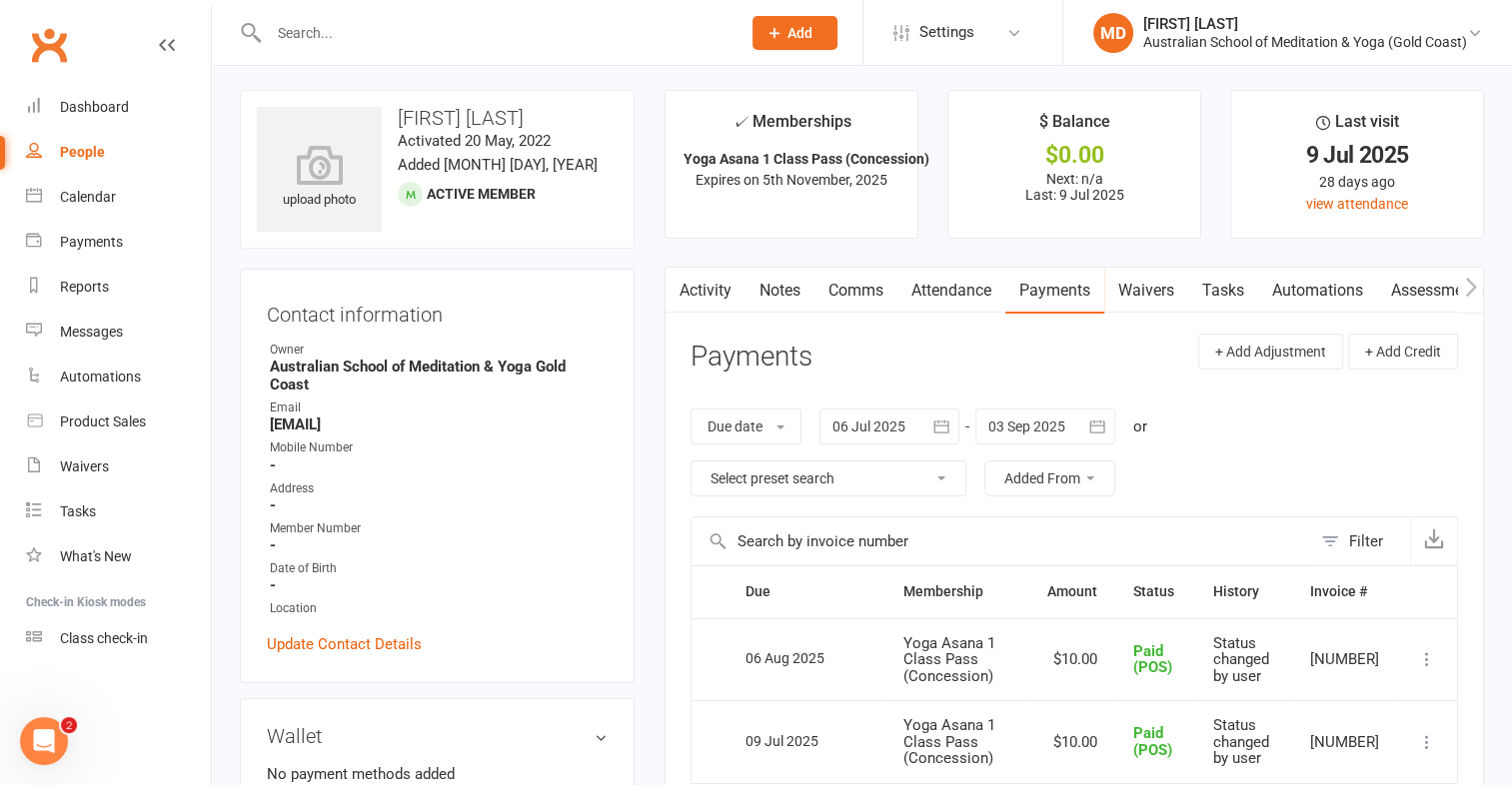 scroll, scrollTop: 3, scrollLeft: 0, axis: vertical 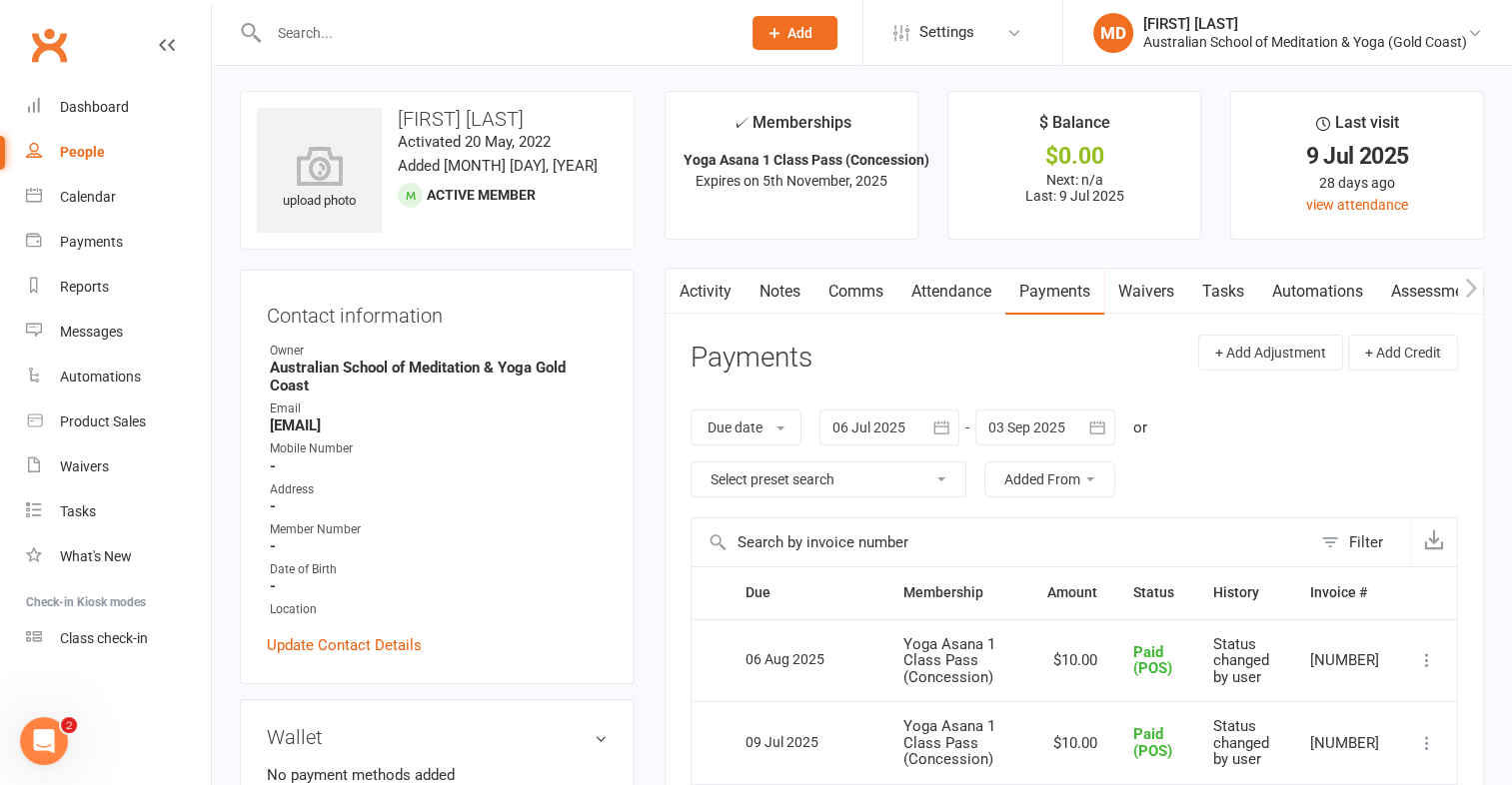 click at bounding box center [495, 33] 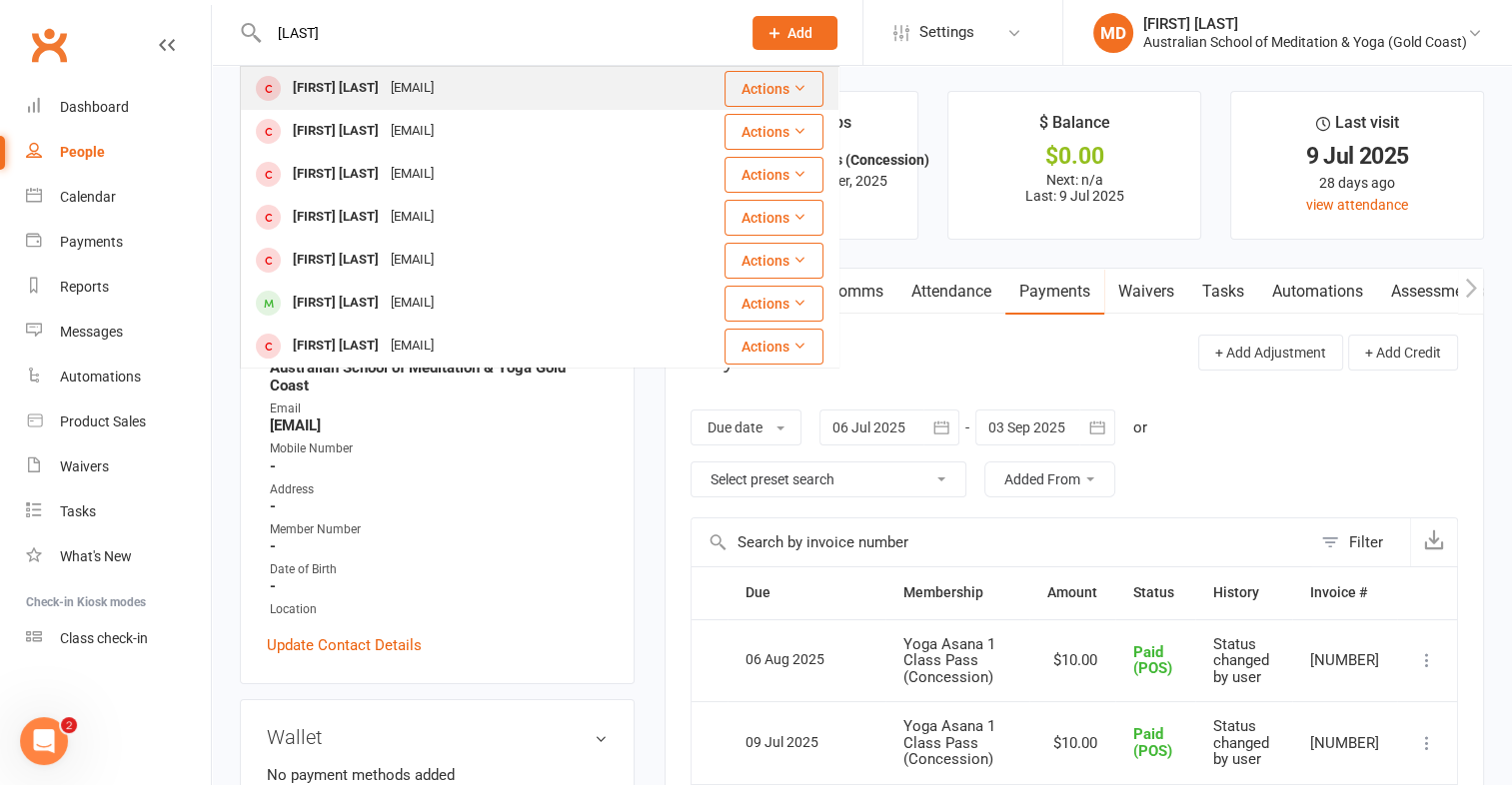 type on "russell" 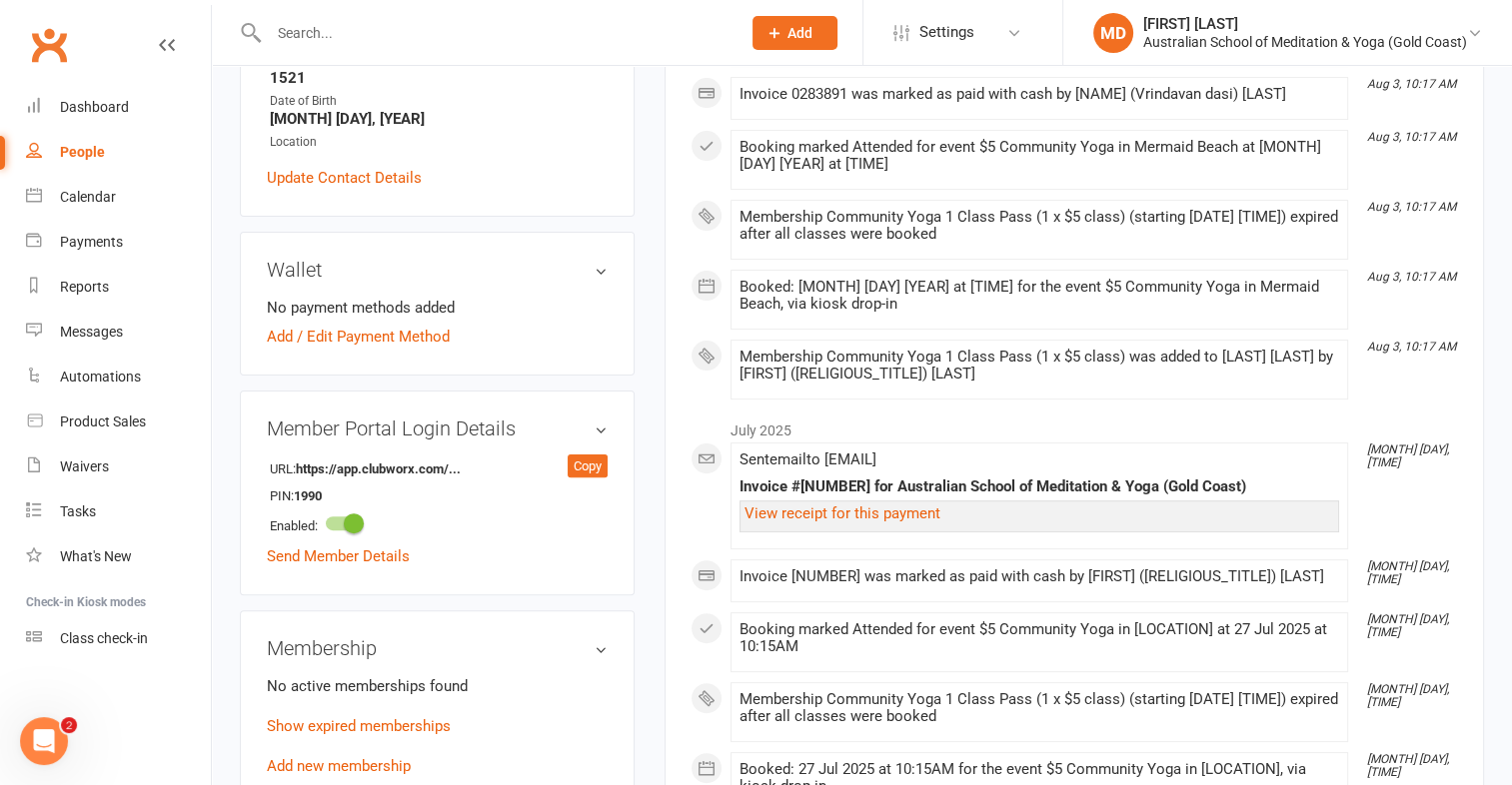 scroll, scrollTop: 599, scrollLeft: 0, axis: vertical 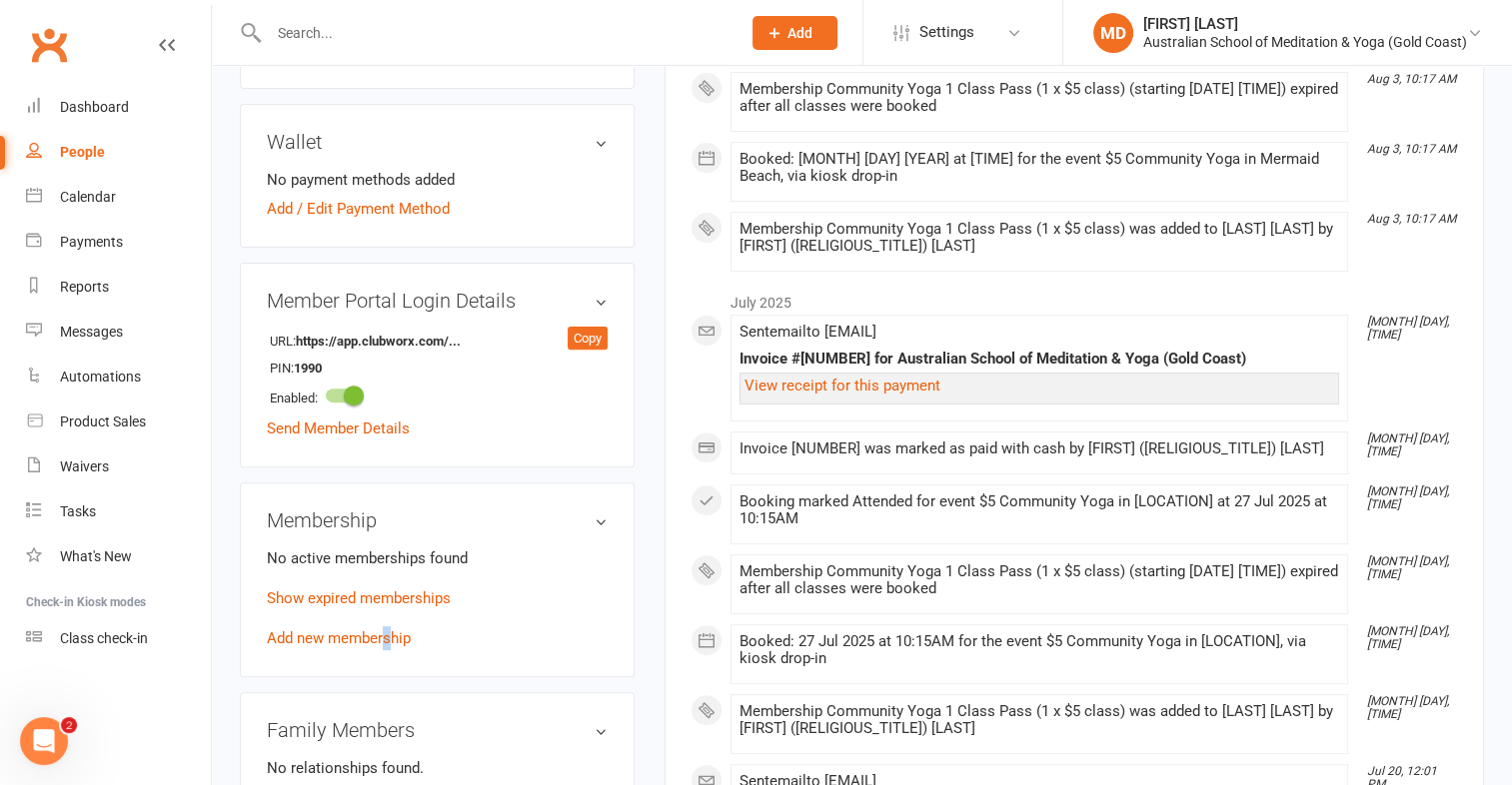 click on "Add new membership" at bounding box center (339, 638) 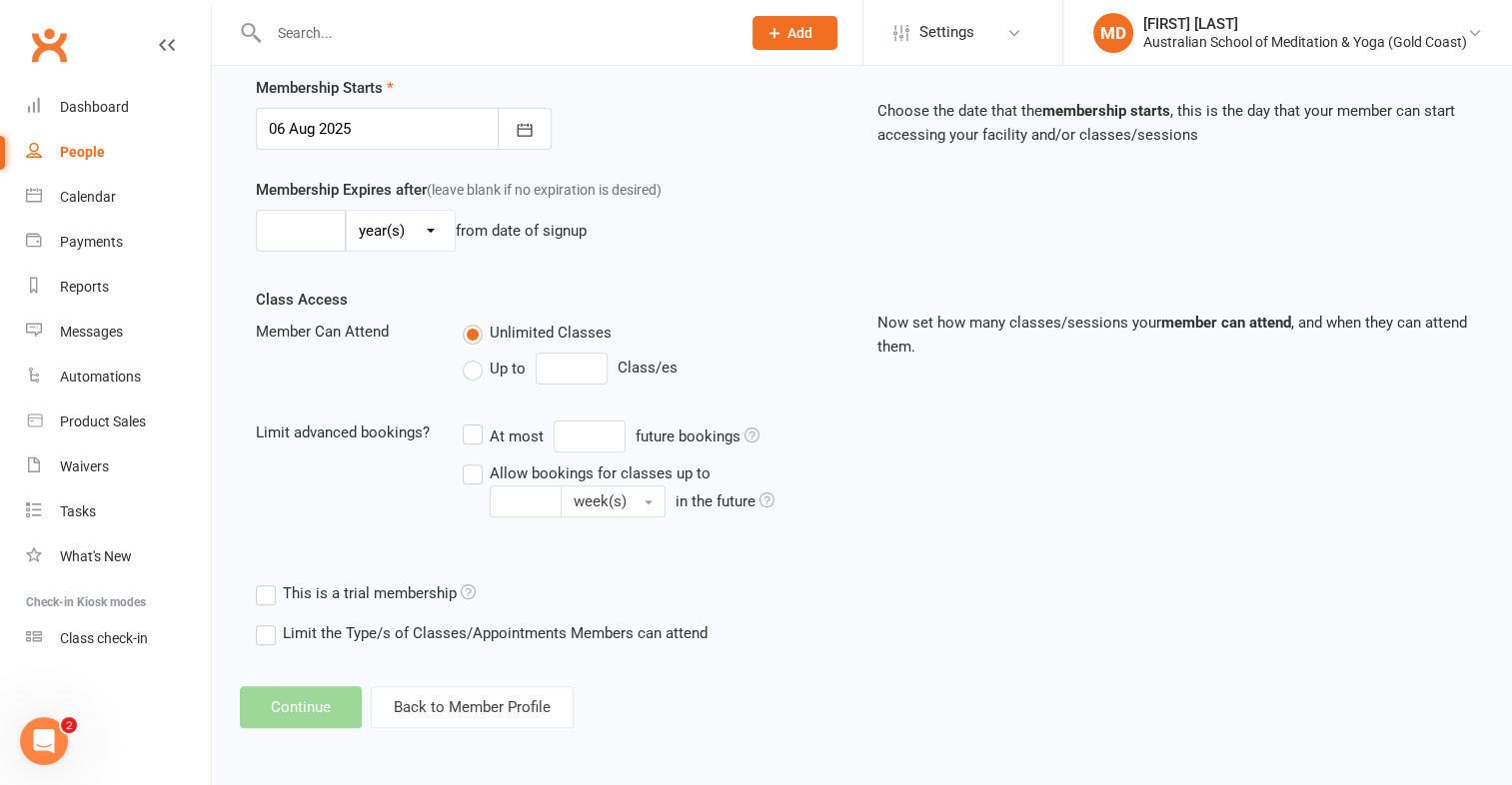 scroll, scrollTop: 0, scrollLeft: 0, axis: both 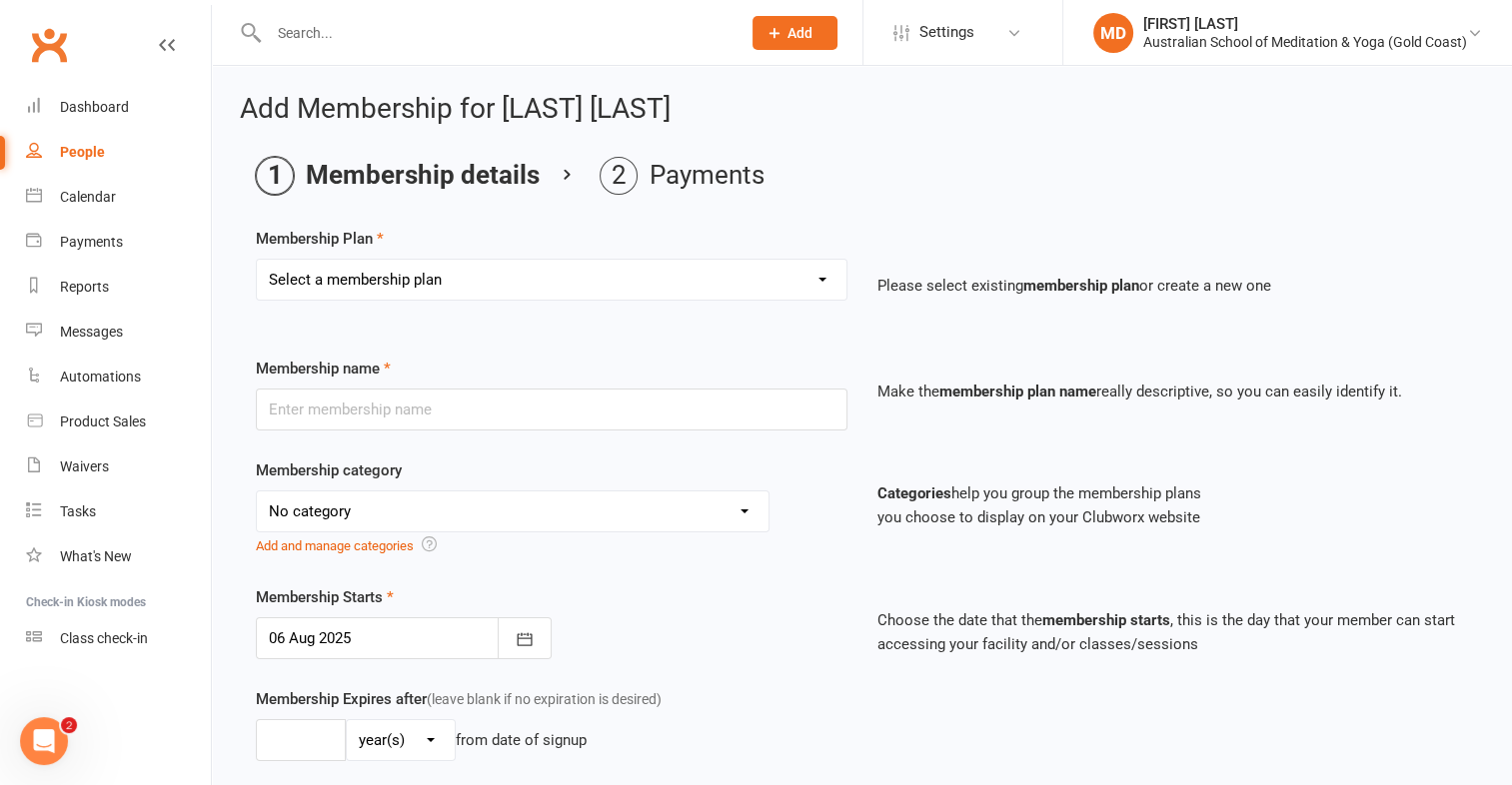click on "Select a membership plan First Time Intro Offer (1 month Unlimited Meditation & Yoga) 1 Year Unlimited Membership - Weekly Recurring Payments Mindful Kids Meditation & Yoga Membership Mindful Kids Meditation & Yoga Membership (Concession) Yoga Asana 1 Class Pass Yoga Asana 1 Class Pass (Concession) Meditation 1 Class Pass [1 x $5] Community Yoga 1 Class Pass (1 x $5 class) CLASS PASS: 1 Yoga or Meditation Class Mindful Kids Meditation & Yoga 1 Class Pass Mindful Kids Meditation & Yoga 1 Class Pass (Concession/More Than One) Mindful Parents 1 Class Pass (For Tues Stretch & Relax) Labrador/Nerang Yoga 5 Class Pass Labrador/Nerang Yoga 10 Class Pass Teachers/Complimentary (MANAGEMENT USE ONLY) FIRST RESPONDERS 3 Month Pass Workshop 1 Month Membership (MANAGEMENT USE ONLY) Free! 1 Yoga or Meditation Class 12 Yoga Asana Class Pass 6 Yoga Asana Class Pass 7 Day Holiday Membership 6 Month Unlimited Membership - Weekly Recurring Payments 20 Yoga Asana Class Pass 12 Yoga Asana Class Pass (Concession)" at bounding box center [552, 280] 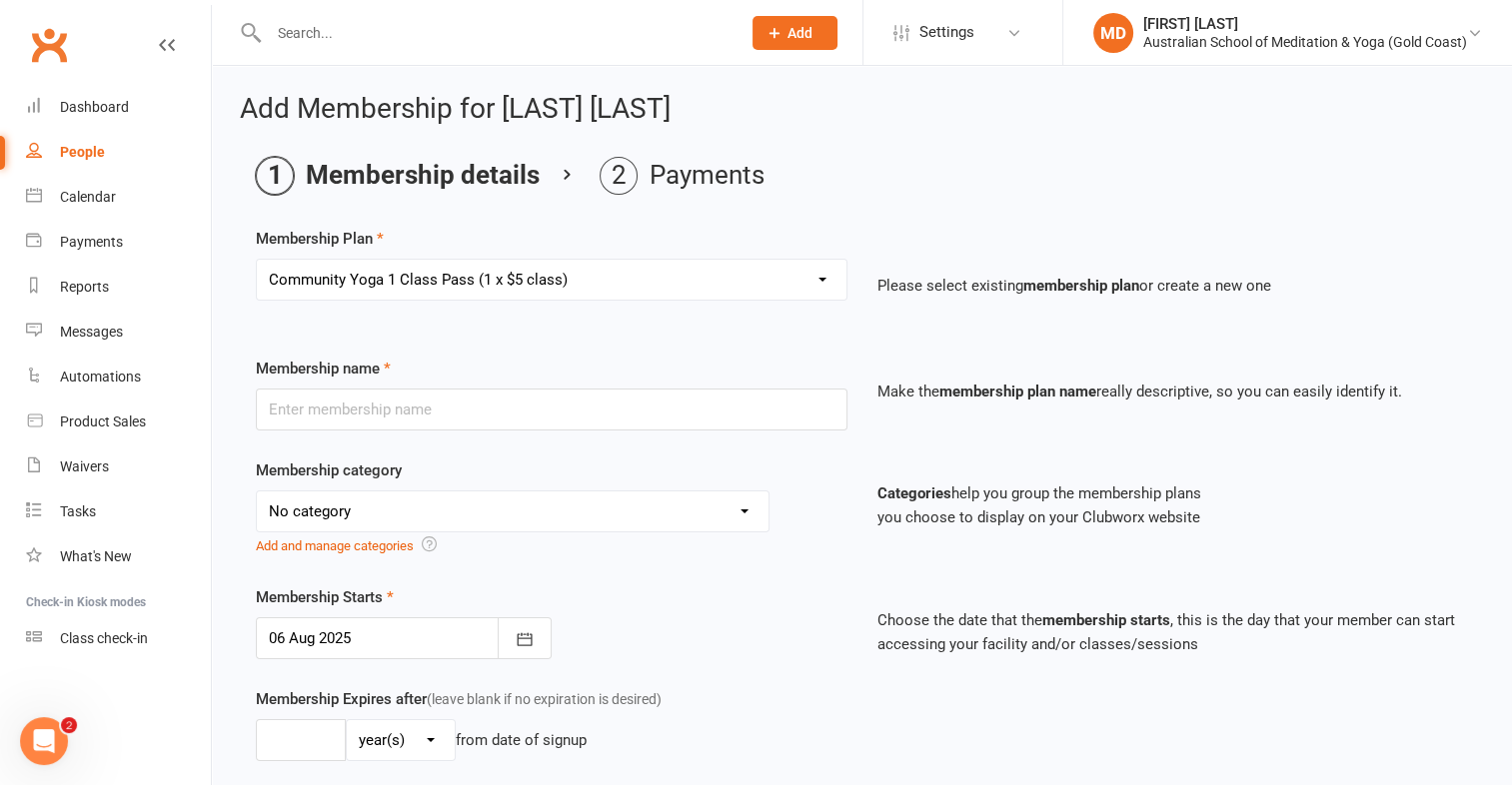 click on "Select a membership plan First Time Intro Offer (1 month Unlimited Meditation & Yoga) 1 Year Unlimited Membership - Weekly Recurring Payments Mindful Kids Meditation & Yoga Membership Mindful Kids Meditation & Yoga Membership (Concession) Yoga Asana 1 Class Pass Yoga Asana 1 Class Pass (Concession) Meditation 1 Class Pass [1 x $5] Community Yoga 1 Class Pass (1 x $5 class) CLASS PASS: 1 Yoga or Meditation Class Mindful Kids Meditation & Yoga 1 Class Pass Mindful Kids Meditation & Yoga 1 Class Pass (Concession/More Than One) Mindful Parents 1 Class Pass (For Tues Stretch & Relax) Labrador/Nerang Yoga 5 Class Pass Labrador/Nerang Yoga 10 Class Pass Teachers/Complimentary (MANAGEMENT USE ONLY) FIRST RESPONDERS 3 Month Pass Workshop 1 Month Membership (MANAGEMENT USE ONLY) Free! 1 Yoga or Meditation Class 12 Yoga Asana Class Pass 6 Yoga Asana Class Pass 7 Day Holiday Membership 6 Month Unlimited Membership - Weekly Recurring Payments 20 Yoga Asana Class Pass 12 Yoga Asana Class Pass (Concession)" at bounding box center (552, 280) 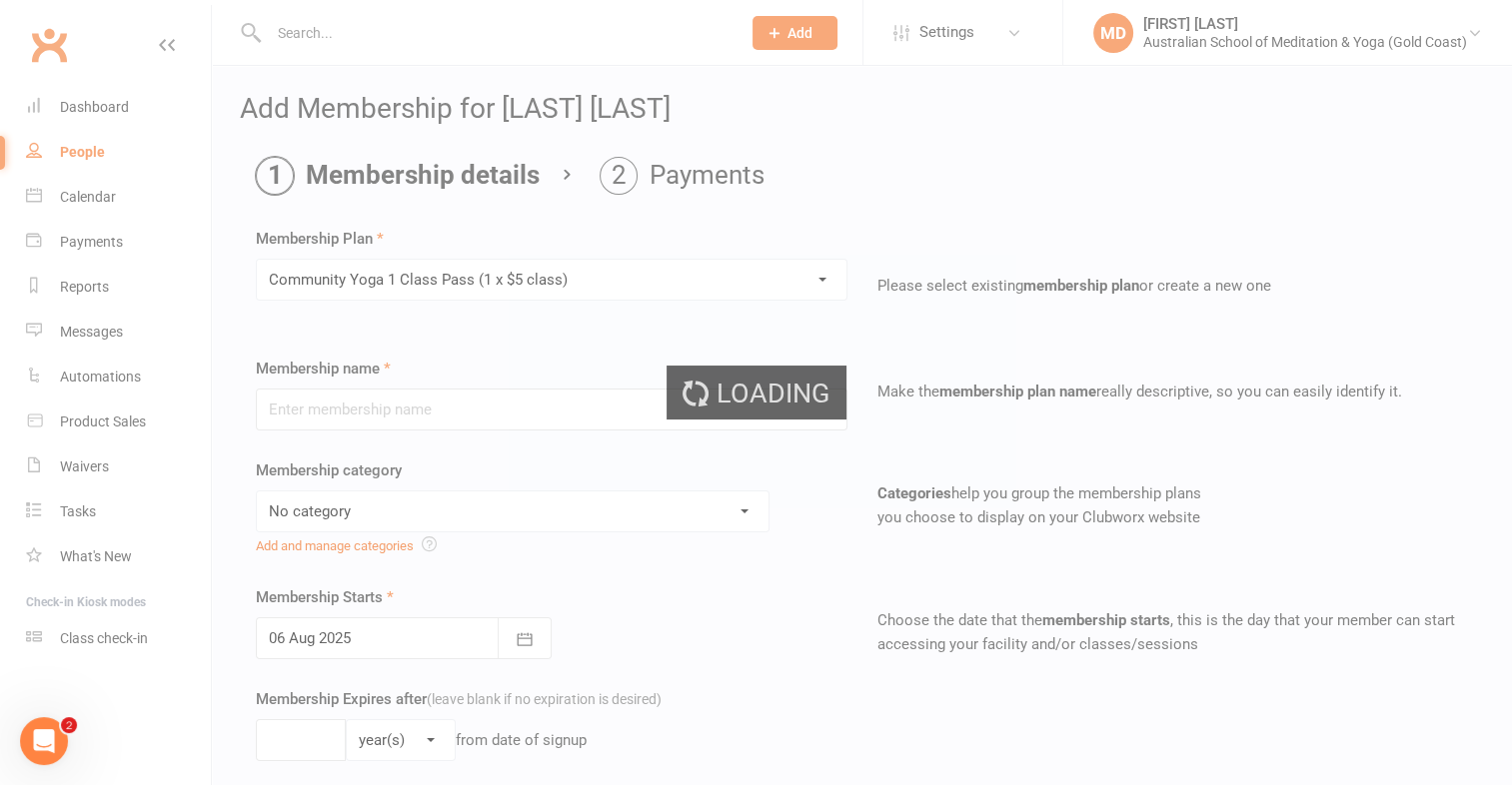 type on "Community Yoga 1 Class Pass (1 x $5 class)" 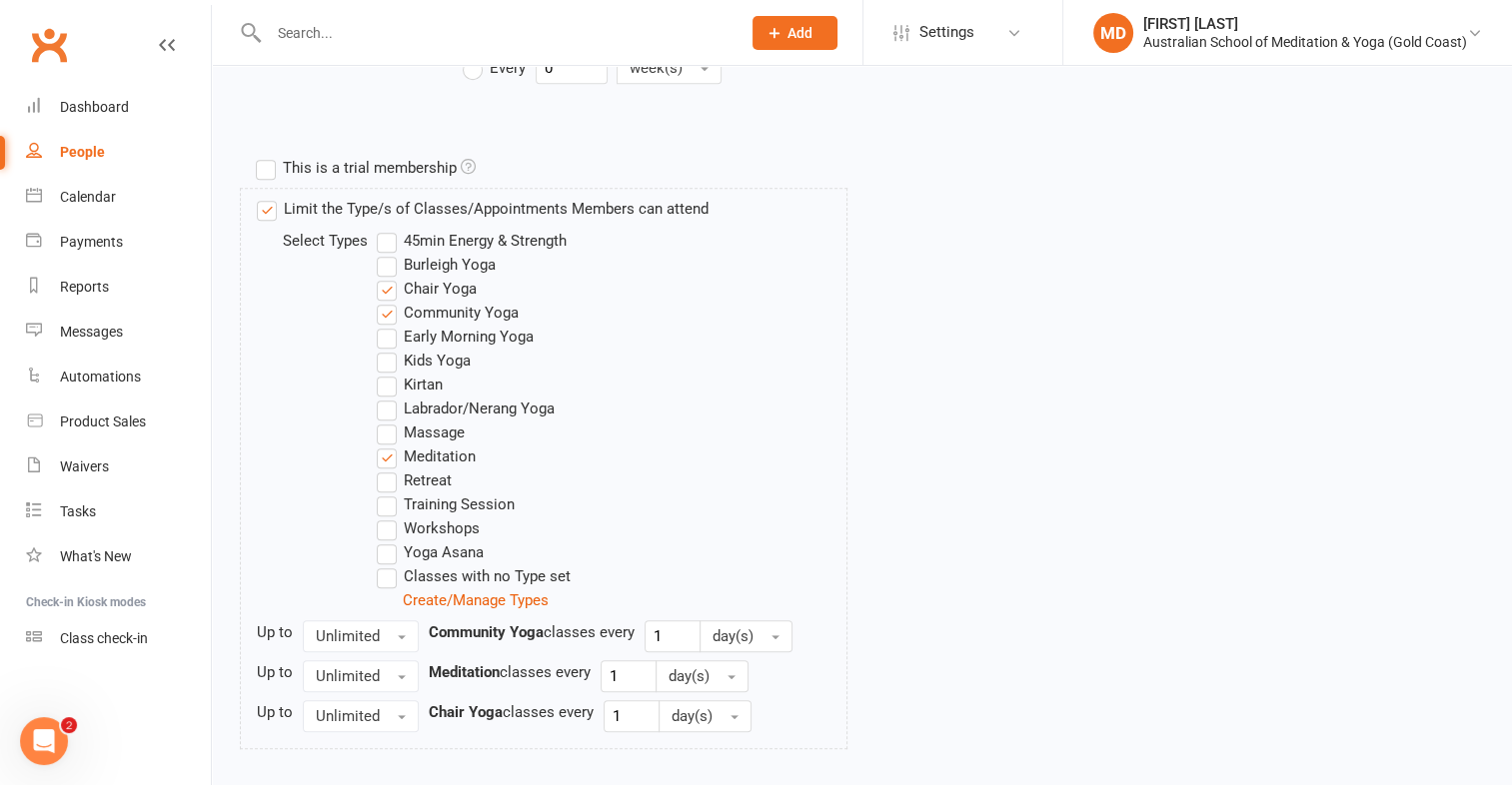 scroll, scrollTop: 1019, scrollLeft: 0, axis: vertical 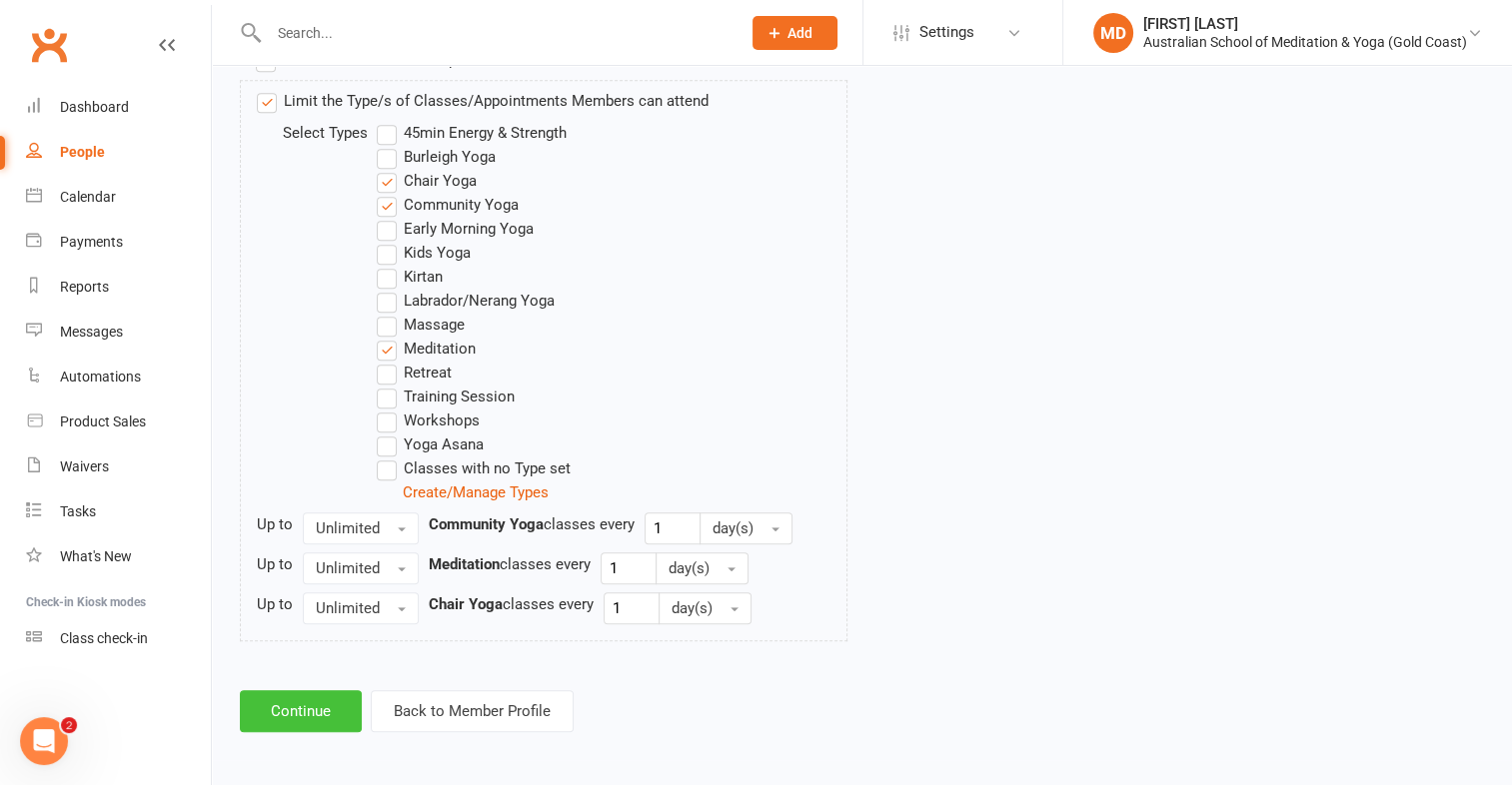 click on "Continue" at bounding box center [301, 711] 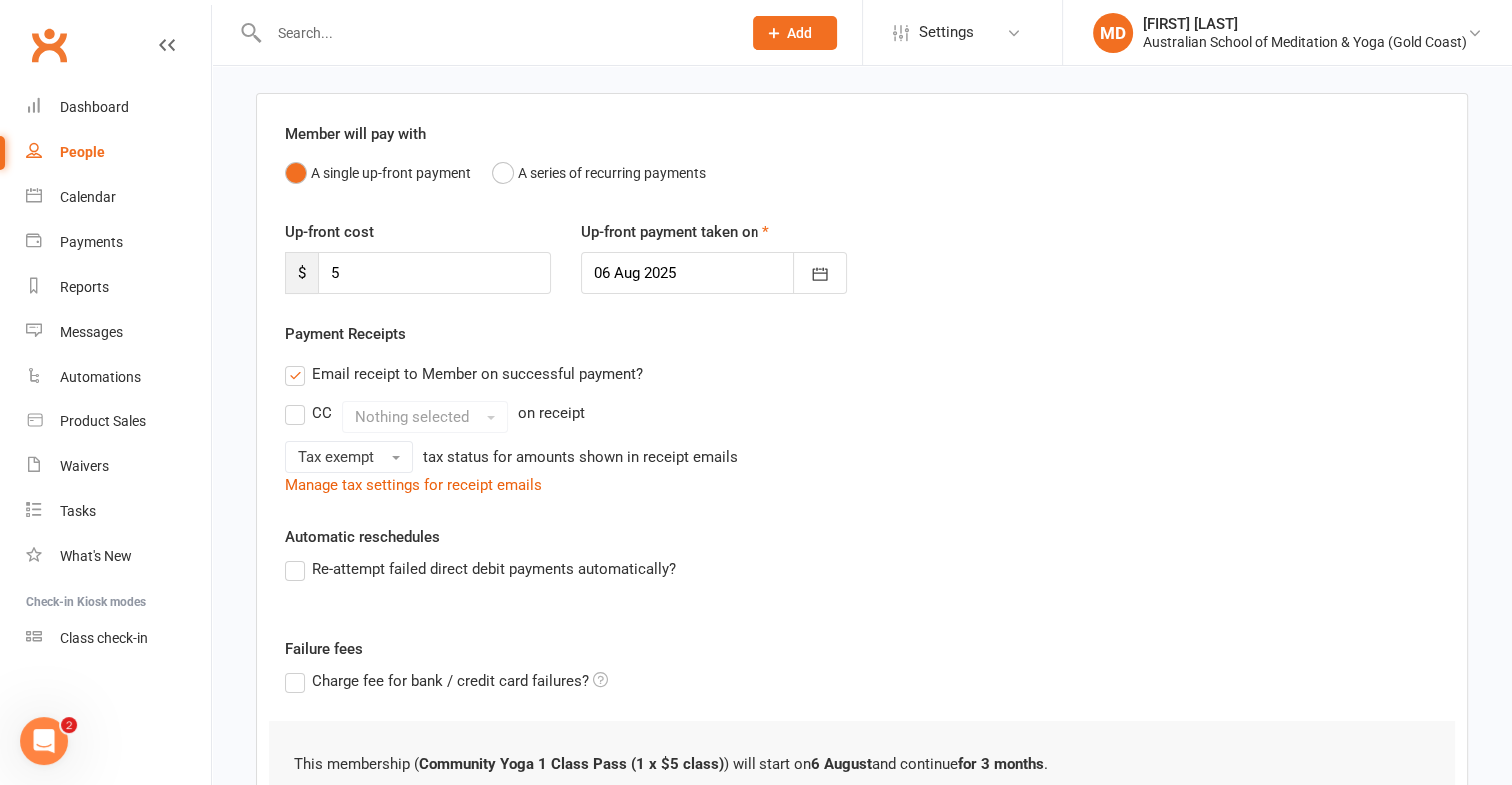 scroll, scrollTop: 380, scrollLeft: 0, axis: vertical 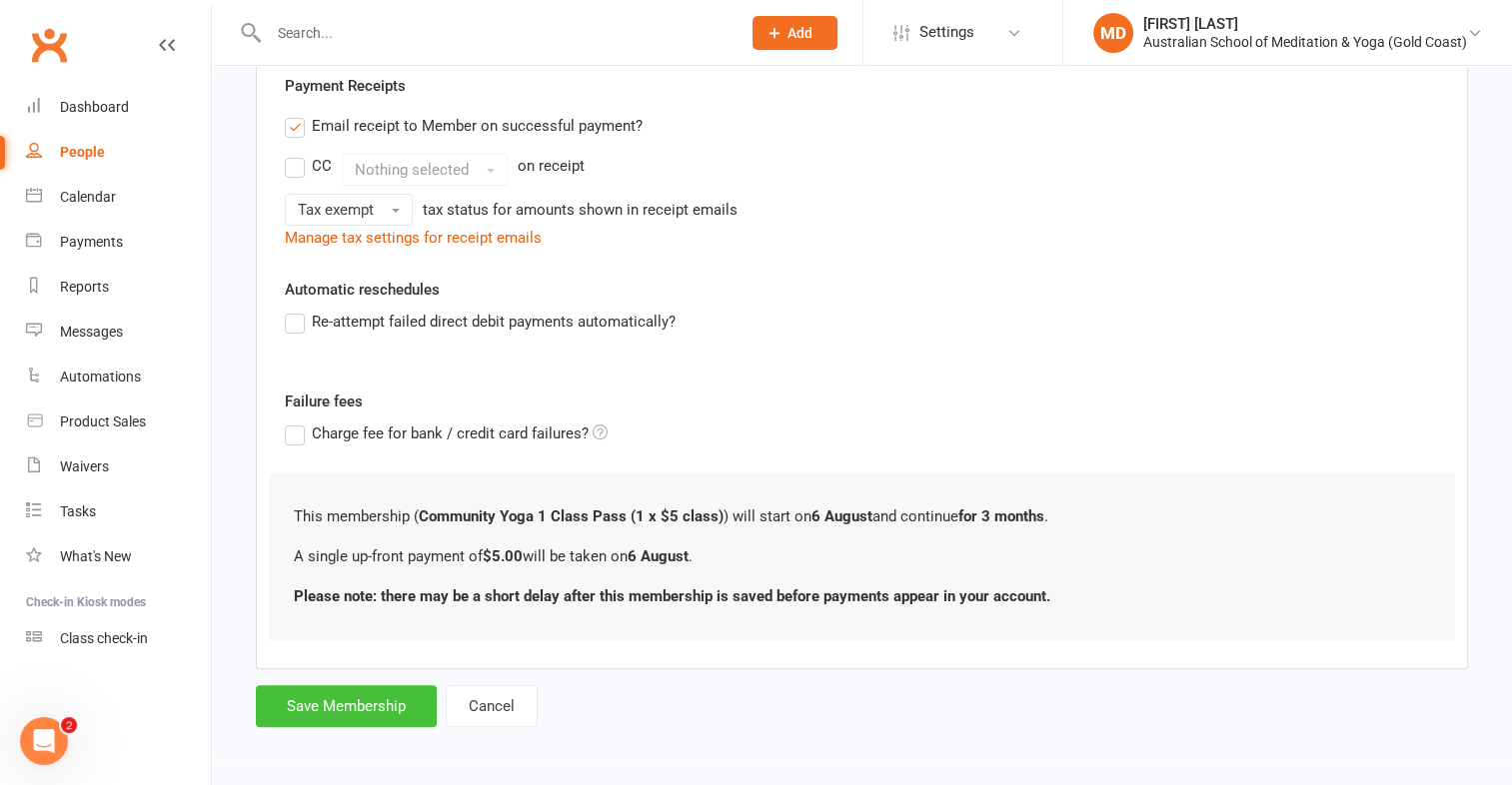 click on "Save Membership" at bounding box center (346, 706) 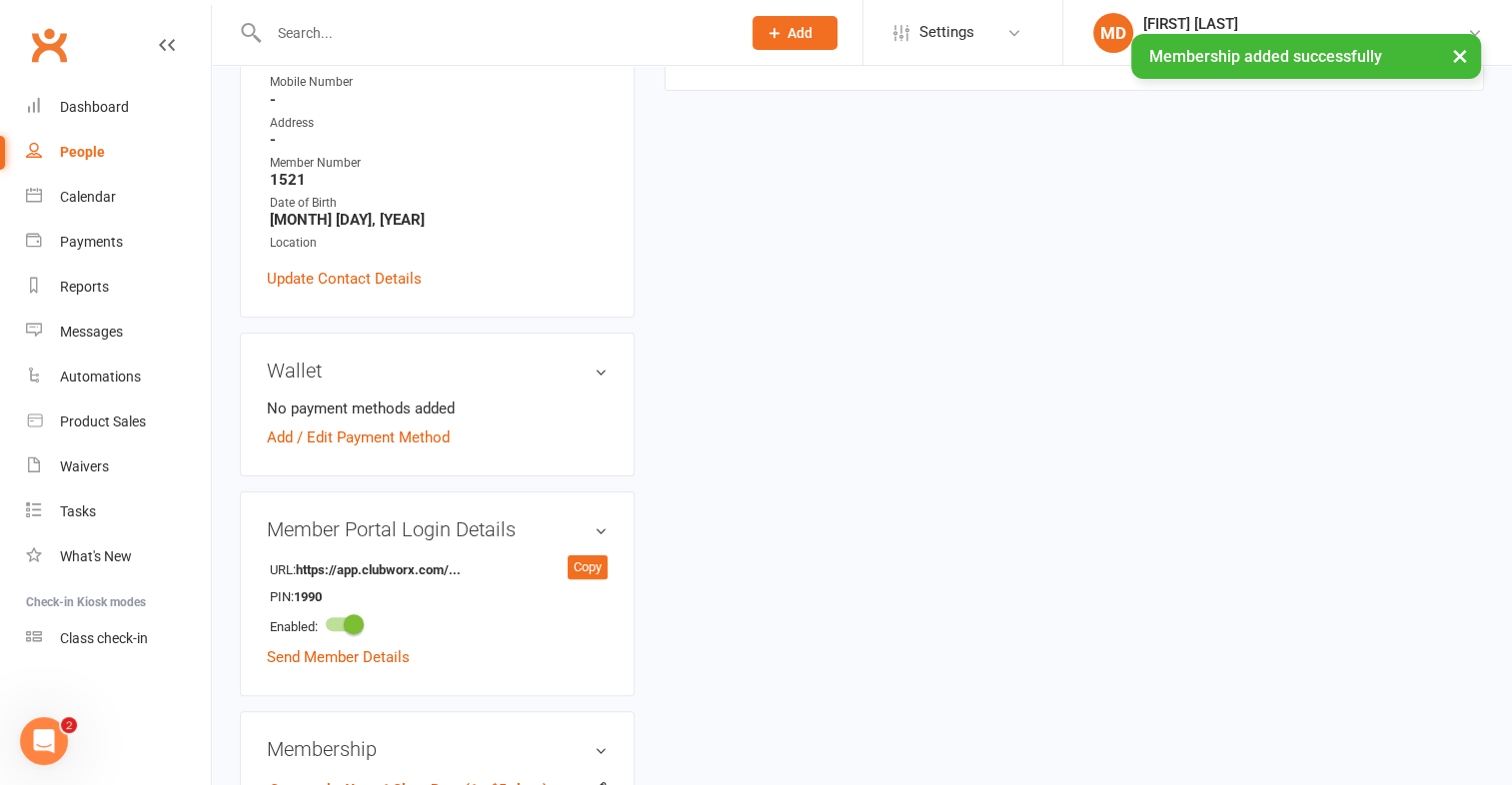 scroll, scrollTop: 0, scrollLeft: 0, axis: both 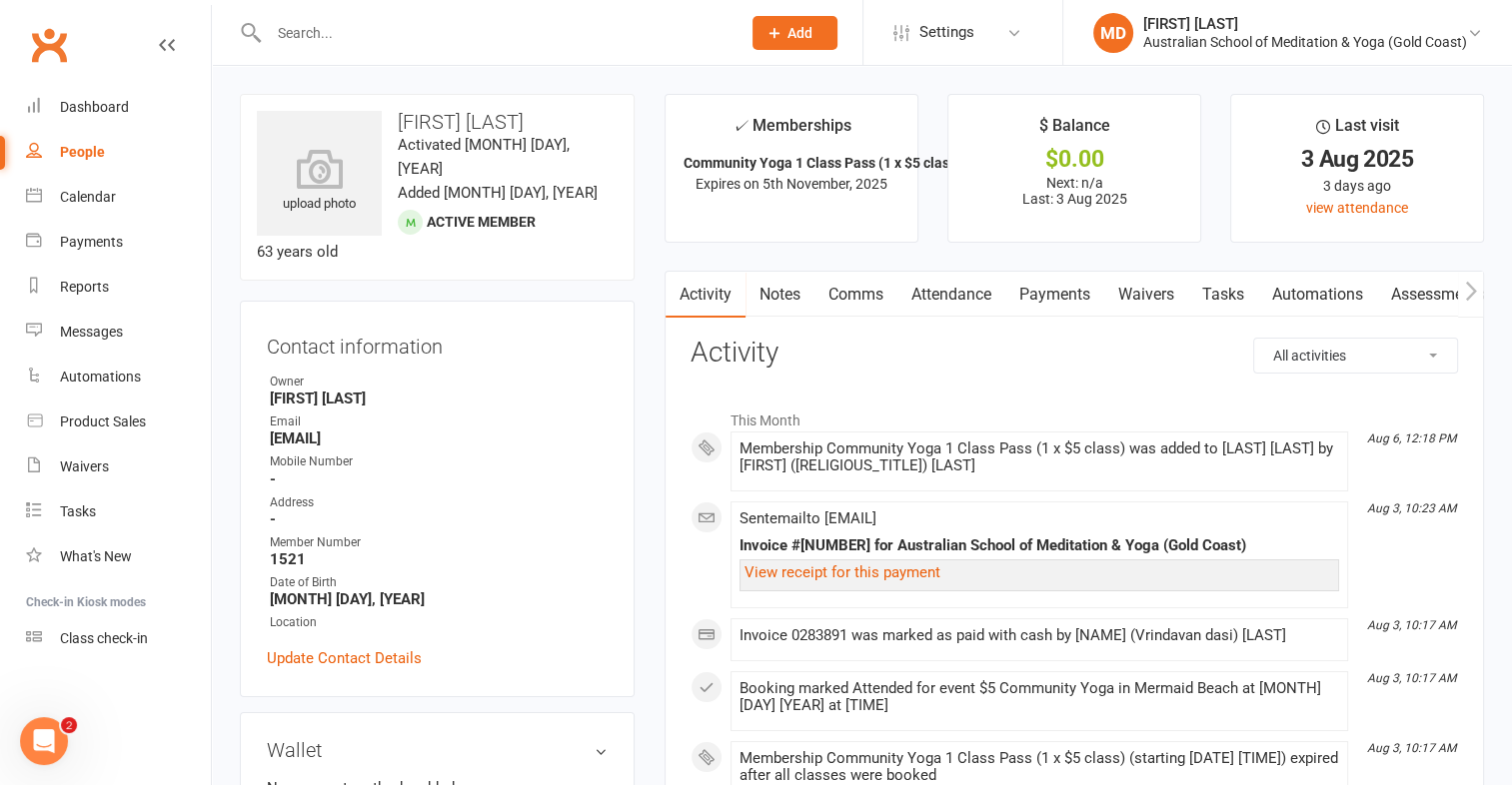 click on "Payments" at bounding box center (1054, 295) 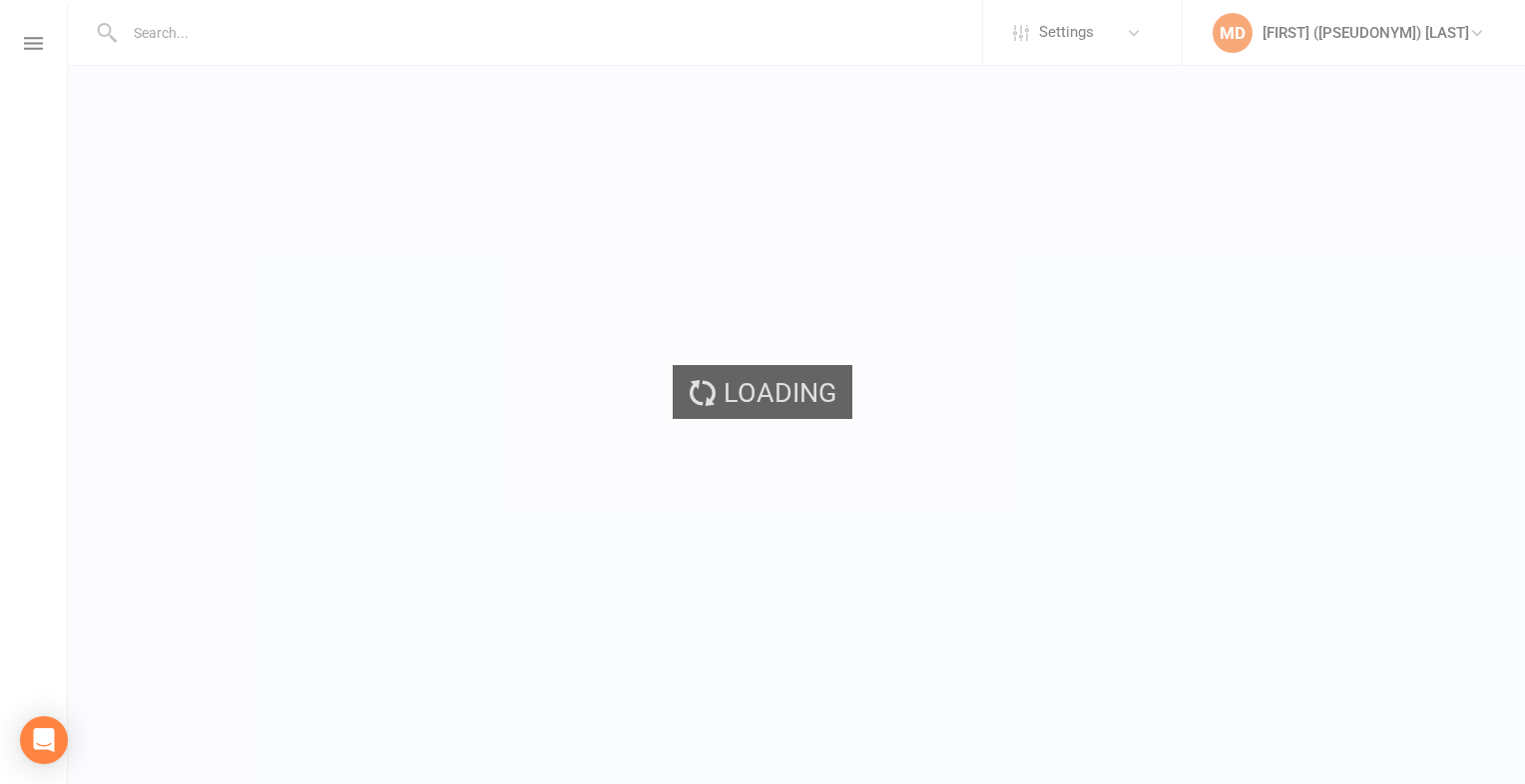 scroll, scrollTop: 0, scrollLeft: 0, axis: both 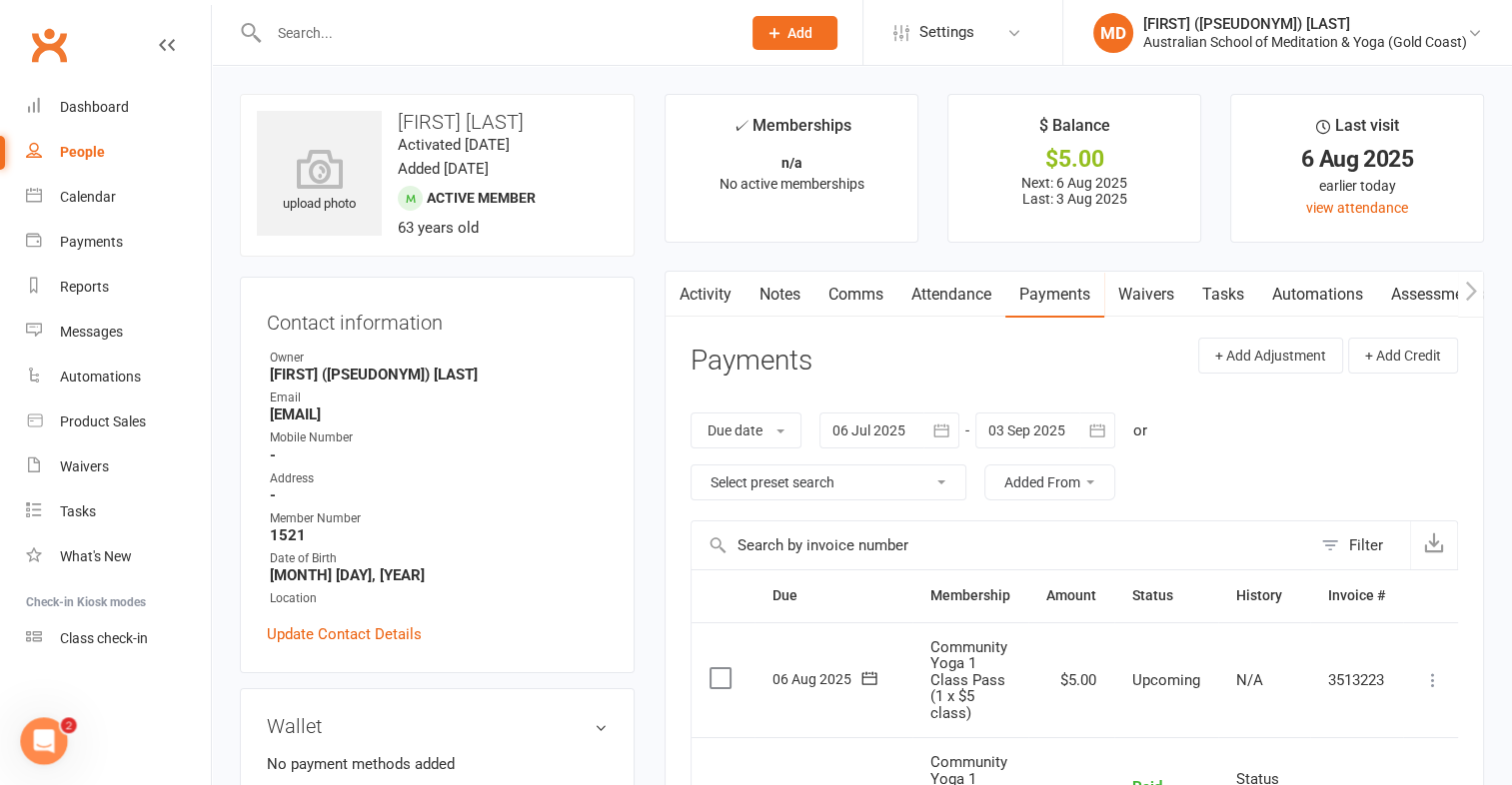 click at bounding box center [1433, 680] 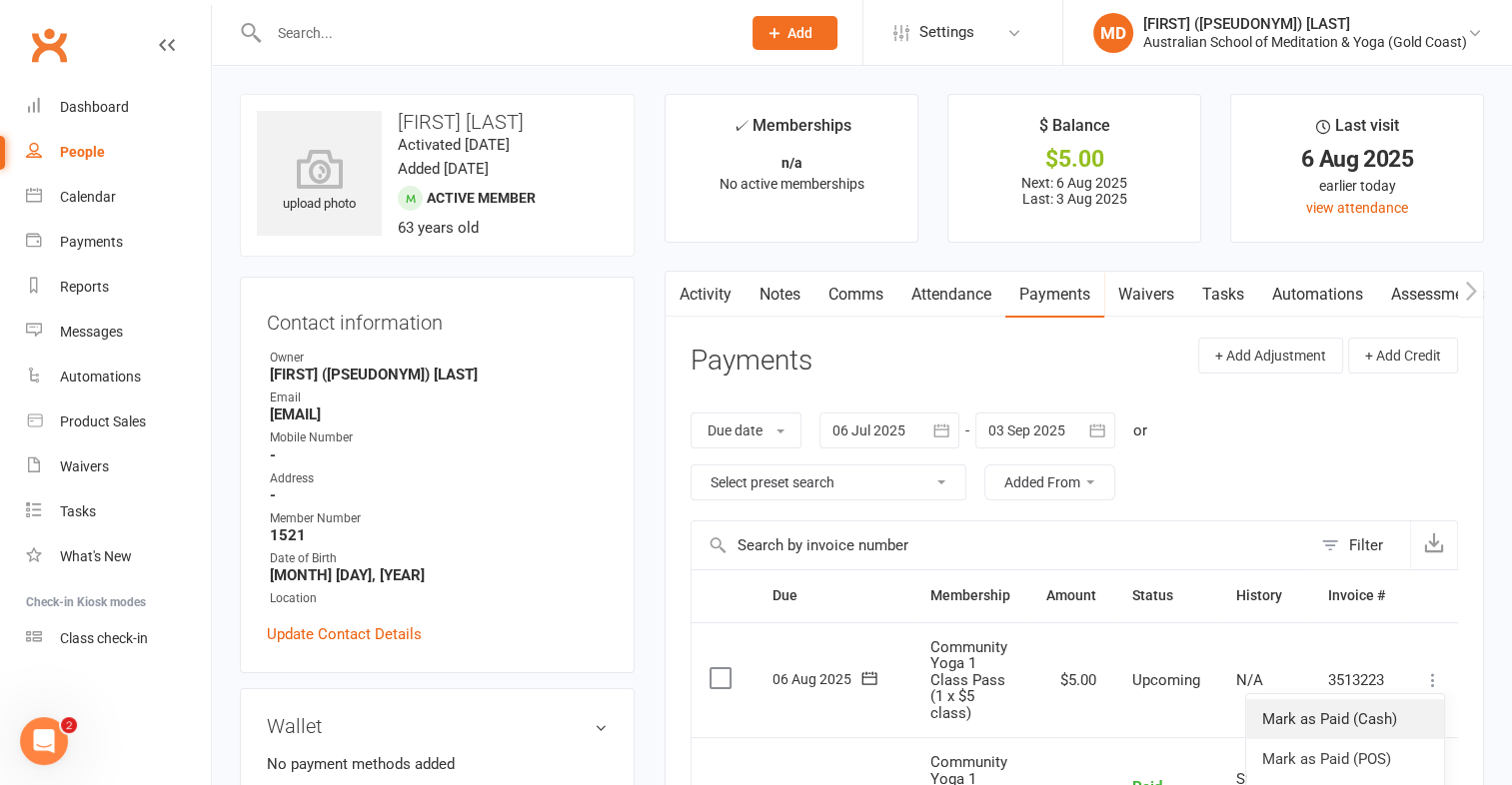 click on "Mark as Paid (Cash)" at bounding box center (1345, 719) 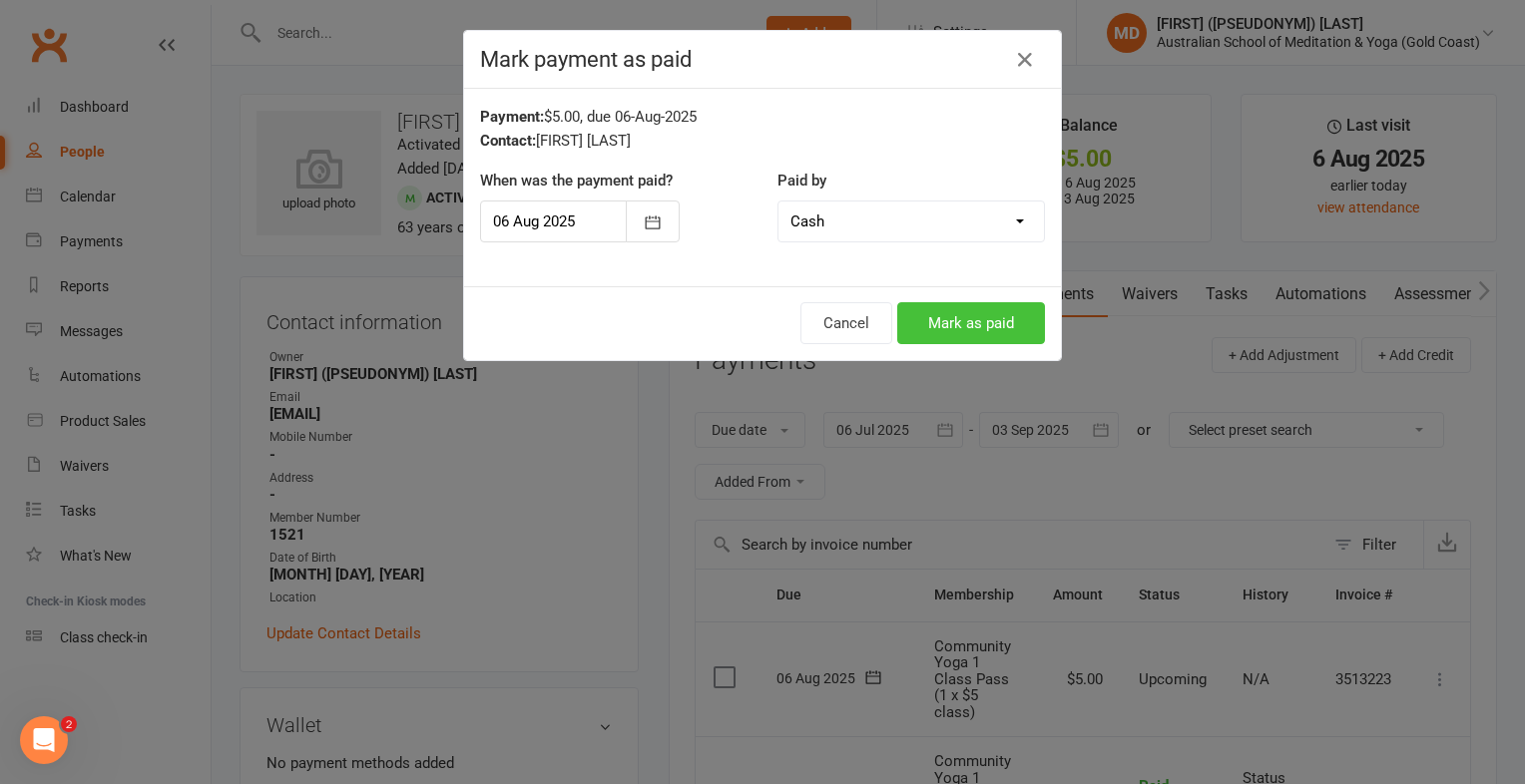 click on "Mark as paid" at bounding box center [971, 323] 